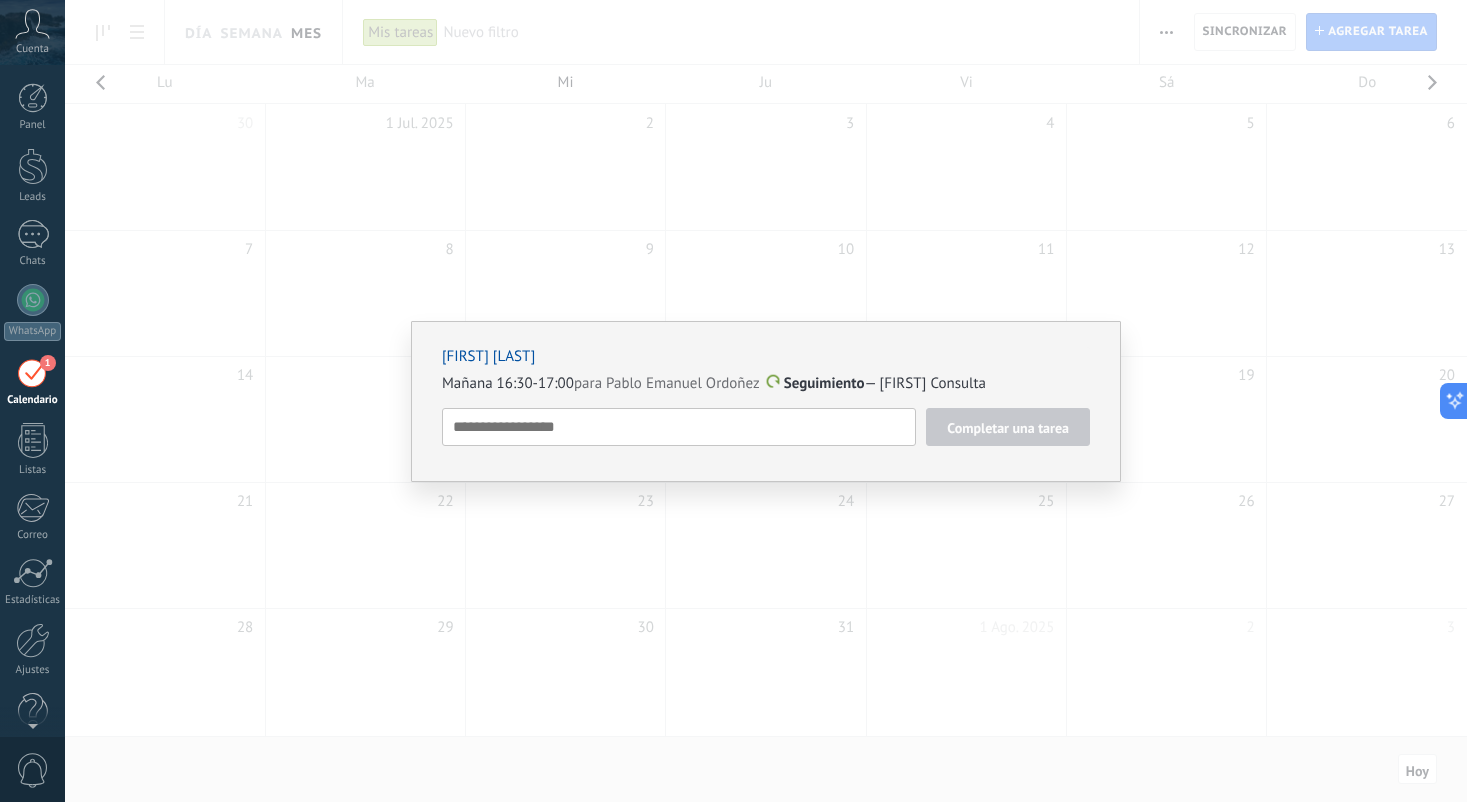 scroll, scrollTop: 0, scrollLeft: 0, axis: both 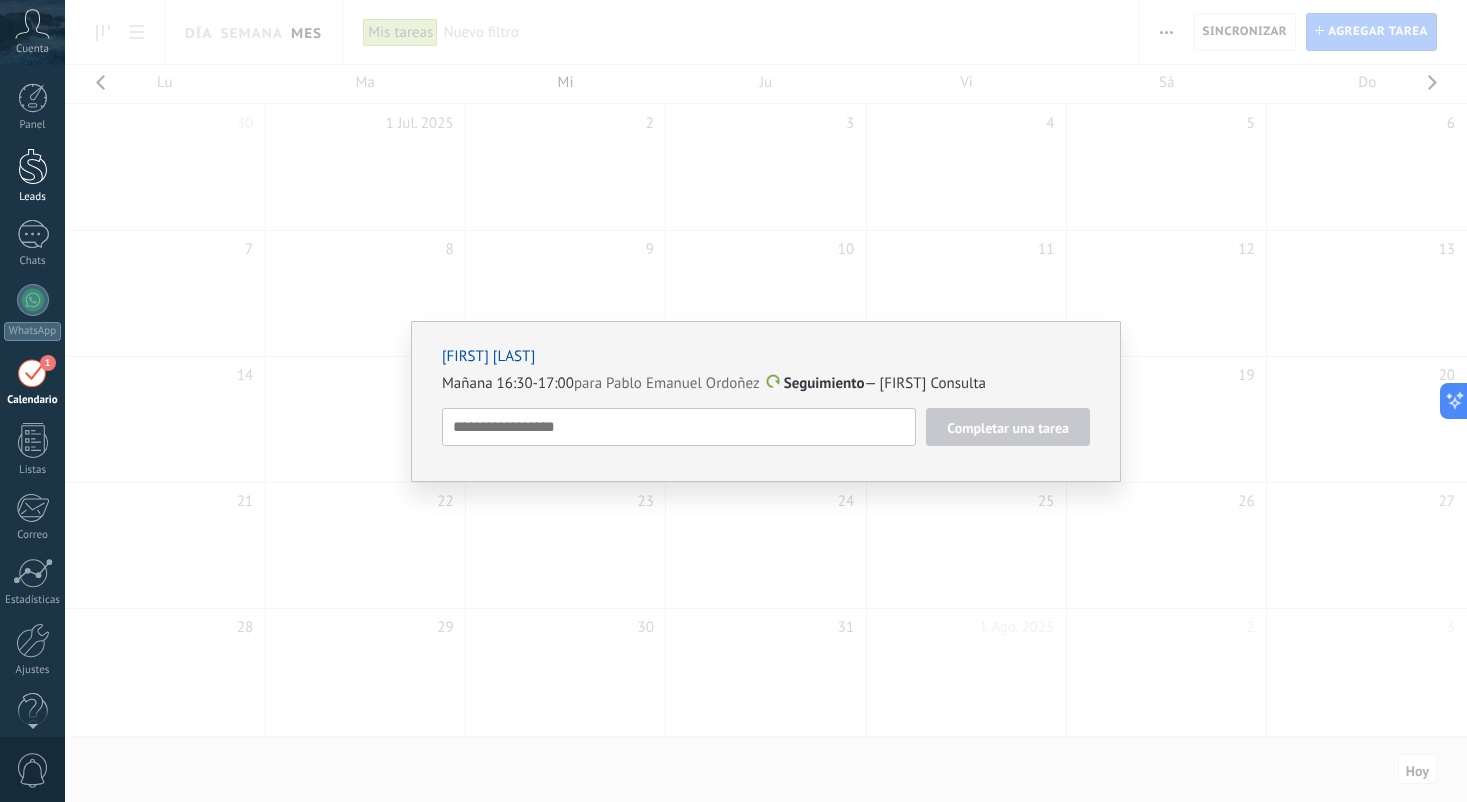 click at bounding box center [33, 166] 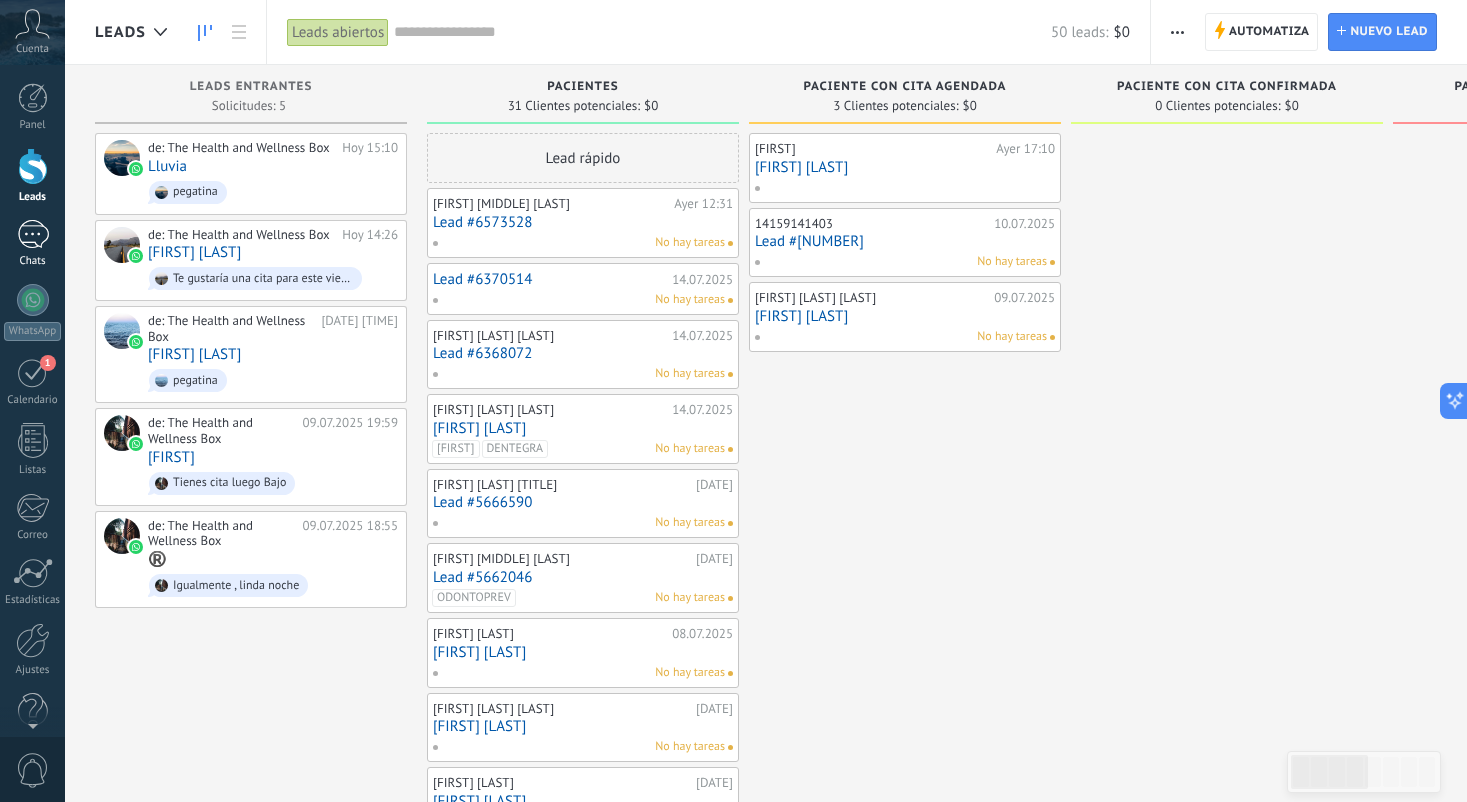 click on "Chats" at bounding box center (32, 244) 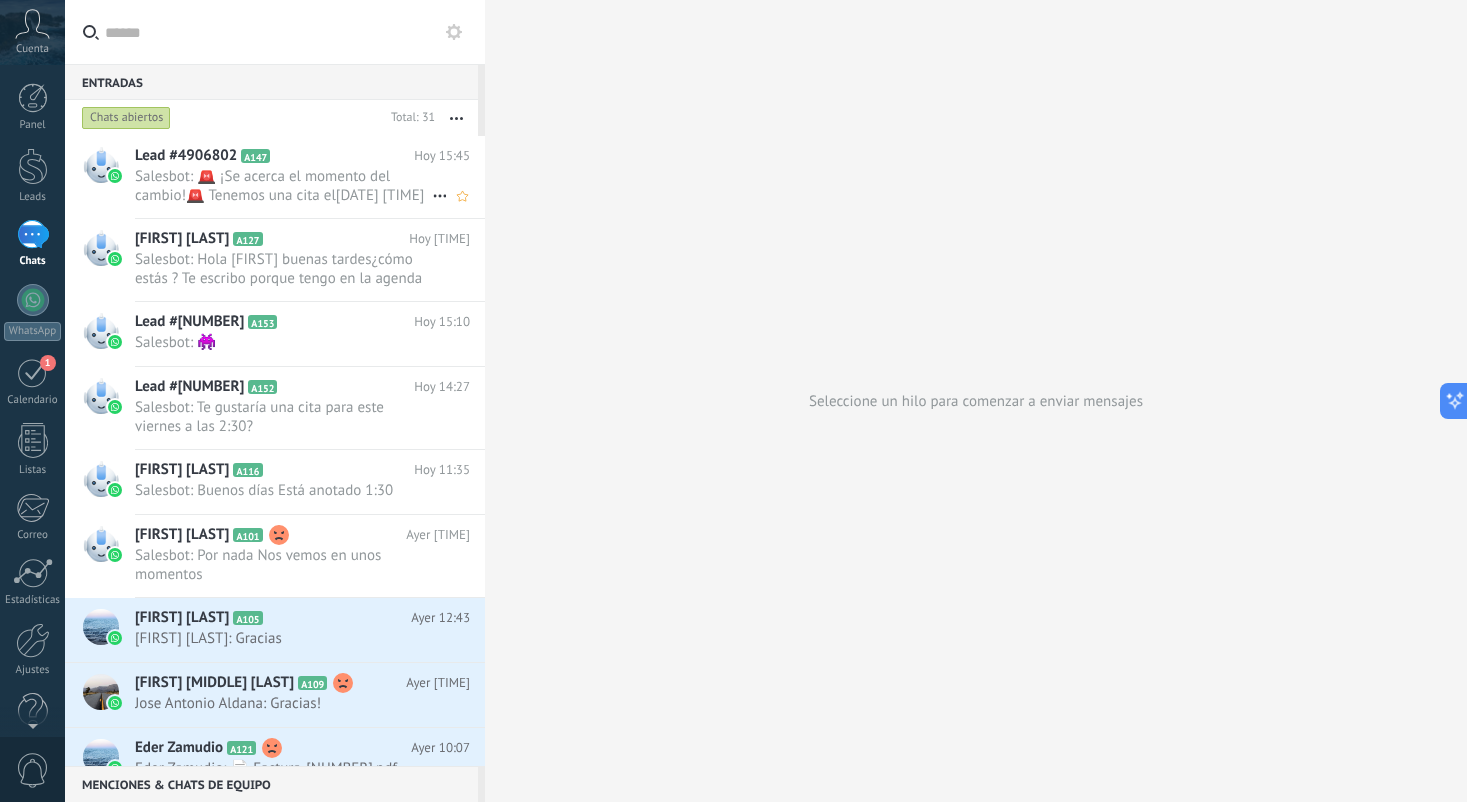 click on "Salesbot: 🚨 ¡Se acerca el momento del cambio!🚨
Tenemos una cita el[DATE] [TIME]¿Confirmas tu asistencia?" at bounding box center [283, 186] 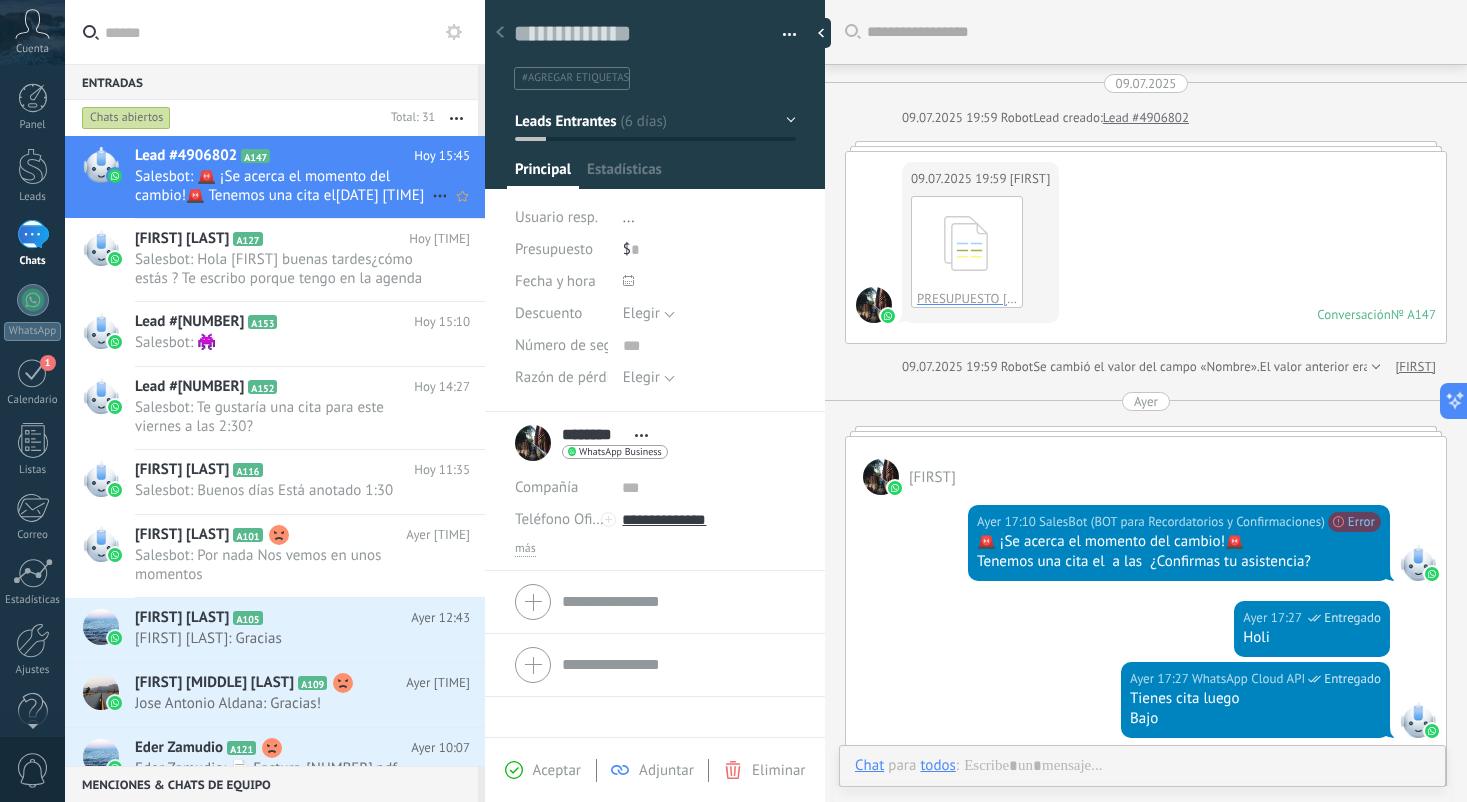 scroll, scrollTop: 30, scrollLeft: 0, axis: vertical 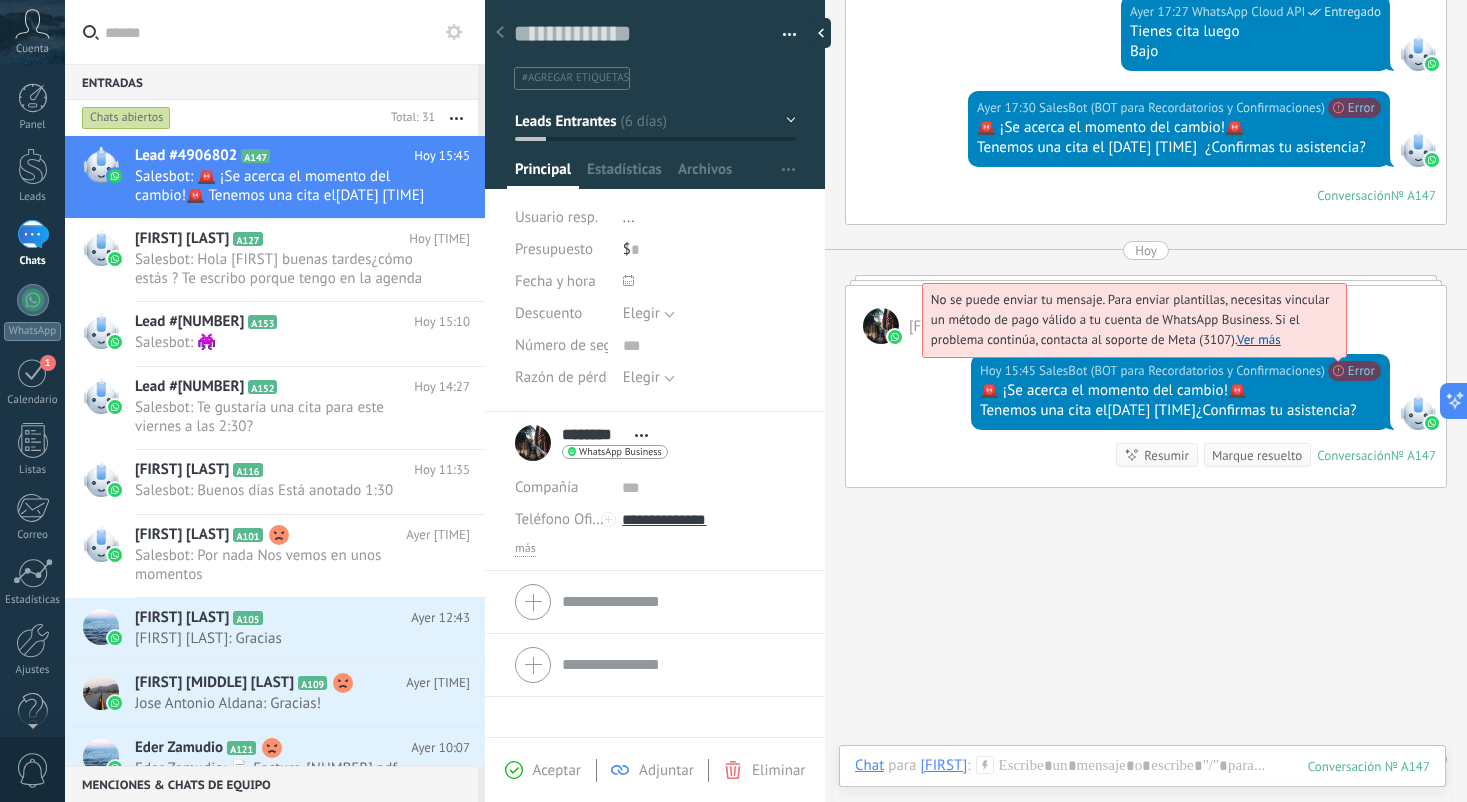 click on "Ver más" at bounding box center (1259, 339) 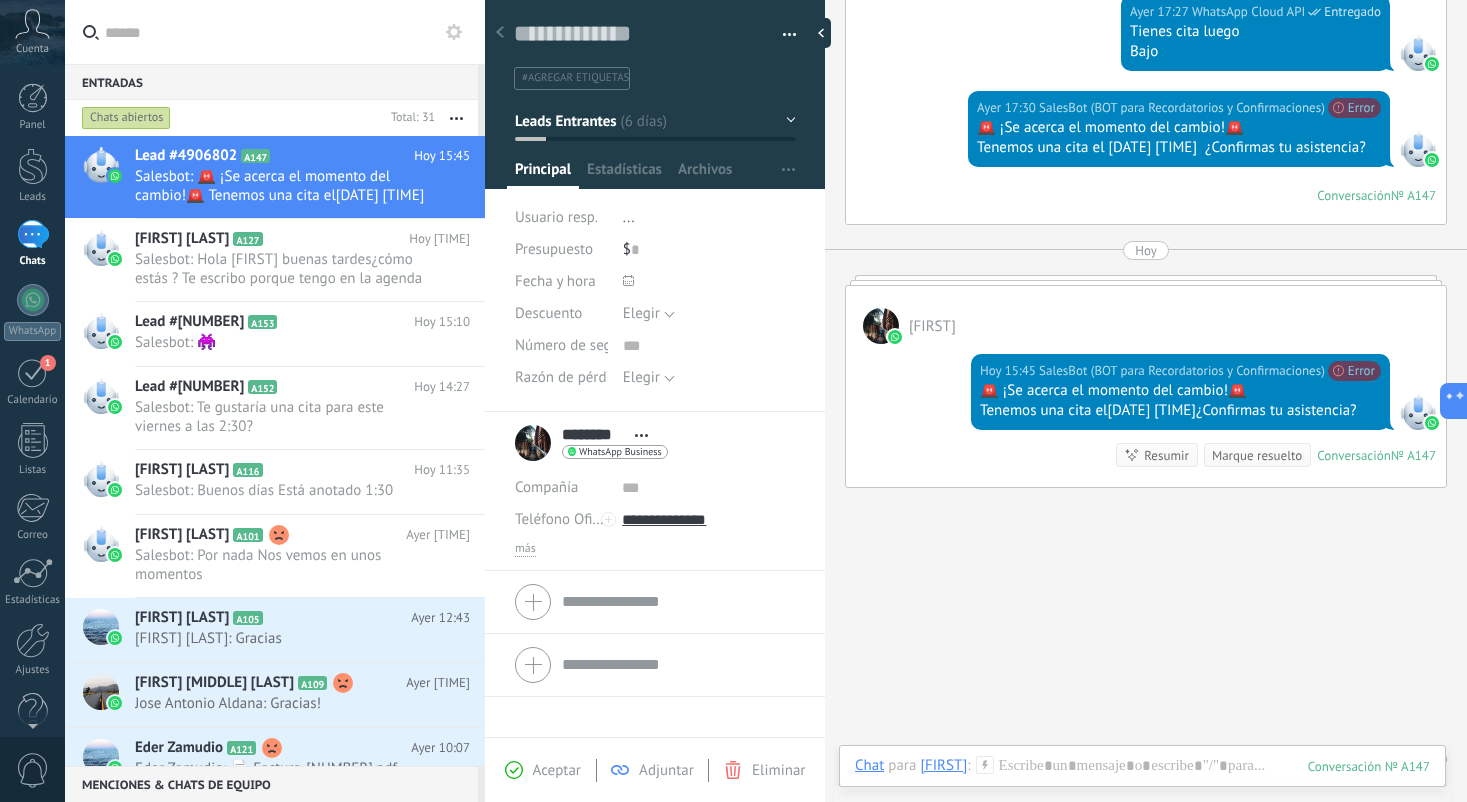 click at bounding box center (33, 234) 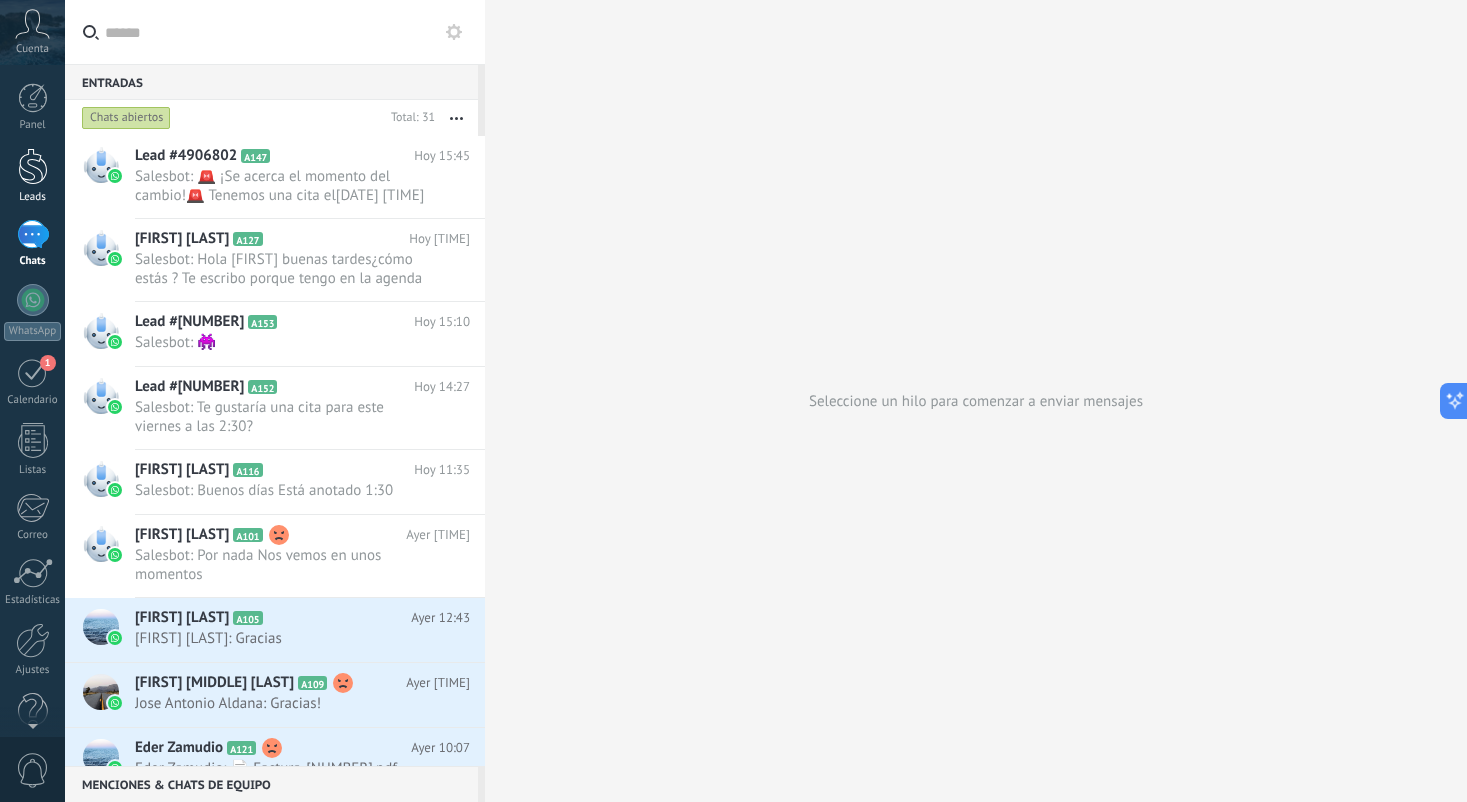 click at bounding box center (33, 166) 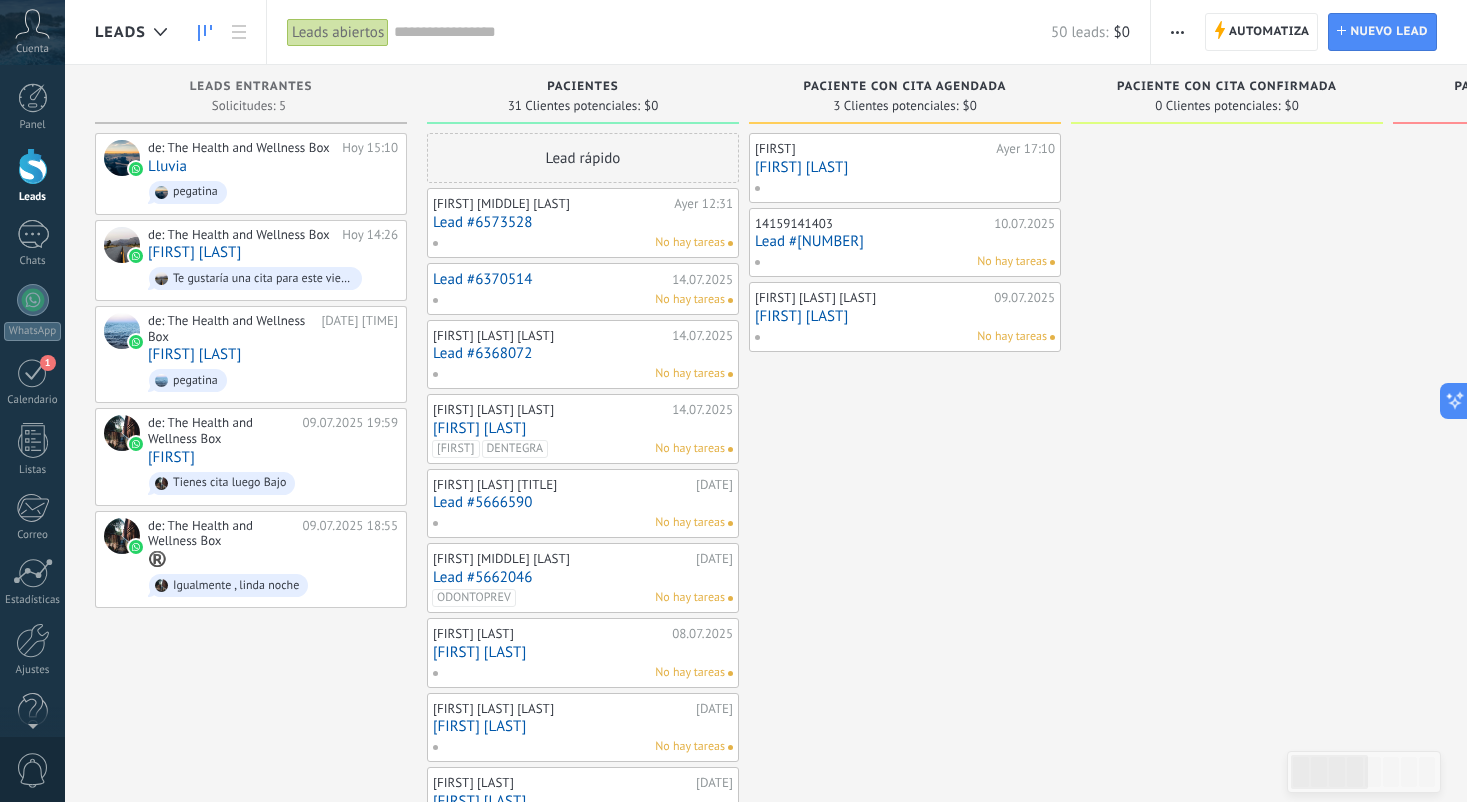 click on "[FIRST] [LAST]" at bounding box center (905, 167) 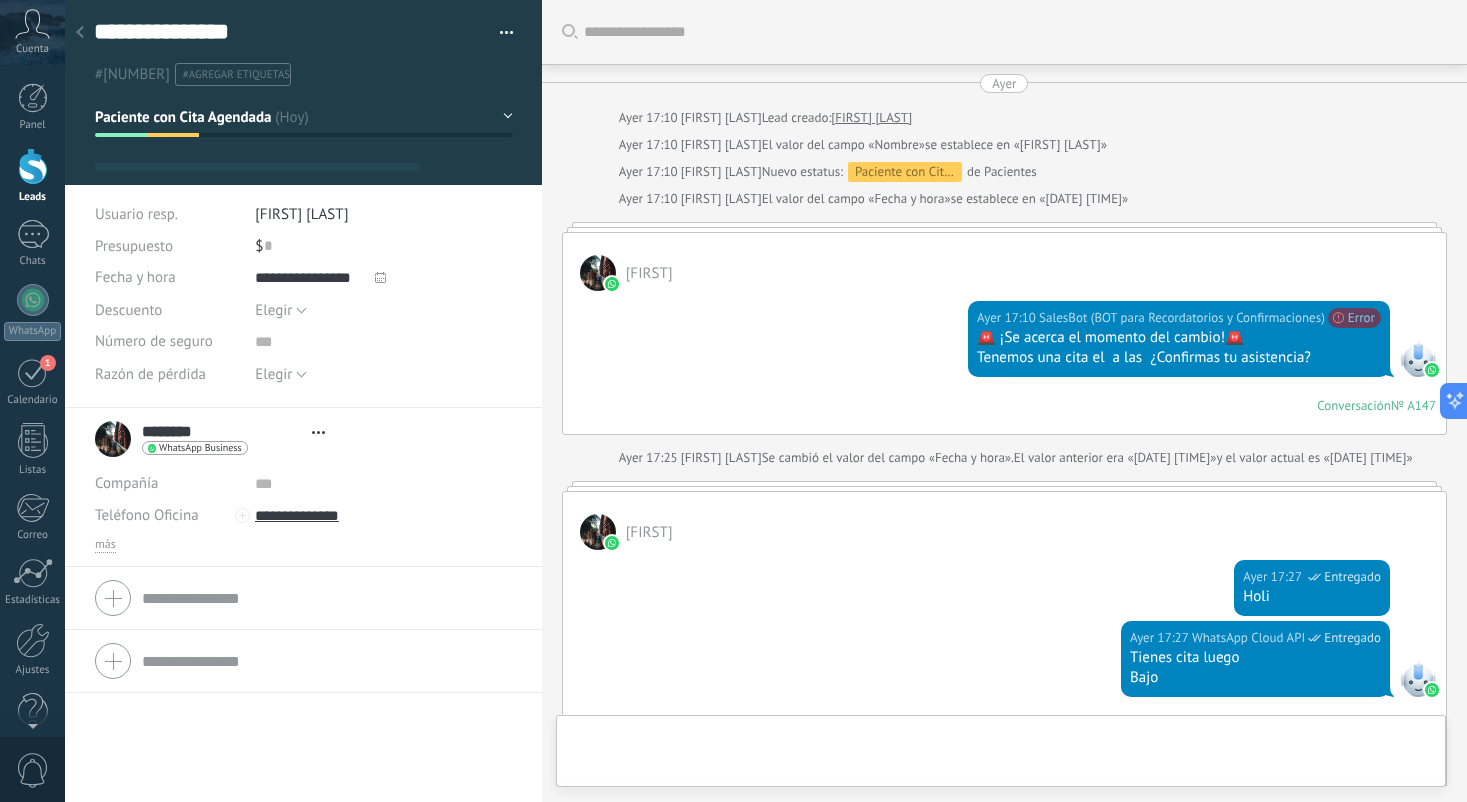 type on "**********" 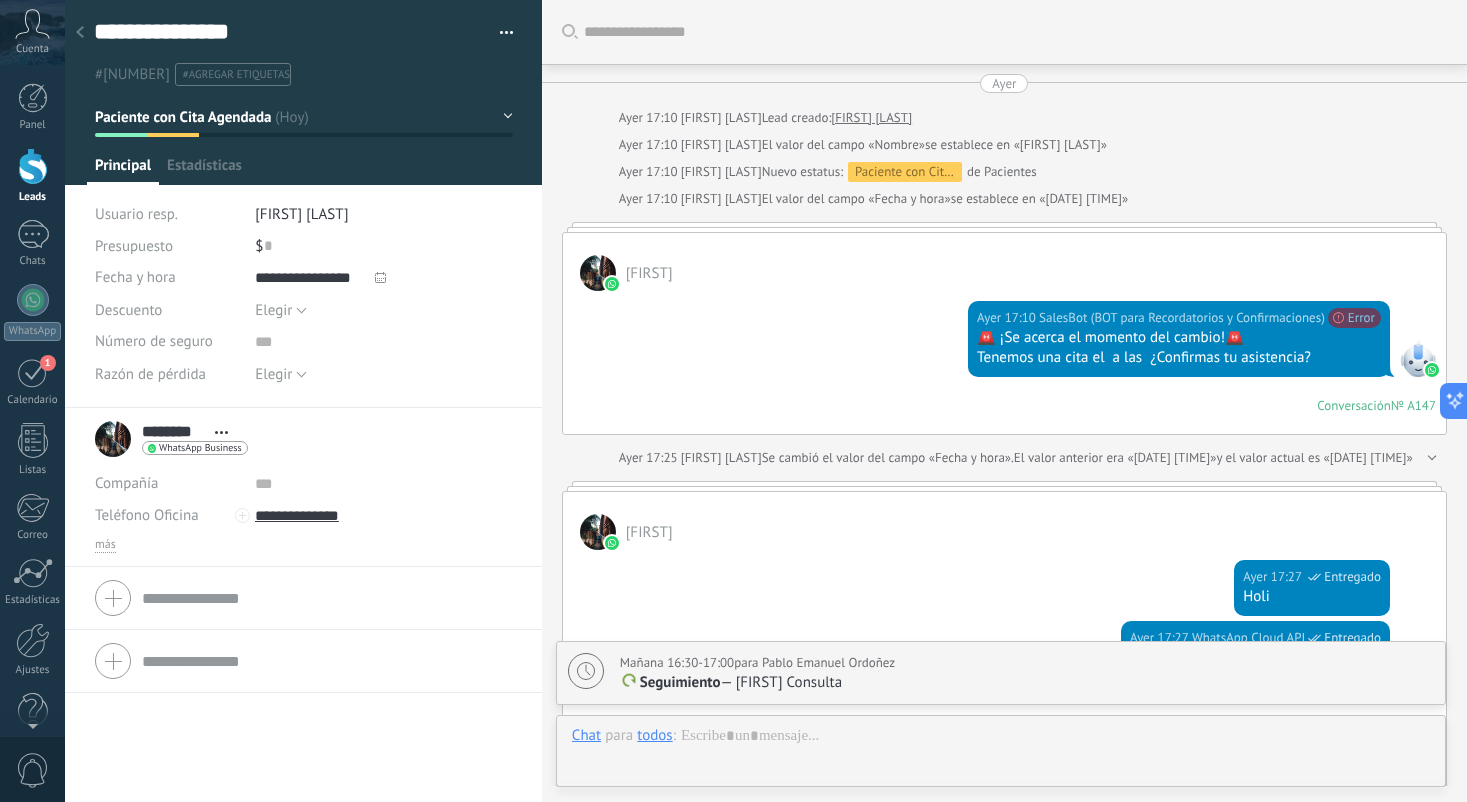 scroll, scrollTop: 764, scrollLeft: 0, axis: vertical 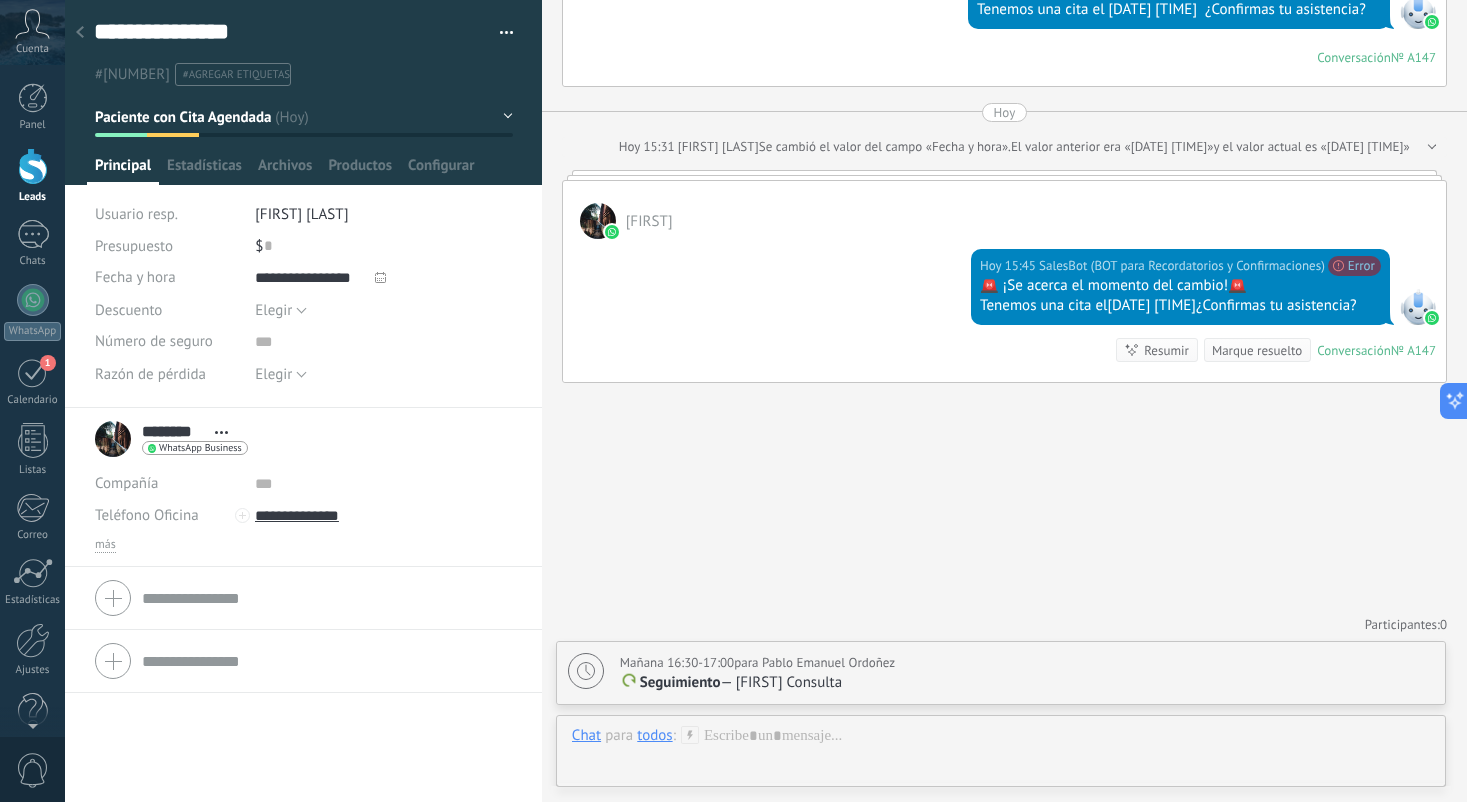 click at bounding box center [380, 277] 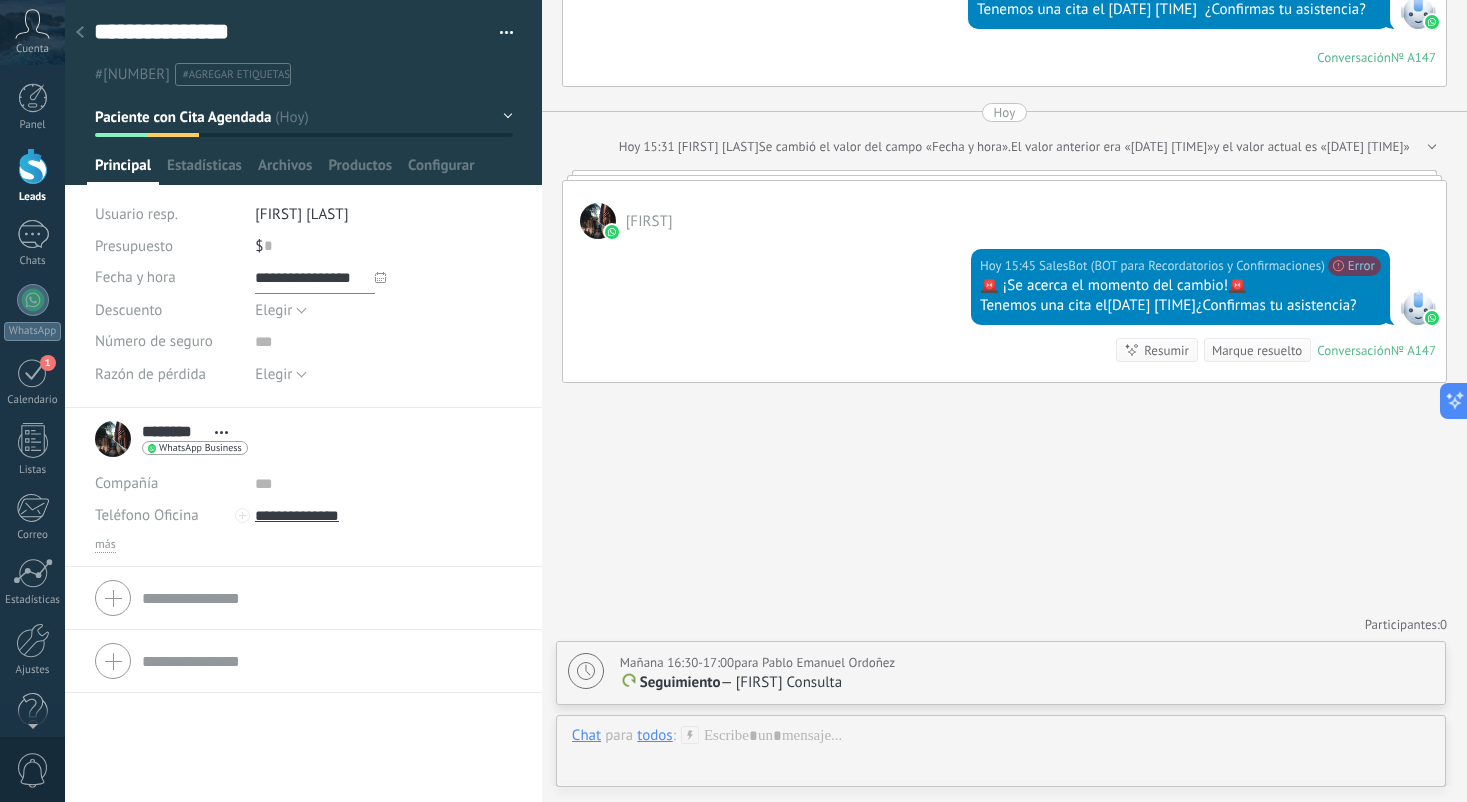 type on "*******" 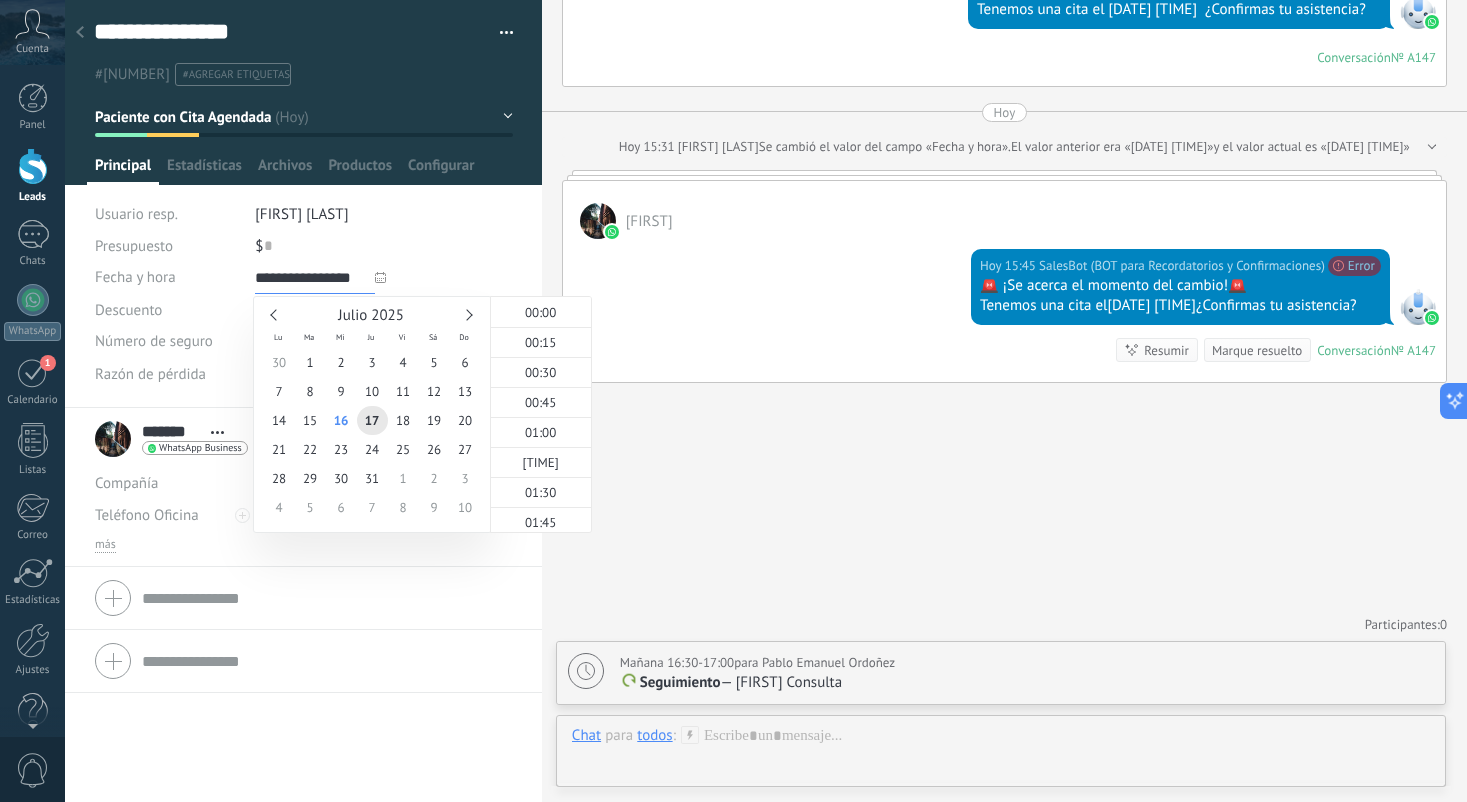 scroll, scrollTop: 1842, scrollLeft: 0, axis: vertical 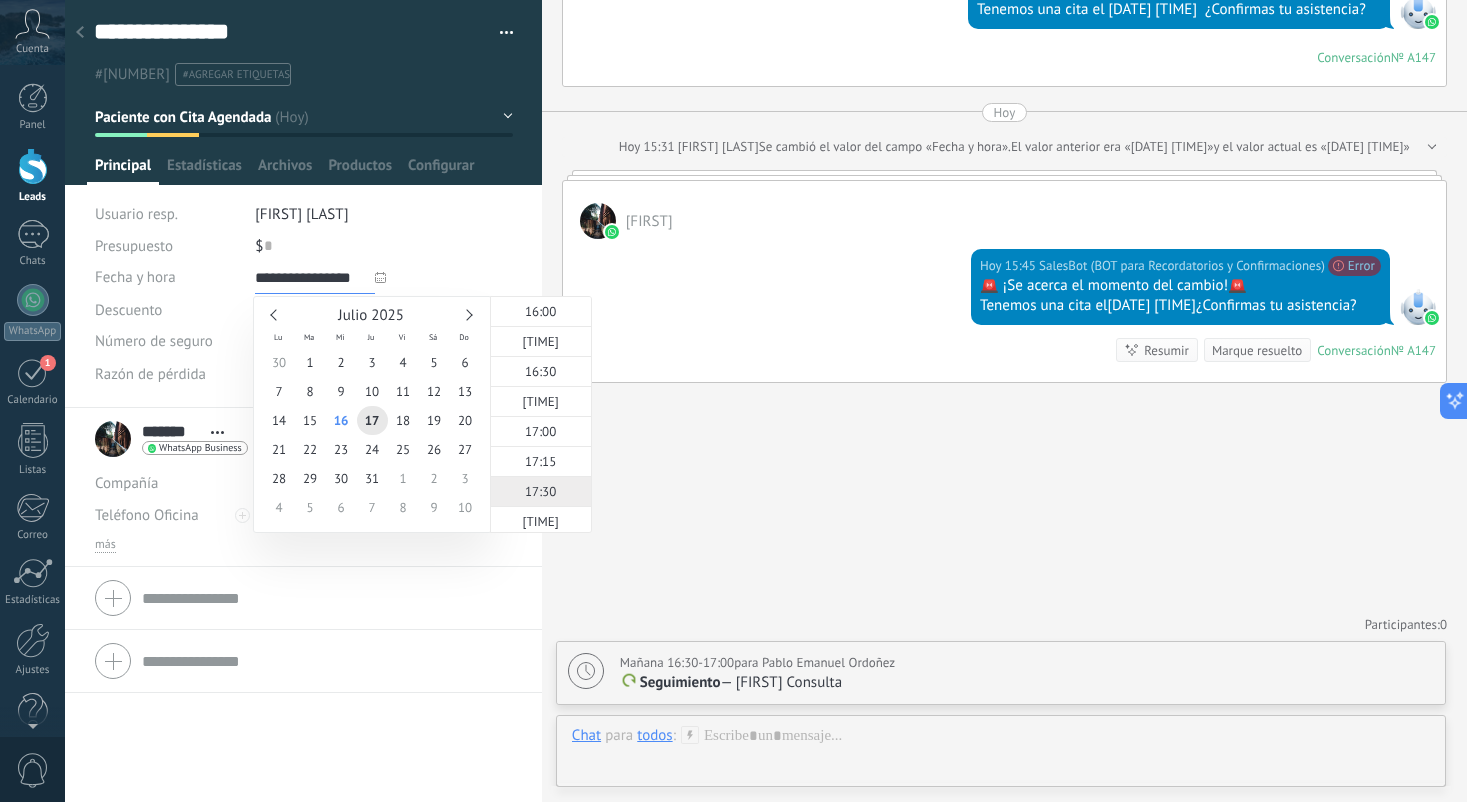 click on "17:30" at bounding box center (540, 491) 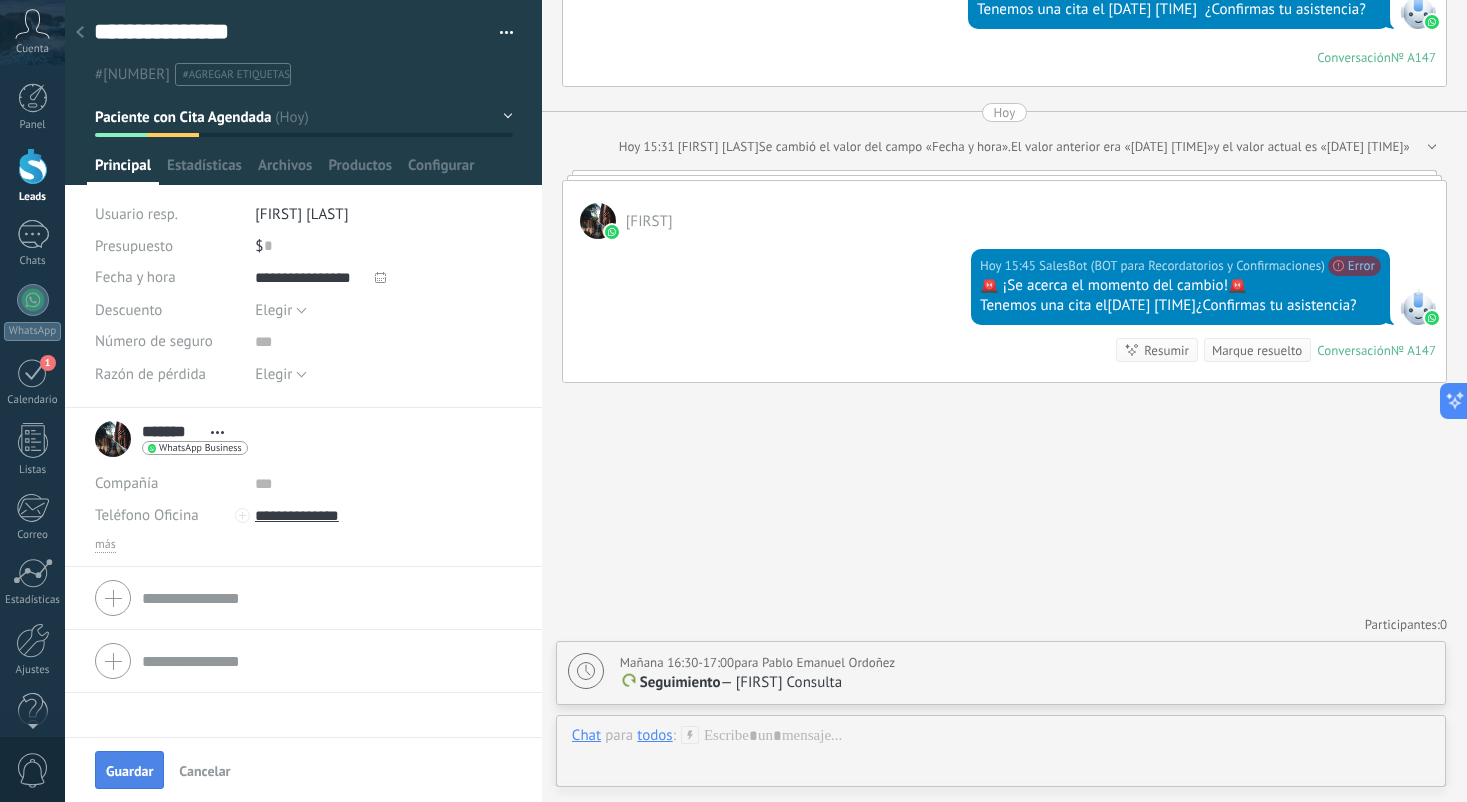 click on "Guardar" at bounding box center [129, 770] 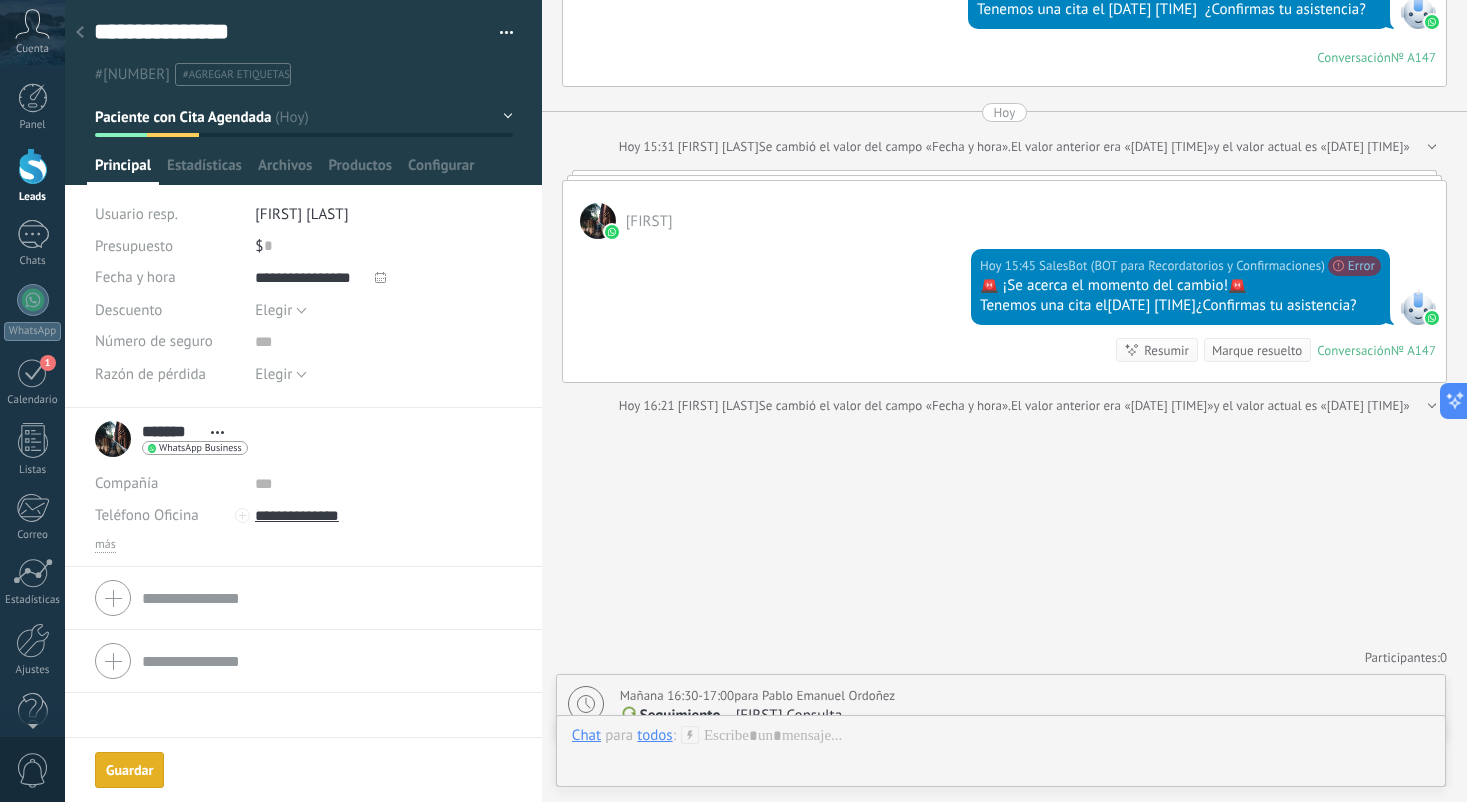 scroll, scrollTop: 797, scrollLeft: 0, axis: vertical 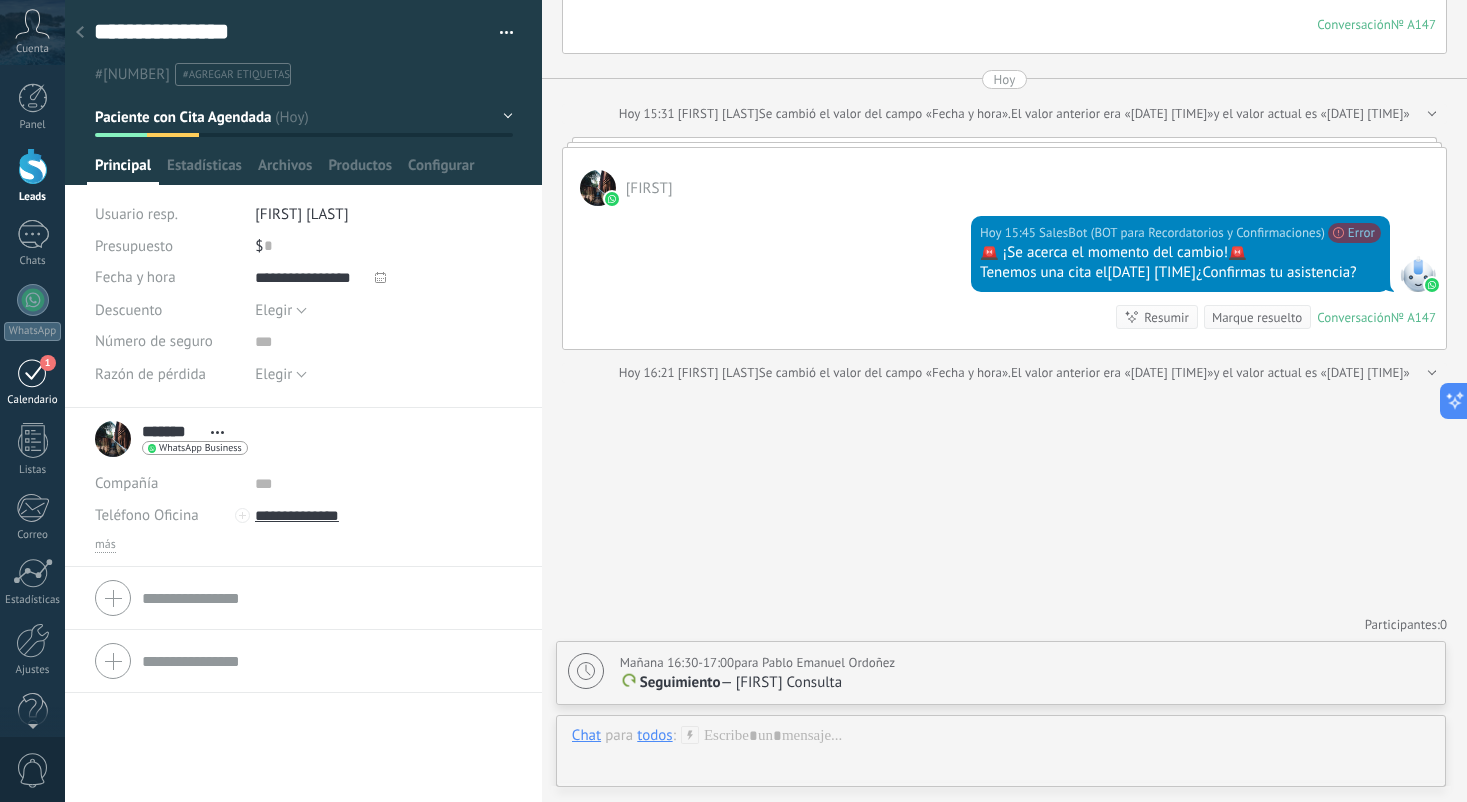 click on "1" at bounding box center (33, 372) 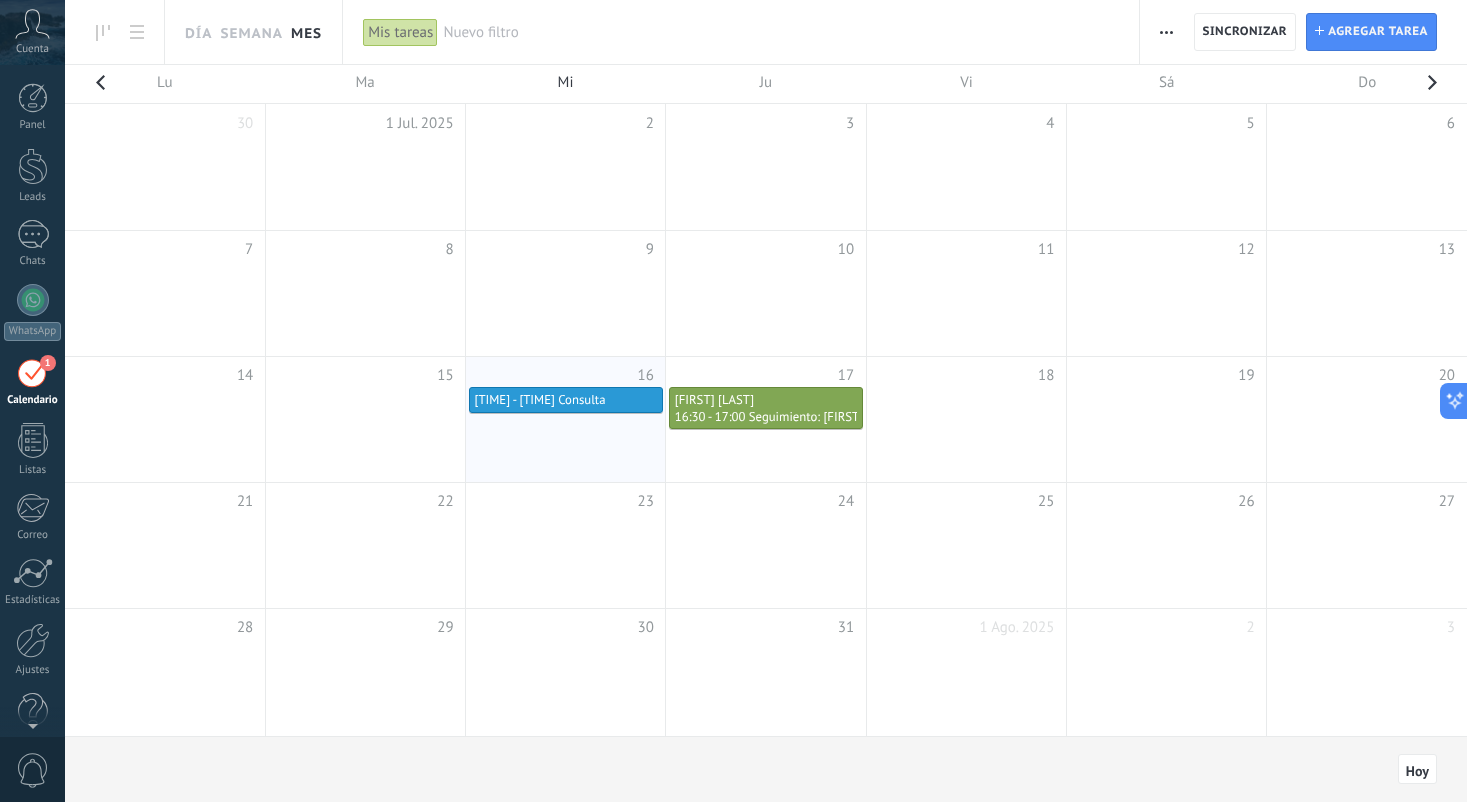 click on "[FIRST] [LAST]" at bounding box center [766, 400] 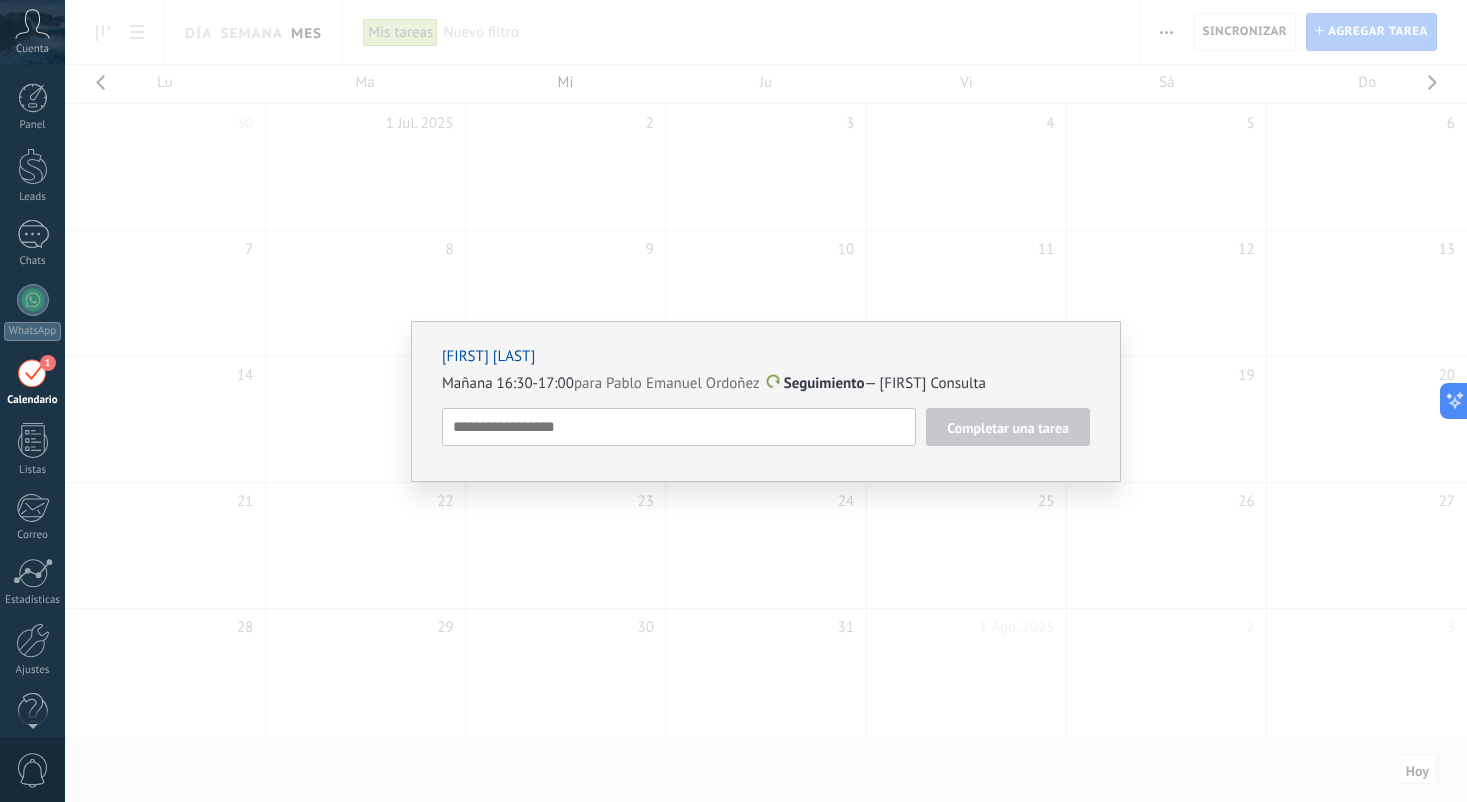 click on "[FIRST] [LAST]" at bounding box center (488, 356) 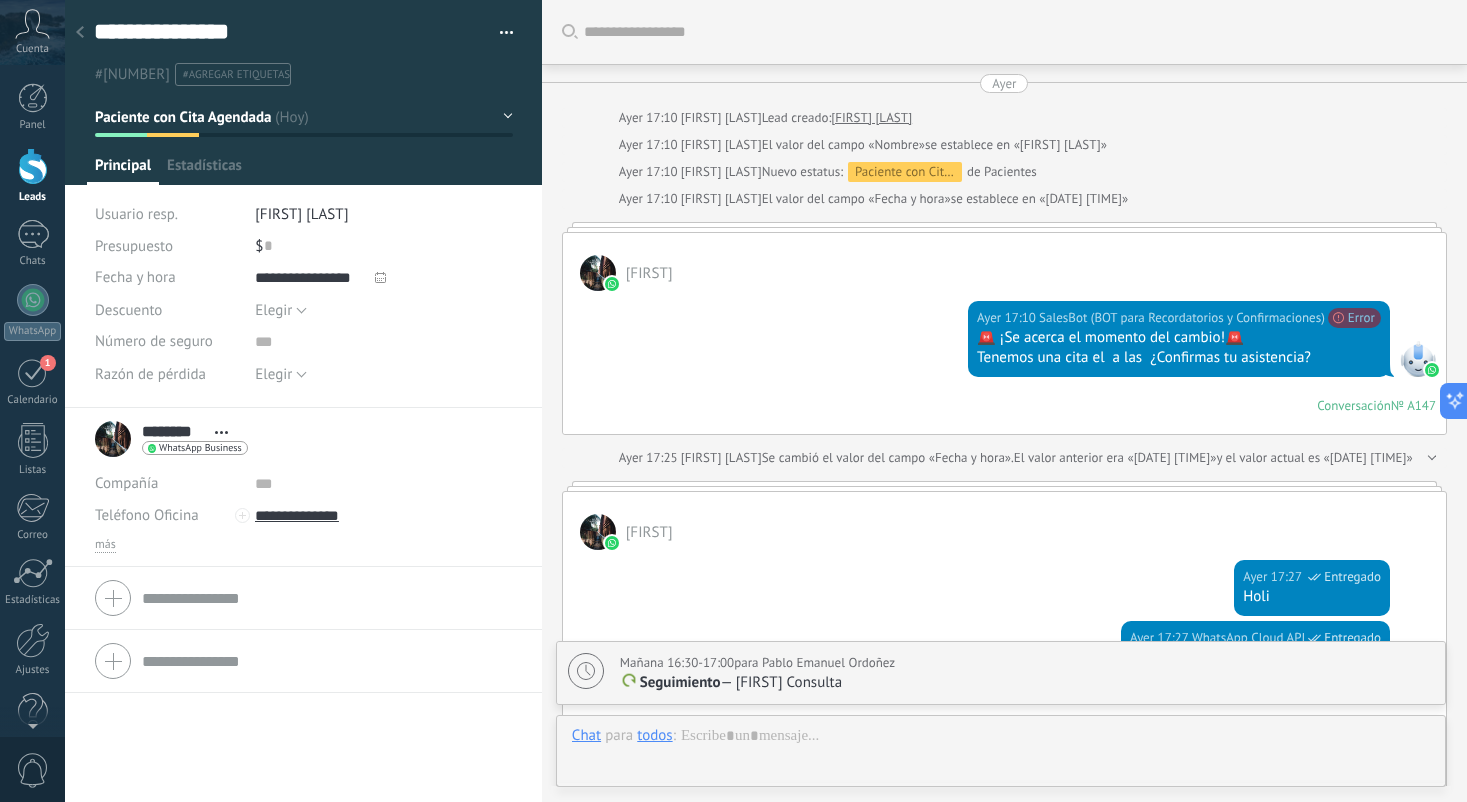 scroll, scrollTop: 30, scrollLeft: 0, axis: vertical 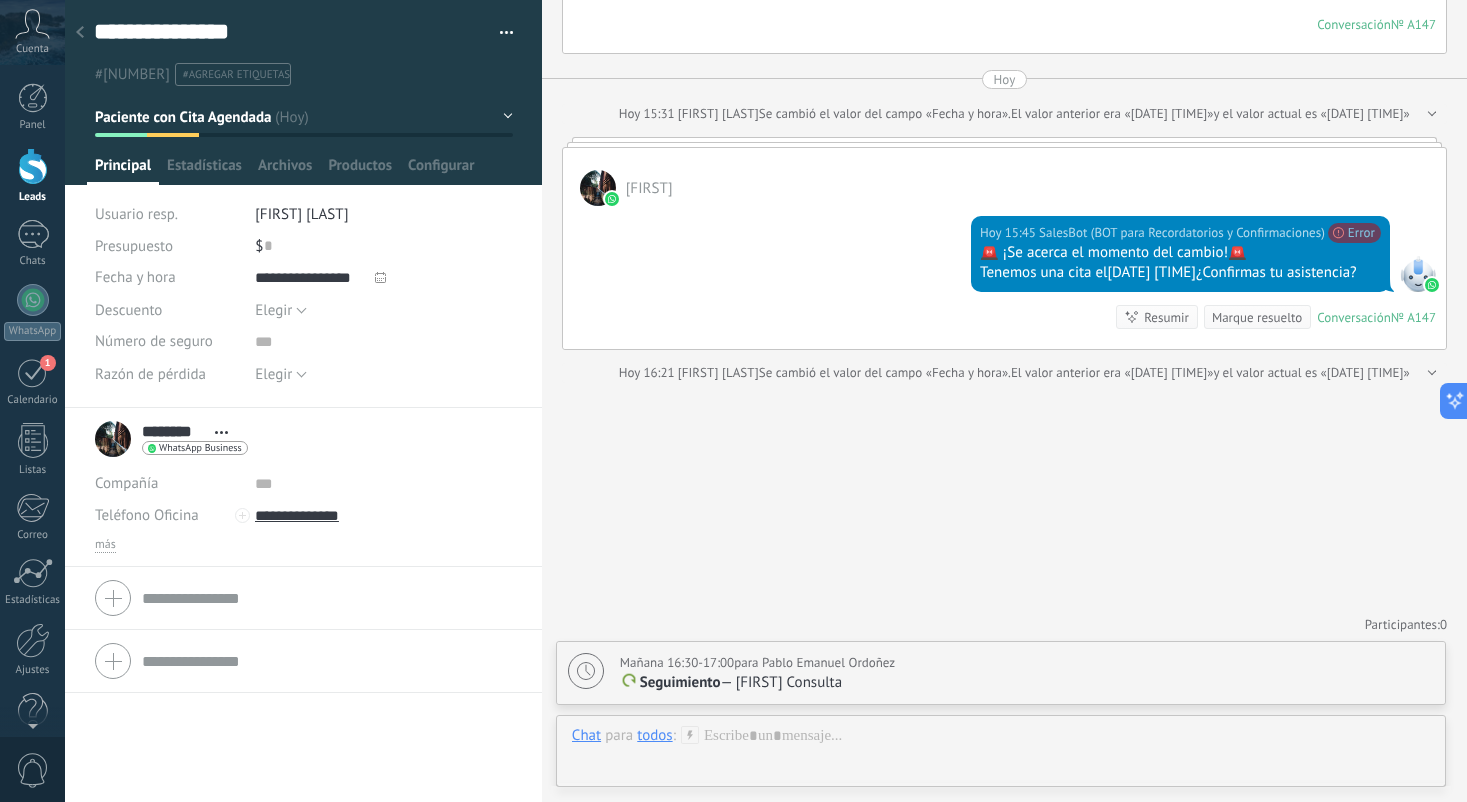click on "Seguimiento" at bounding box center [680, 682] 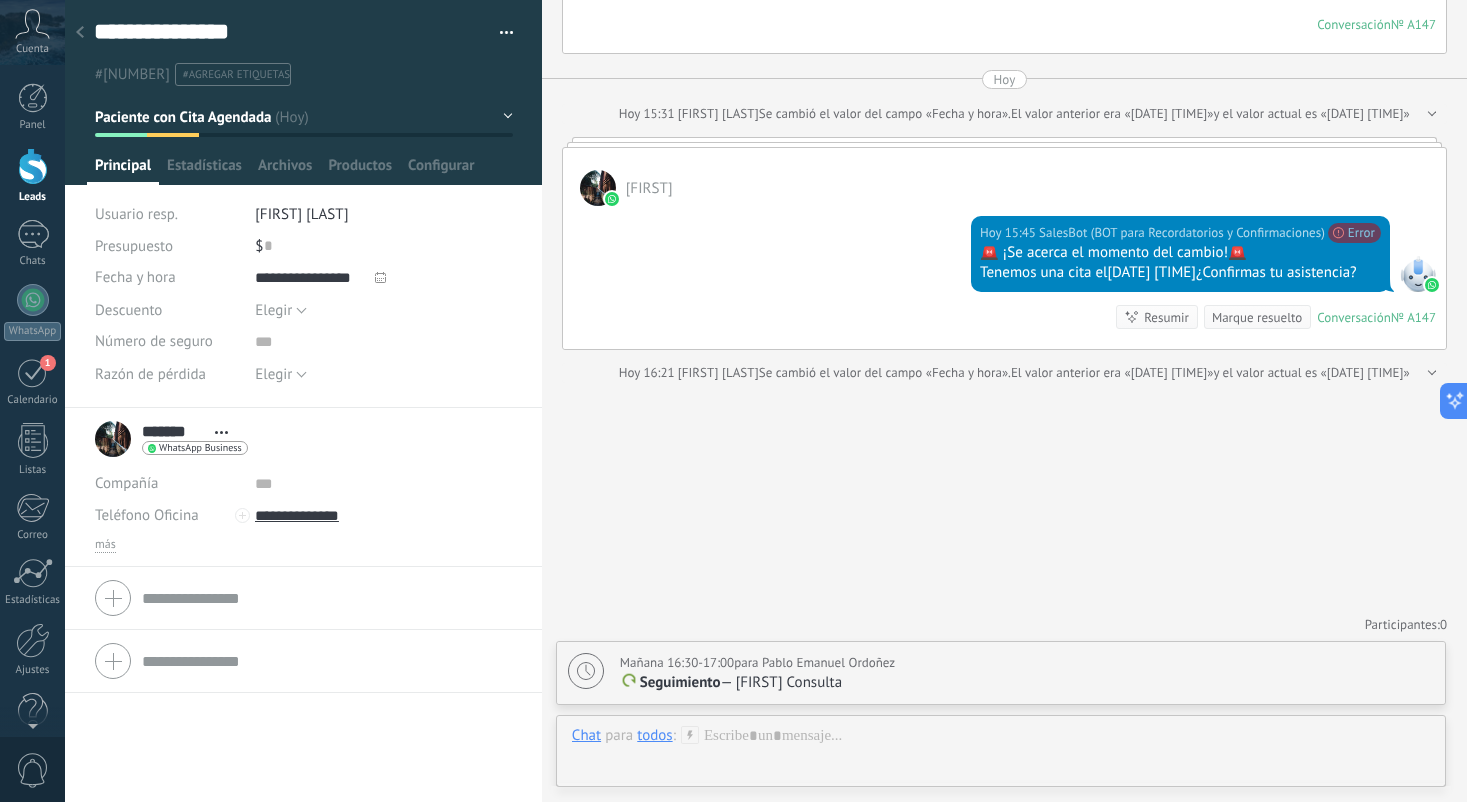 scroll, scrollTop: 882, scrollLeft: 0, axis: vertical 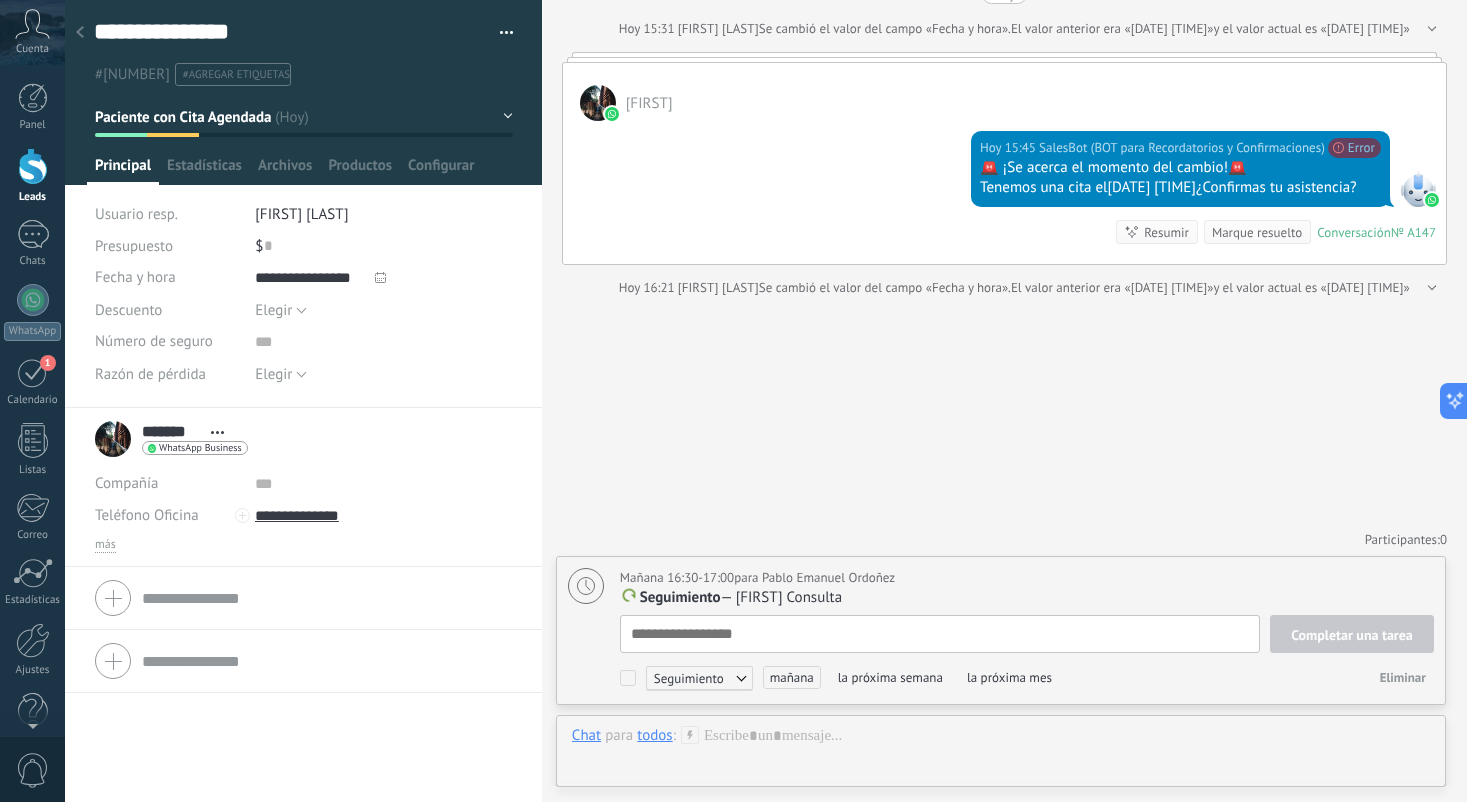 click on "Eliminar" at bounding box center (1403, 677) 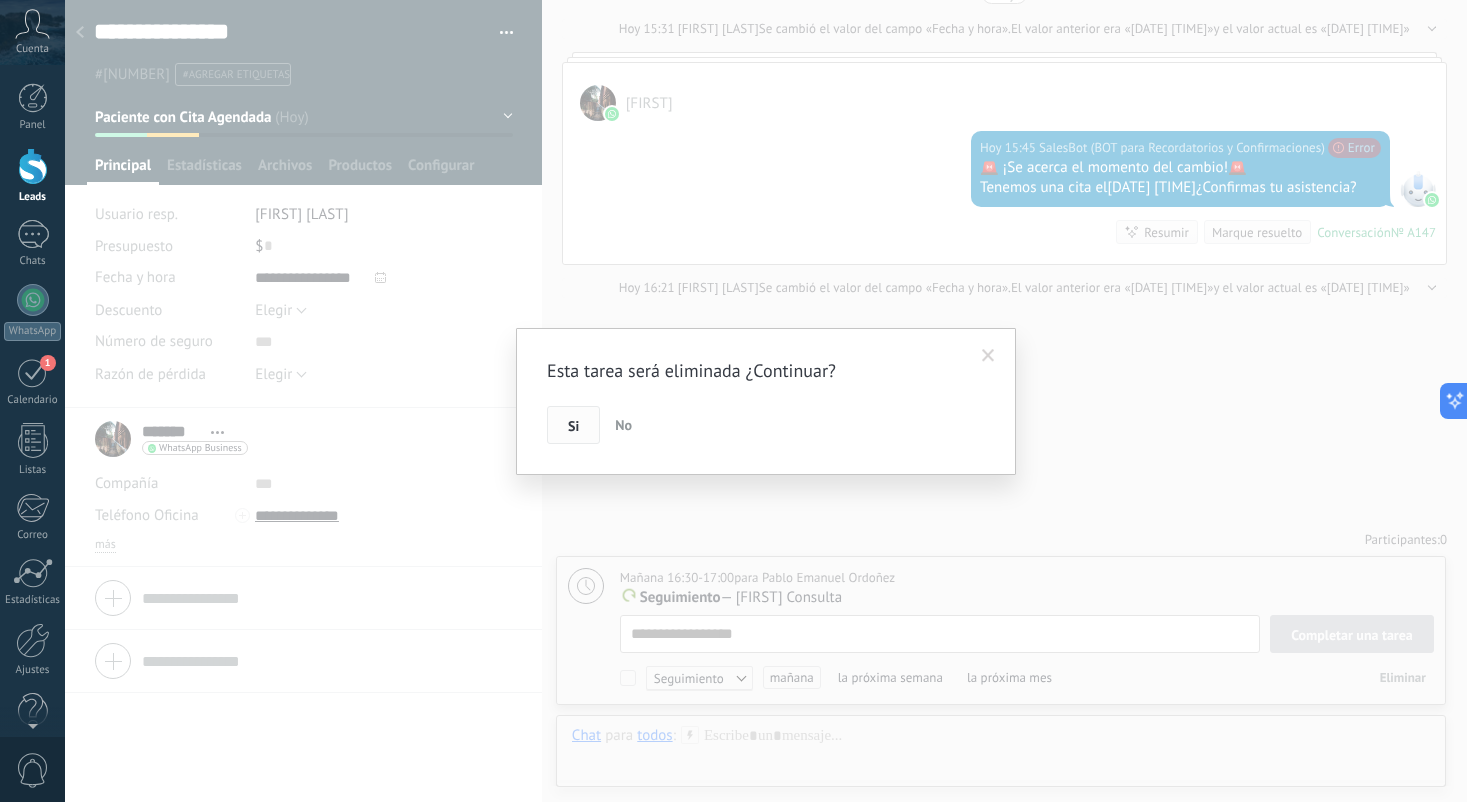 click on "Si" at bounding box center [573, 426] 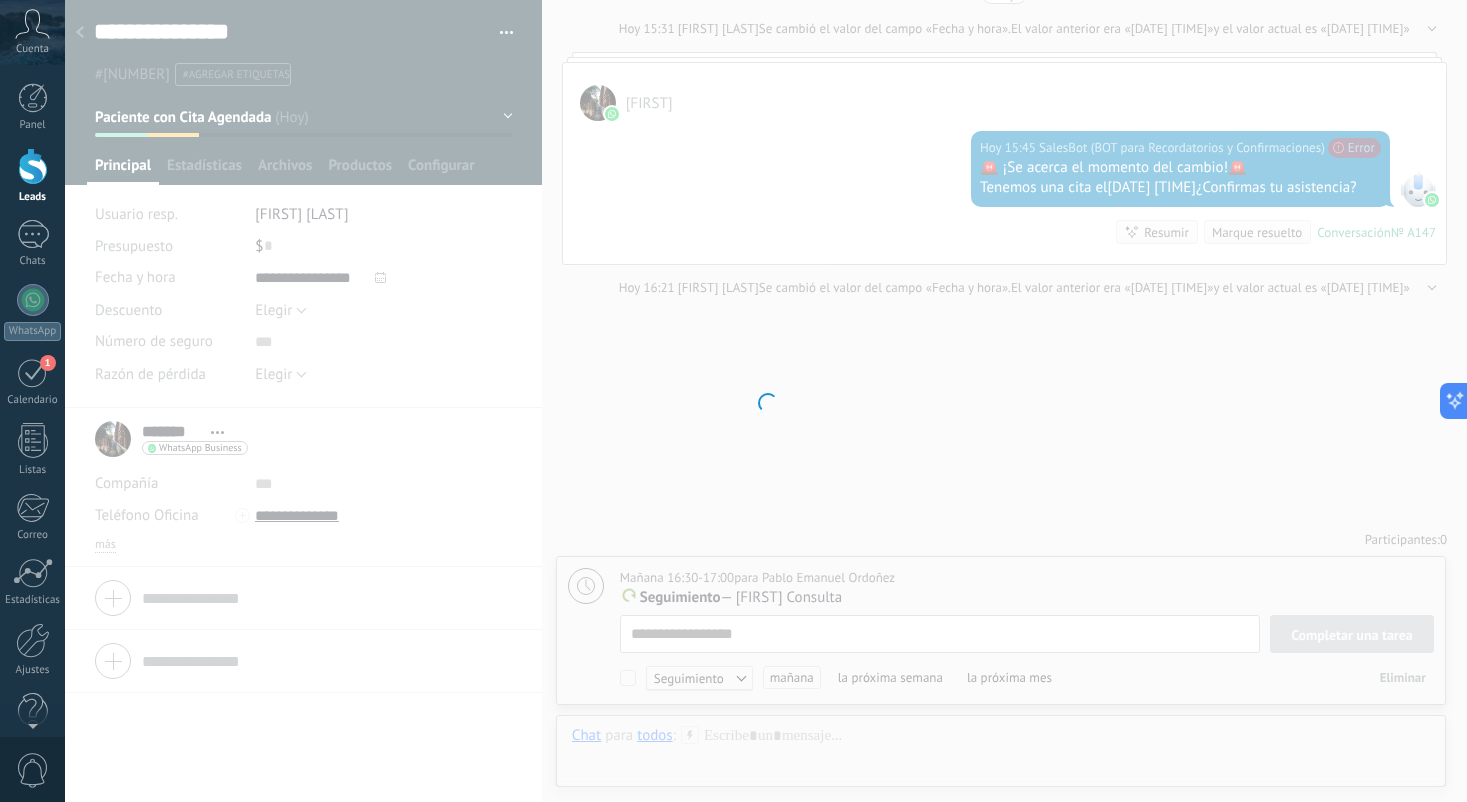 scroll, scrollTop: 727, scrollLeft: 0, axis: vertical 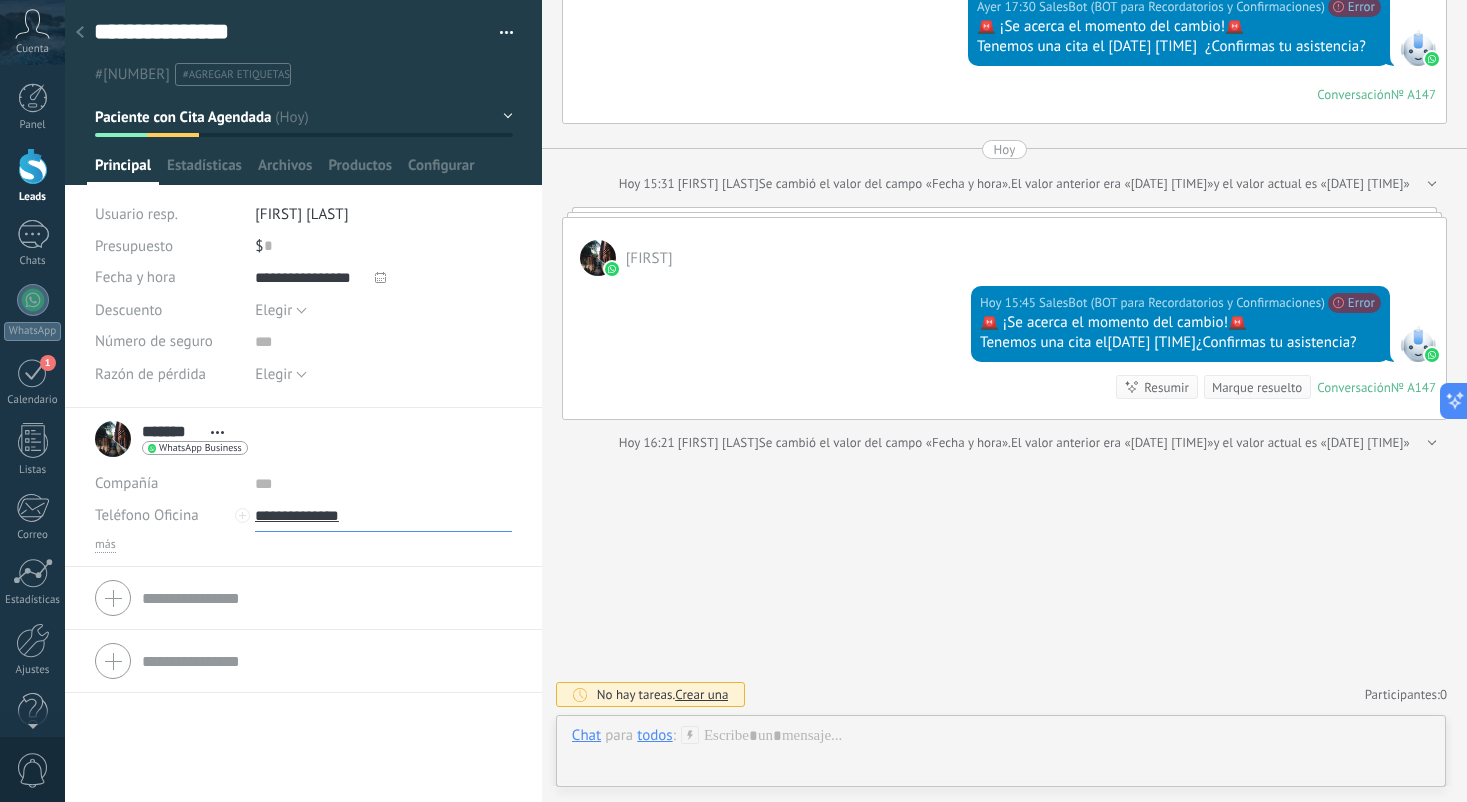 drag, startPoint x: 272, startPoint y: 510, endPoint x: 754, endPoint y: 807, distance: 566.1563 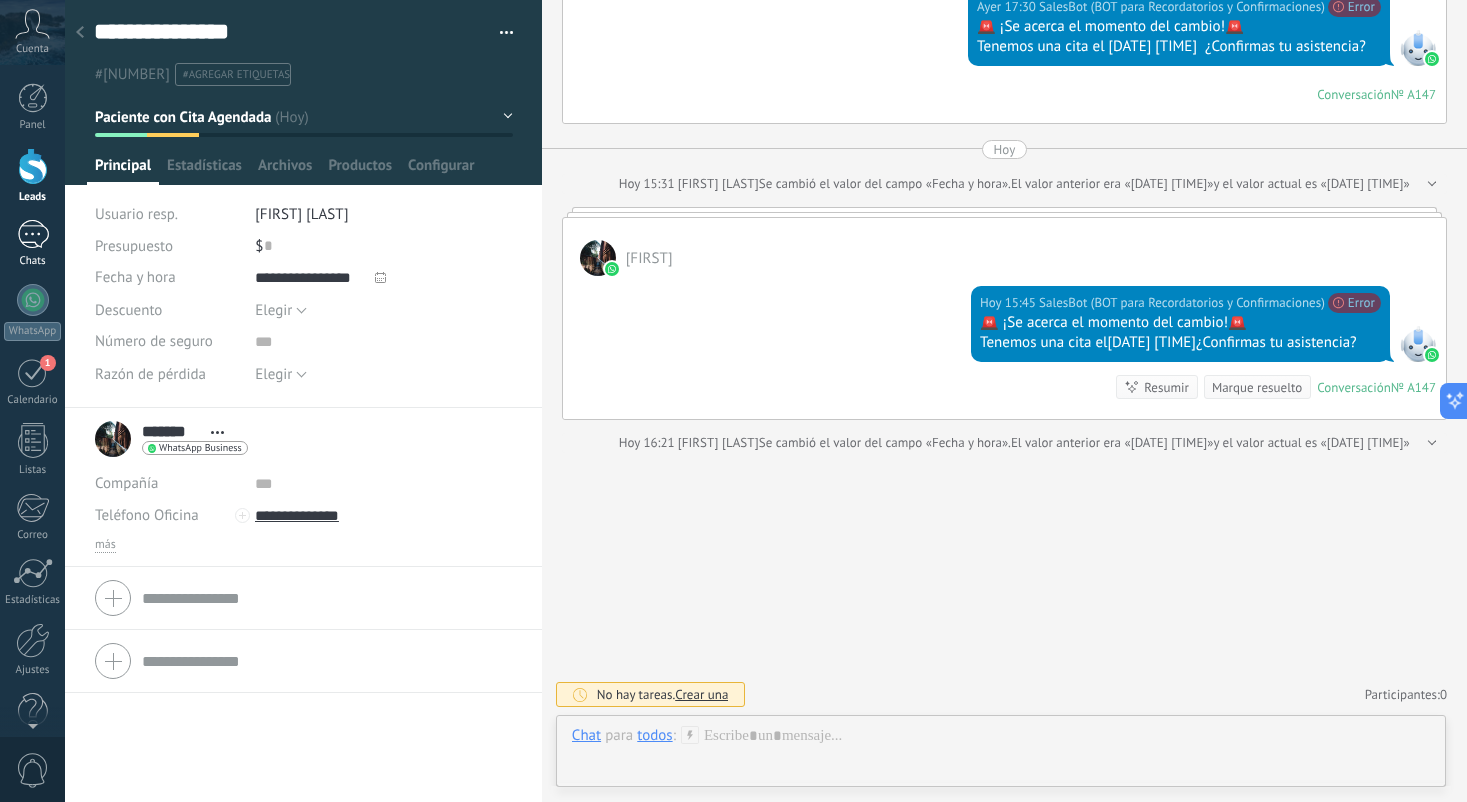 click at bounding box center [33, 234] 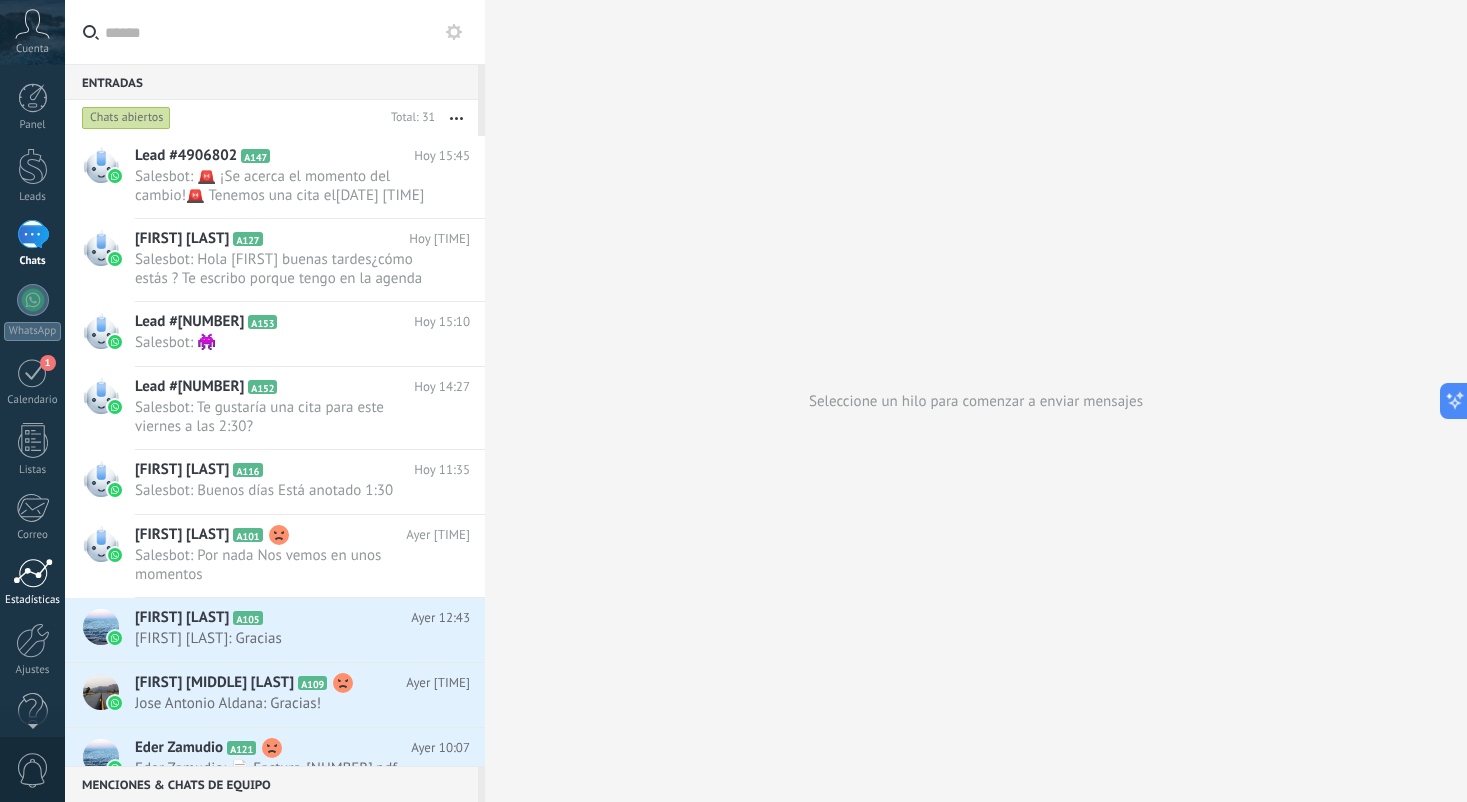 click at bounding box center [33, 573] 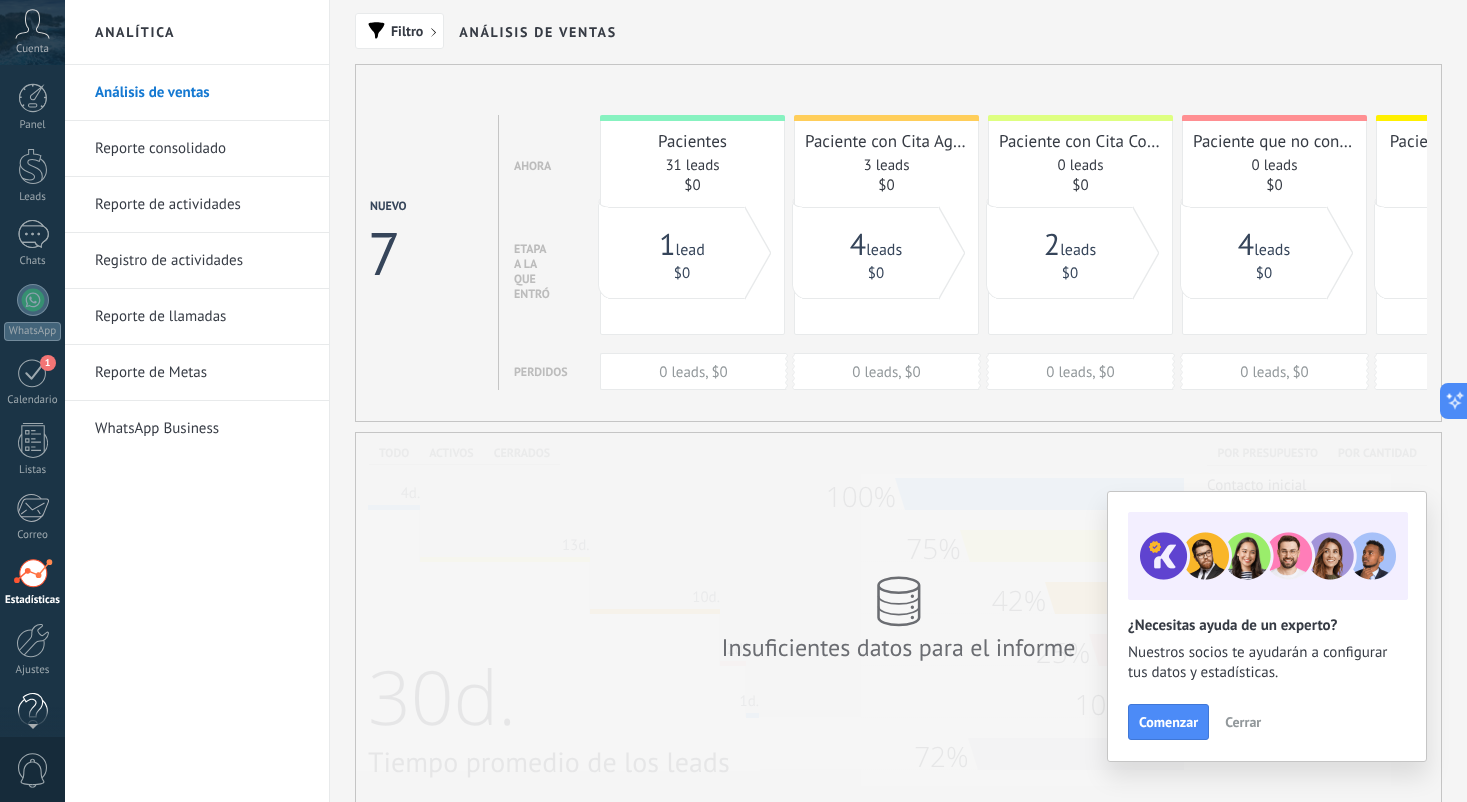 scroll, scrollTop: 30, scrollLeft: 0, axis: vertical 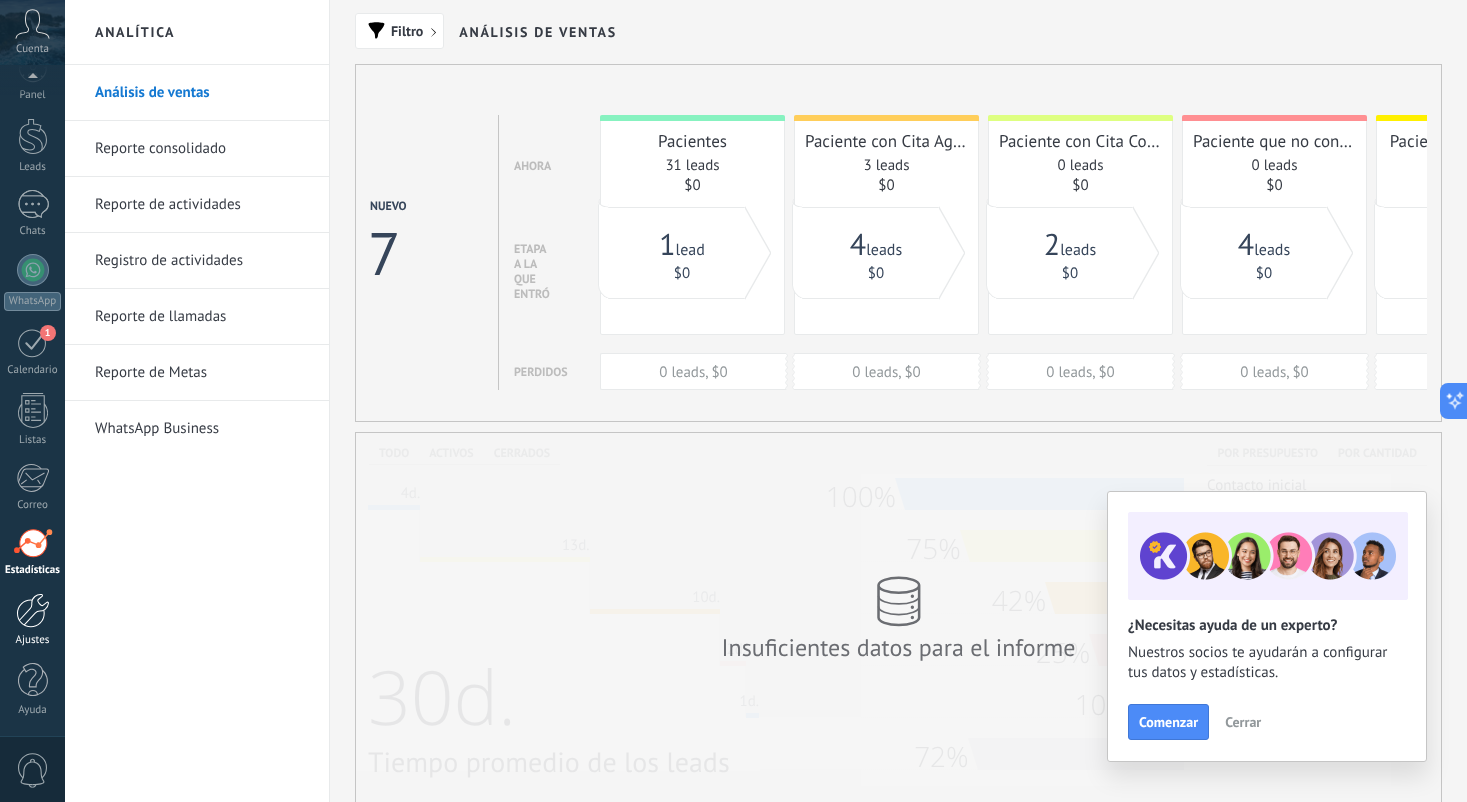click at bounding box center [33, 610] 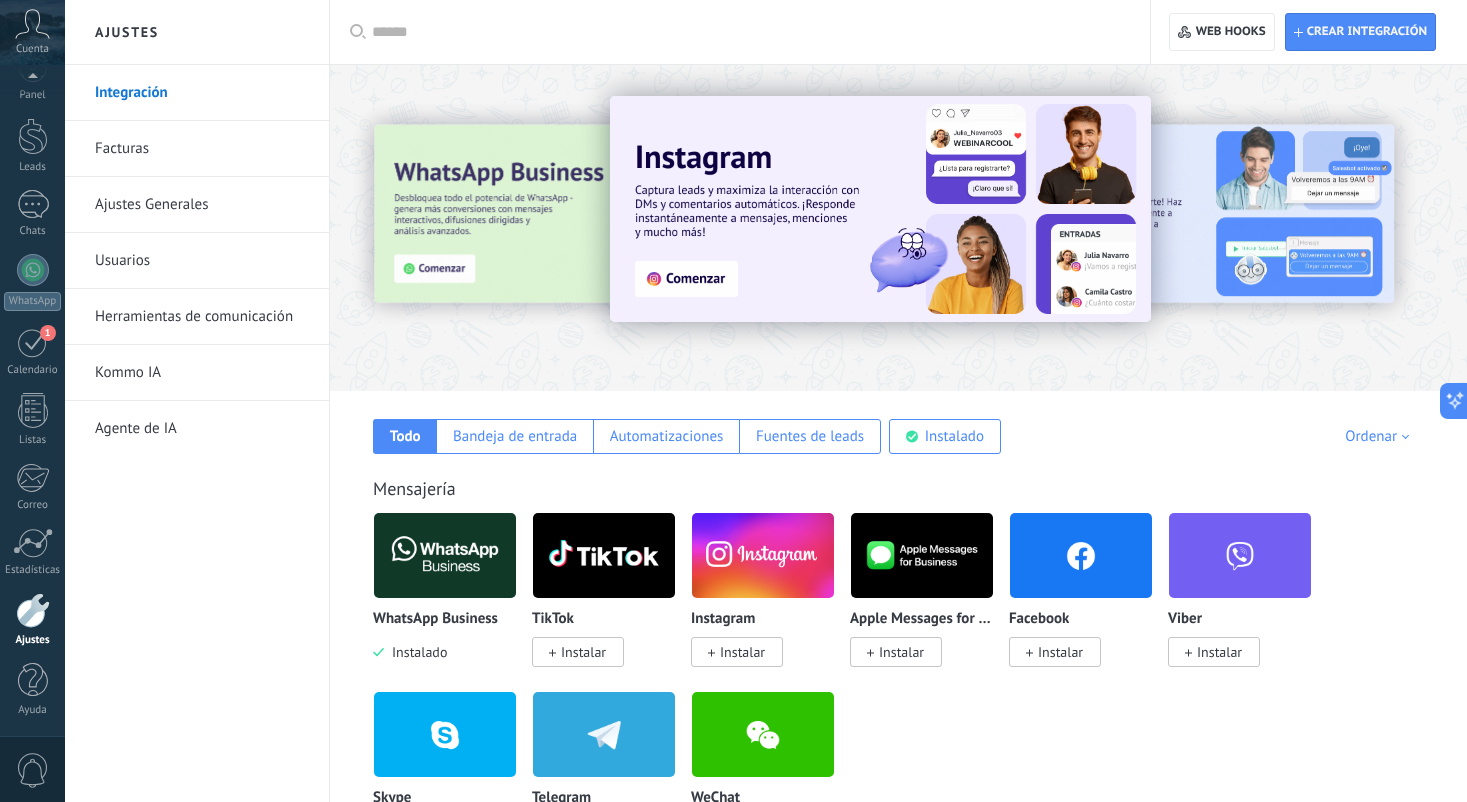 click on "Herramientas de comunicación" at bounding box center (202, 317) 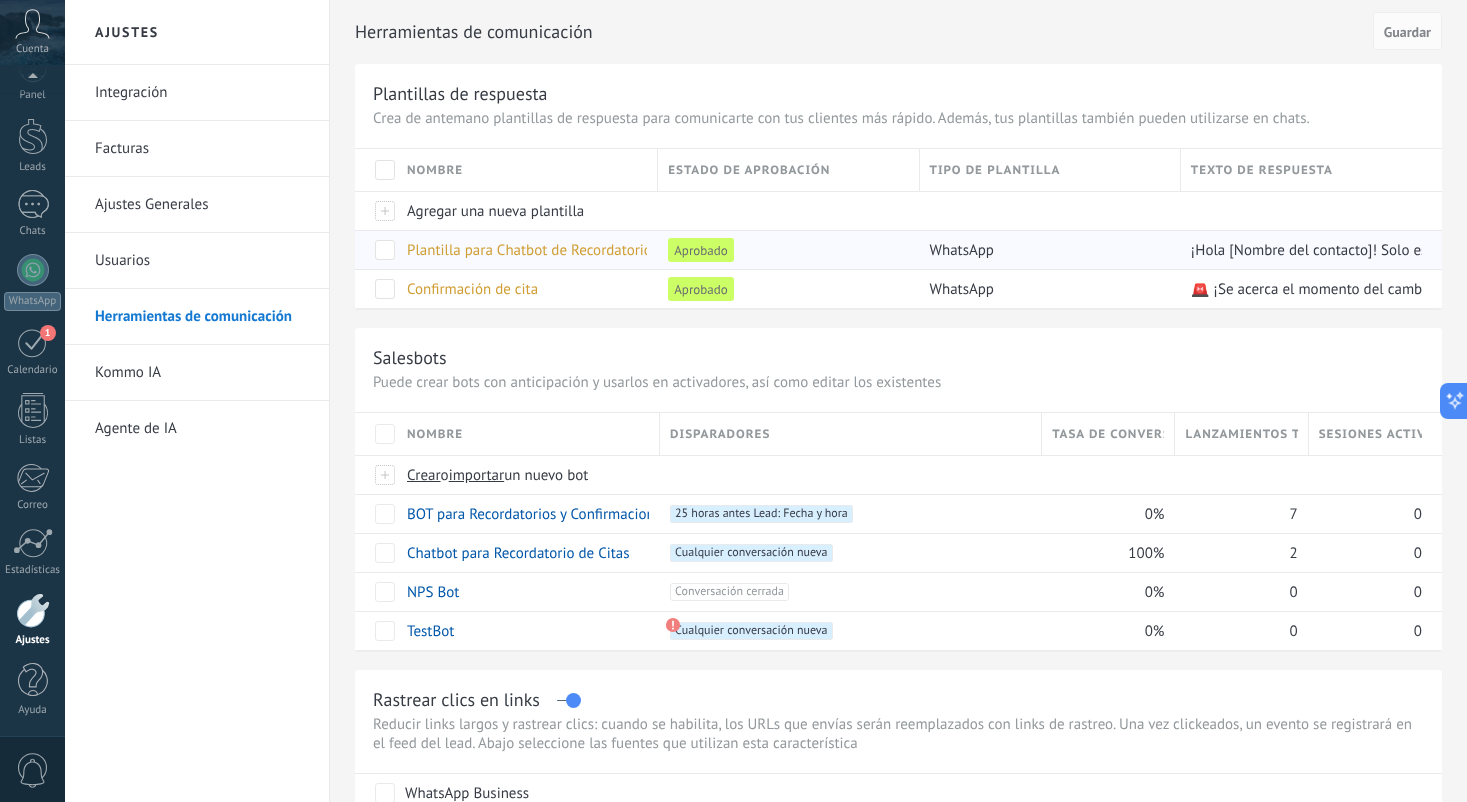 click on "Plantilla para Chatbot de Recordatorio" at bounding box center [529, 250] 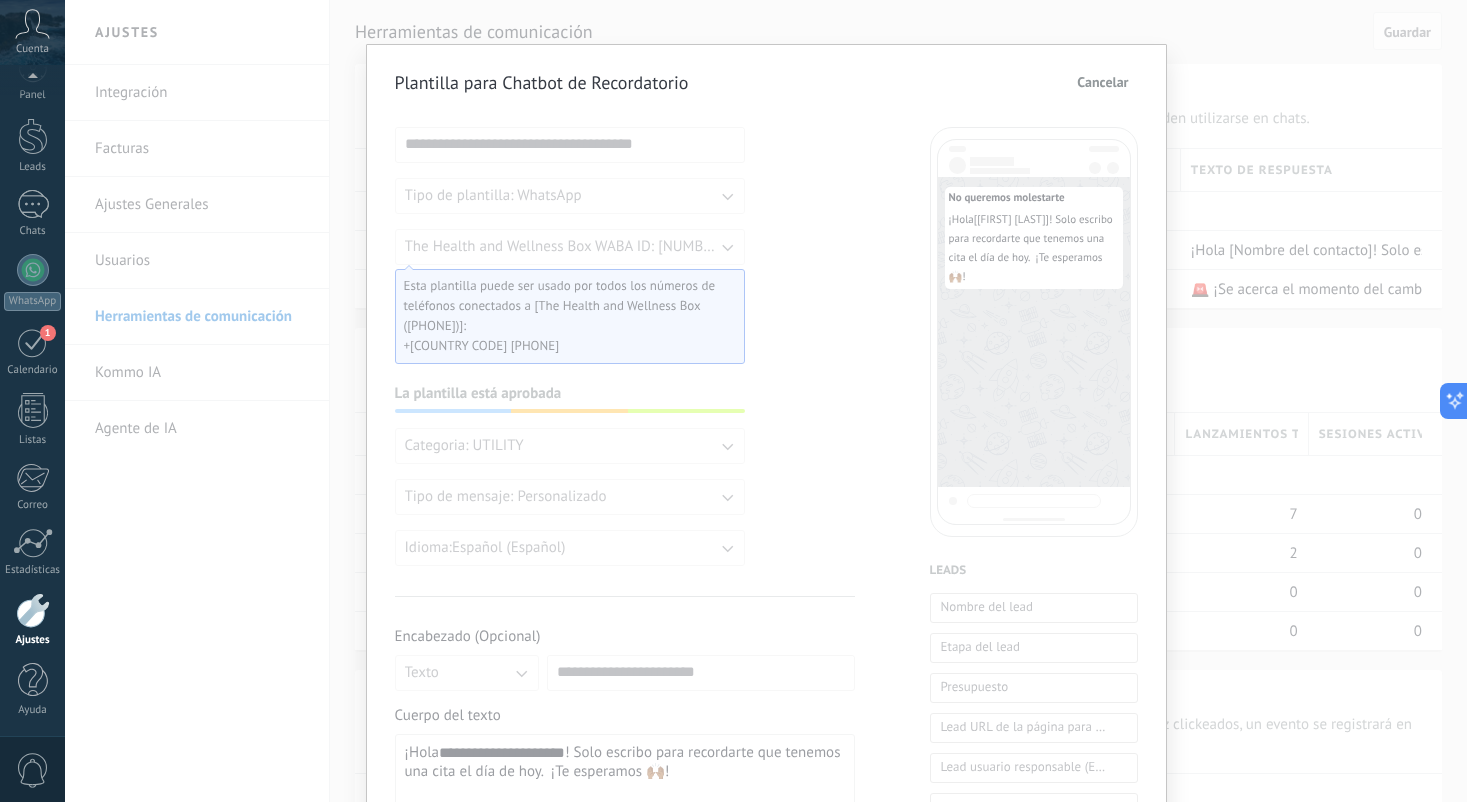 scroll, scrollTop: 22, scrollLeft: 0, axis: vertical 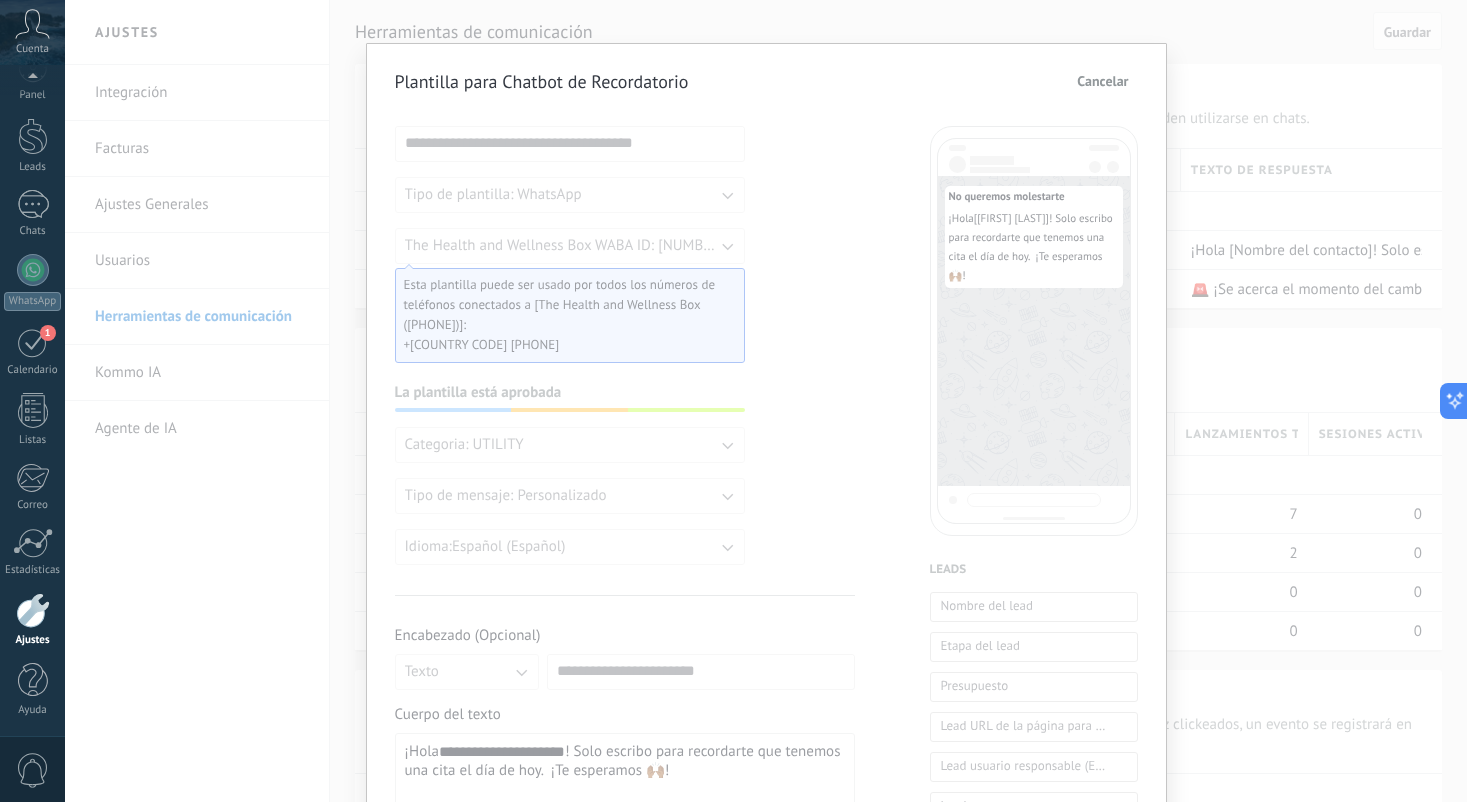 click on "Cancelar" at bounding box center (1102, 81) 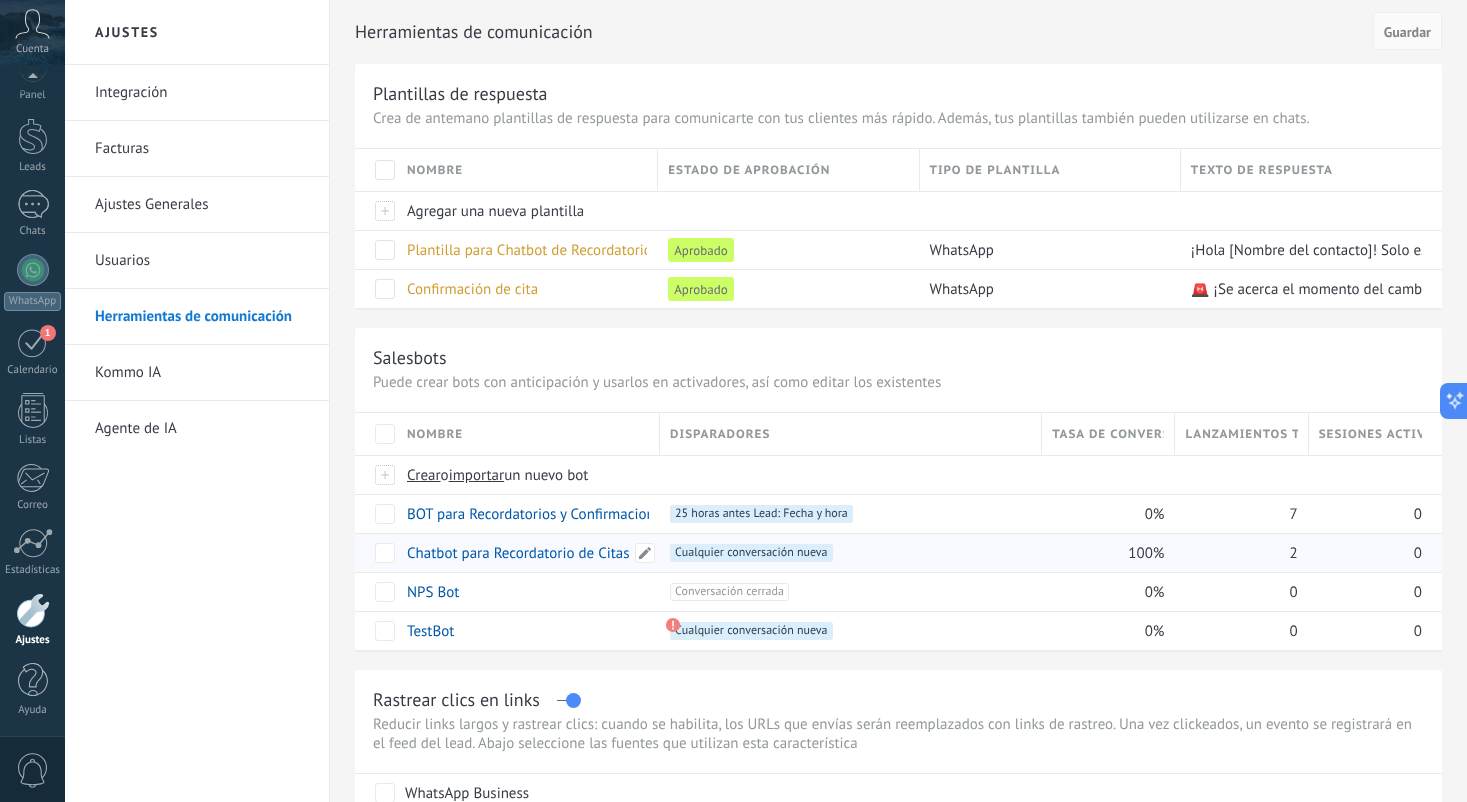 click on "Chatbot para Recordatorio de Citas" at bounding box center (518, 553) 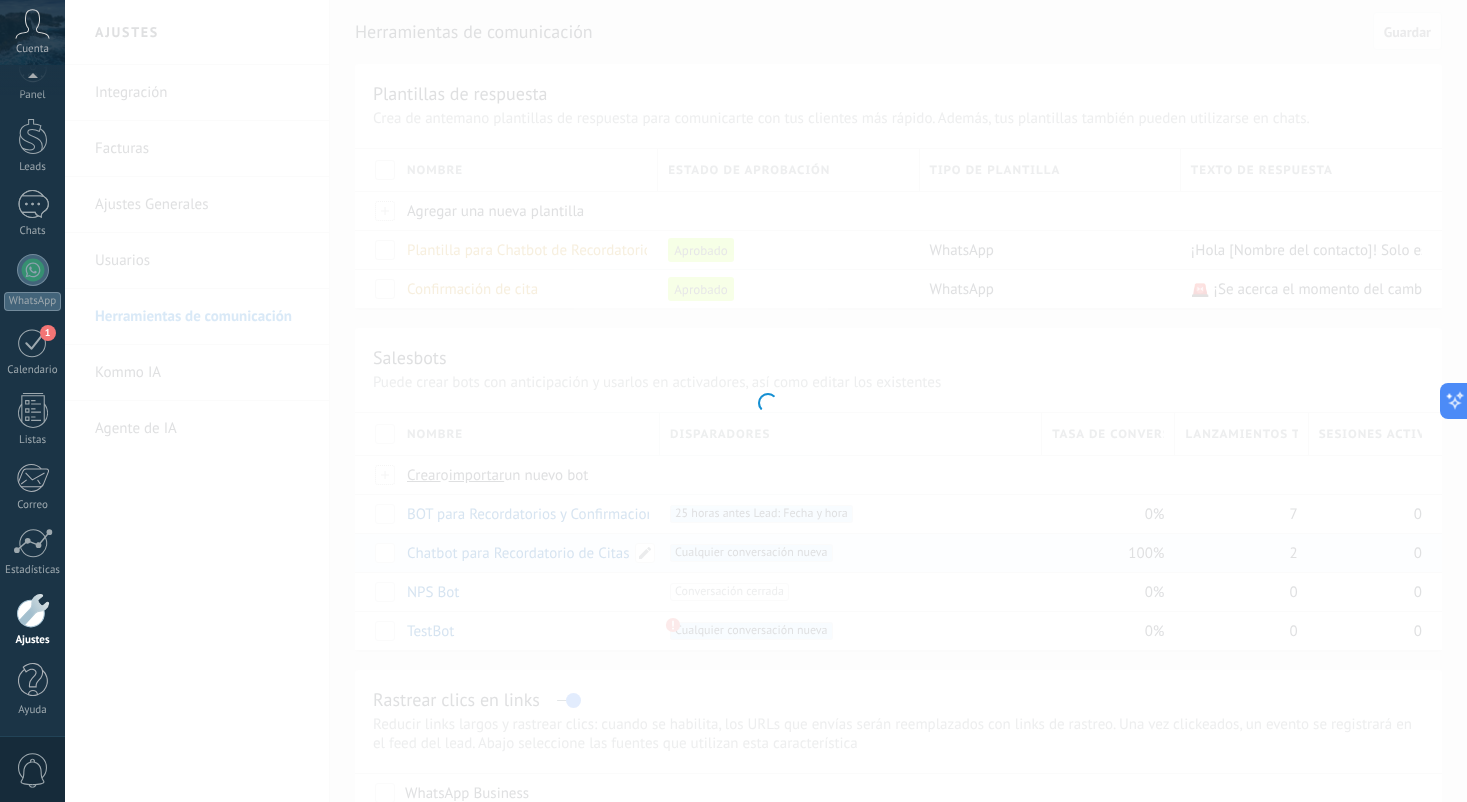 type on "**********" 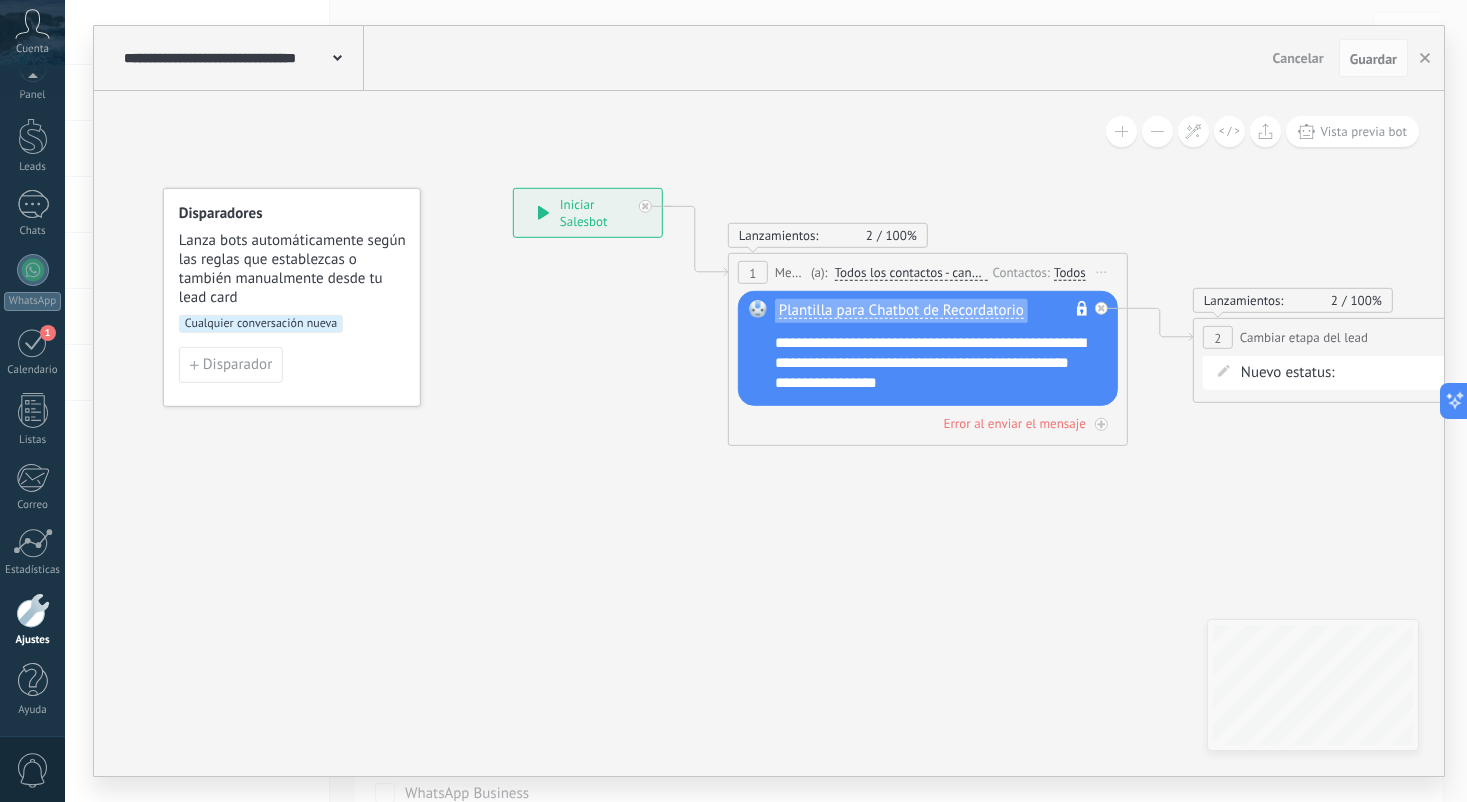 drag, startPoint x: 587, startPoint y: 552, endPoint x: 498, endPoint y: 493, distance: 106.78015 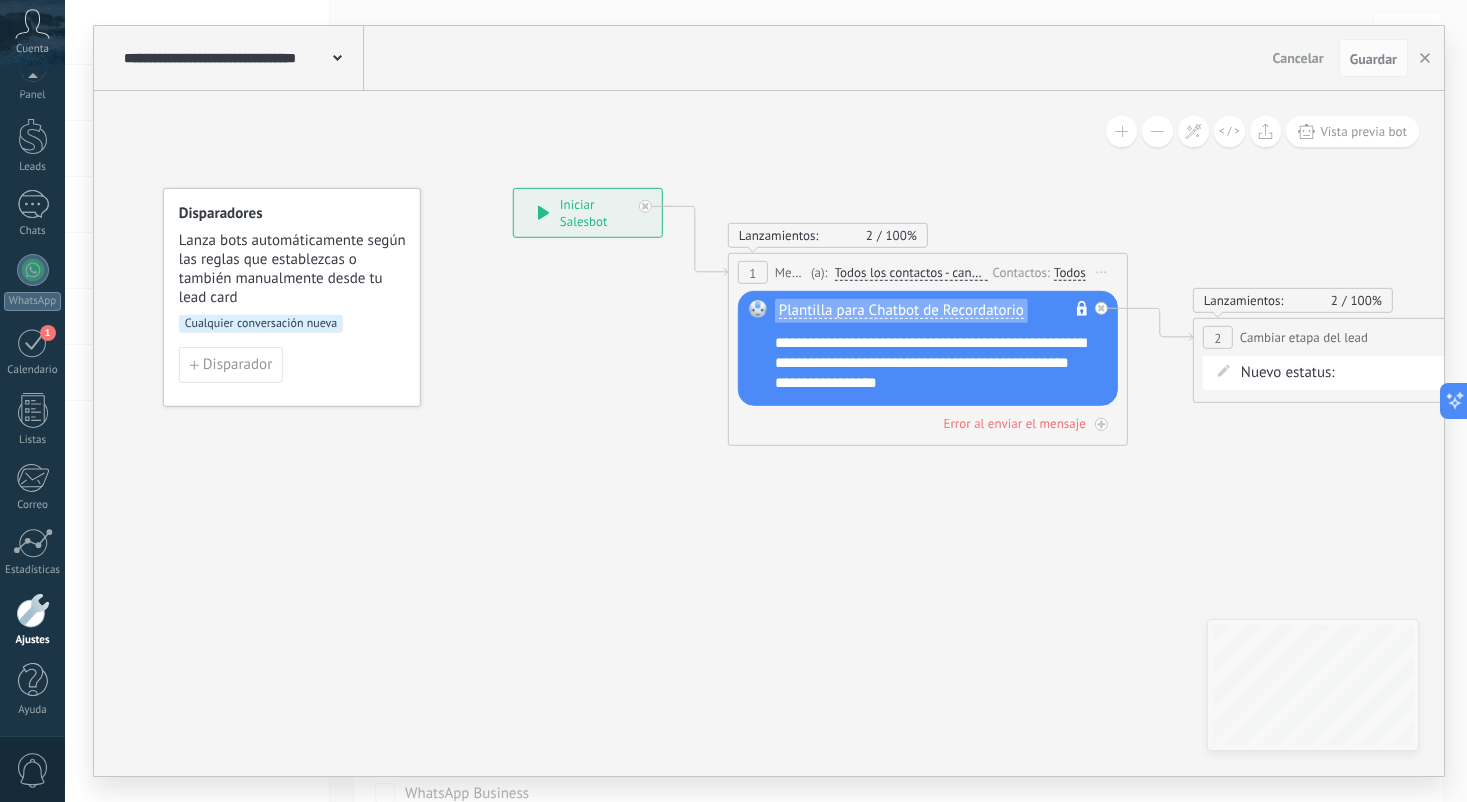 click 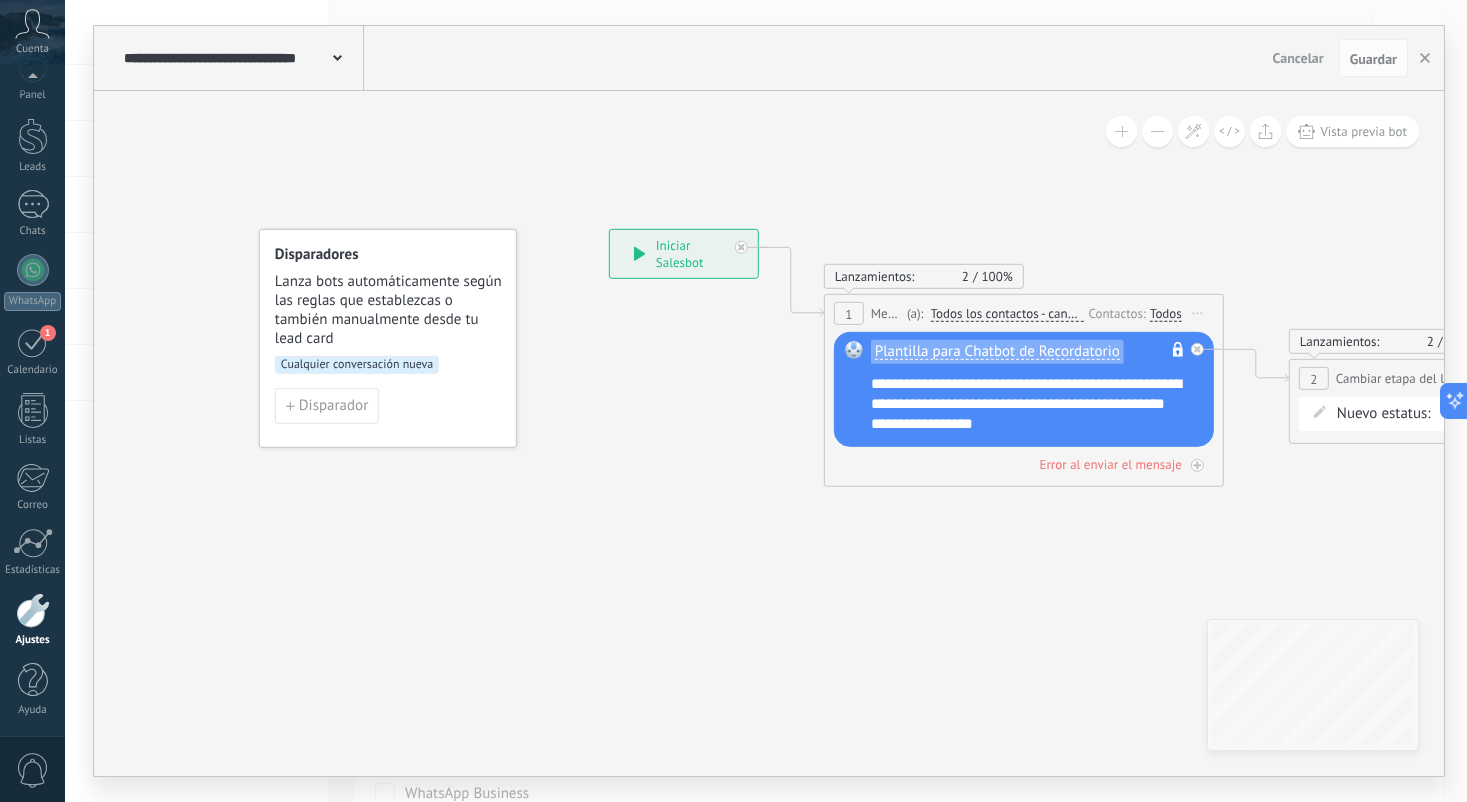 click on "Cualquier conversación nueva" at bounding box center [357, 365] 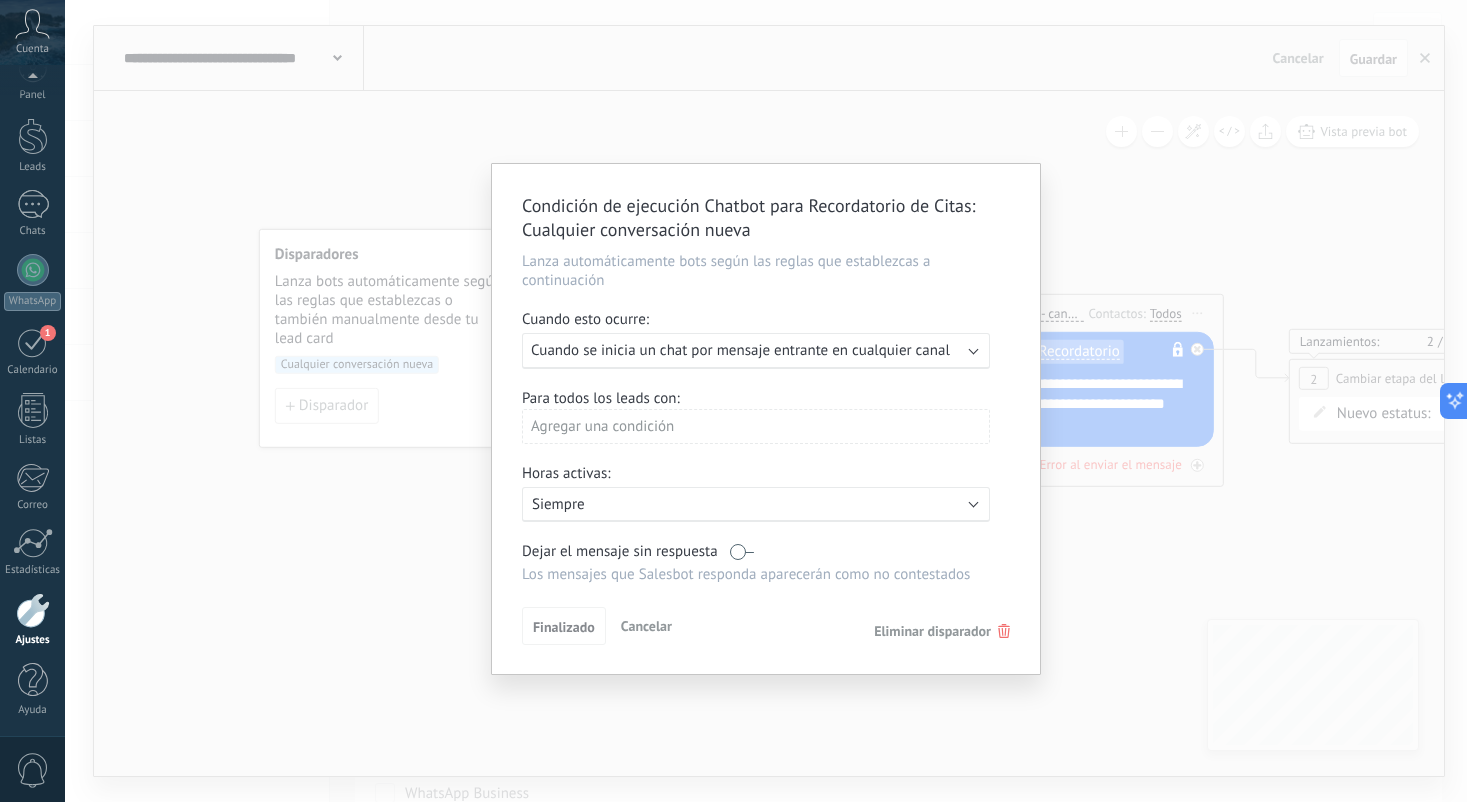 click at bounding box center [974, 349] 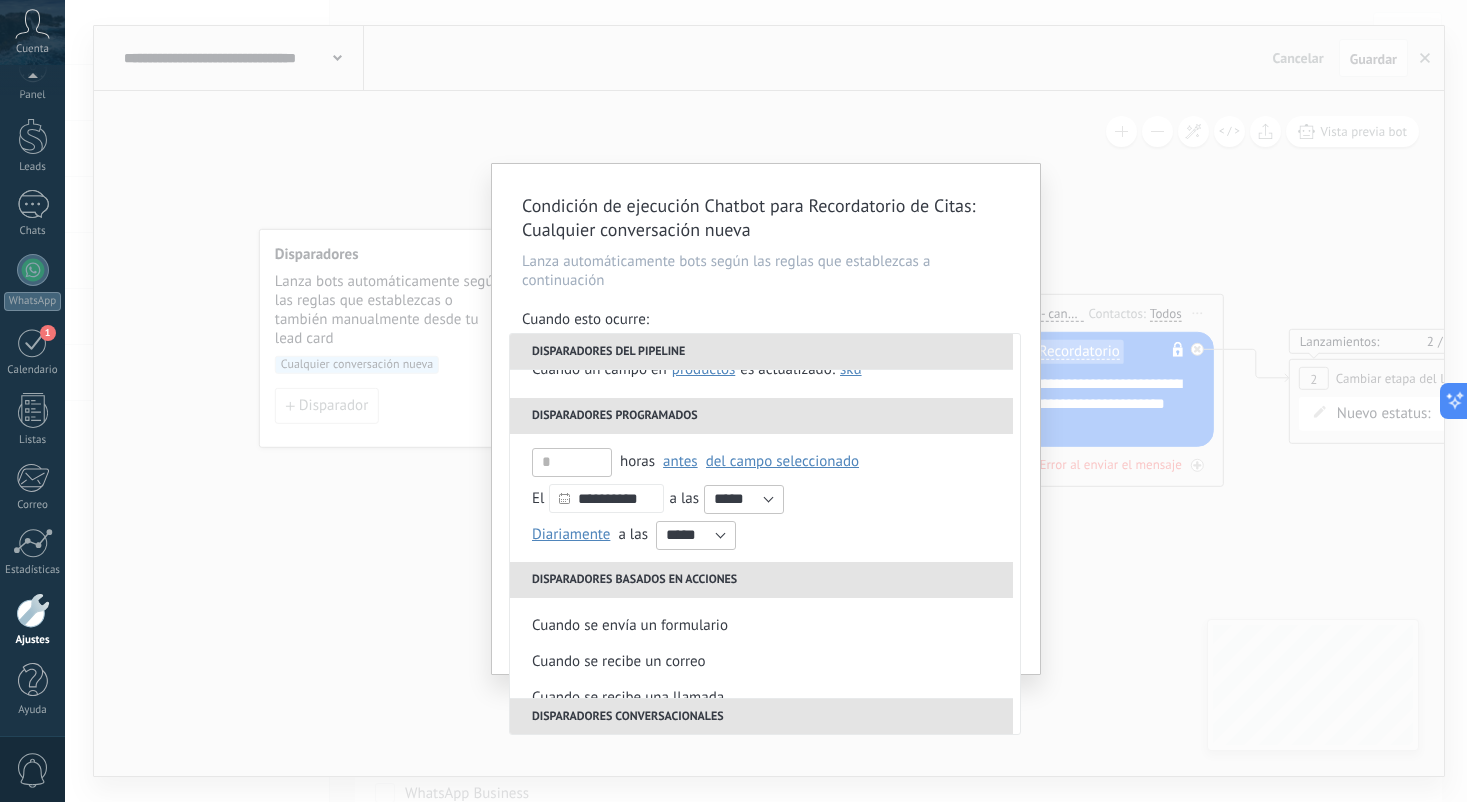 scroll, scrollTop: 210, scrollLeft: 0, axis: vertical 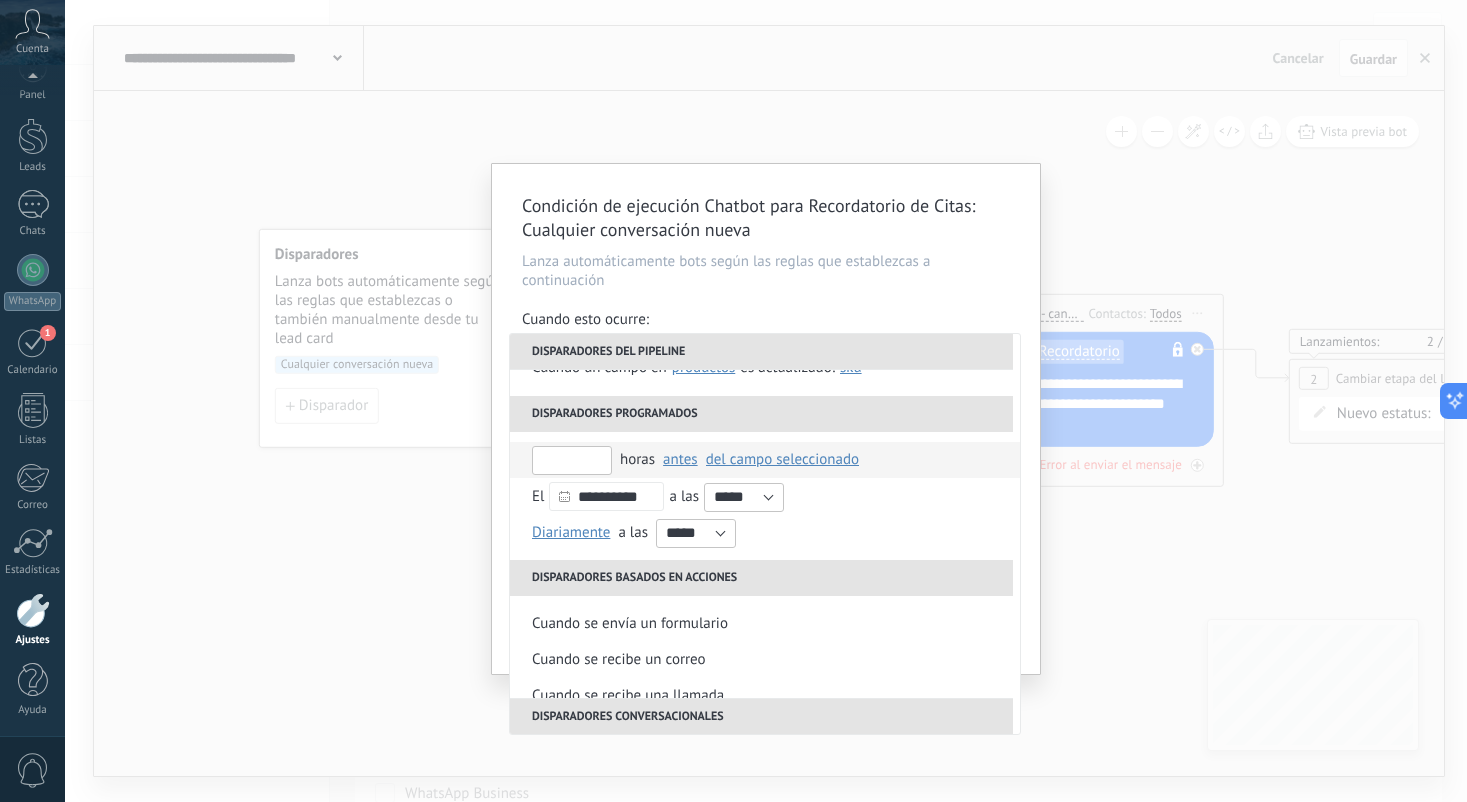 click at bounding box center [572, 460] 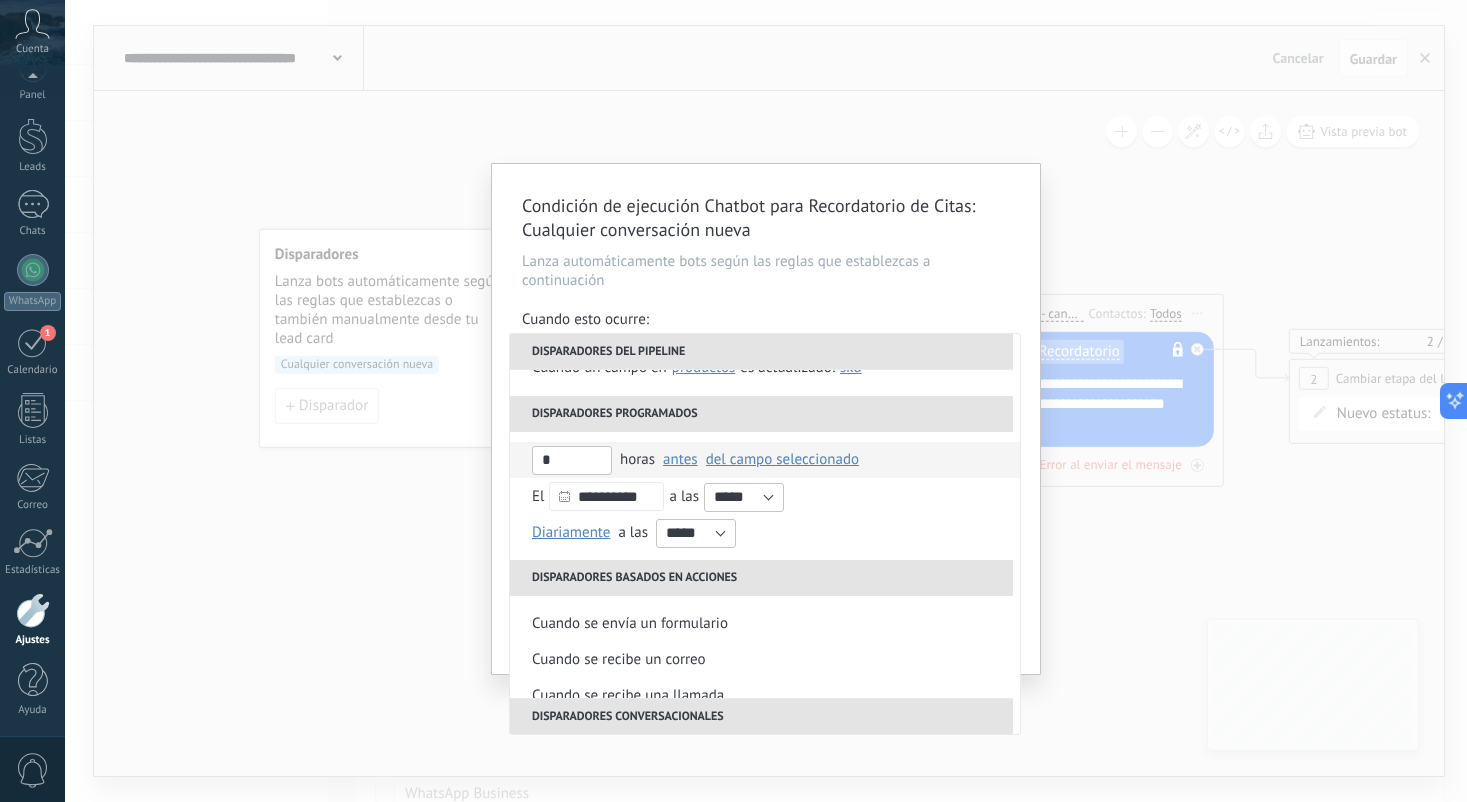 type on "*" 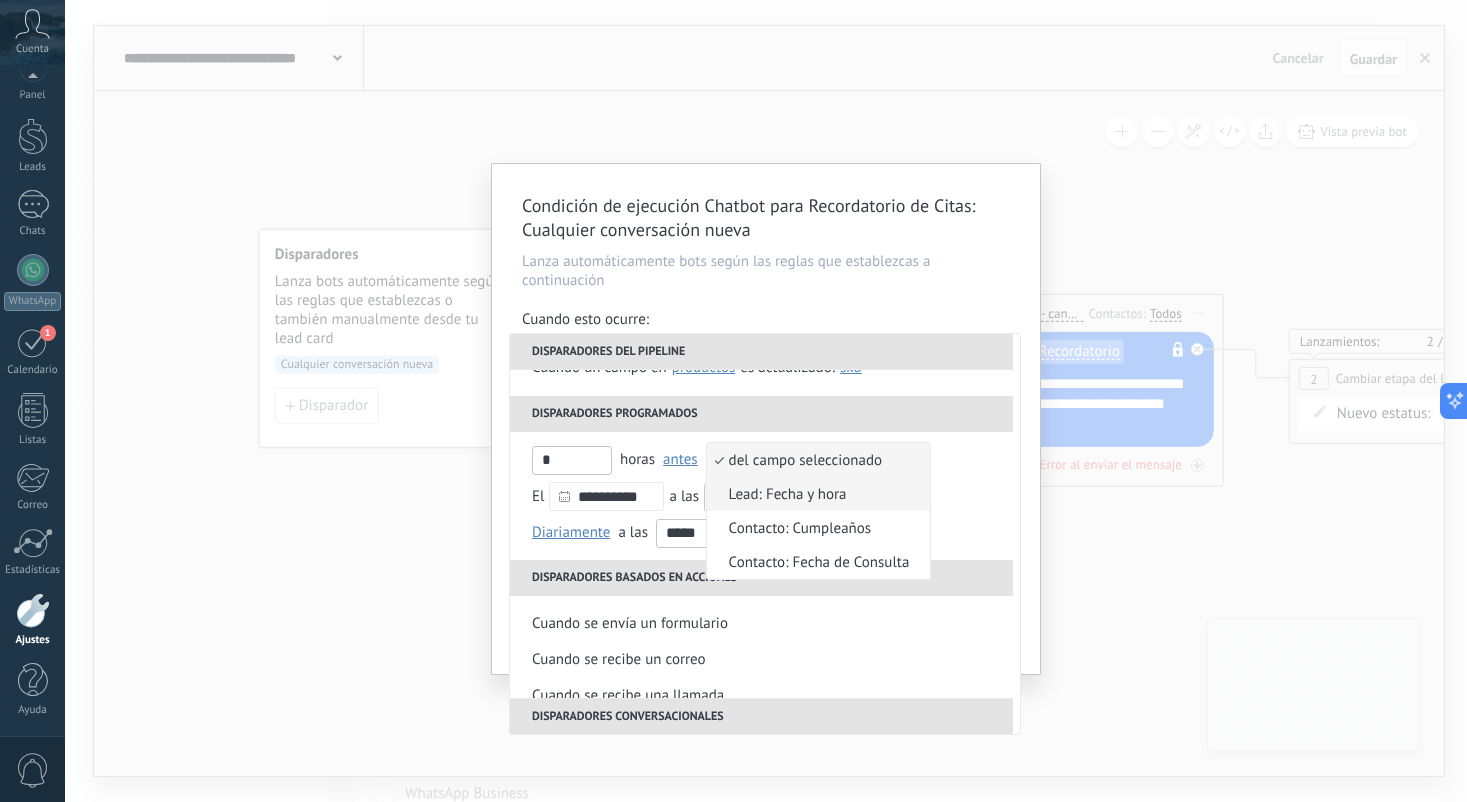 click on "Lead: Fecha y hora" at bounding box center [808, 494] 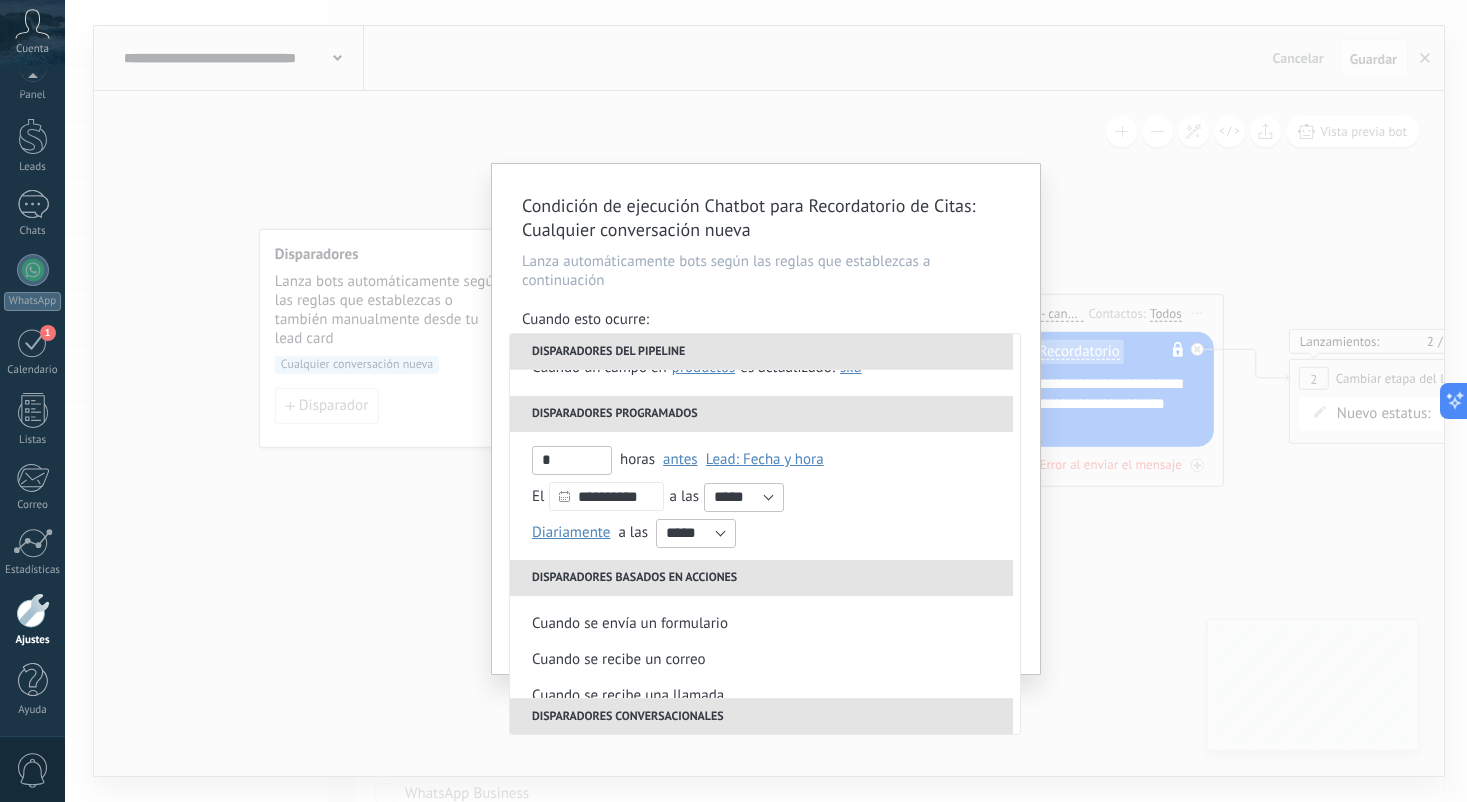 click on "Disparadores del pipeline" at bounding box center [761, 352] 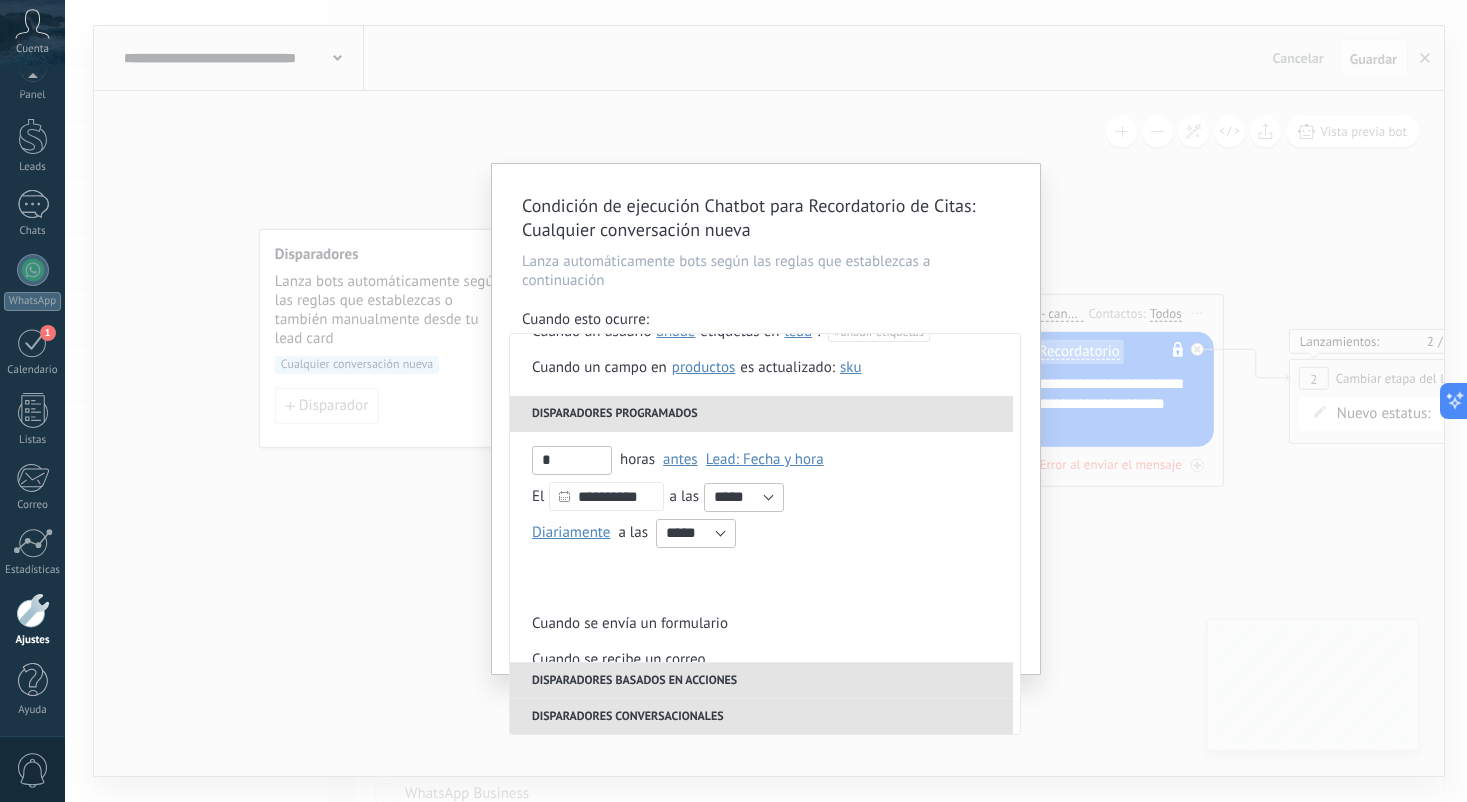 scroll, scrollTop: 0, scrollLeft: 0, axis: both 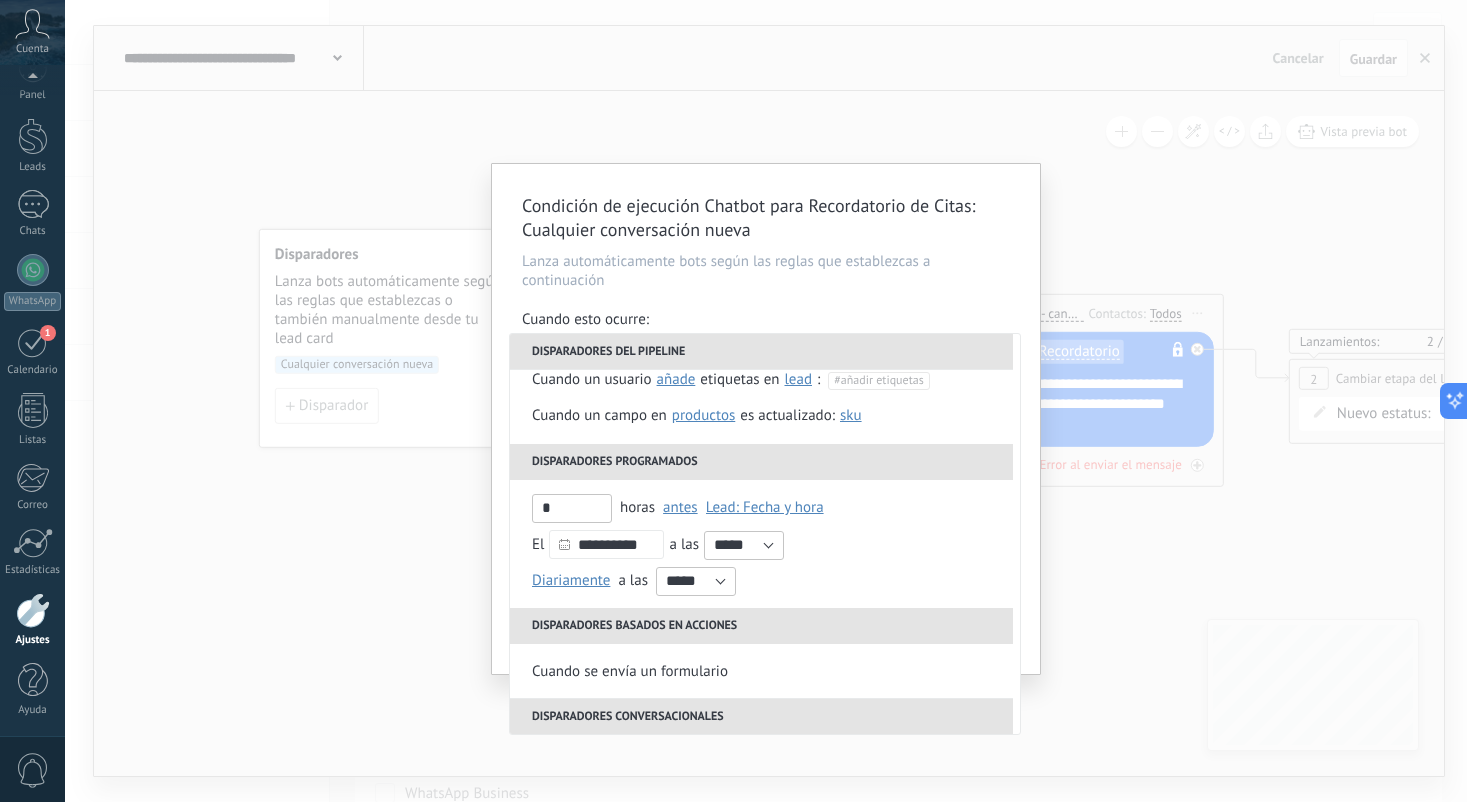 click on "Disparadores programados" at bounding box center (761, 462) 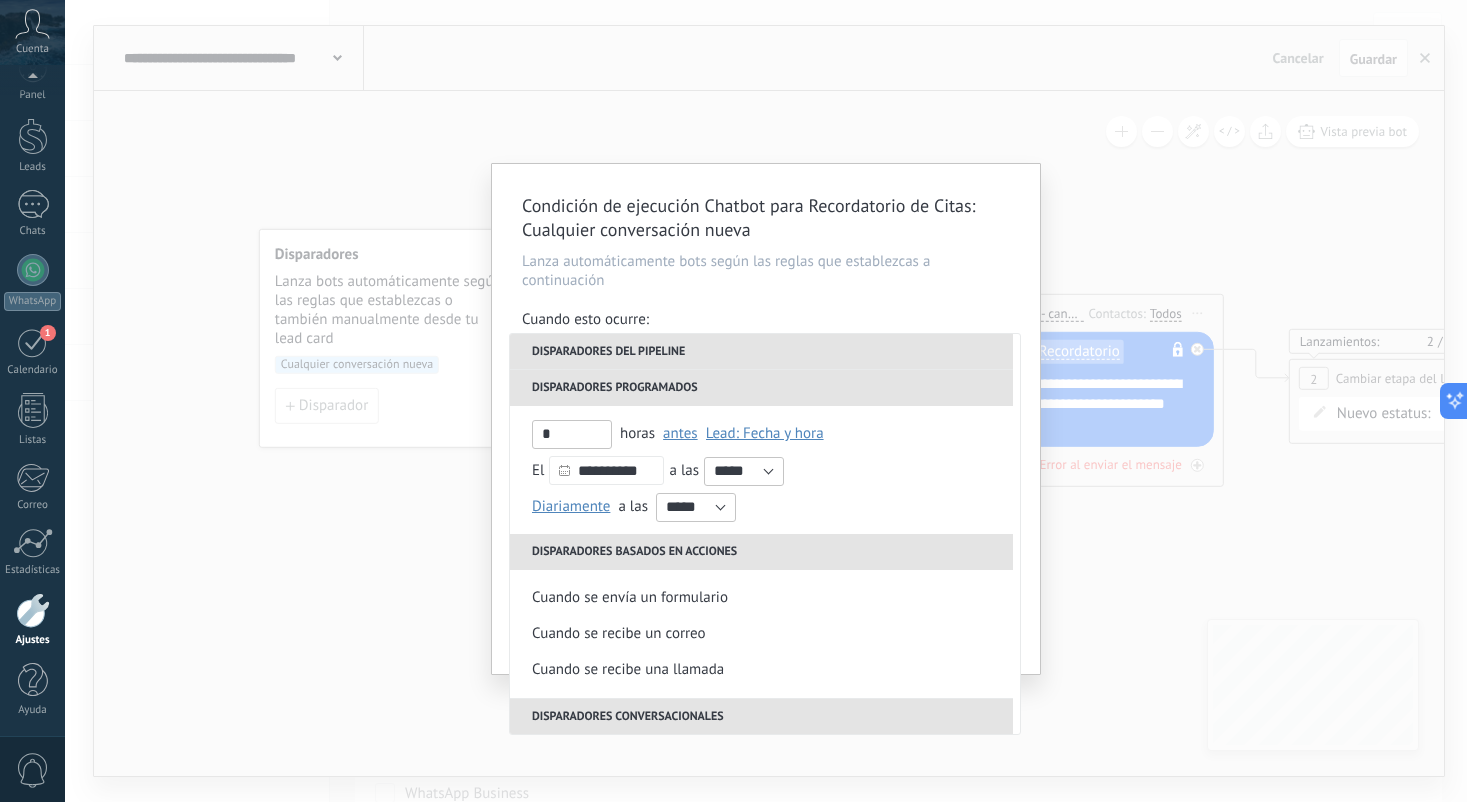 click on "Condición de ejecución Chatbot para Recordatorio de Citas : Cualquier conversación nueva Lanza automáticamente bots según las reglas que establezcas a continuación Cuando esto ocurre: Ejecutar:  Cuando se inicia un chat por mensaje entrante en cualquier canal Disparadores del pipeline Cuando se crea en una etapa del embudo ahora después de 5 minutos después de 10 minutos un día Seleccionar un intervalo ahora Cuando se mueve lead a una etapa del embudo ahora después de 5 minutos después de 10 minutos un día Seleccionar un intervalo ahora Cuando se mueve lead o se crea en una etapa del embudo ahora después de 5 minutos después de 10 minutos un día Seleccionar un intervalo ahora Cuando se cambia el usuario responsable en lead Cuando un usuario  añade elimina añade  etiquetas en  lead contacto compañía lead : #añadir etiquetas Cuando un campo en  Productos contacto compañía lead Productos  es actualizado:  SKU Grupo Precio Descripción External ID Unit Oferta especial 1 Precio al por mayor" at bounding box center (766, 419) 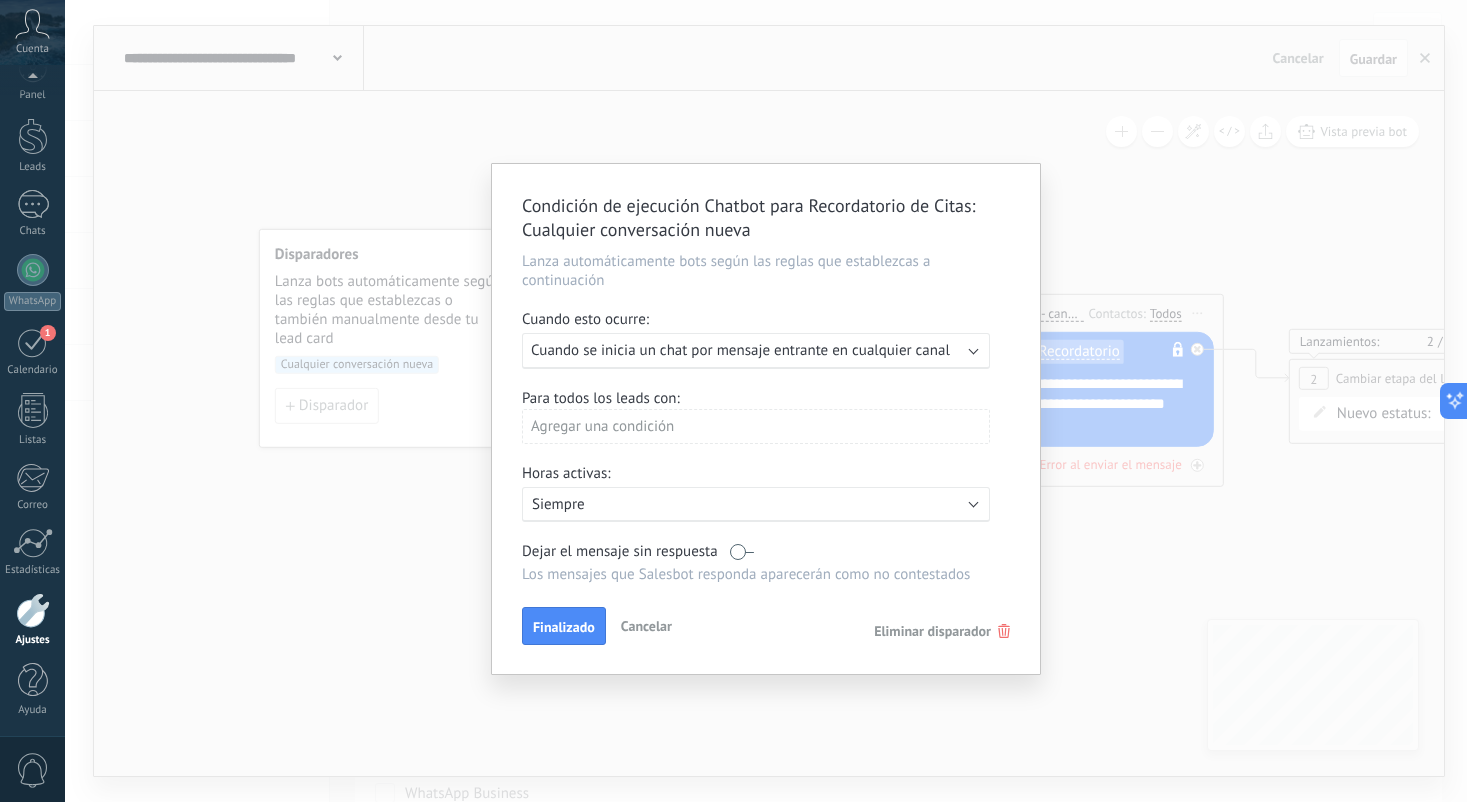 click on "Ejecutar:  Cuando se inicia un chat por mensaje entrante en cualquier canal" at bounding box center (756, 351) 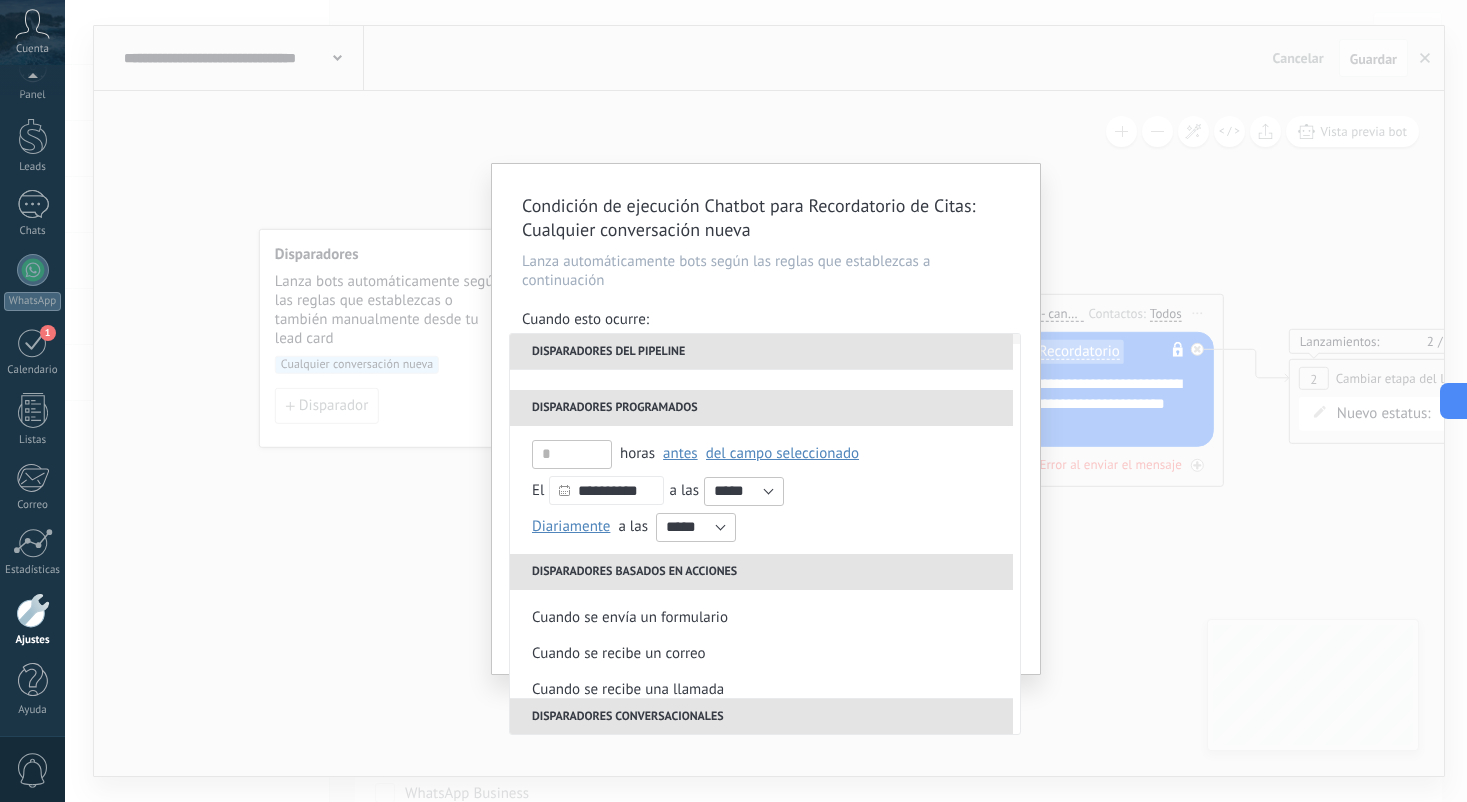 scroll, scrollTop: 233, scrollLeft: 0, axis: vertical 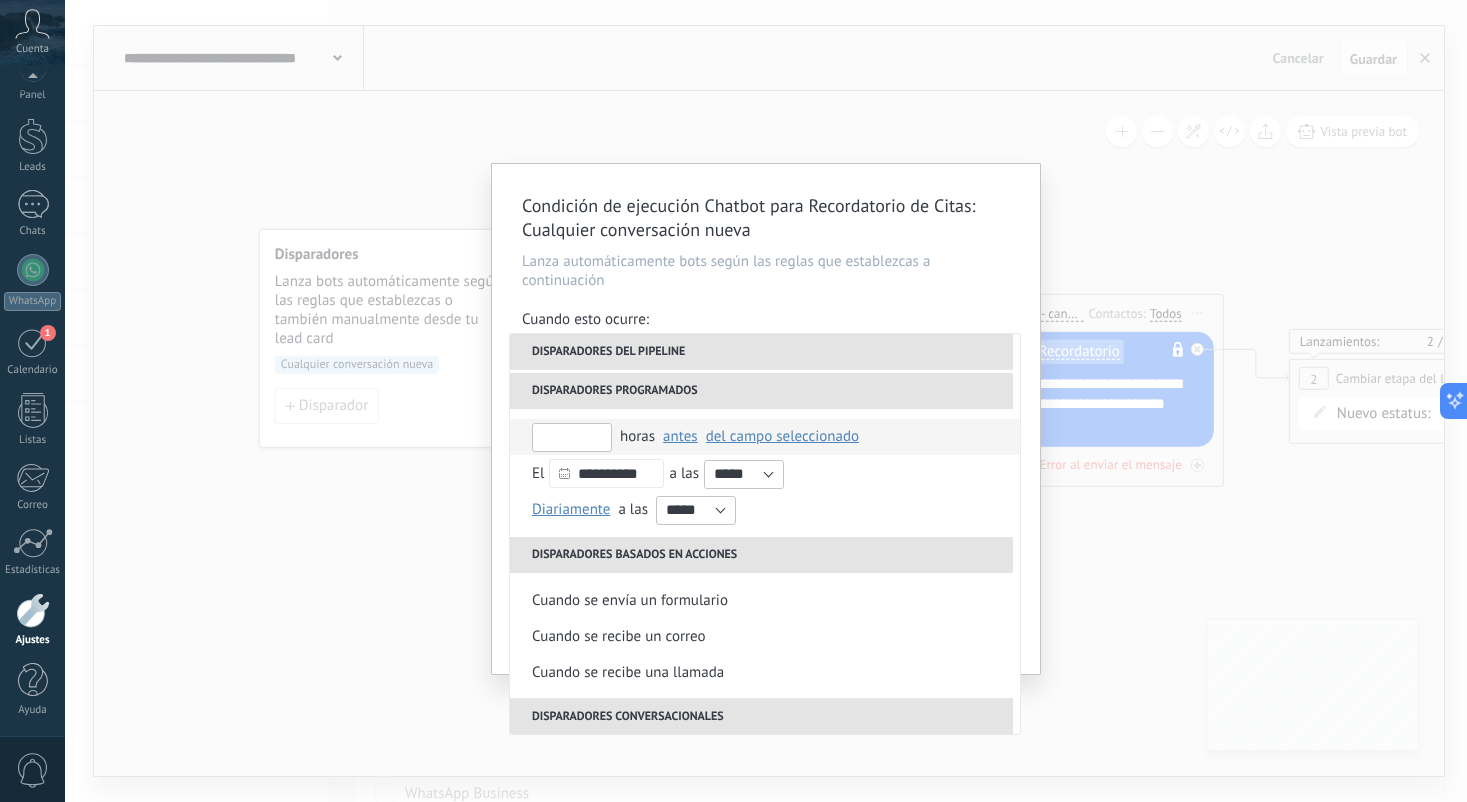 click at bounding box center [572, 437] 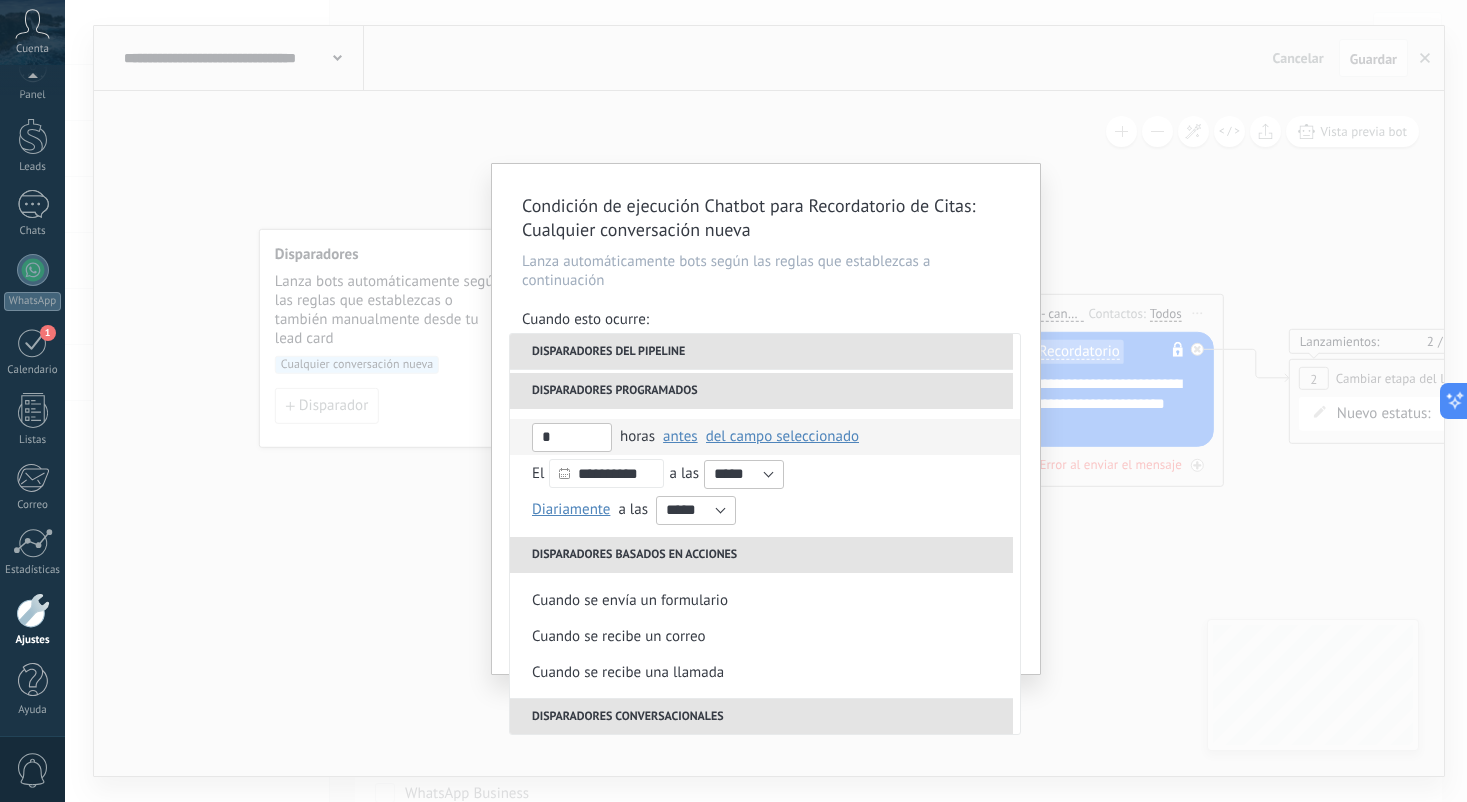 type on "*" 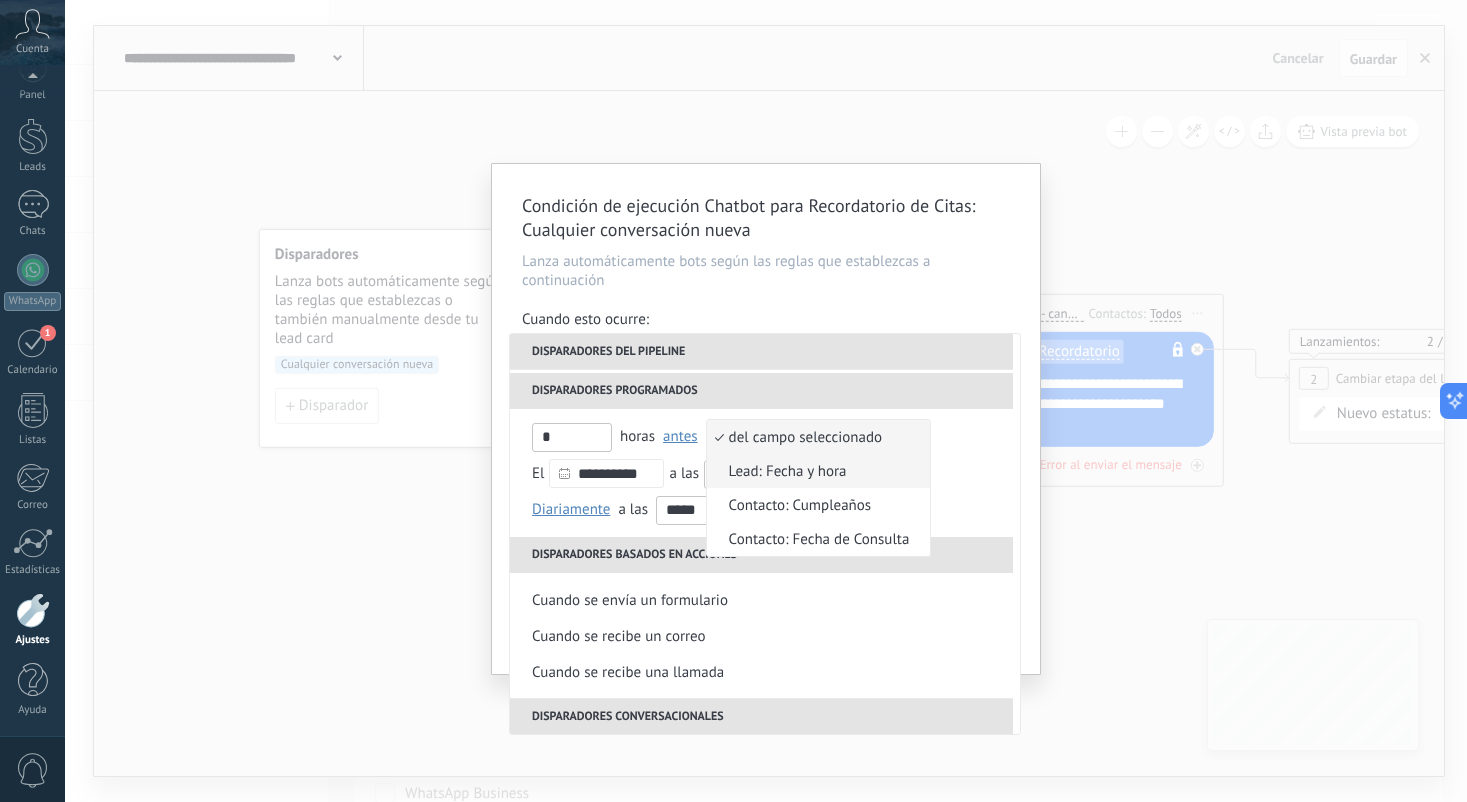 click on "Lead: Fecha y hora" at bounding box center [808, 471] 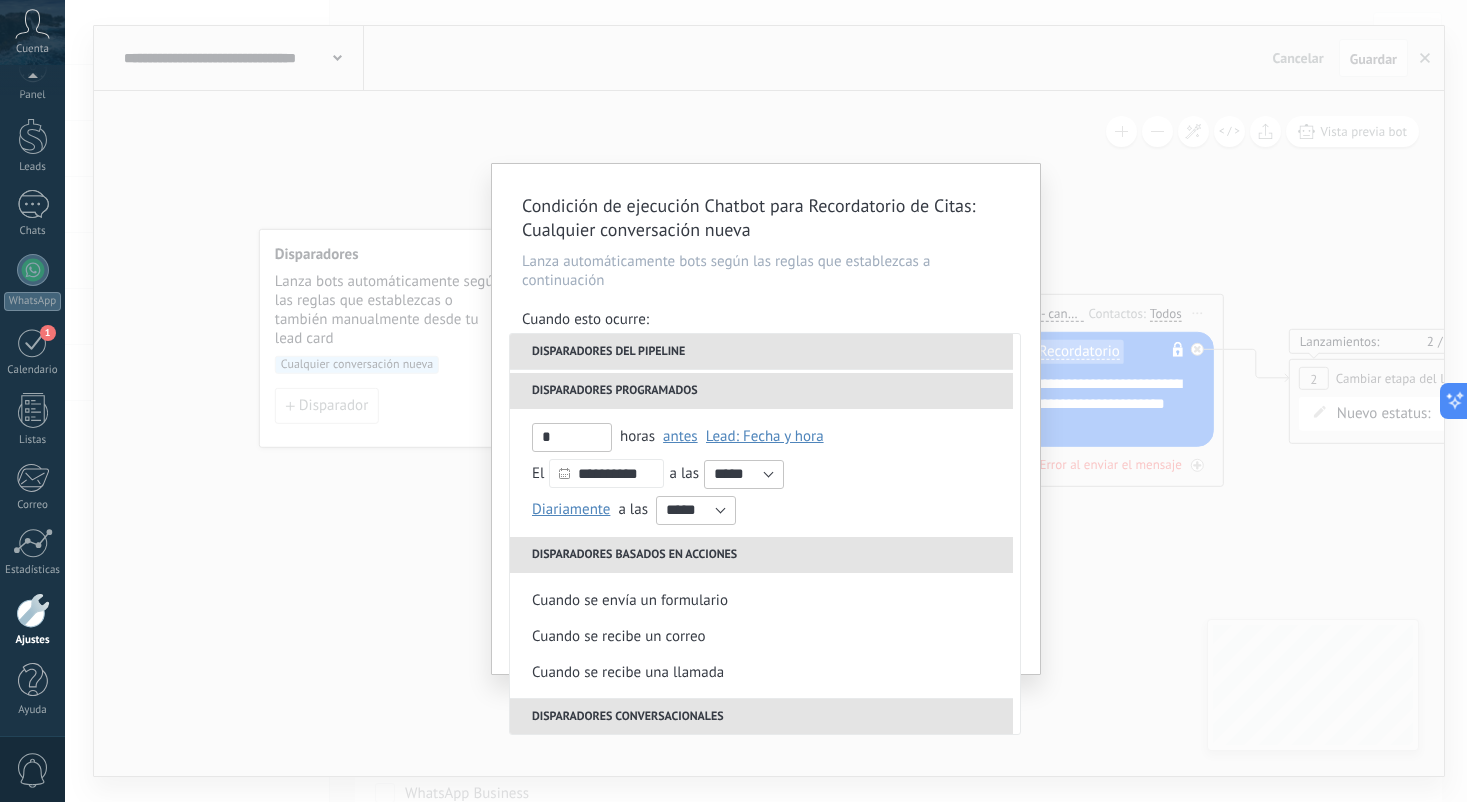 type 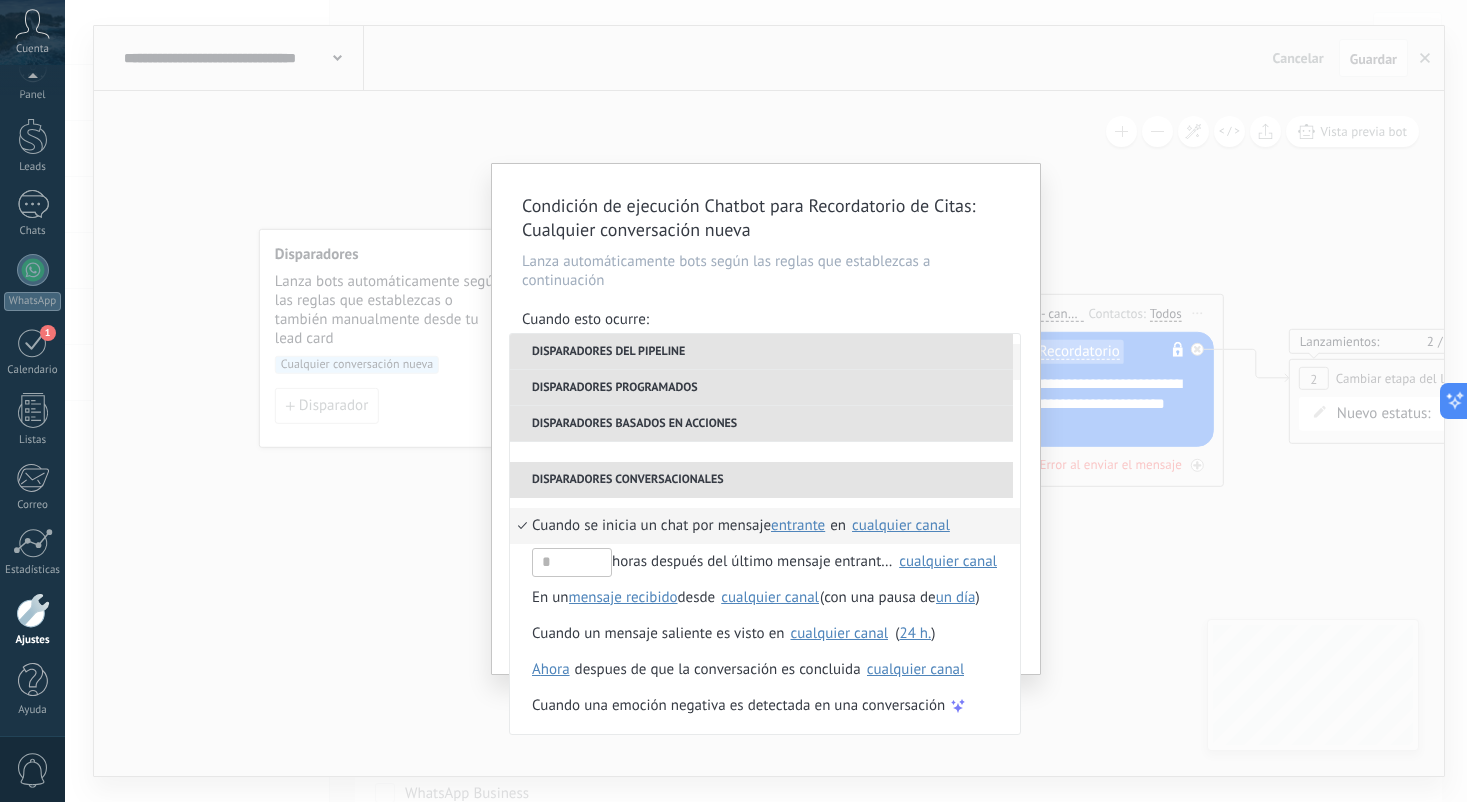scroll, scrollTop: 508, scrollLeft: 0, axis: vertical 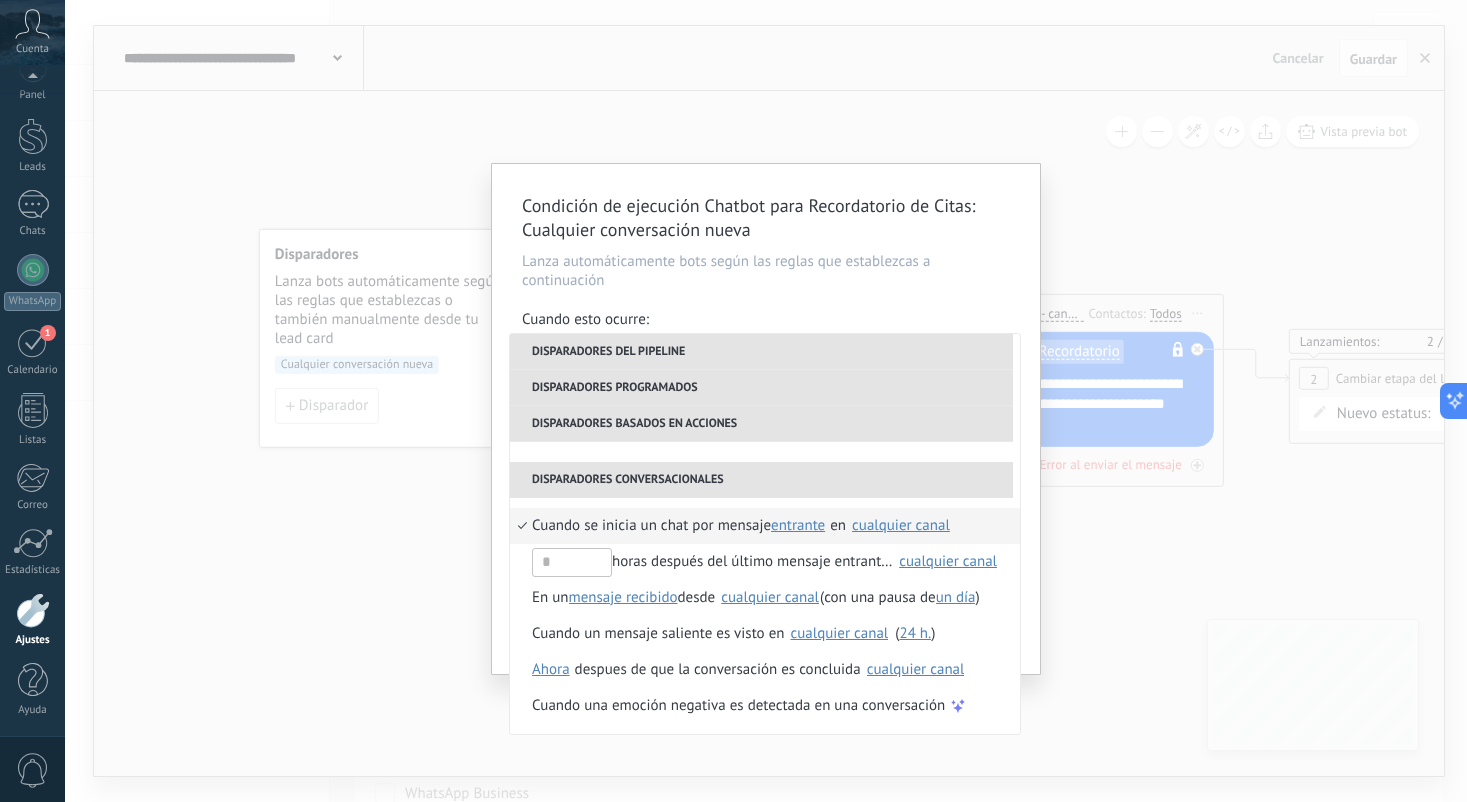 click on "Disparadores conversacionales" at bounding box center [761, 480] 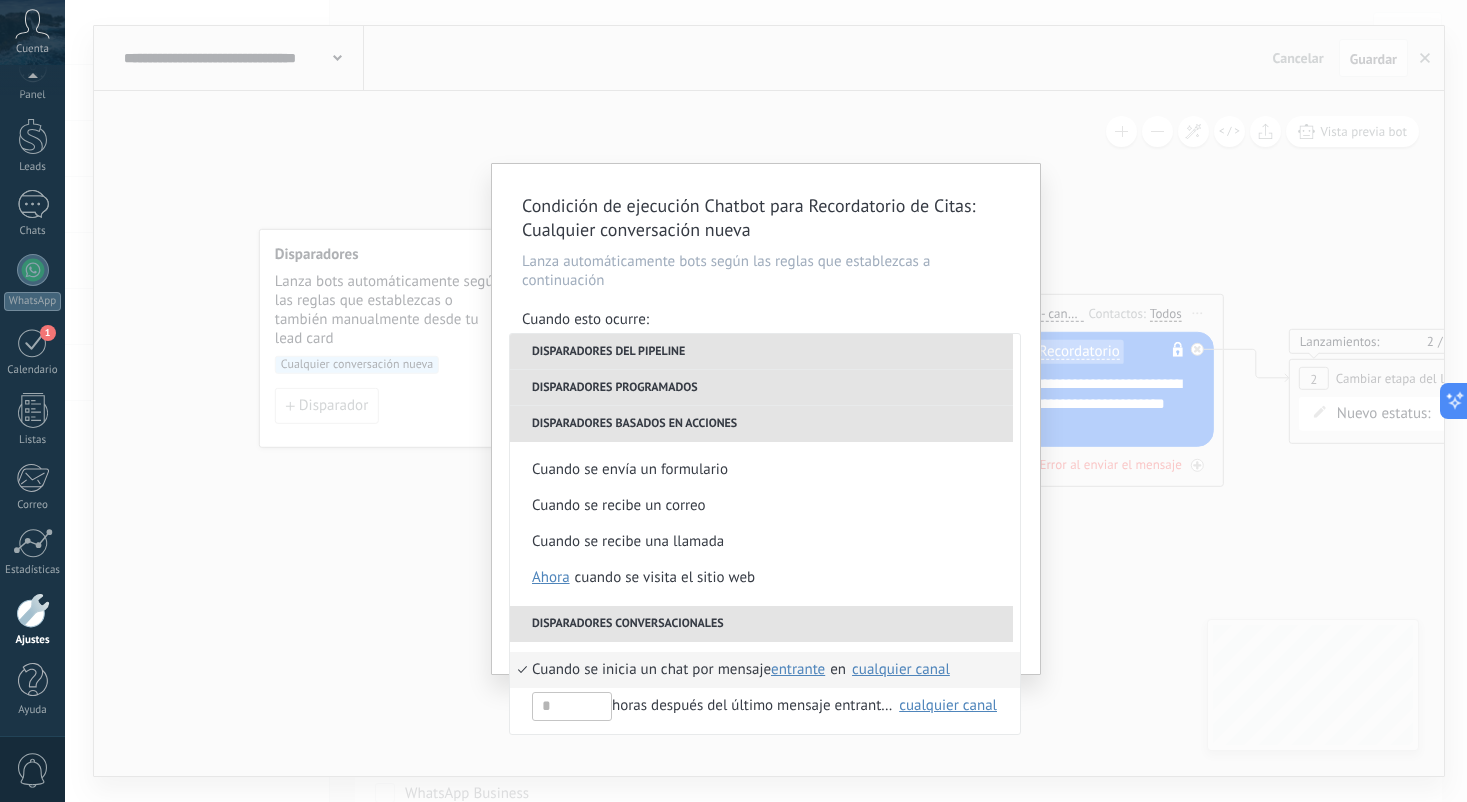 click on "Disparadores programados" at bounding box center (761, 388) 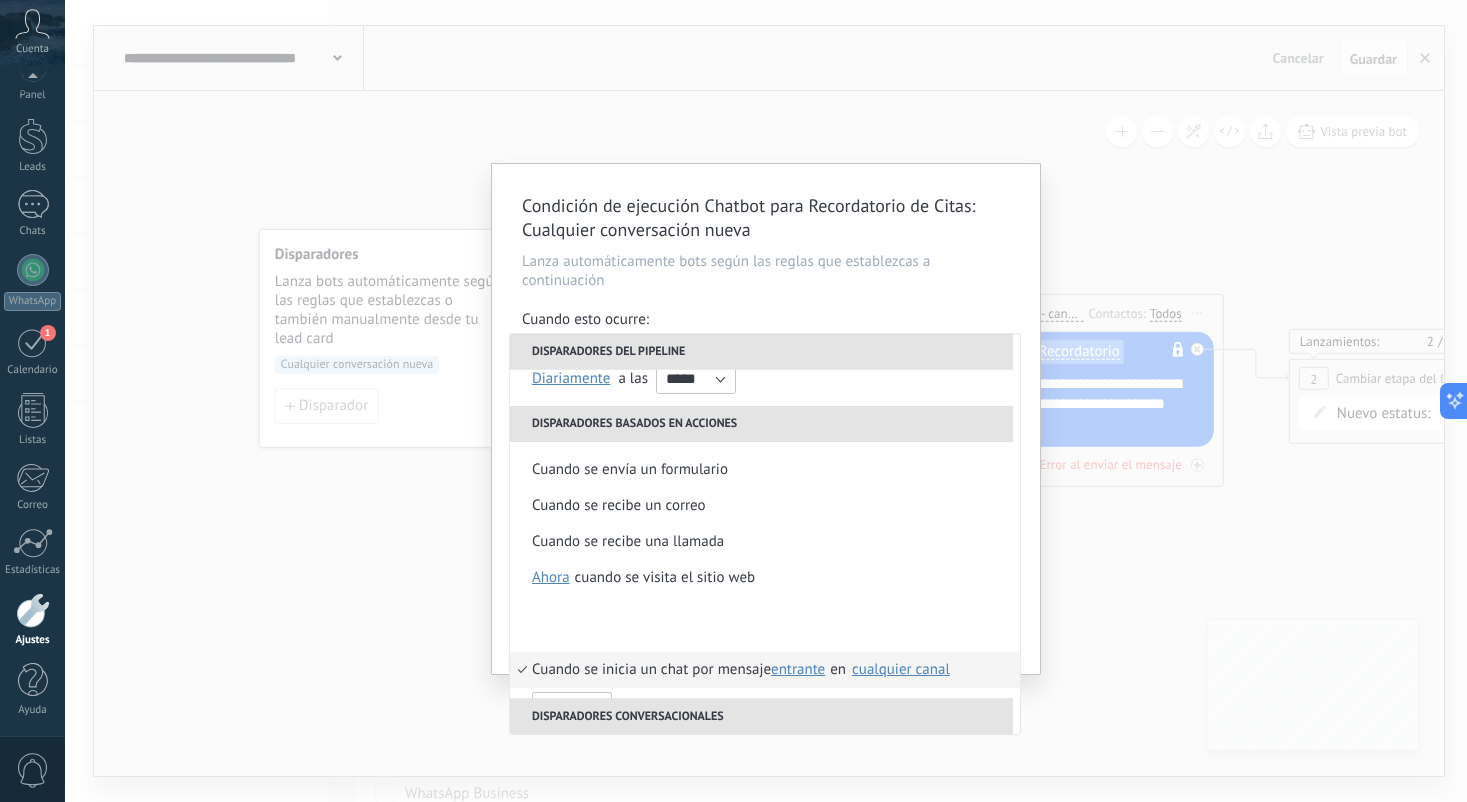 scroll, scrollTop: 236, scrollLeft: 0, axis: vertical 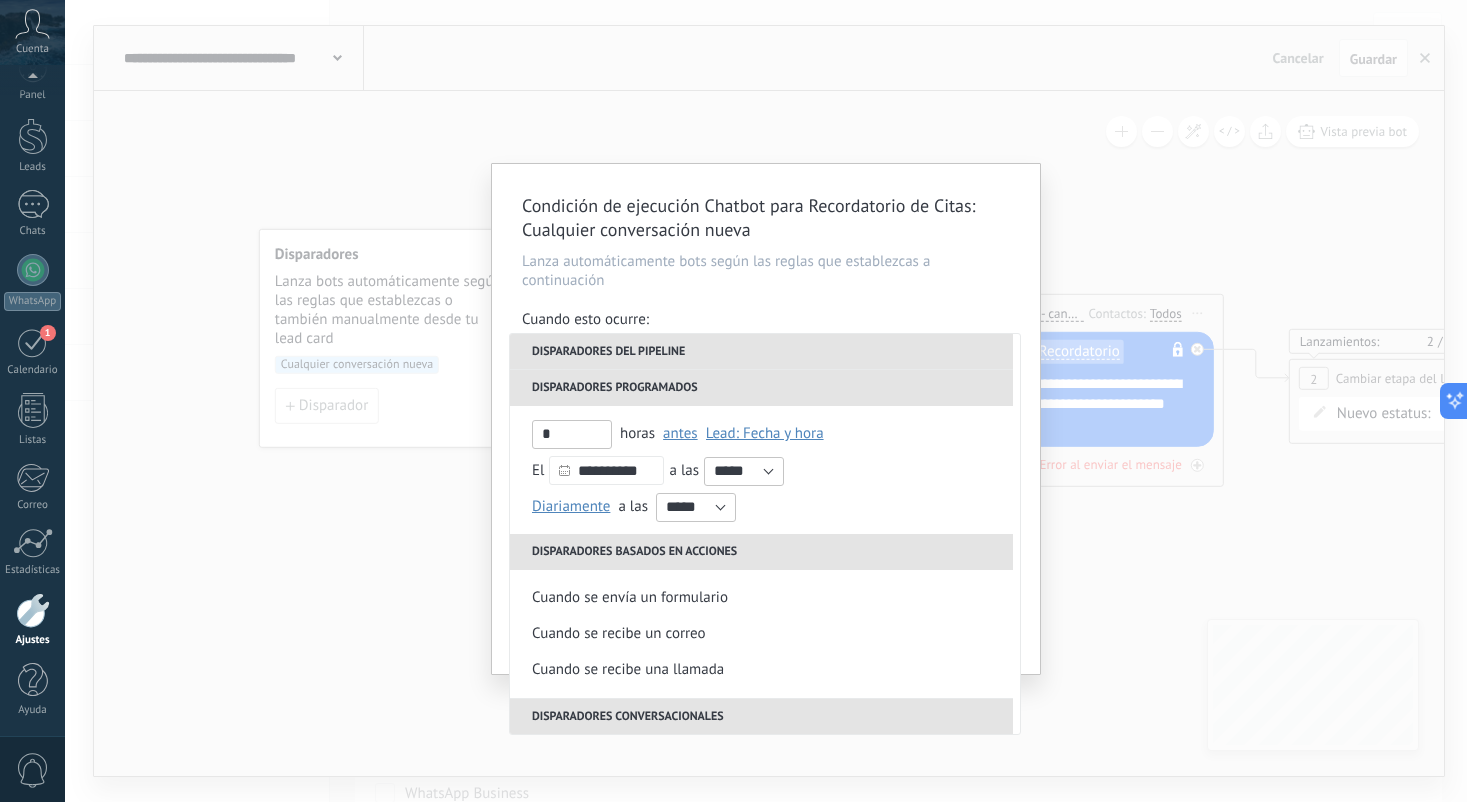 click on "Disparadores programados" at bounding box center [761, 388] 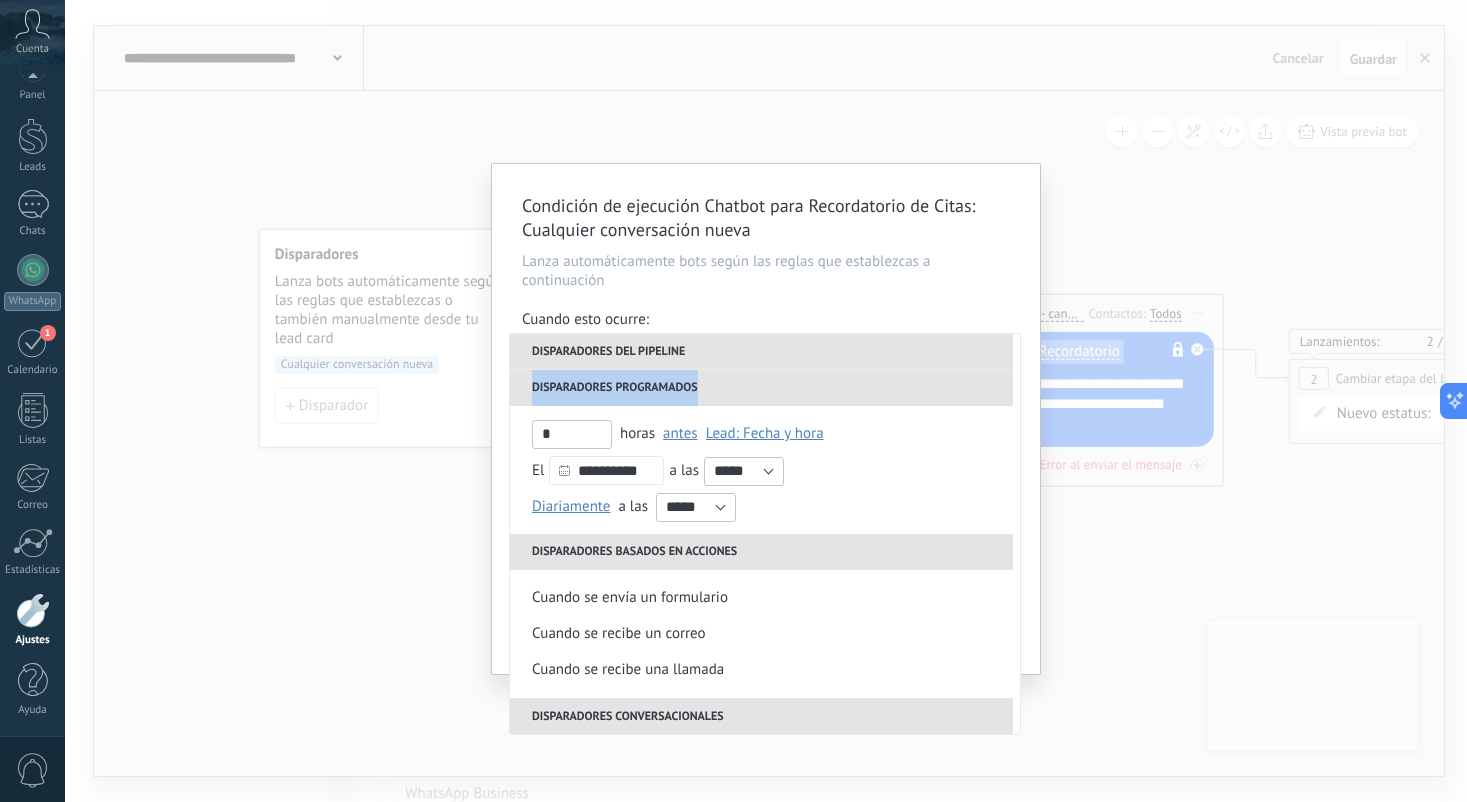 click on "Disparadores programados" at bounding box center (761, 388) 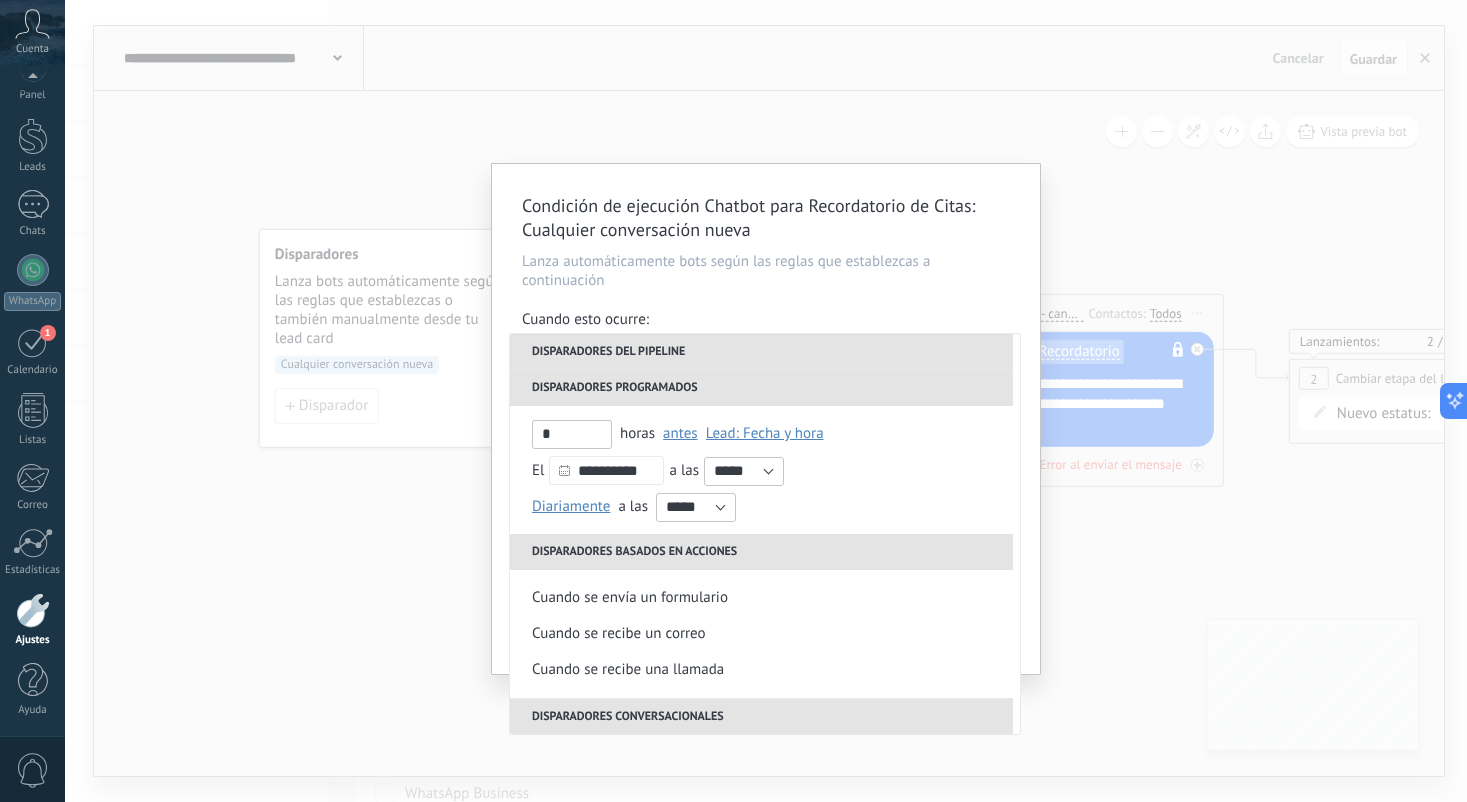 click on "Disparadores programados" at bounding box center (761, 388) 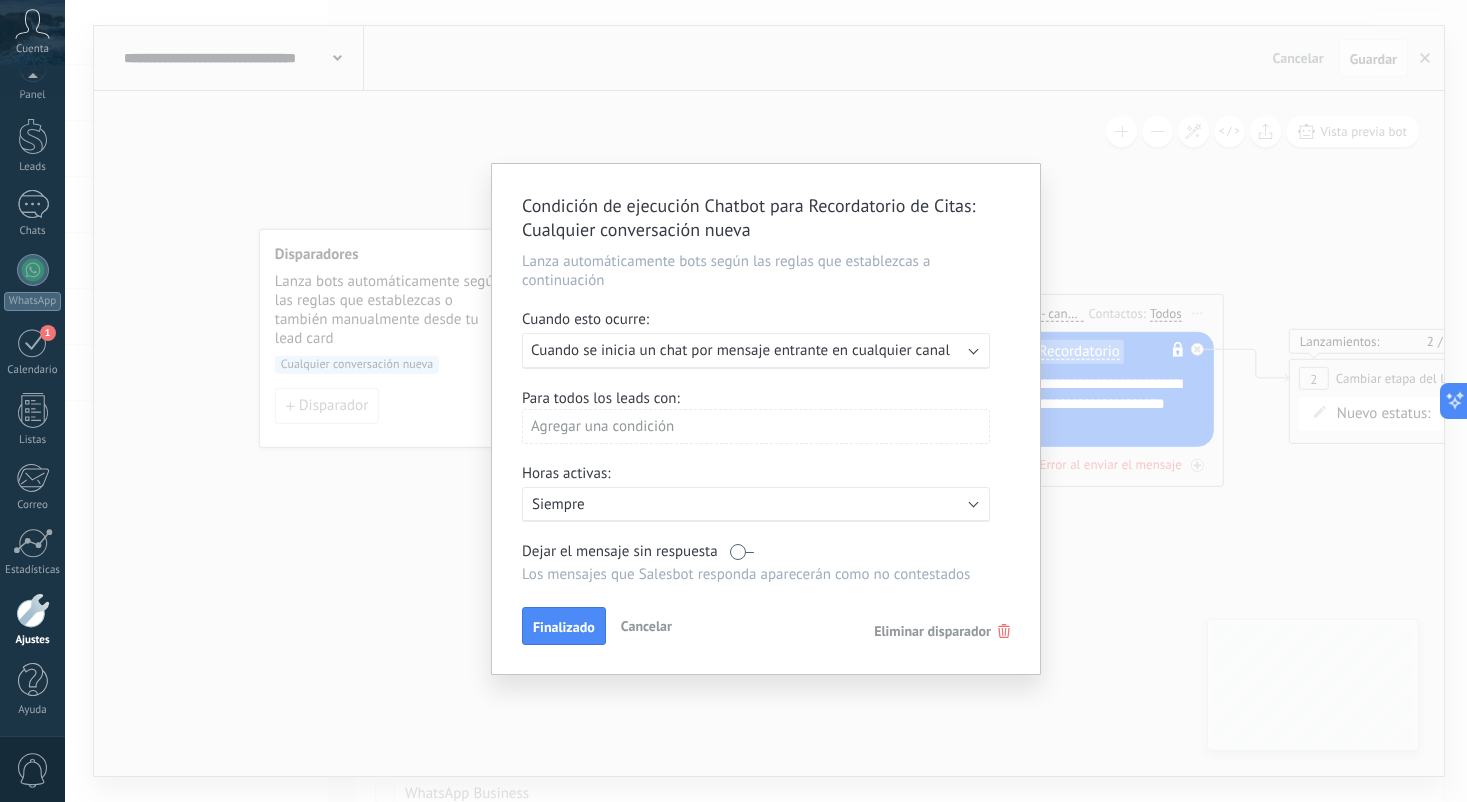 click on "Cuando se inicia un chat por mensaje entrante en cualquier canal" at bounding box center (740, 350) 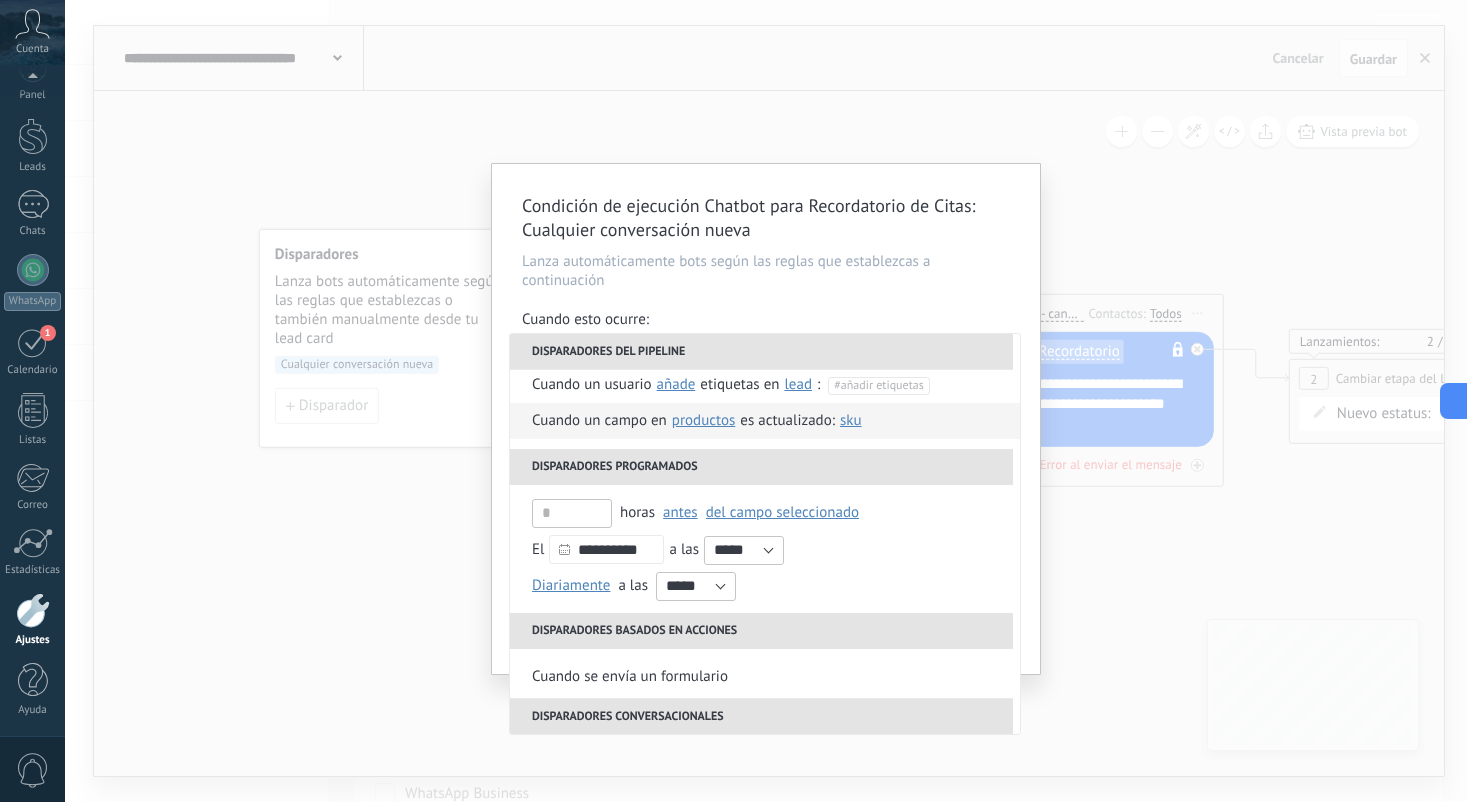 scroll, scrollTop: 159, scrollLeft: 0, axis: vertical 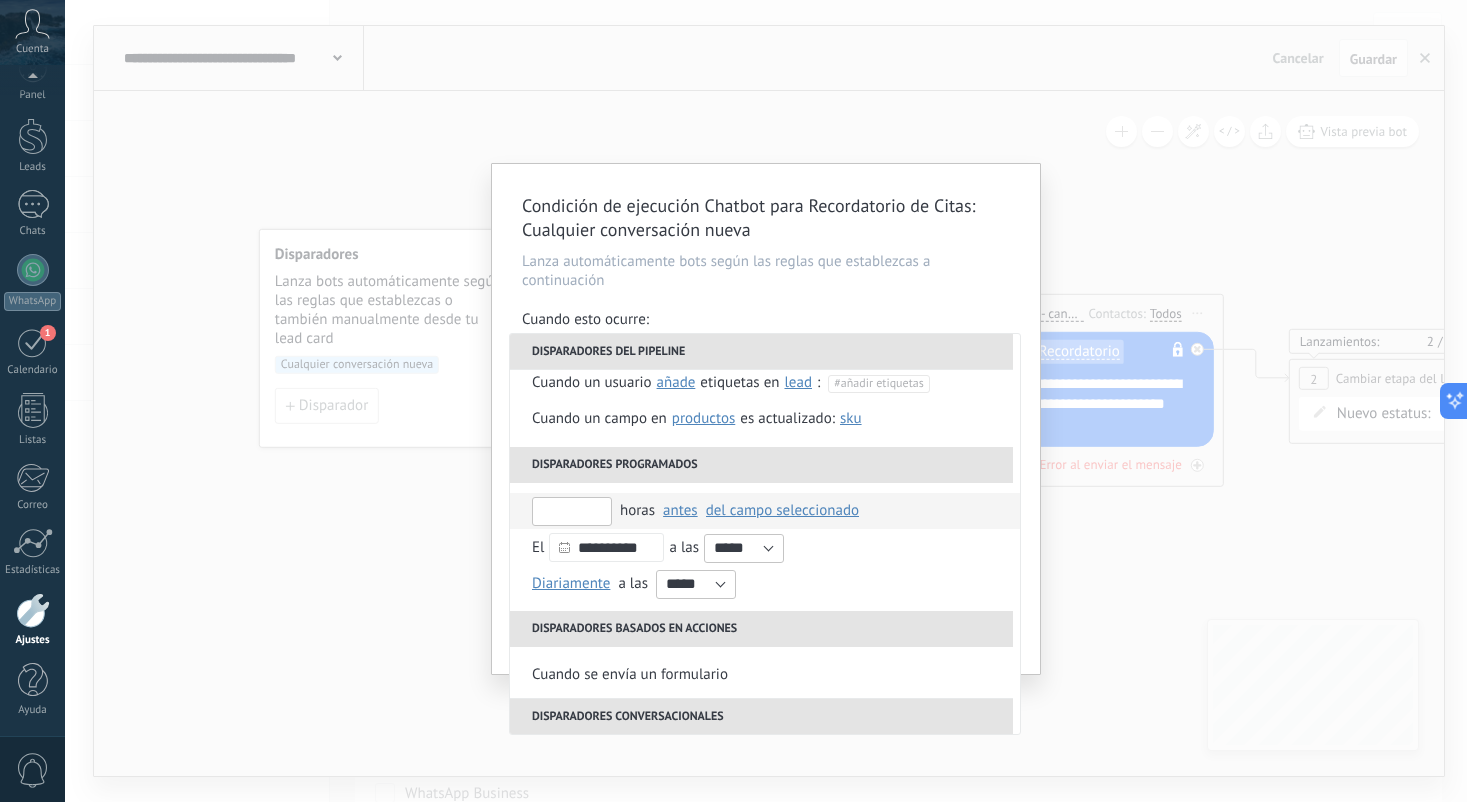 click at bounding box center (572, 511) 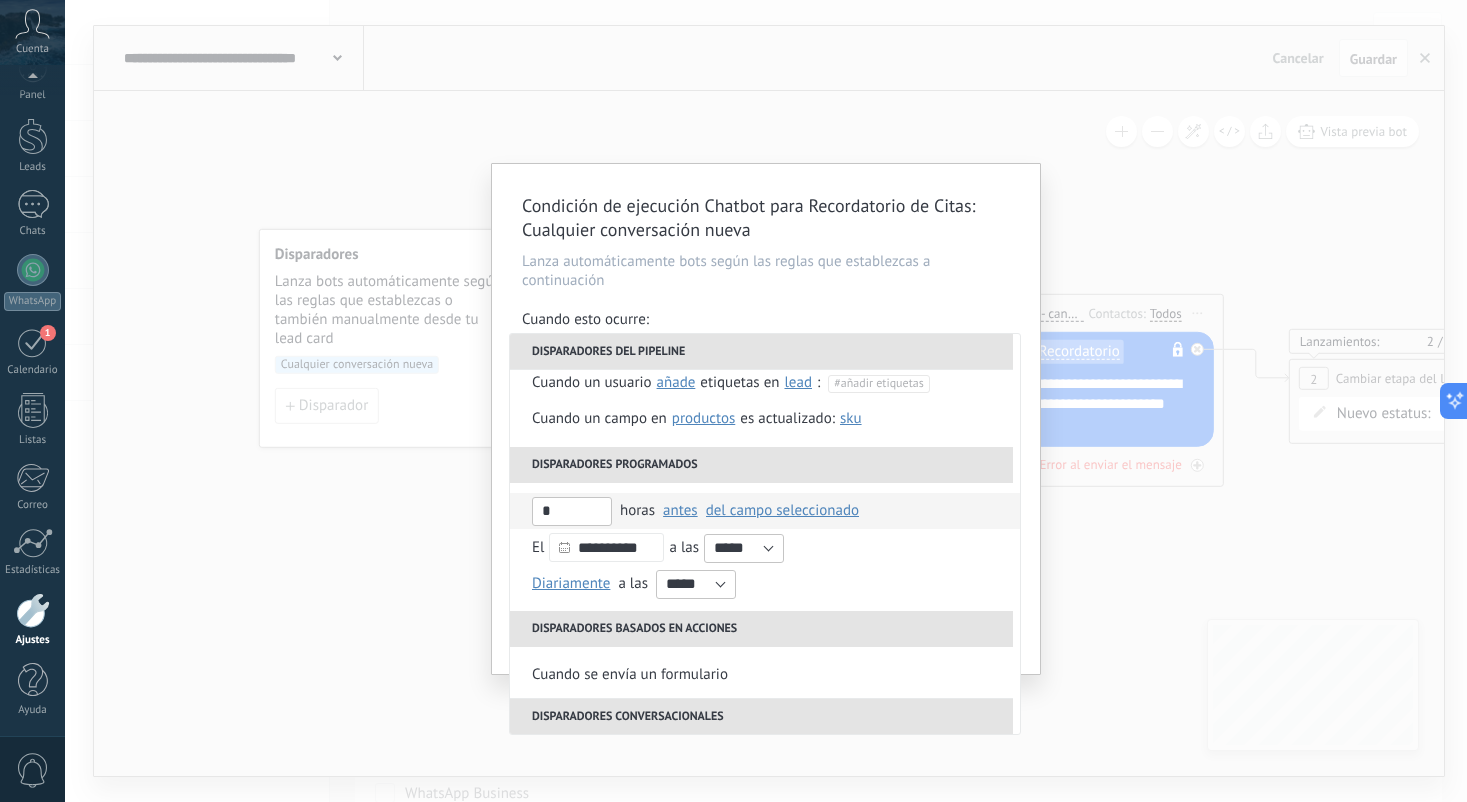 type on "*" 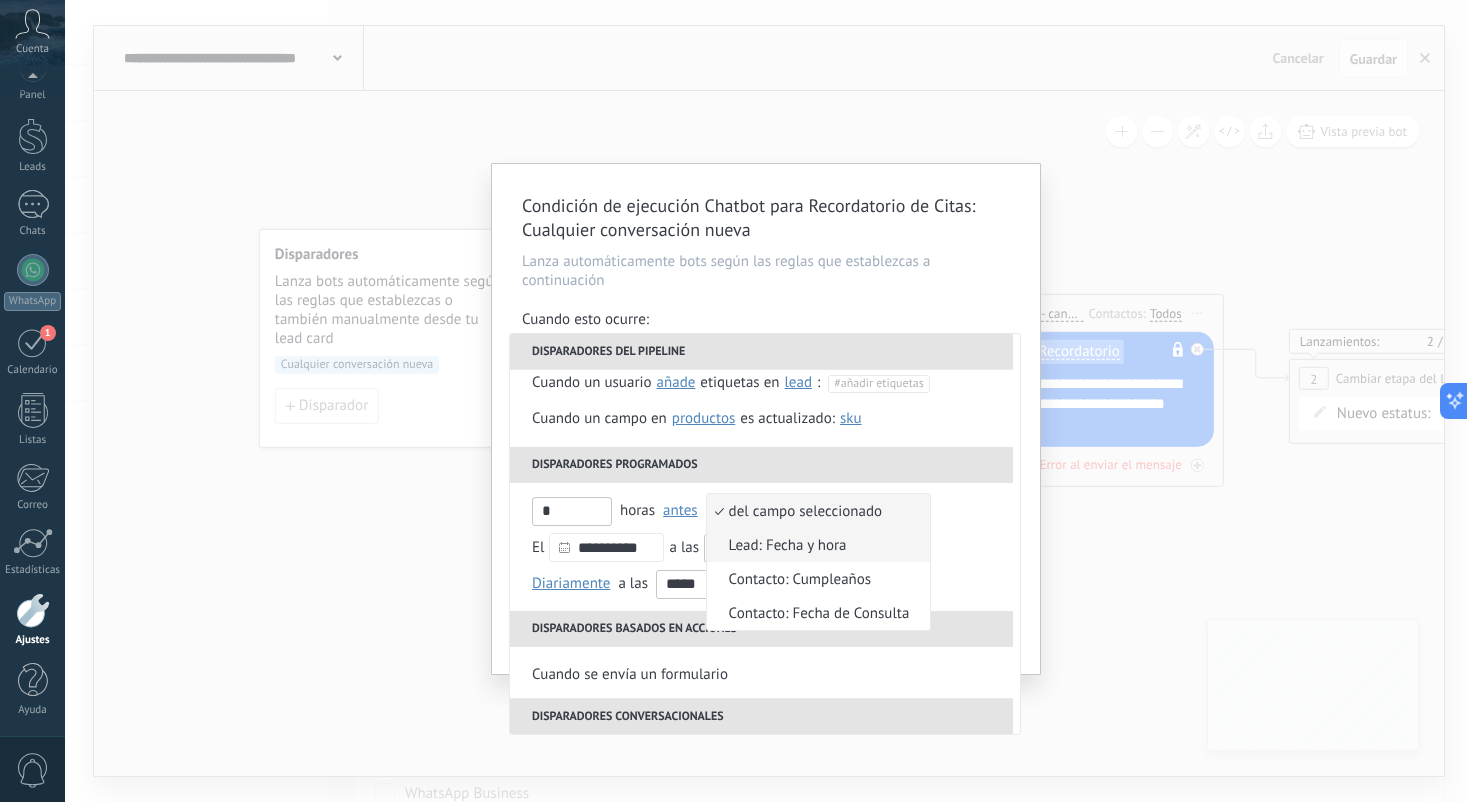 click on "Lead: Fecha y hora" at bounding box center [808, 545] 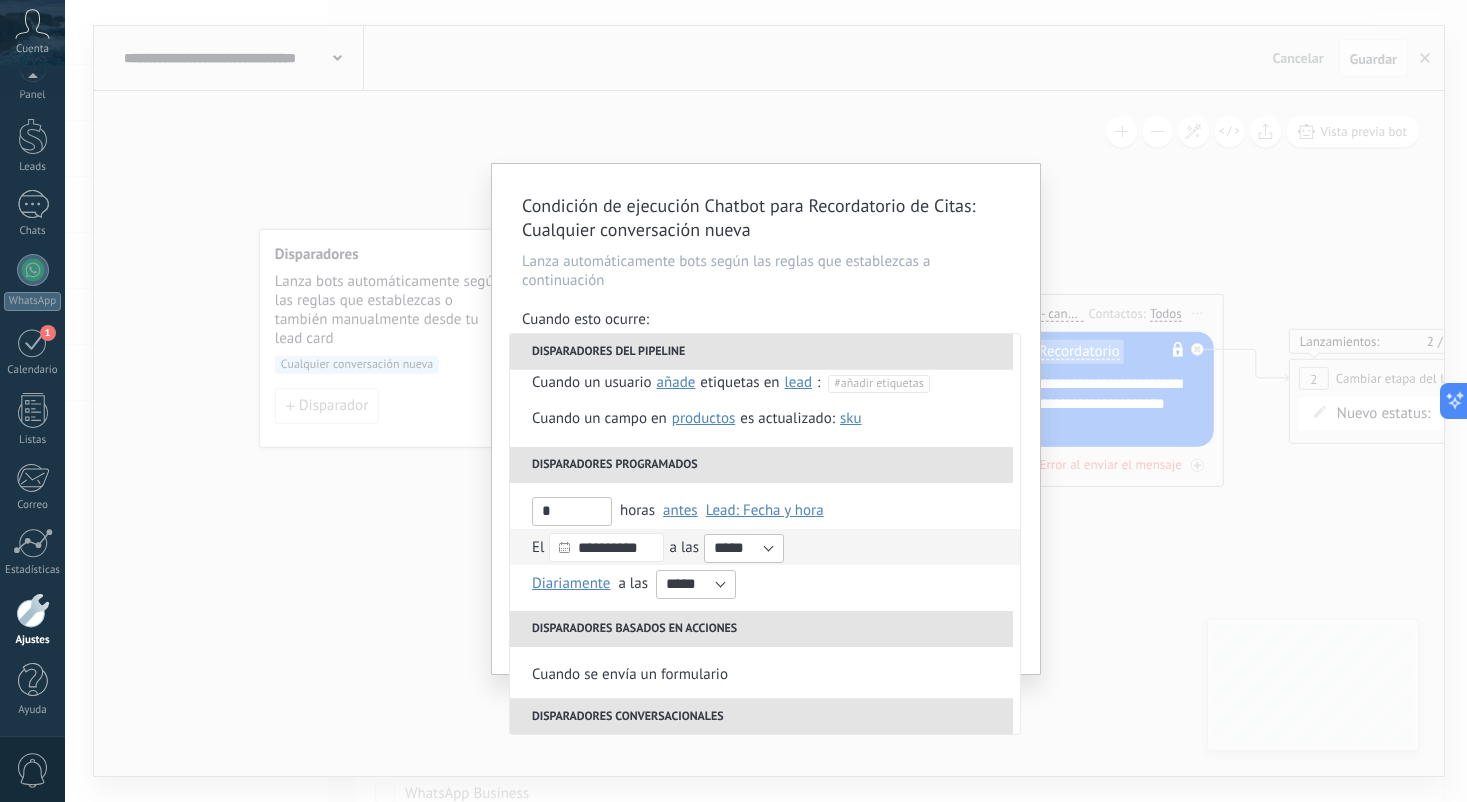 type 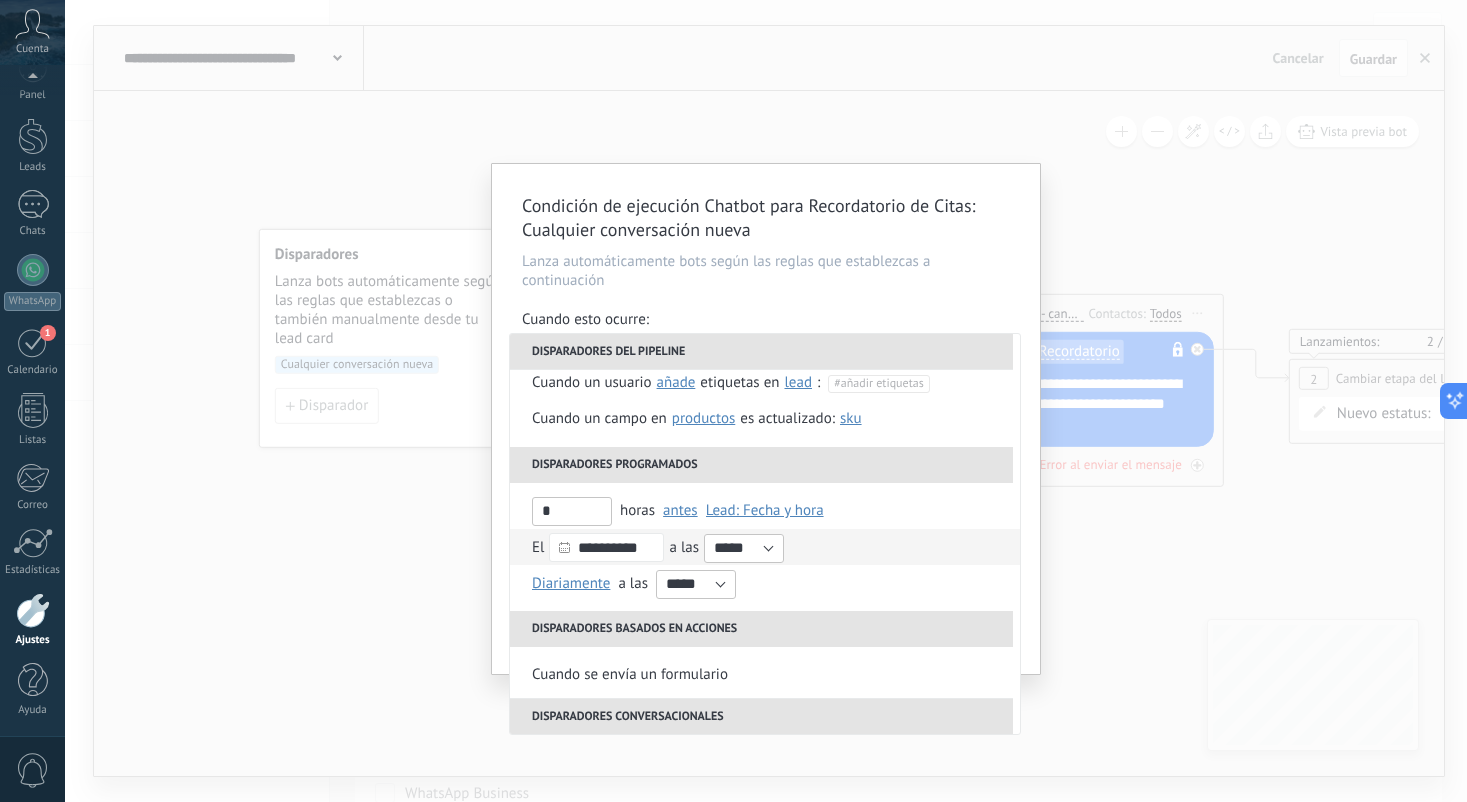 click on "Lead: Fecha y hora" at bounding box center (765, 511) 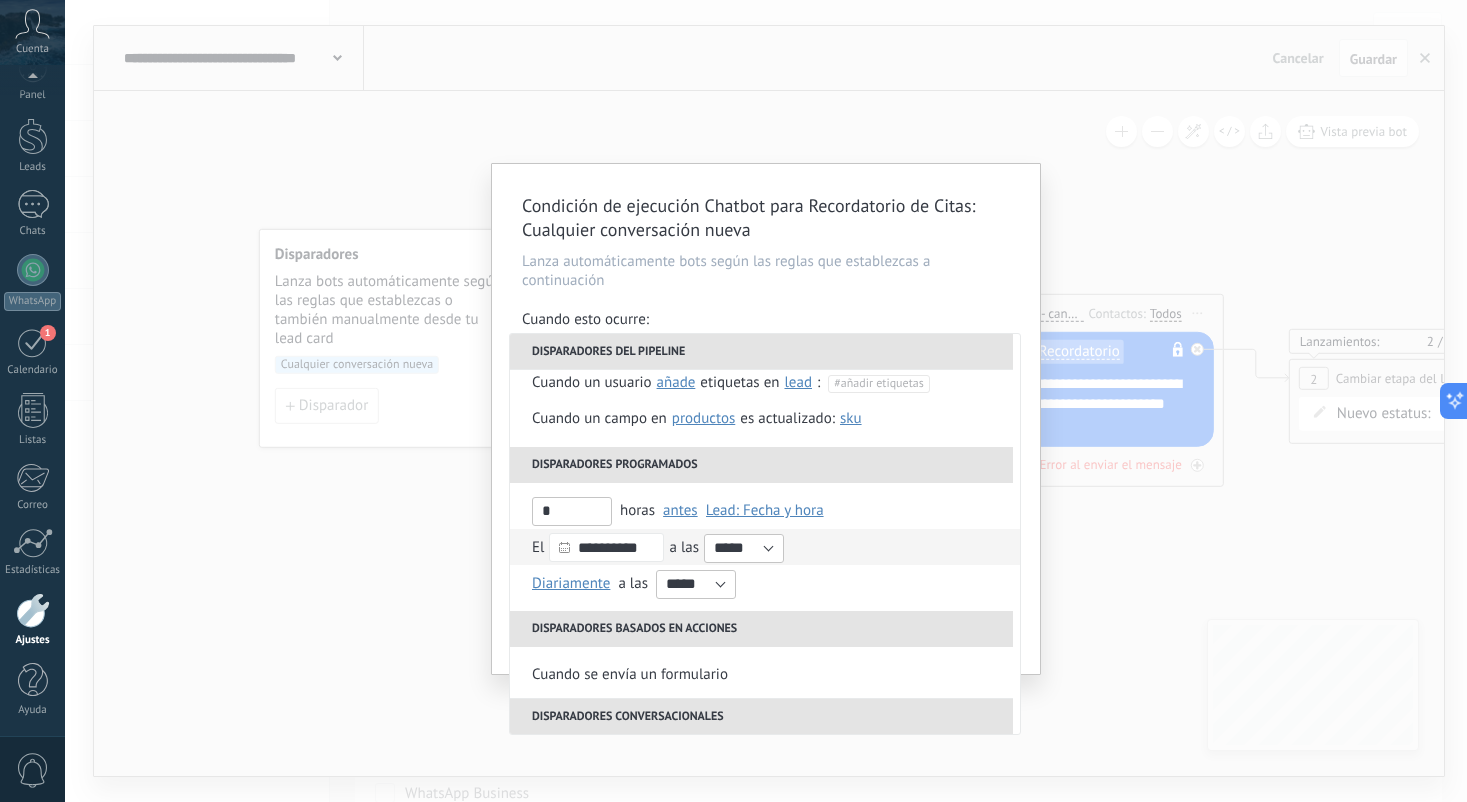 click on "Lead: Fecha y hora" at bounding box center (765, 511) 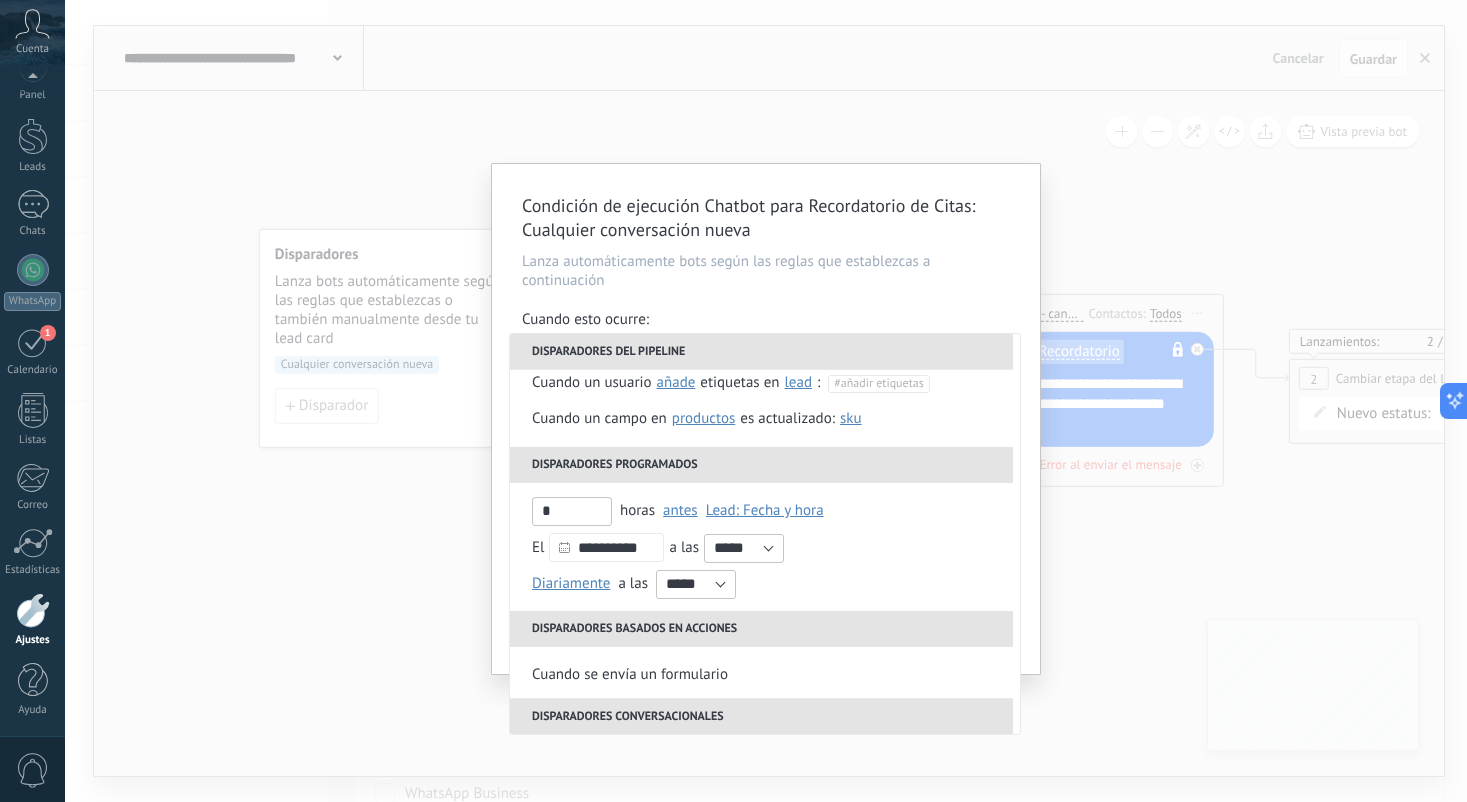 click on "Disparadores programados" at bounding box center [761, 465] 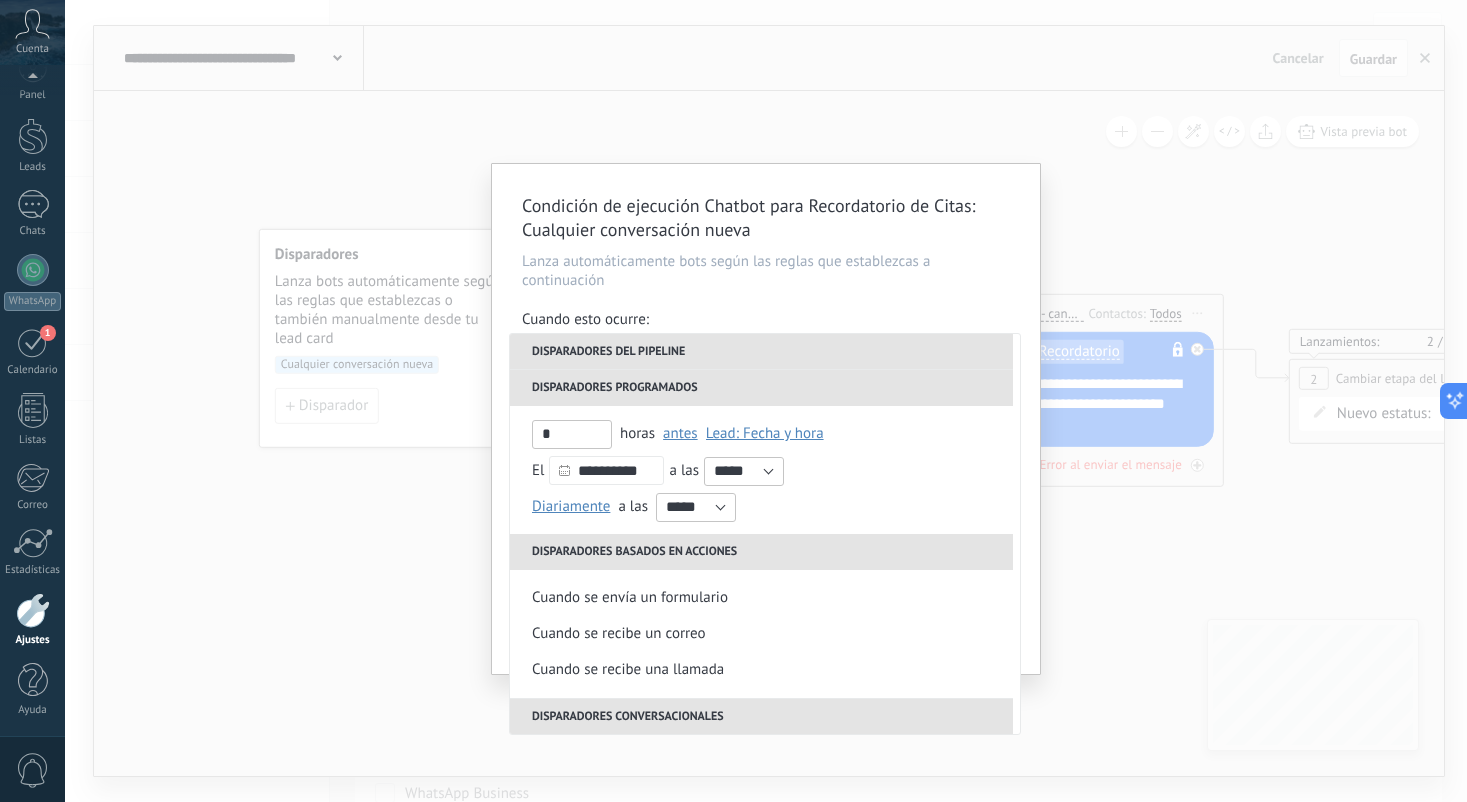 click on "Disparadores basados en acciones" at bounding box center (761, 552) 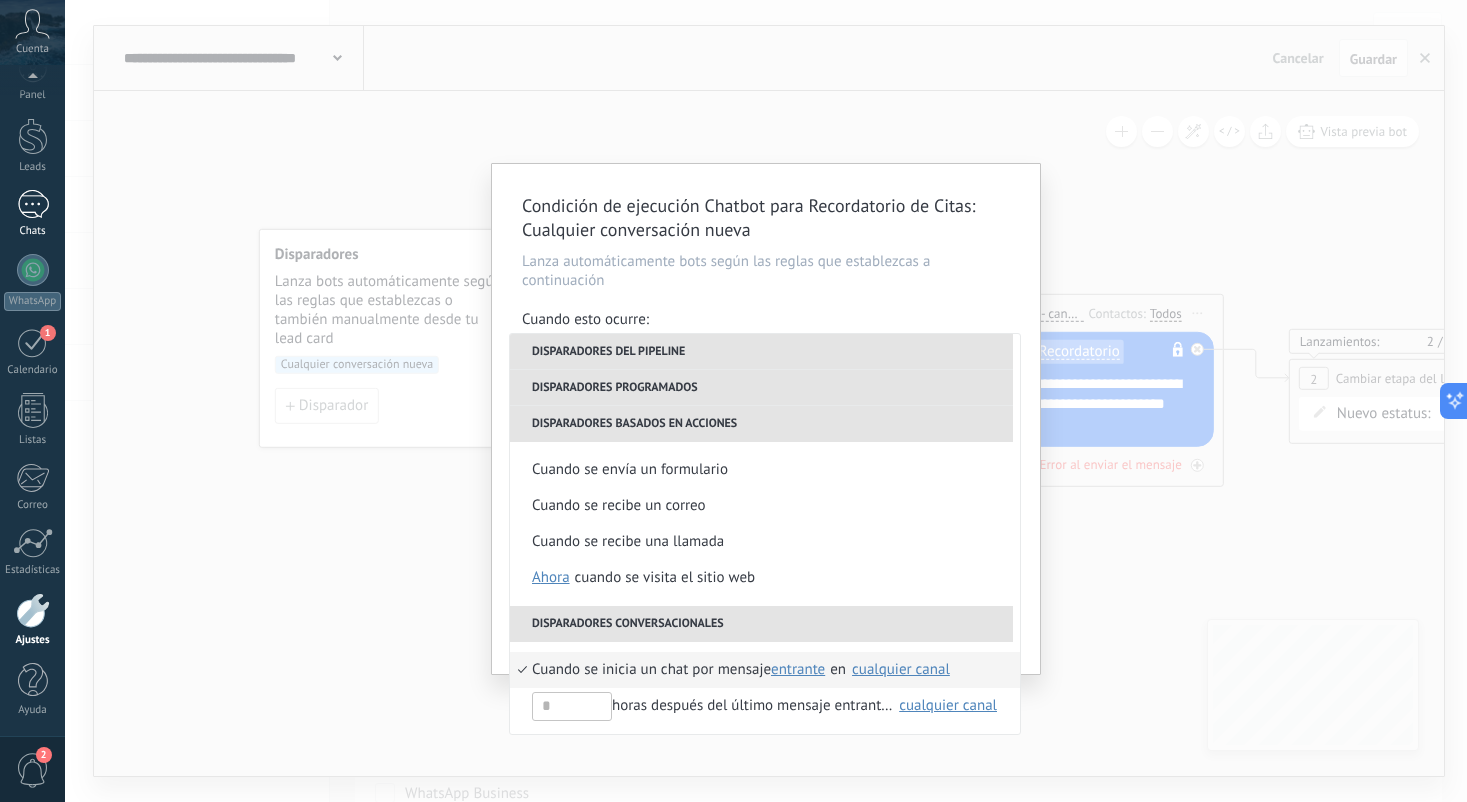 click at bounding box center [33, 204] 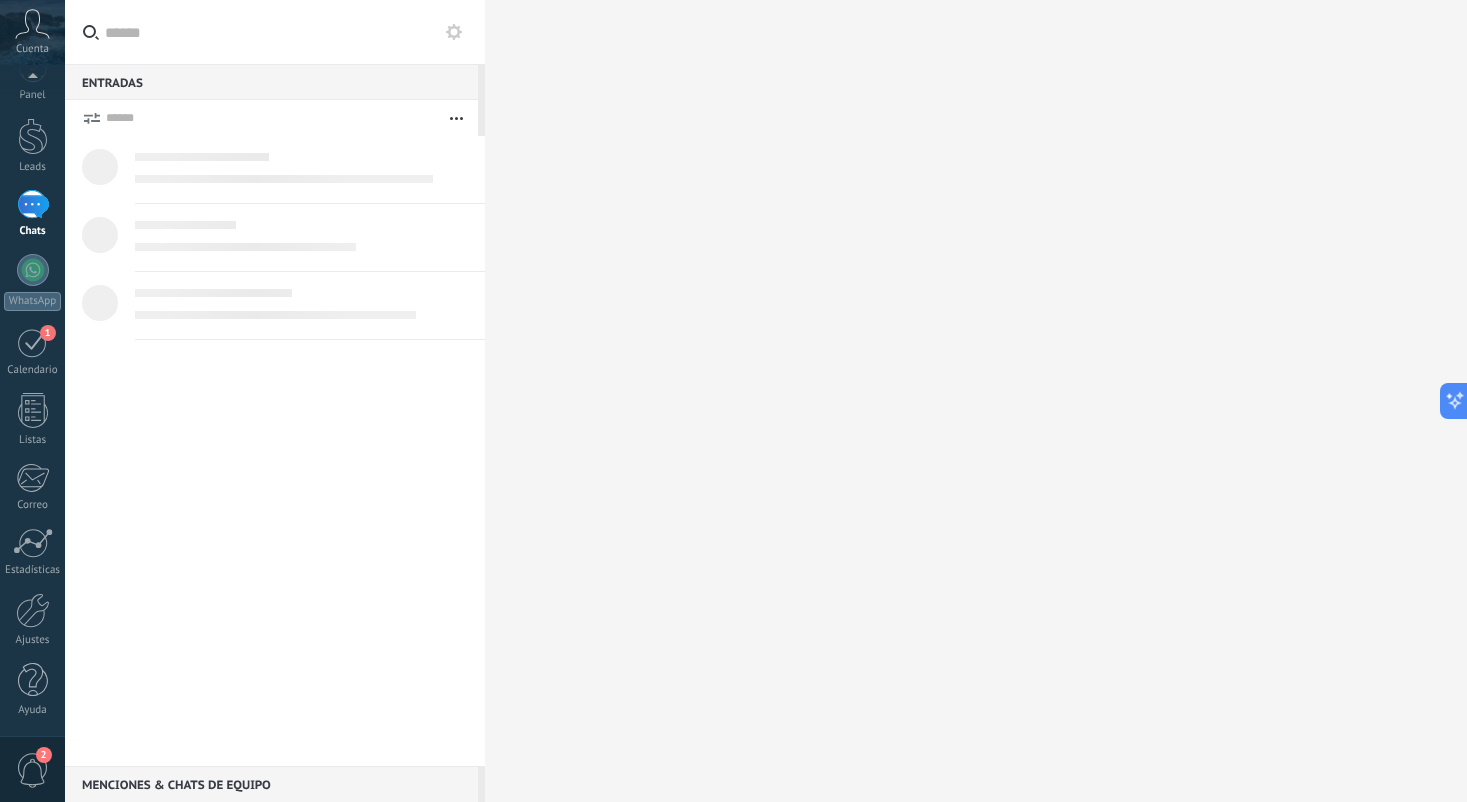 scroll, scrollTop: 0, scrollLeft: 0, axis: both 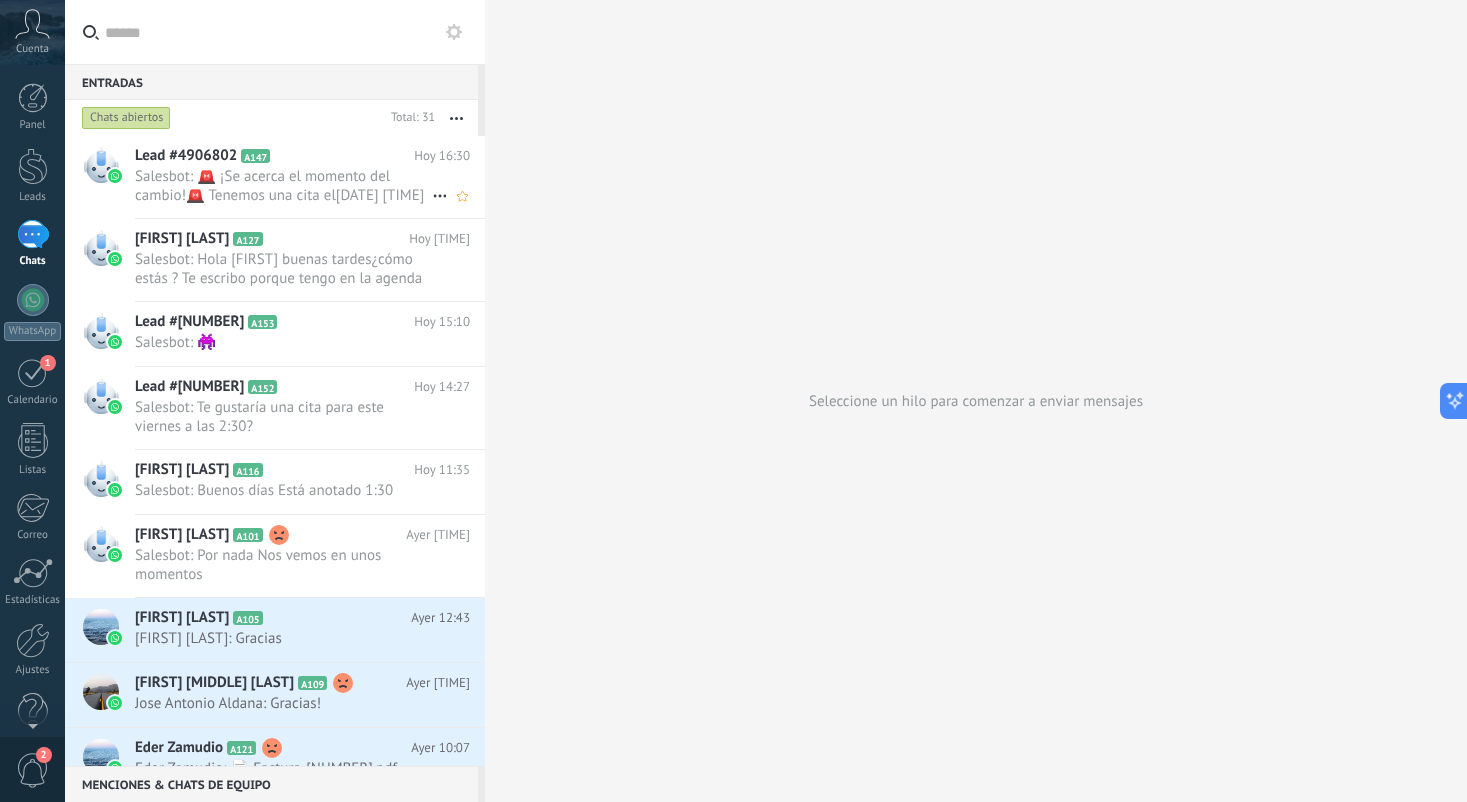 click on "Salesbot: 🚨 ¡Se acerca el momento del cambio!🚨
Tenemos una cita el[DATE] [TIME]¿Confirmas tu asistencia?" at bounding box center (283, 186) 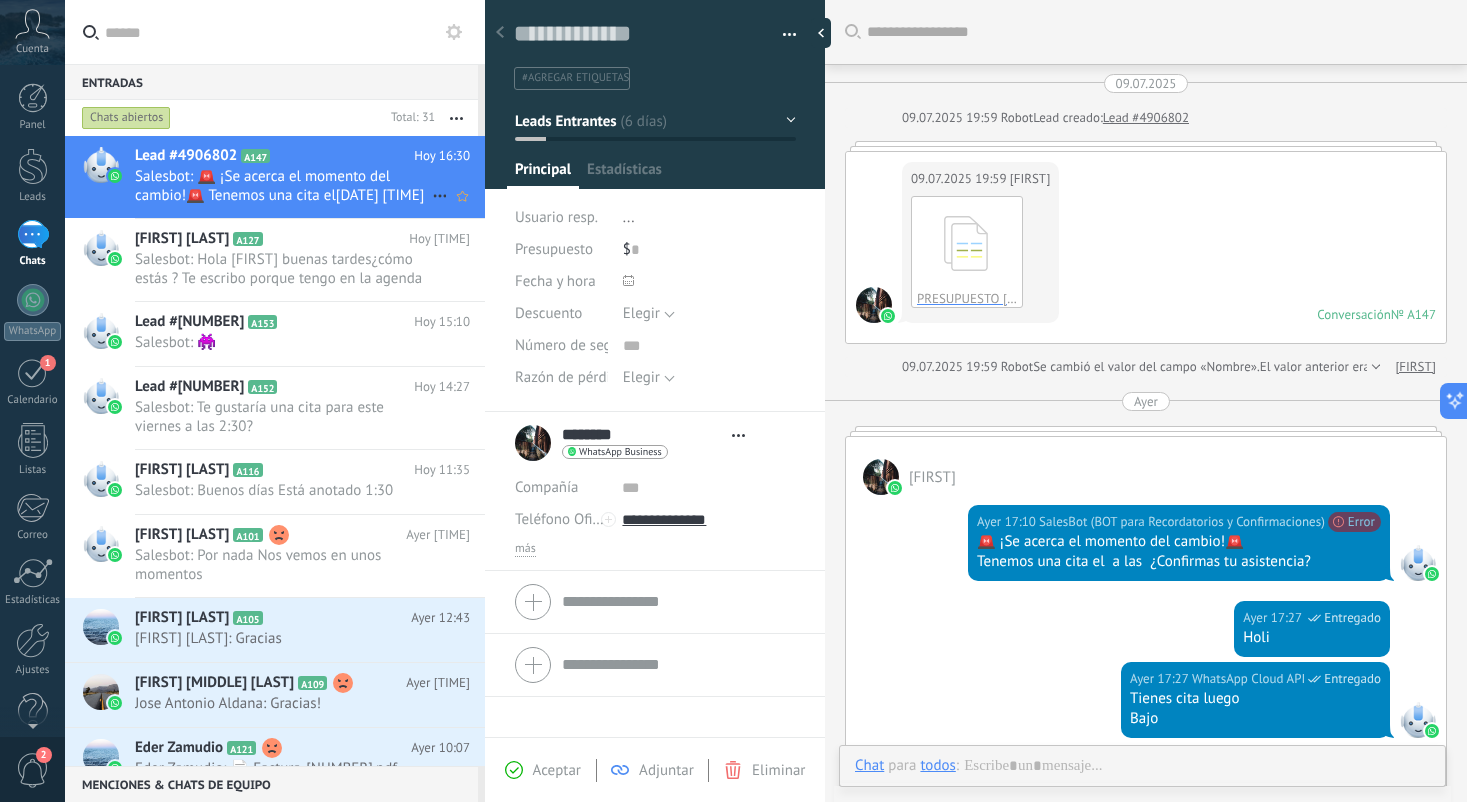 scroll, scrollTop: 30, scrollLeft: 0, axis: vertical 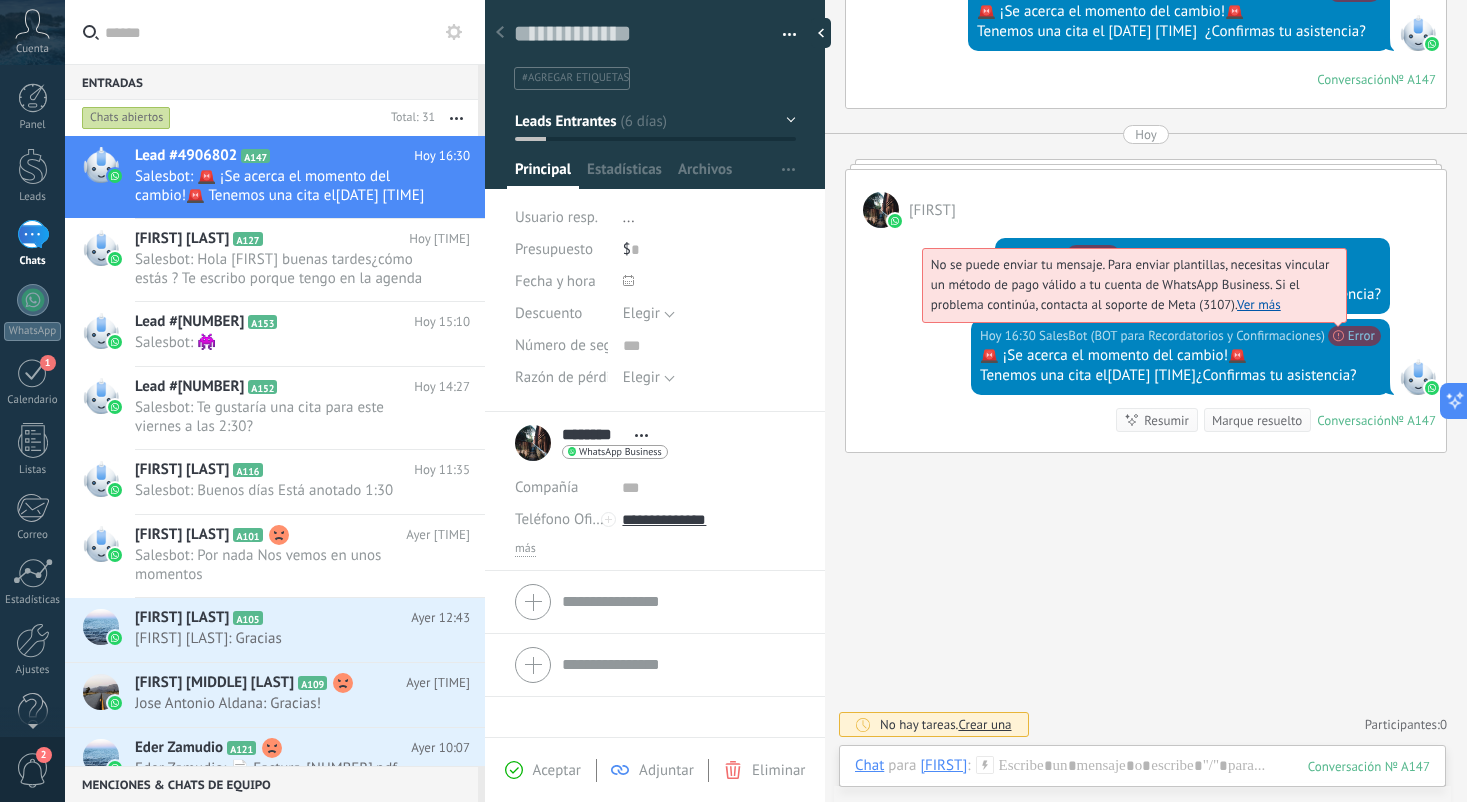 click on "Ver más" at bounding box center (1259, 304) 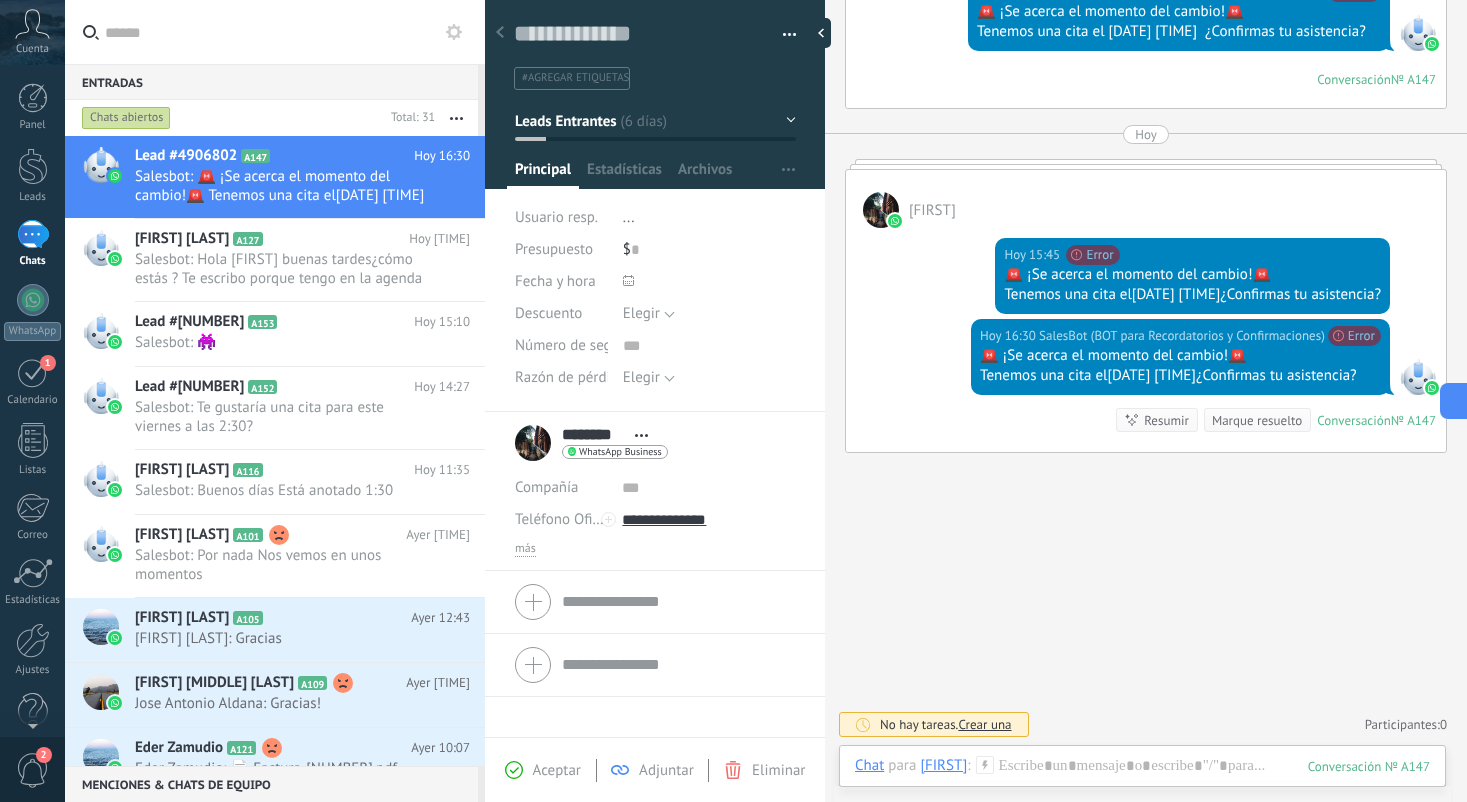 click at bounding box center (33, 234) 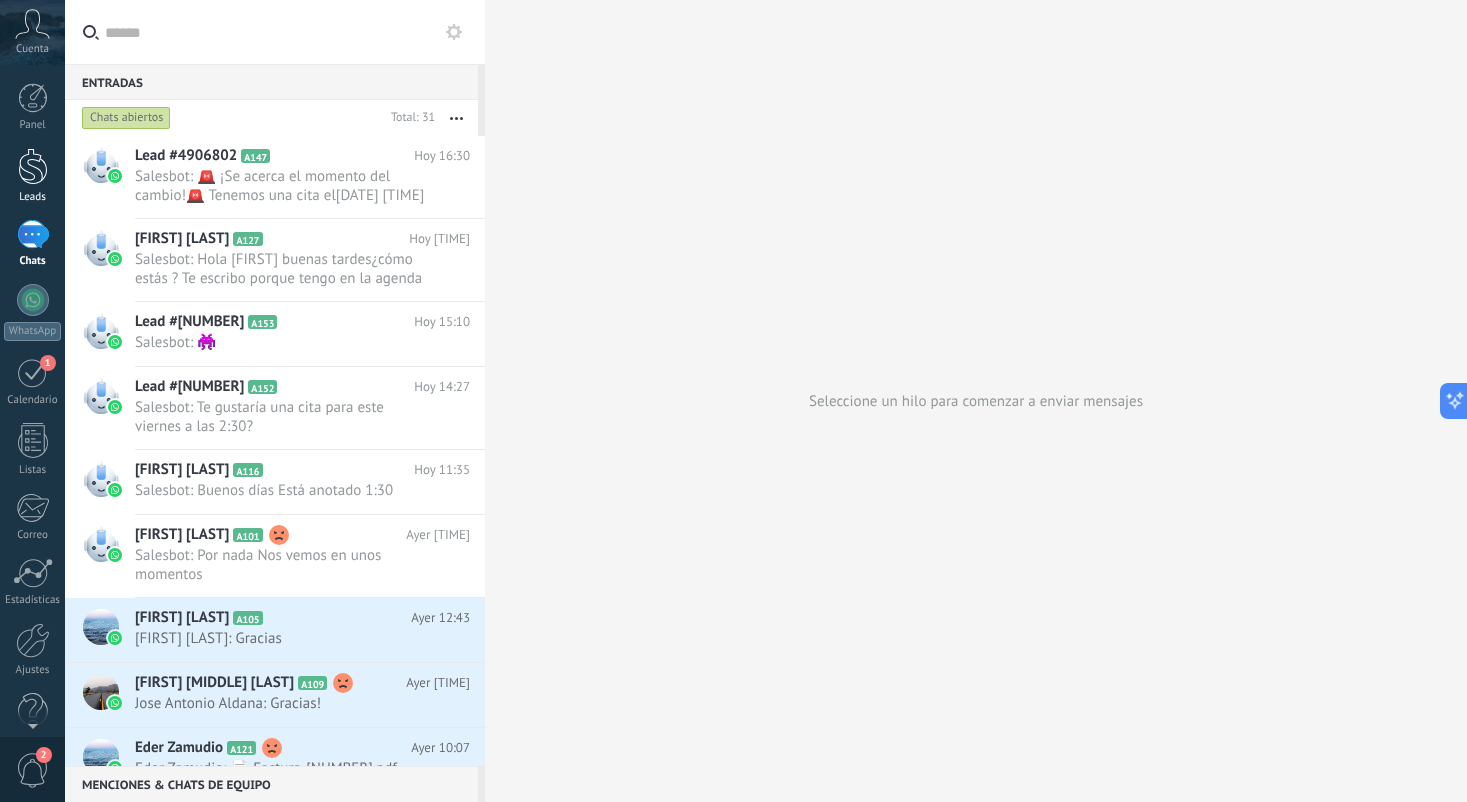 click at bounding box center (33, 166) 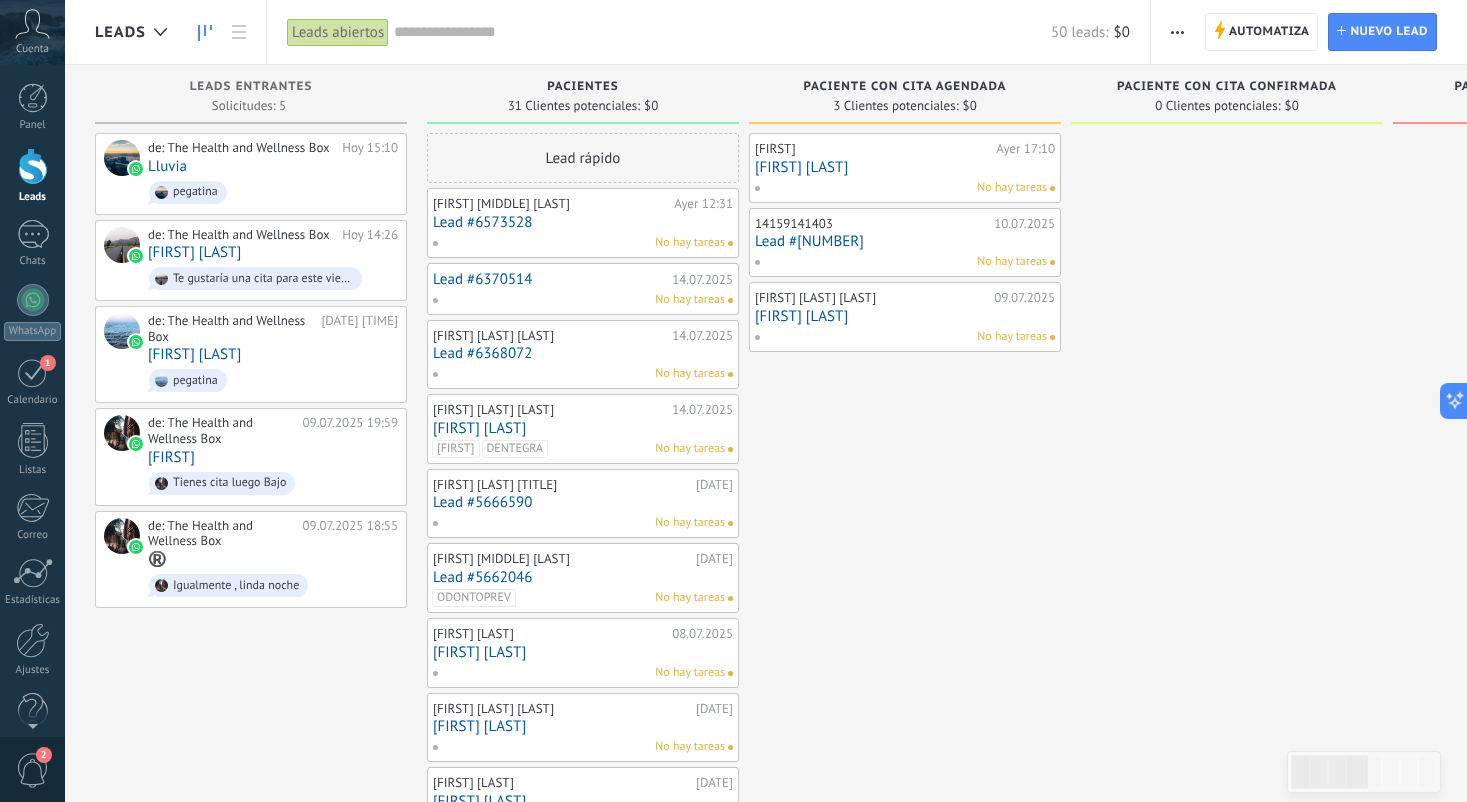 click on "[FIRST] [LAST]" at bounding box center [905, 167] 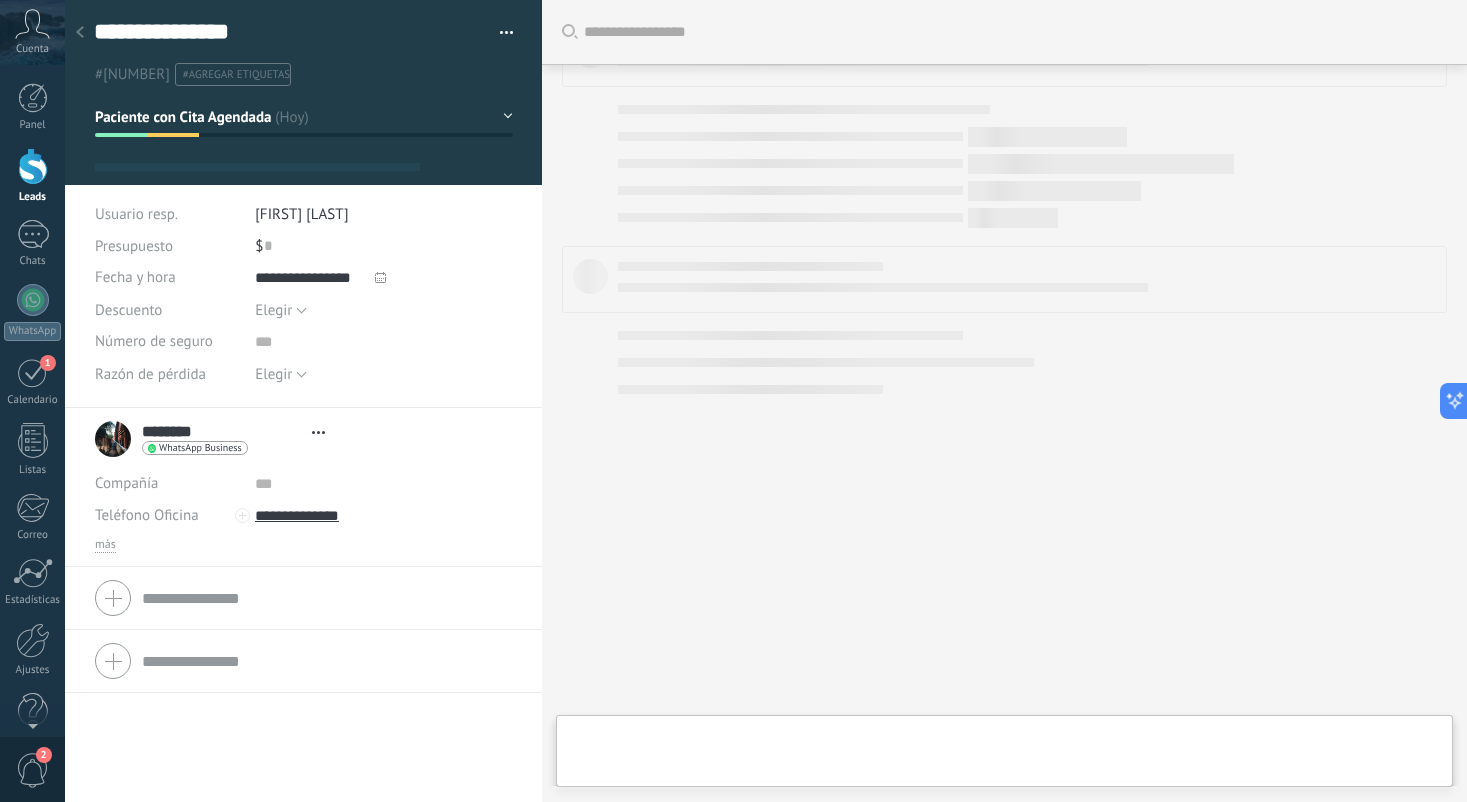 type on "**********" 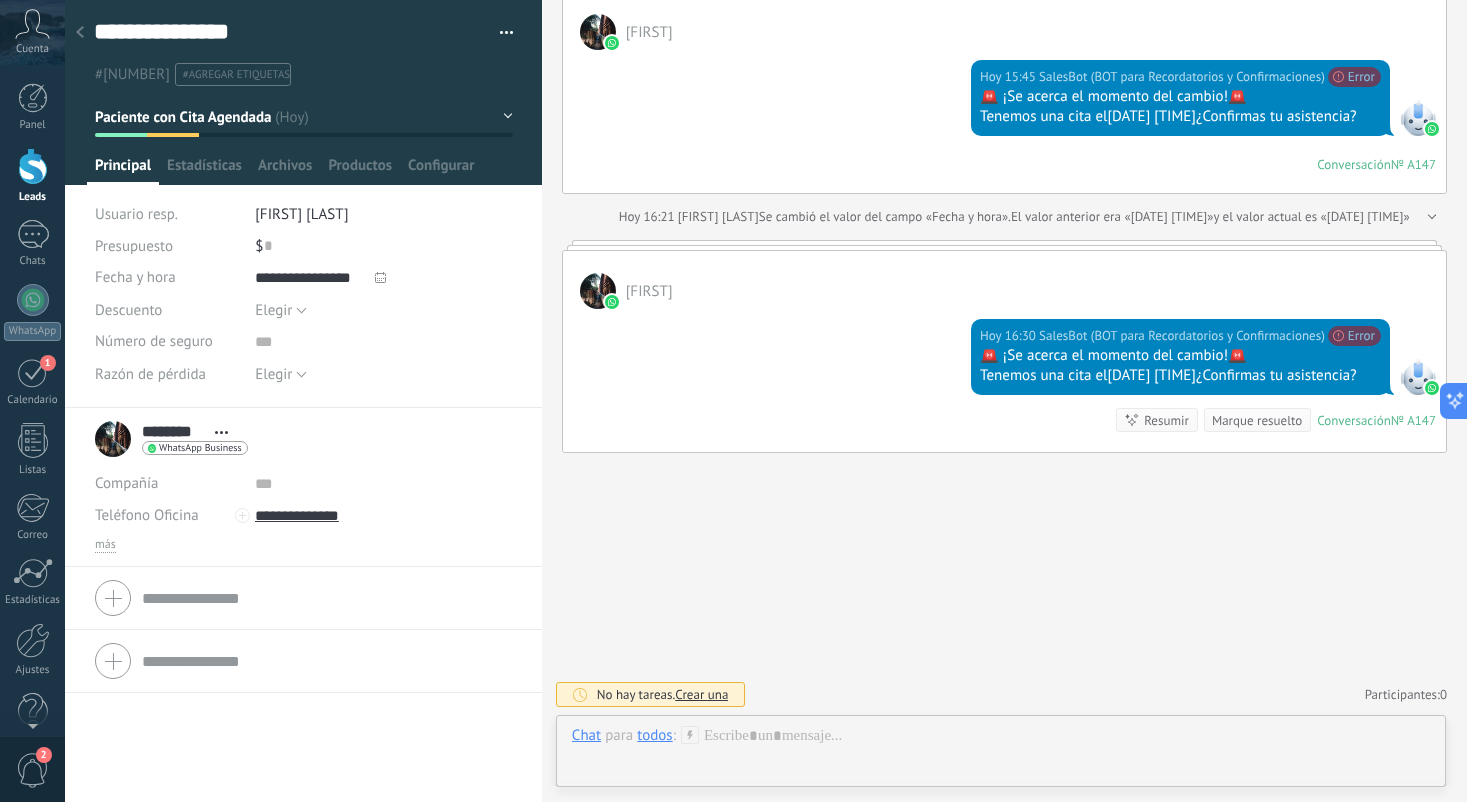 click at bounding box center (380, 277) 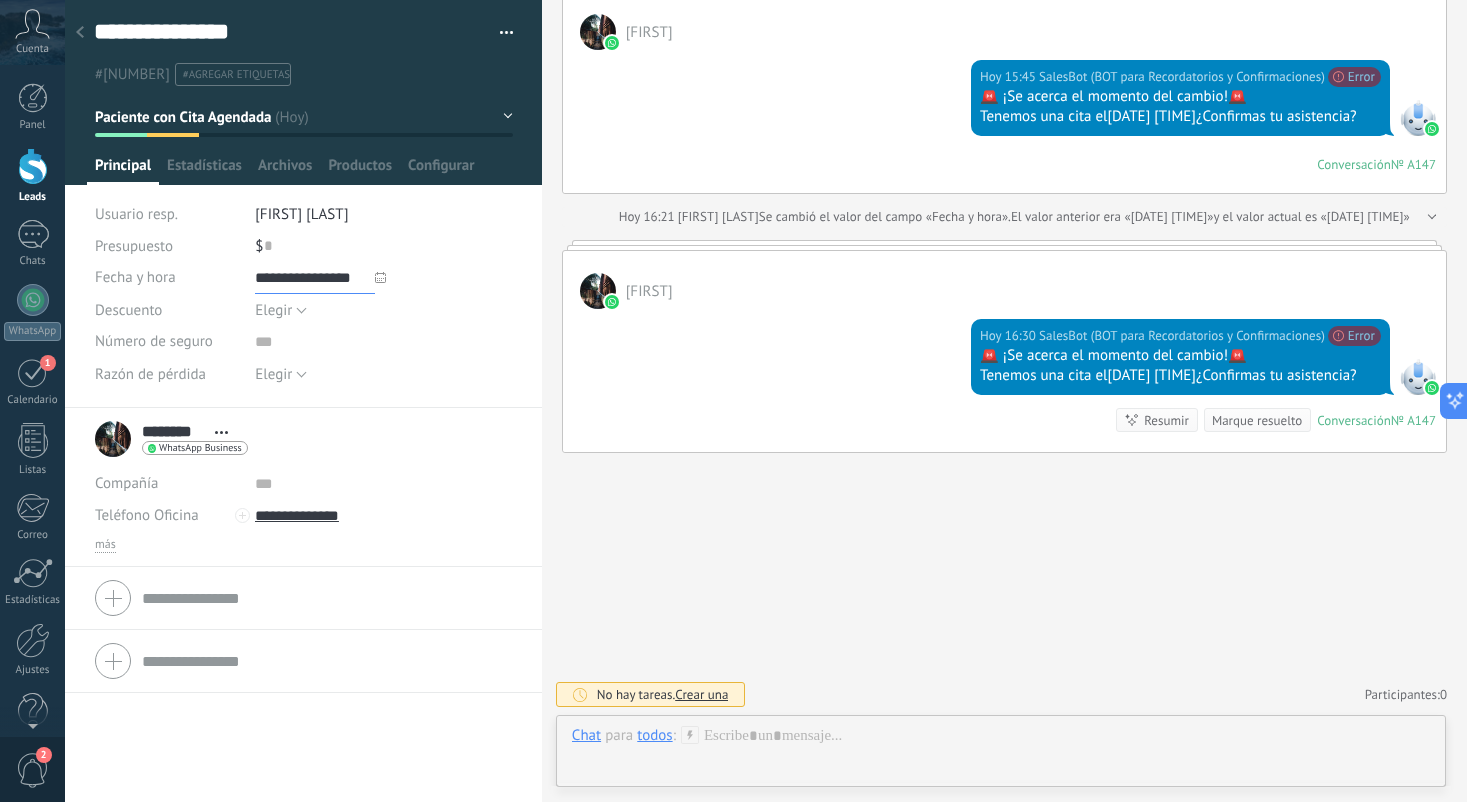 type on "*******" 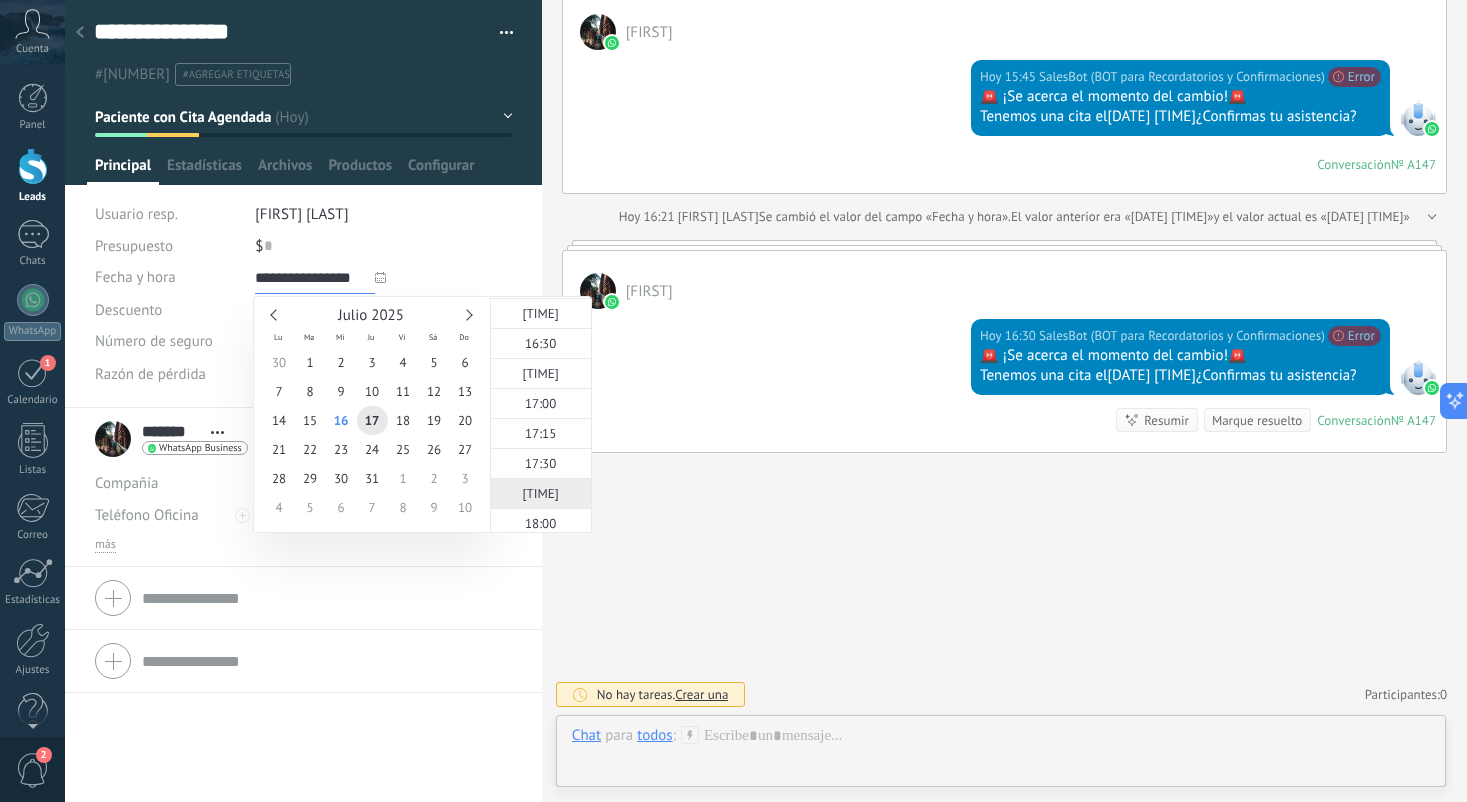 scroll, scrollTop: 2026, scrollLeft: 0, axis: vertical 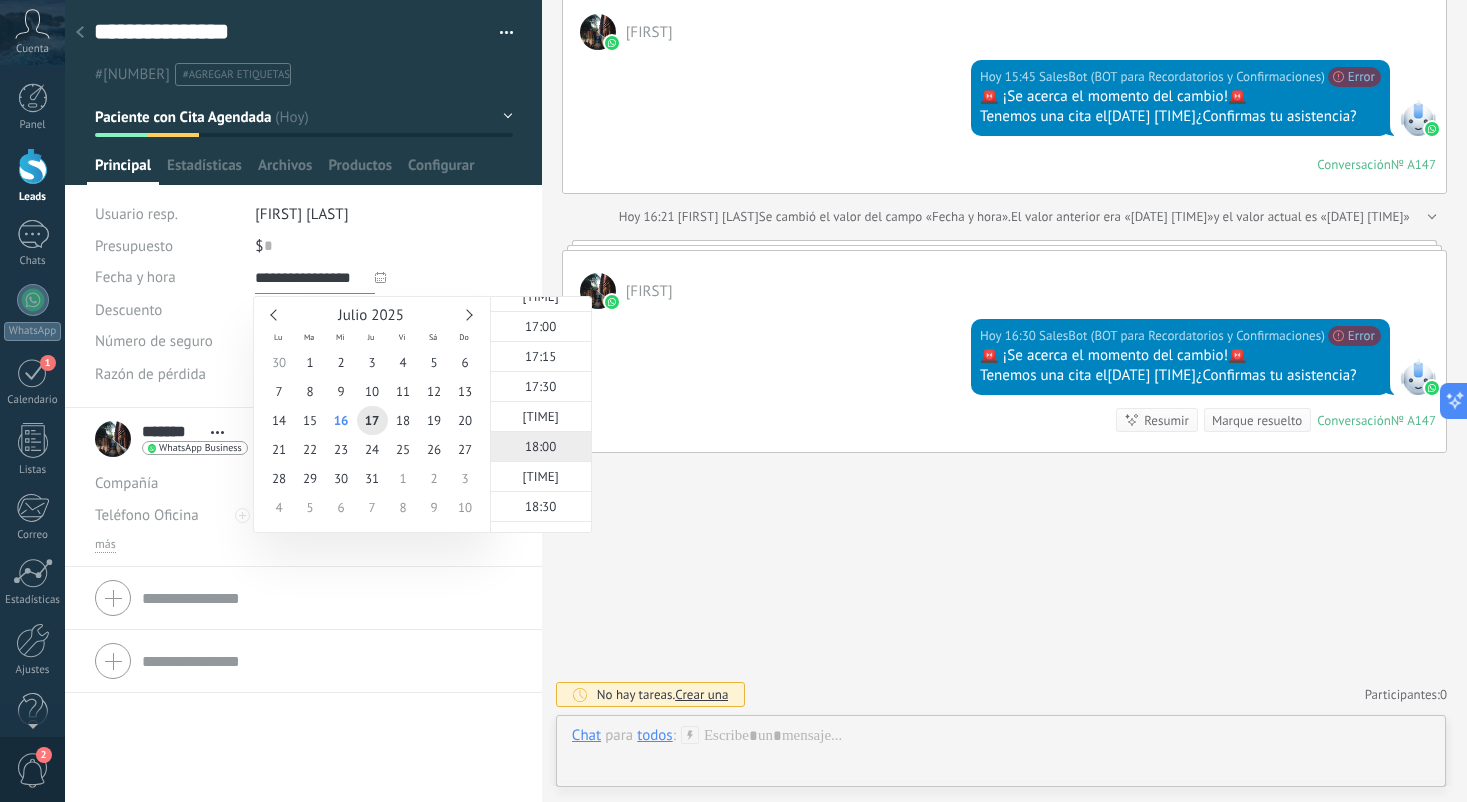click on "18:00" at bounding box center [540, 446] 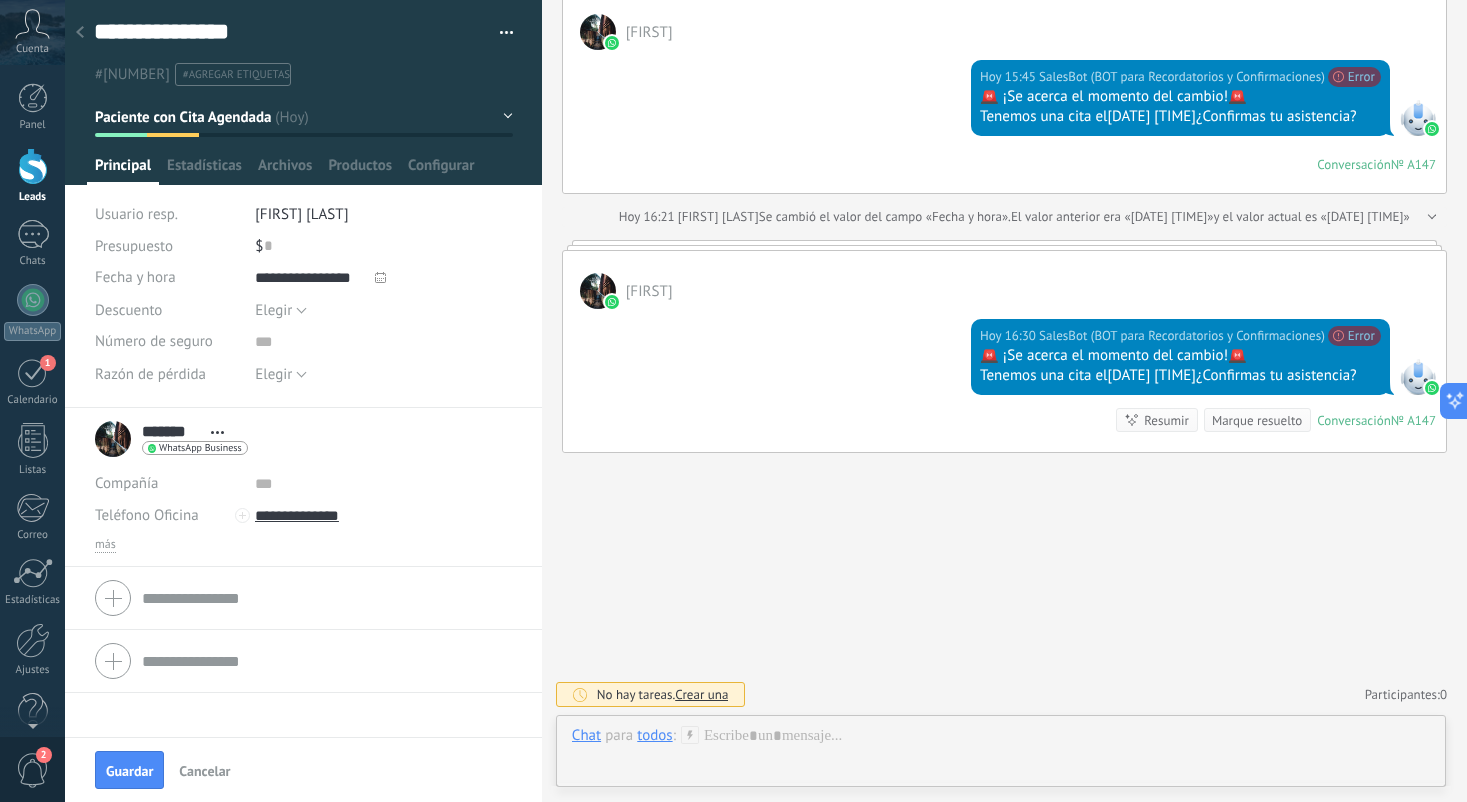click 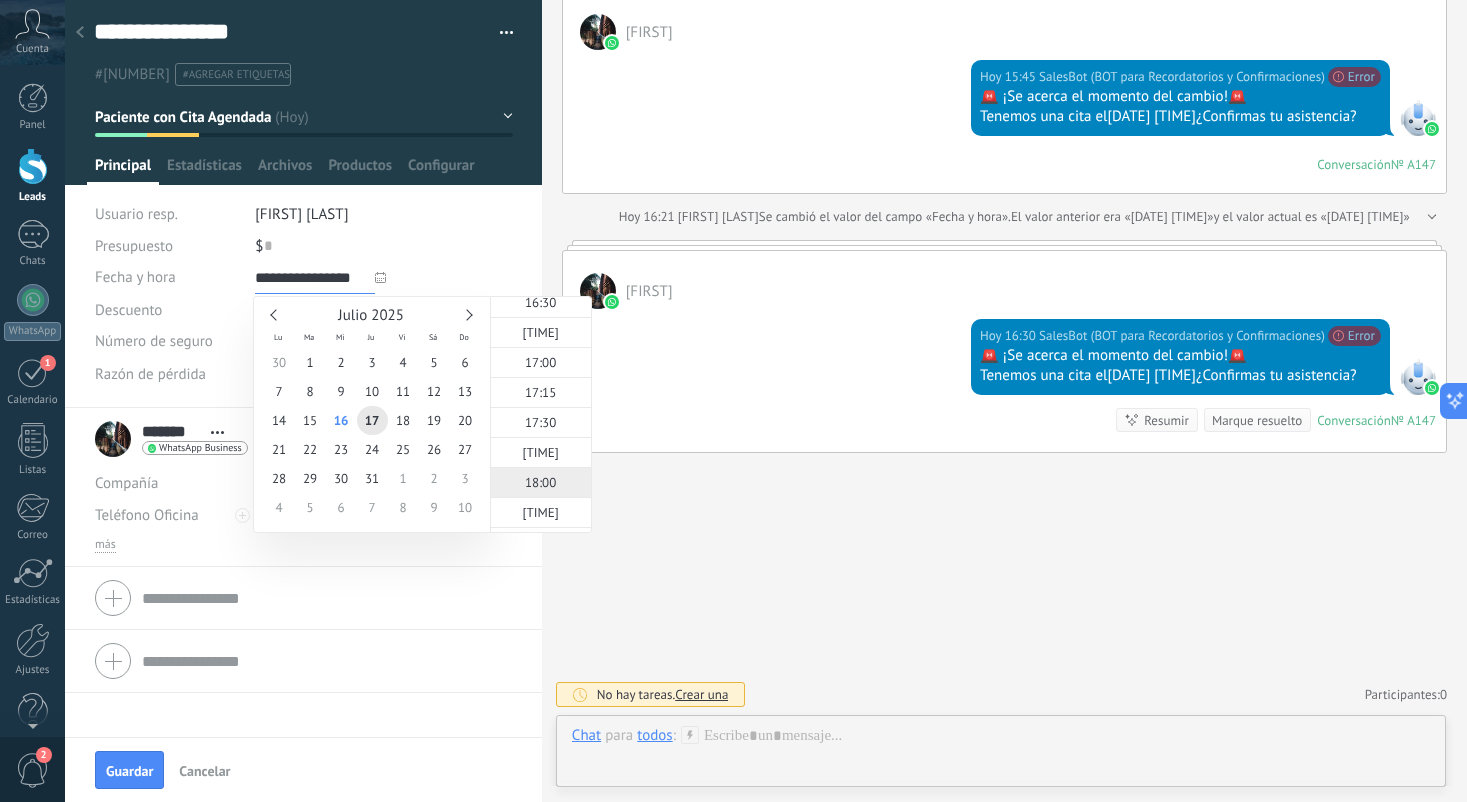 scroll, scrollTop: 2000, scrollLeft: 0, axis: vertical 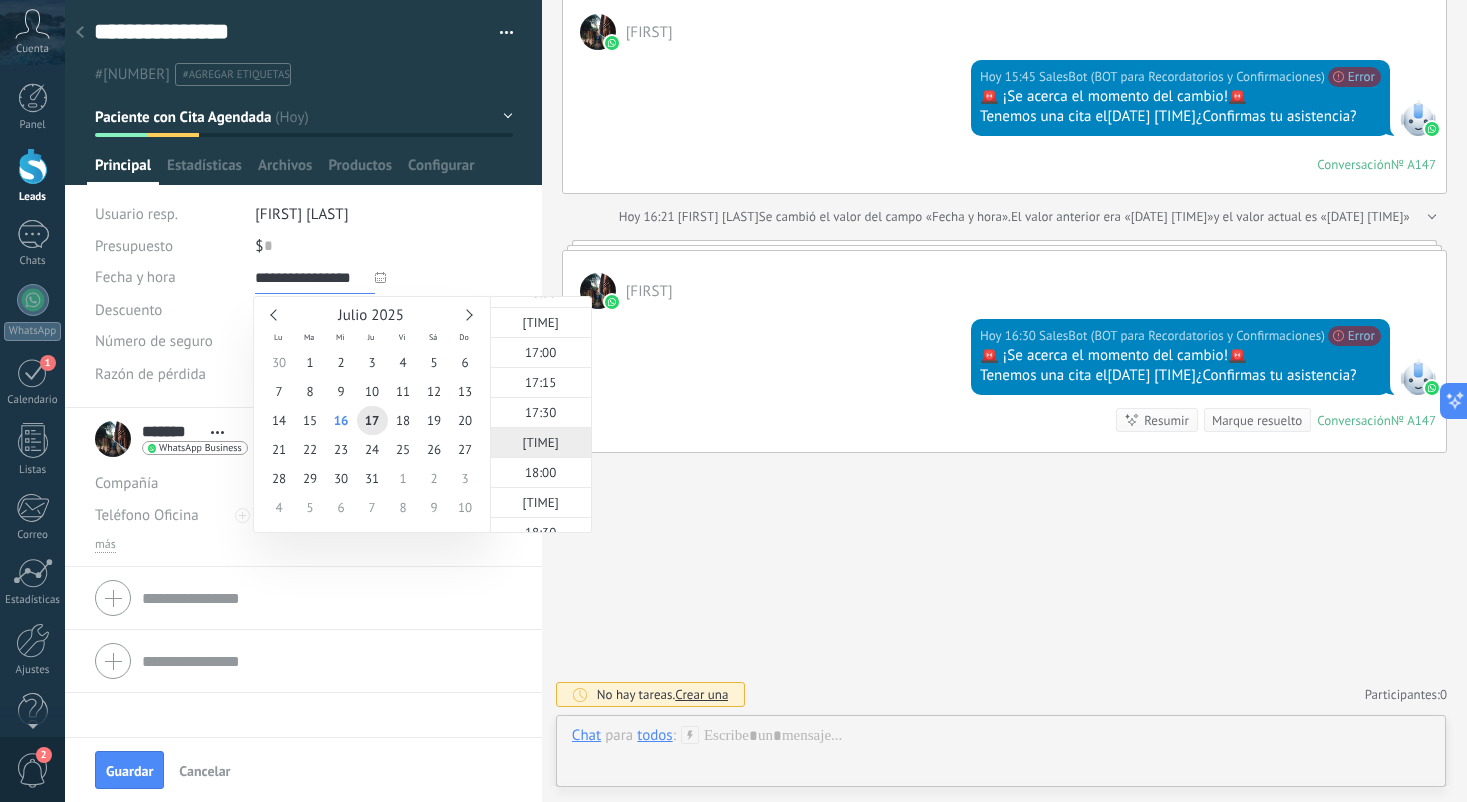 click on "[TIME]" at bounding box center [541, 442] 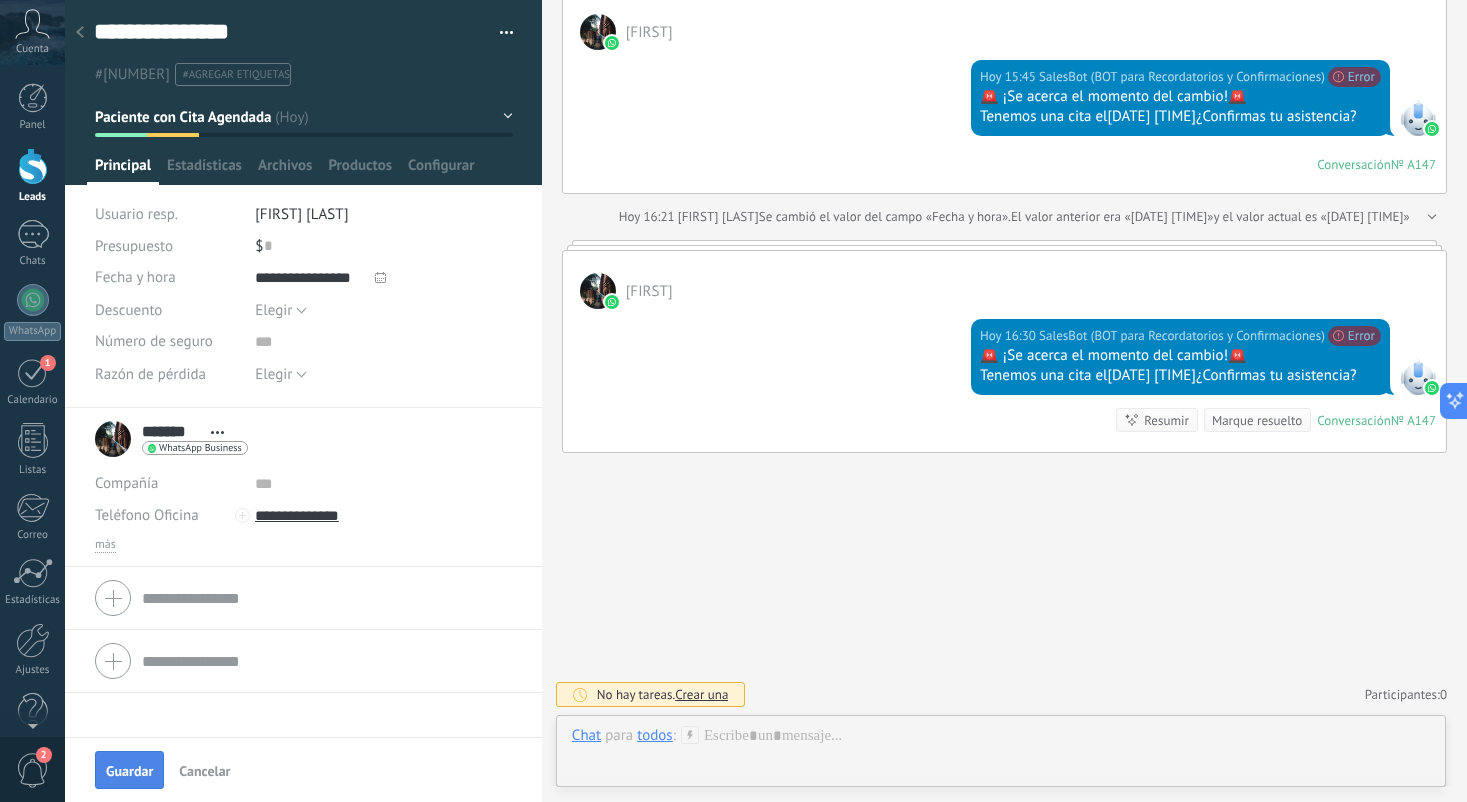 click on "Guardar" at bounding box center [129, 771] 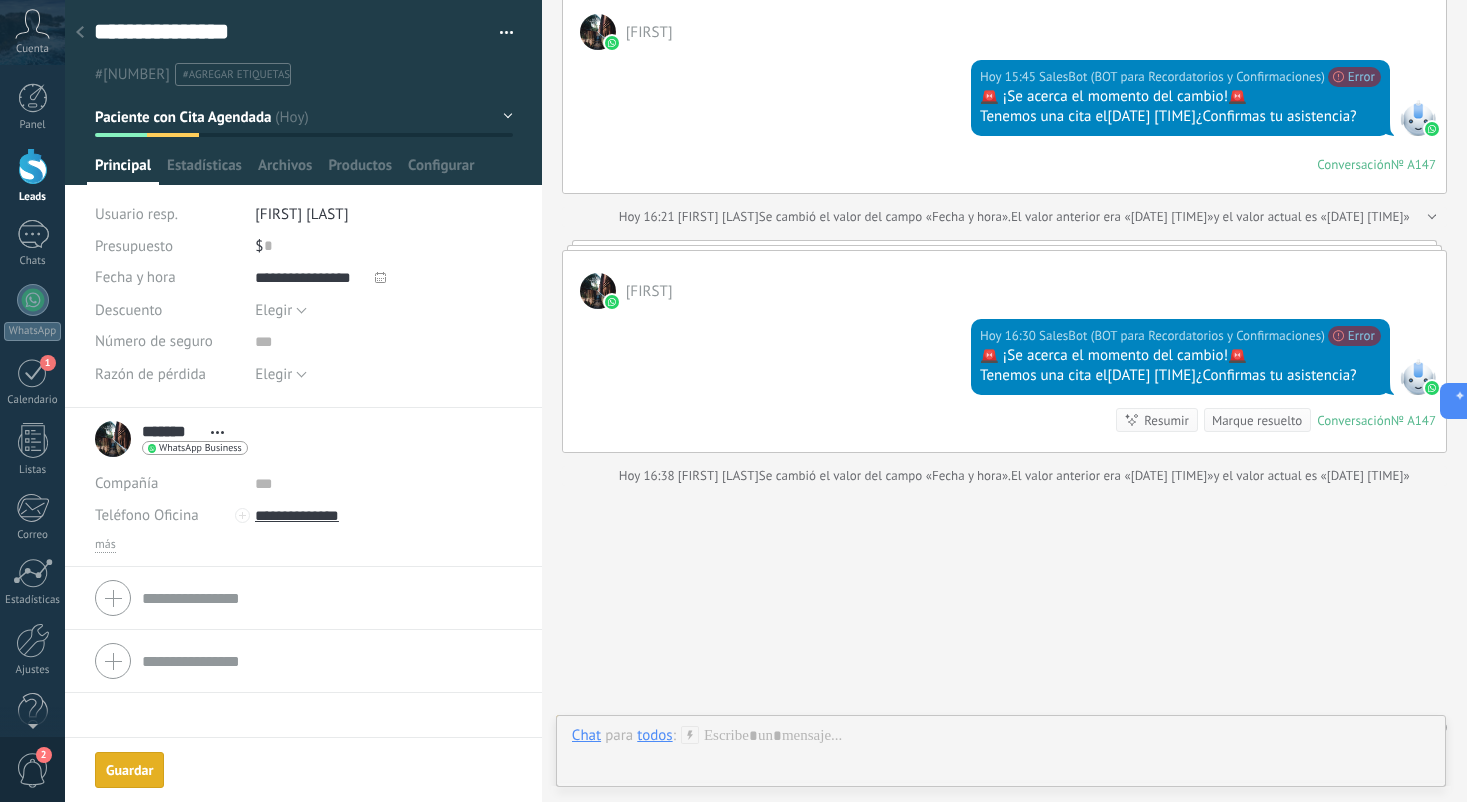 scroll, scrollTop: 986, scrollLeft: 0, axis: vertical 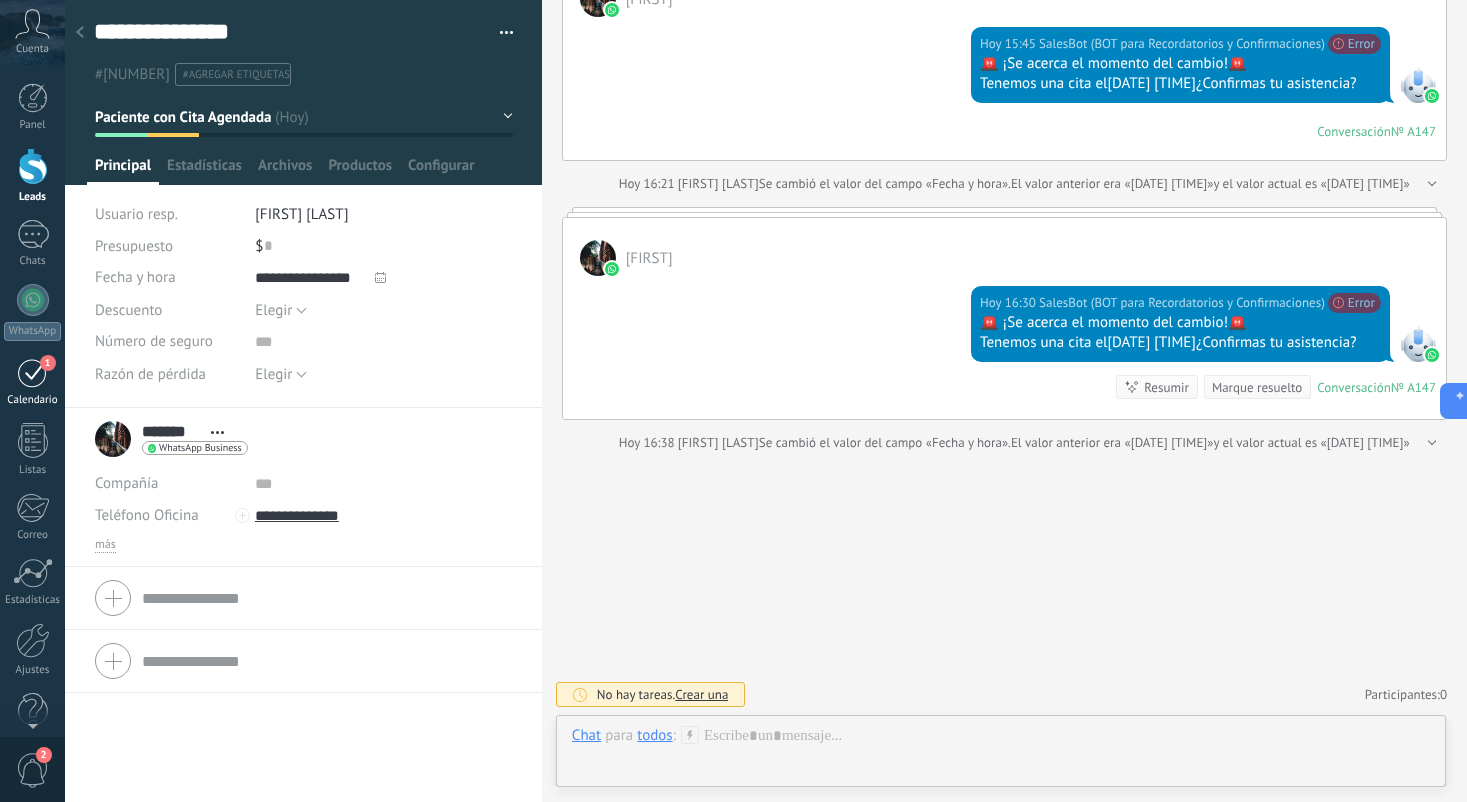 click on "1" at bounding box center (33, 372) 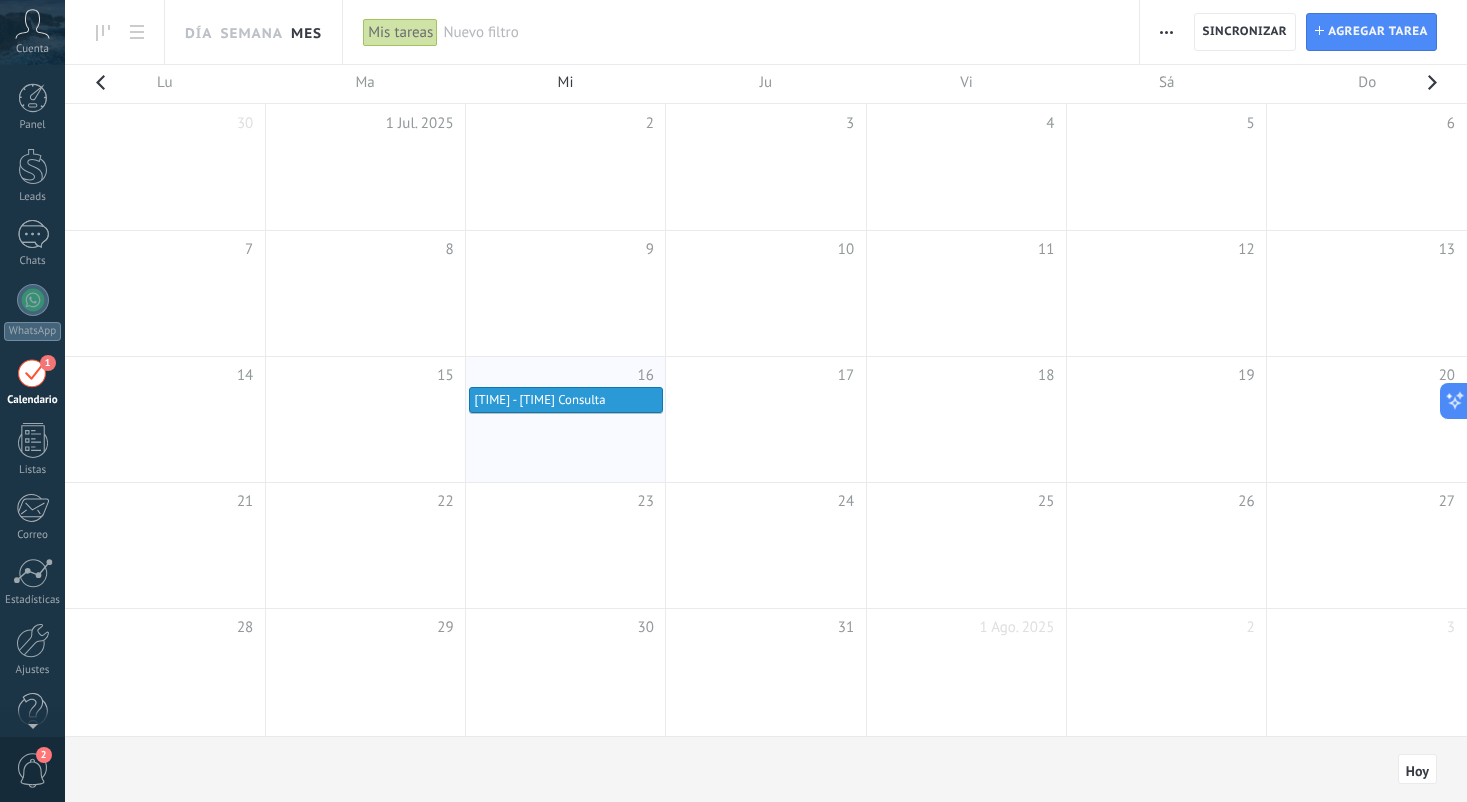 click on "[TIME] - [TIME] Consulta" at bounding box center [566, 400] 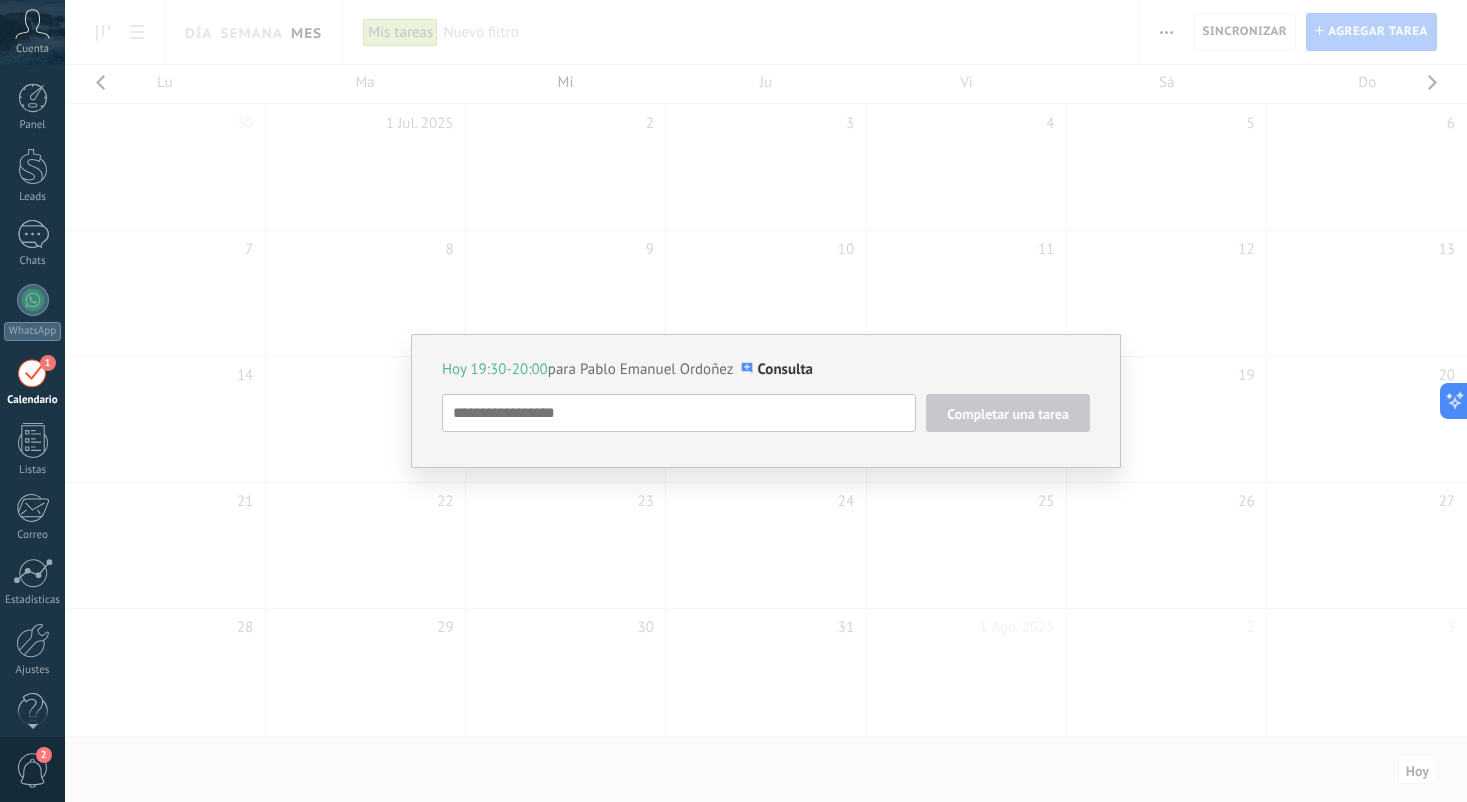 click on "Hoy [TIME] - [TIME] para [FIRST] [FIRST] [LAST] Consulta Completar una tarea Consulta Seguimiento Reunión Consulta Personalizado mañana la próxima semana la próxima mes Eliminar" at bounding box center (766, 401) 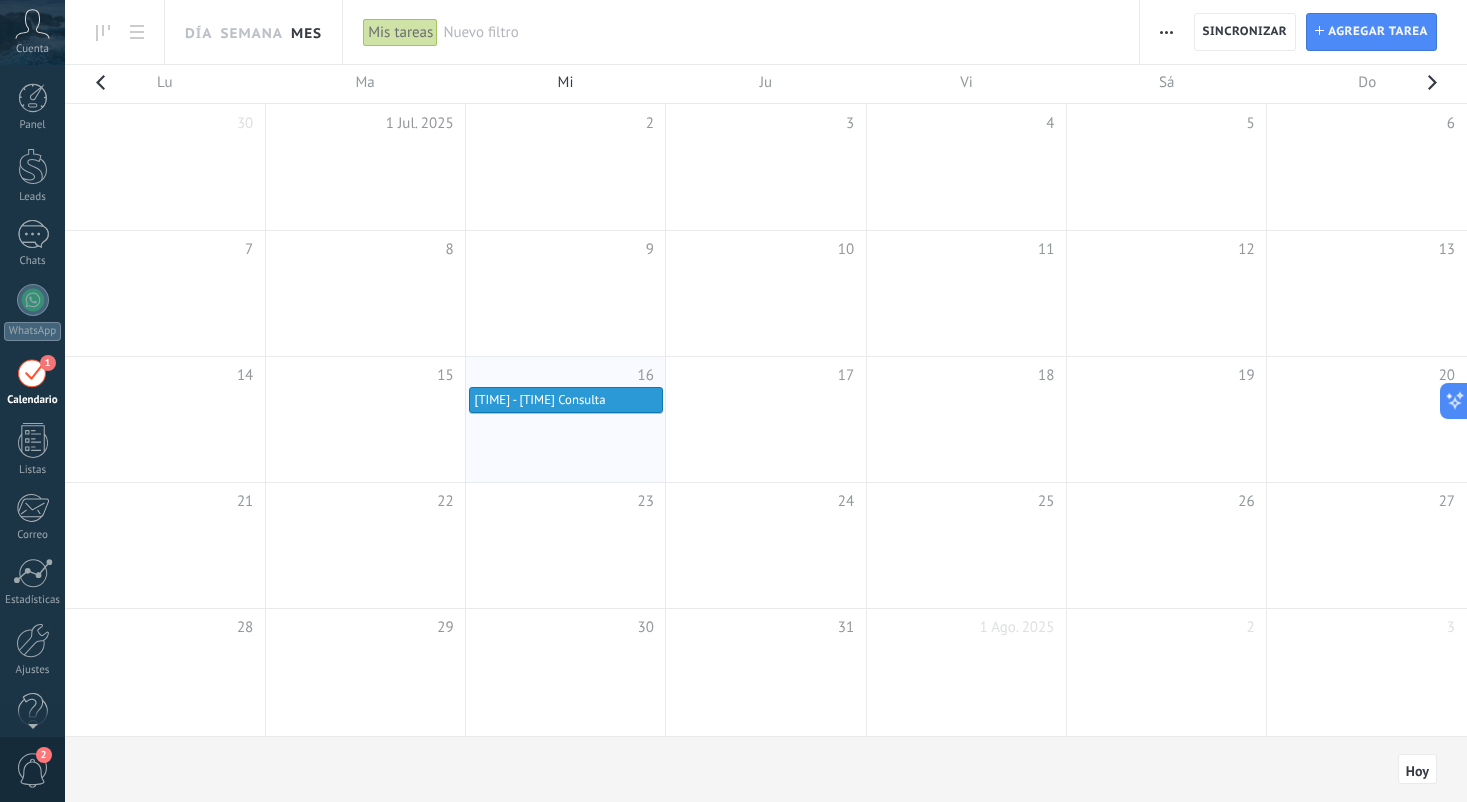 click on "[TIME] - [TIME]" at bounding box center [515, 399] 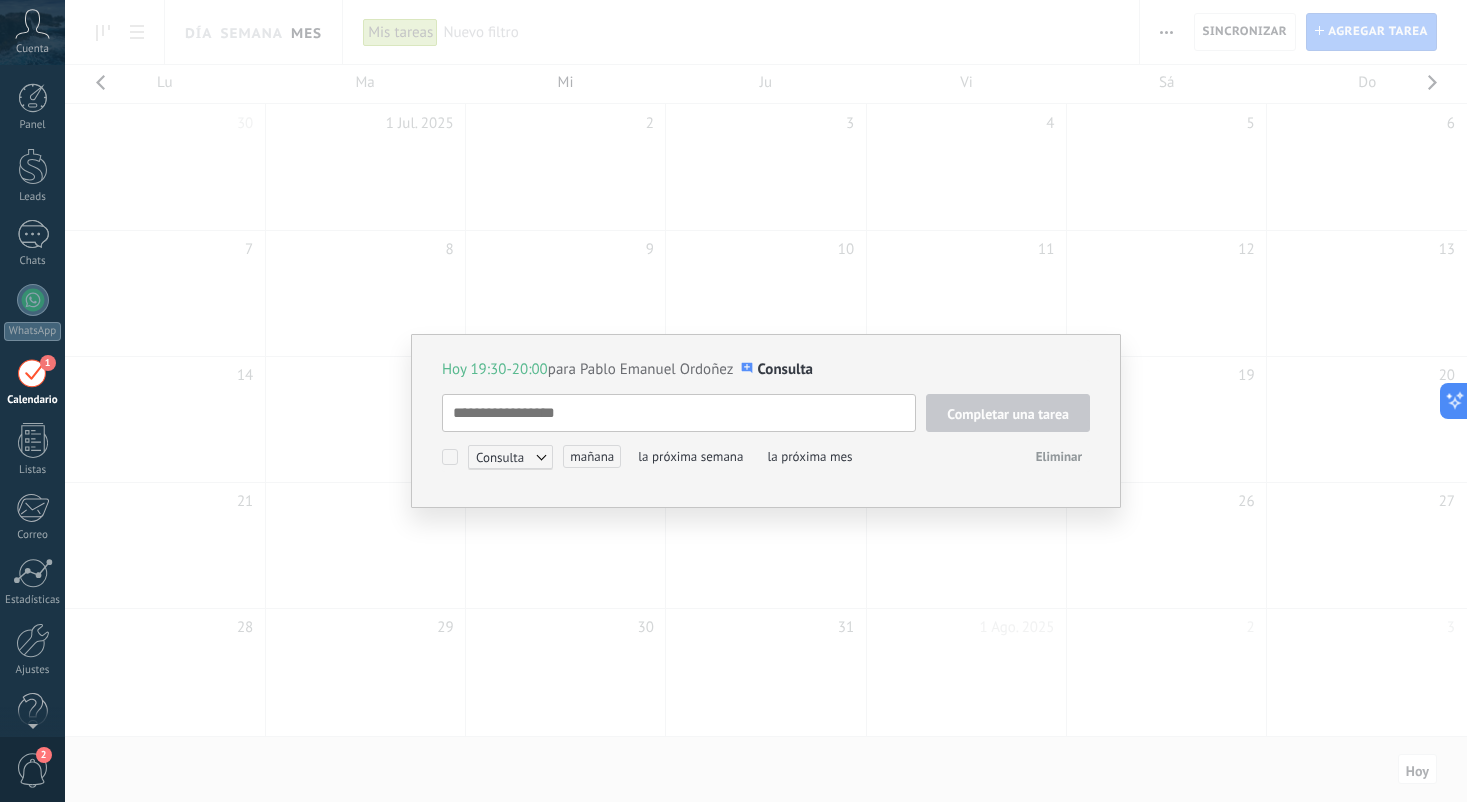 click at bounding box center (679, 413) 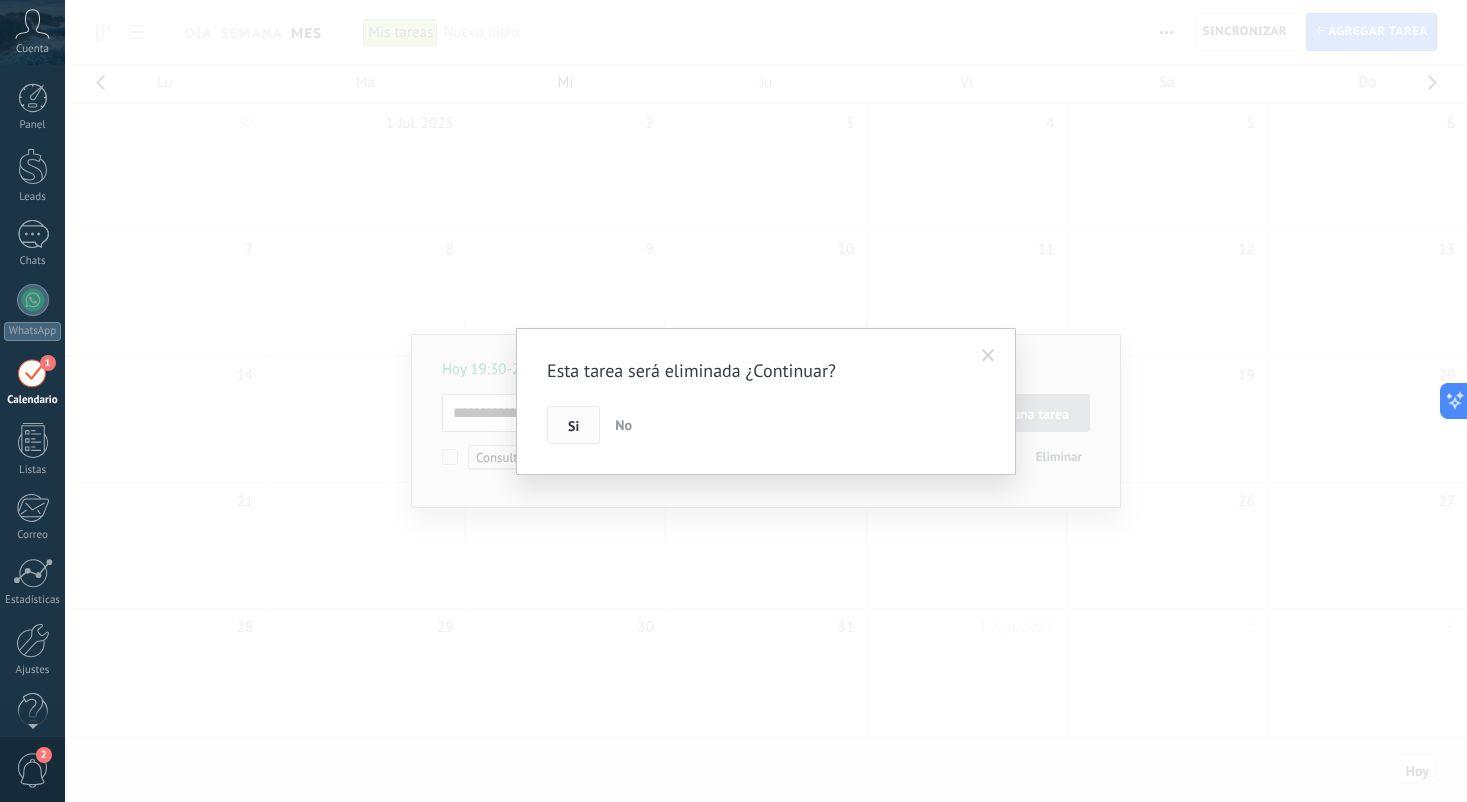 click on "Si" at bounding box center (573, 425) 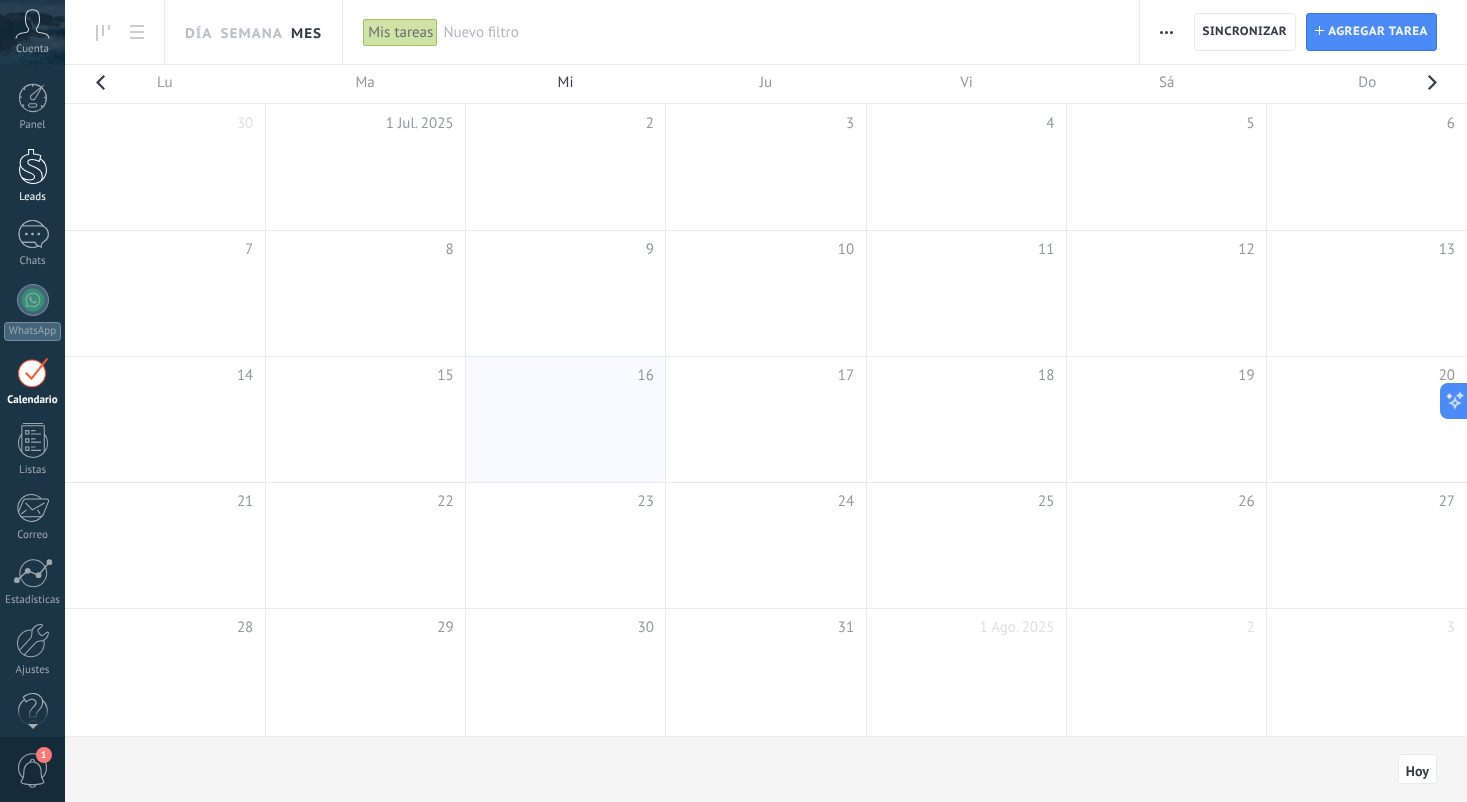 click at bounding box center (33, 166) 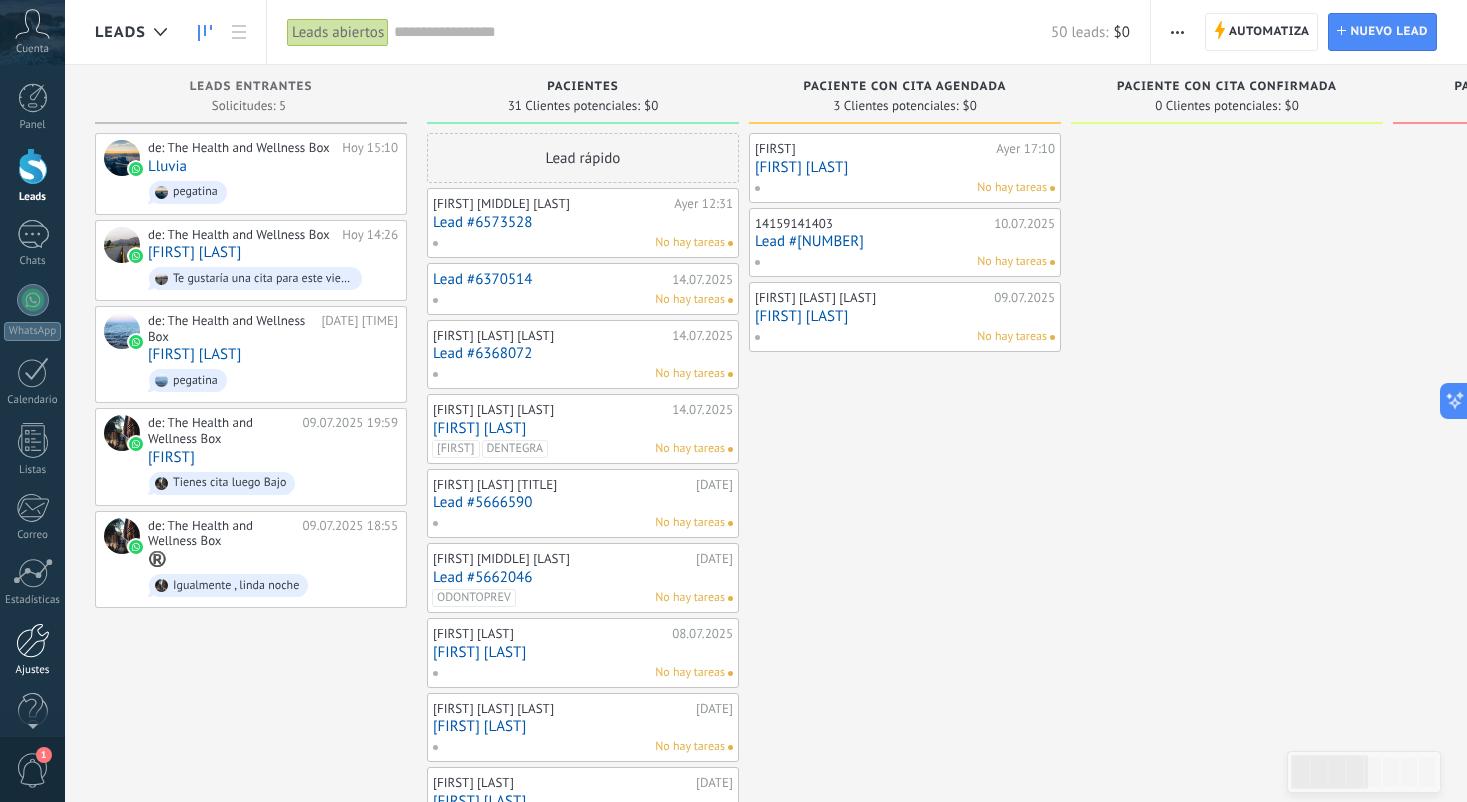 click at bounding box center [33, 640] 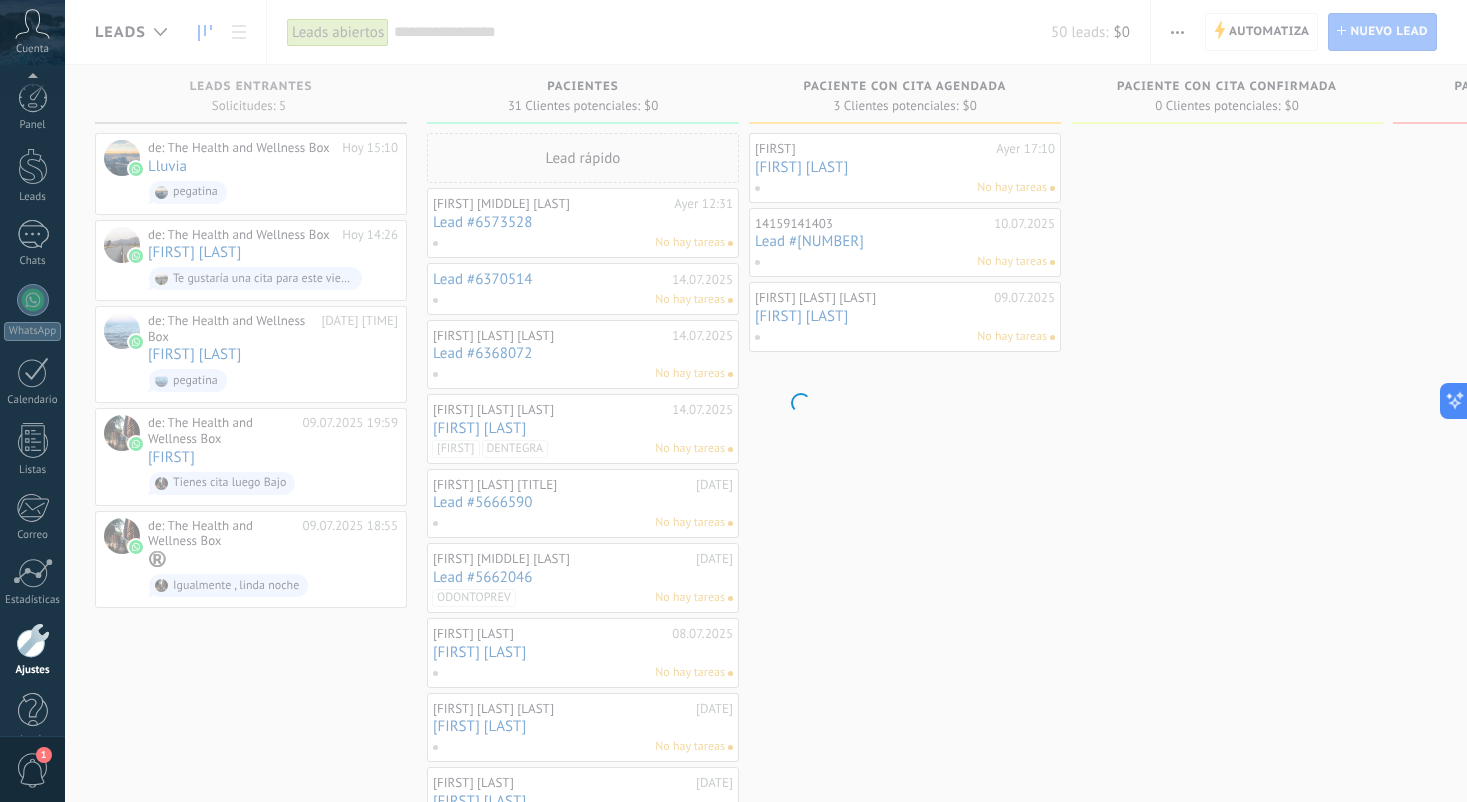 scroll, scrollTop: 30, scrollLeft: 0, axis: vertical 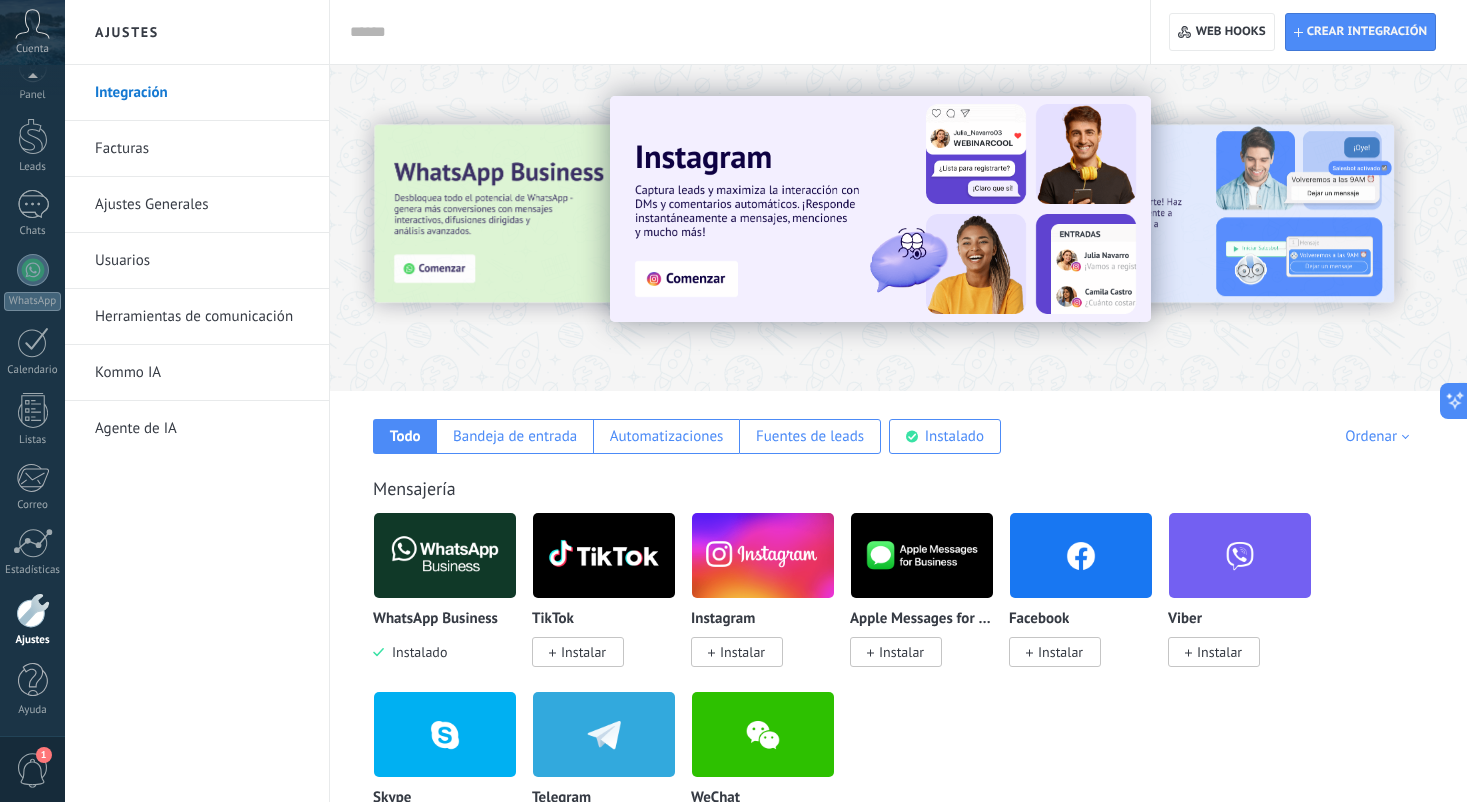 click on "1" at bounding box center (33, 770) 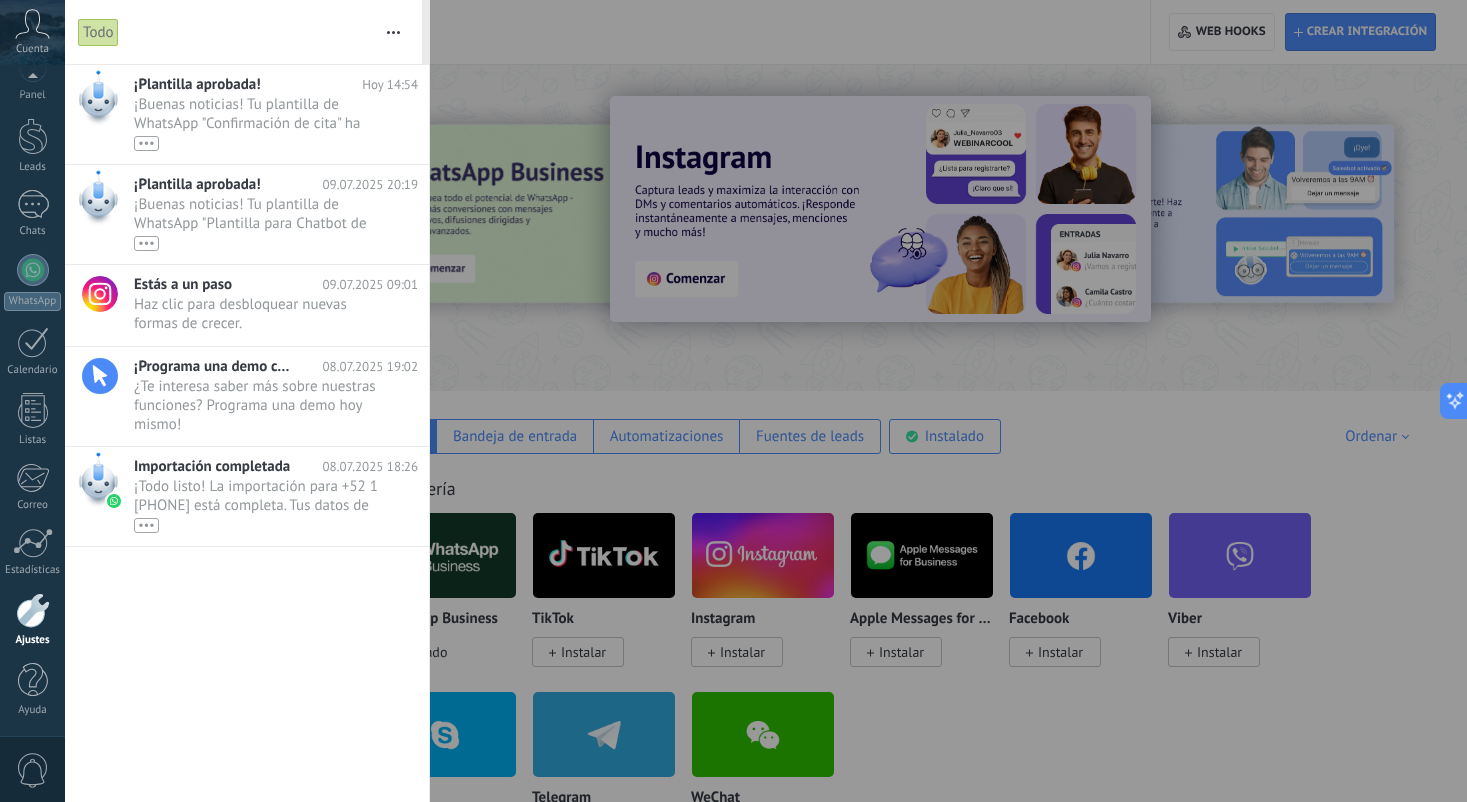 click on "Ajustes" at bounding box center [32, 620] 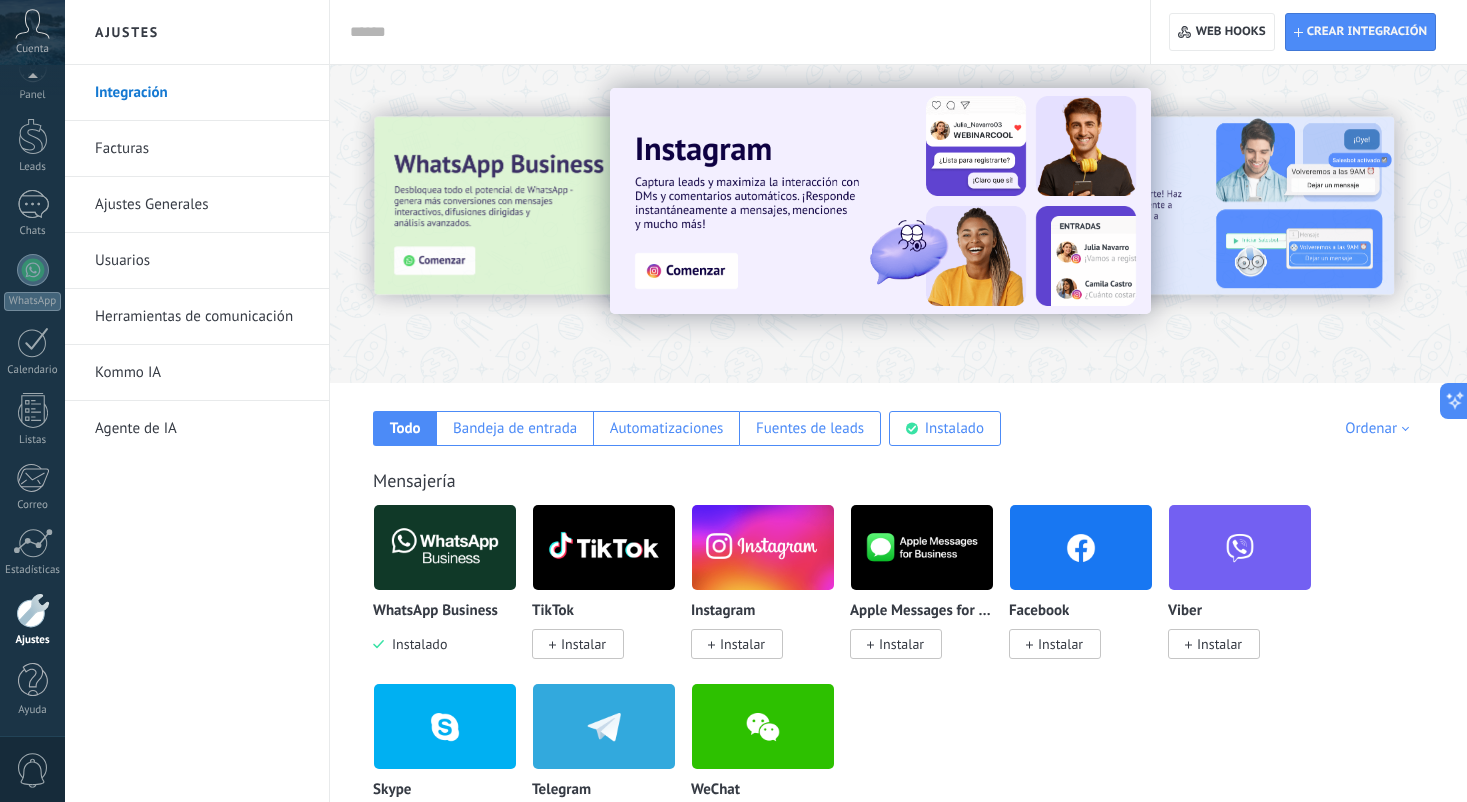 scroll, scrollTop: 13, scrollLeft: 0, axis: vertical 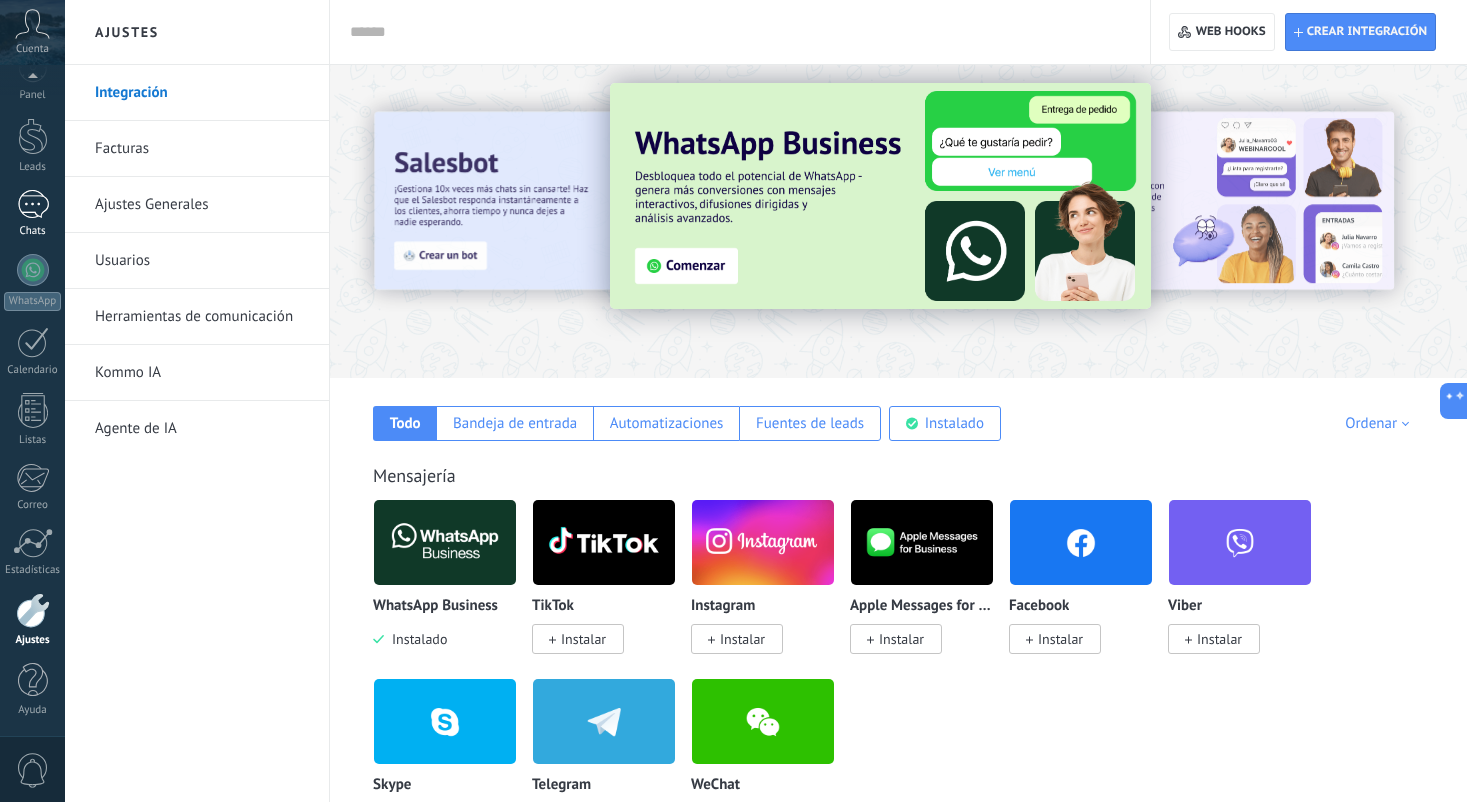 click at bounding box center (33, 204) 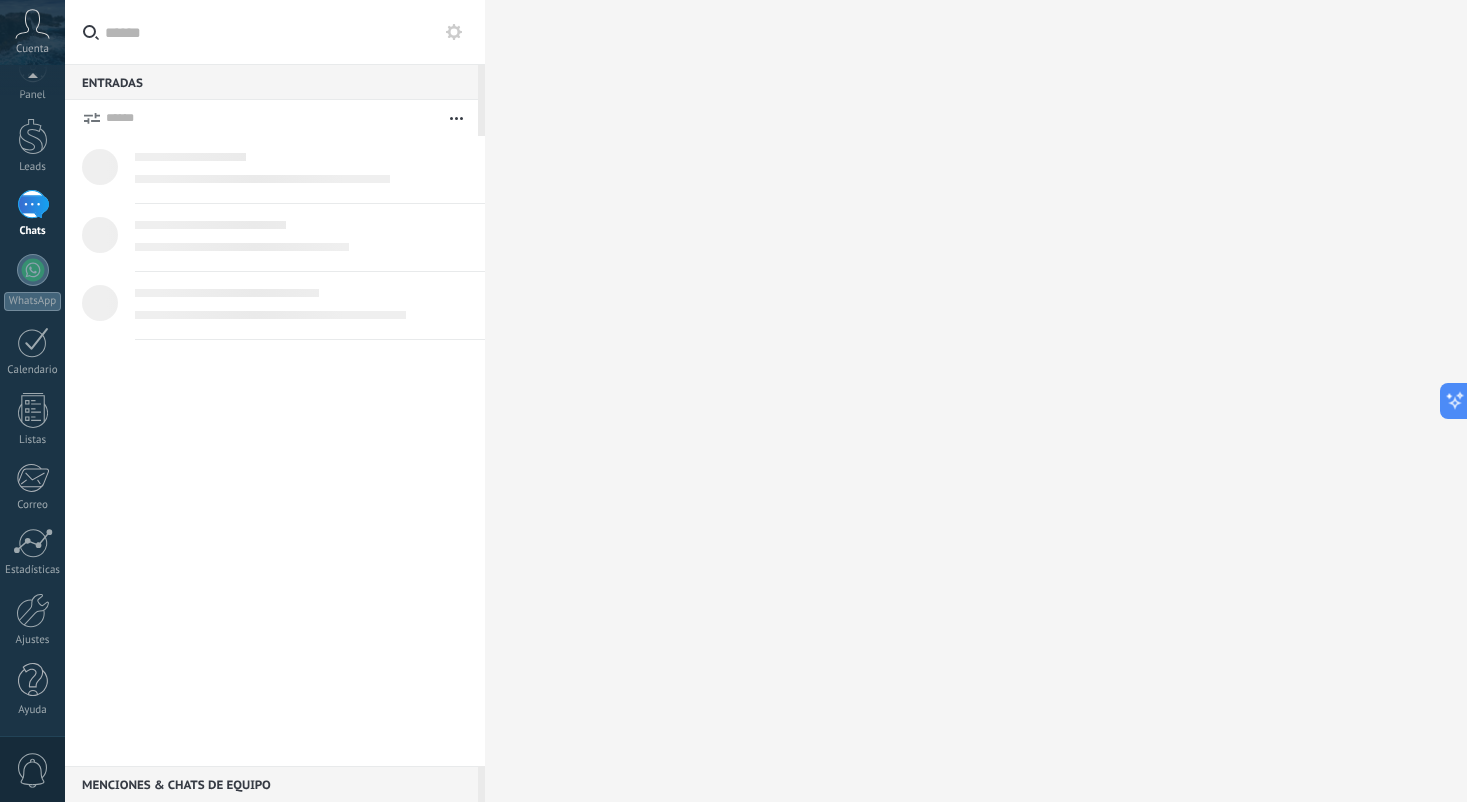 scroll, scrollTop: 0, scrollLeft: 0, axis: both 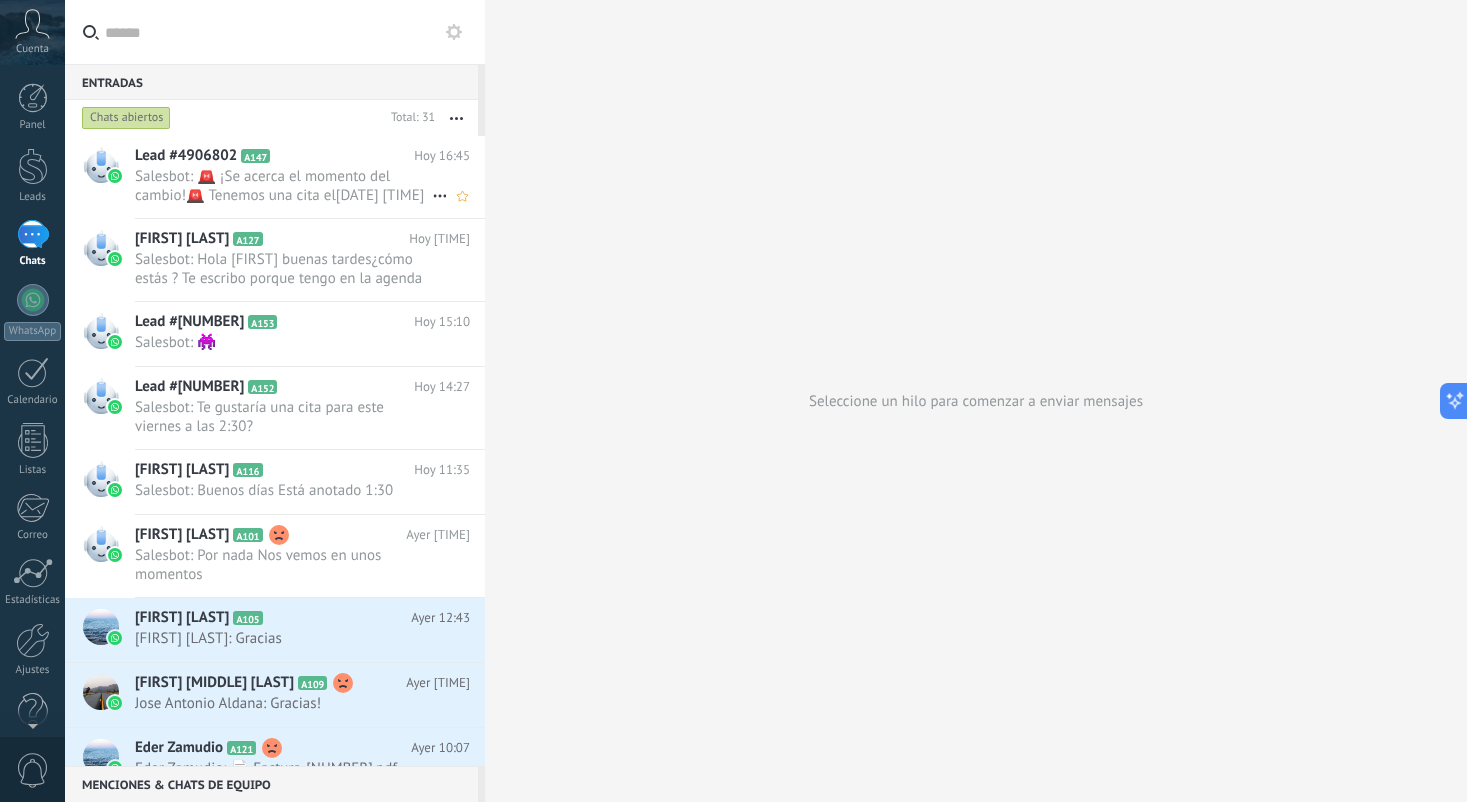 click on "Salesbot: 🚨 ¡Se acerca el momento del cambio!🚨
Tenemos una cita el[DATE] [TIME]¿Confirmas tu asistencia?" at bounding box center [283, 186] 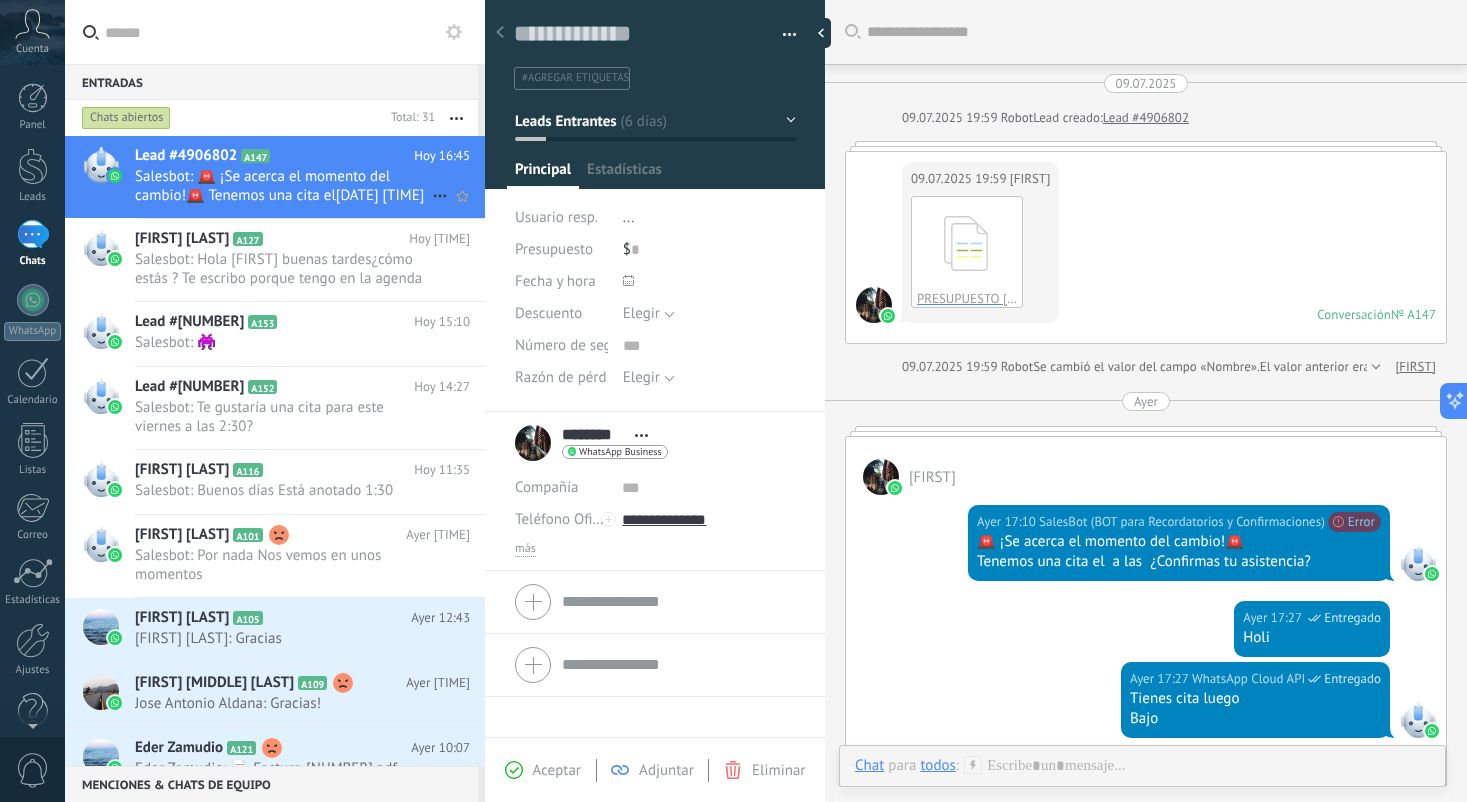 scroll, scrollTop: 30, scrollLeft: 0, axis: vertical 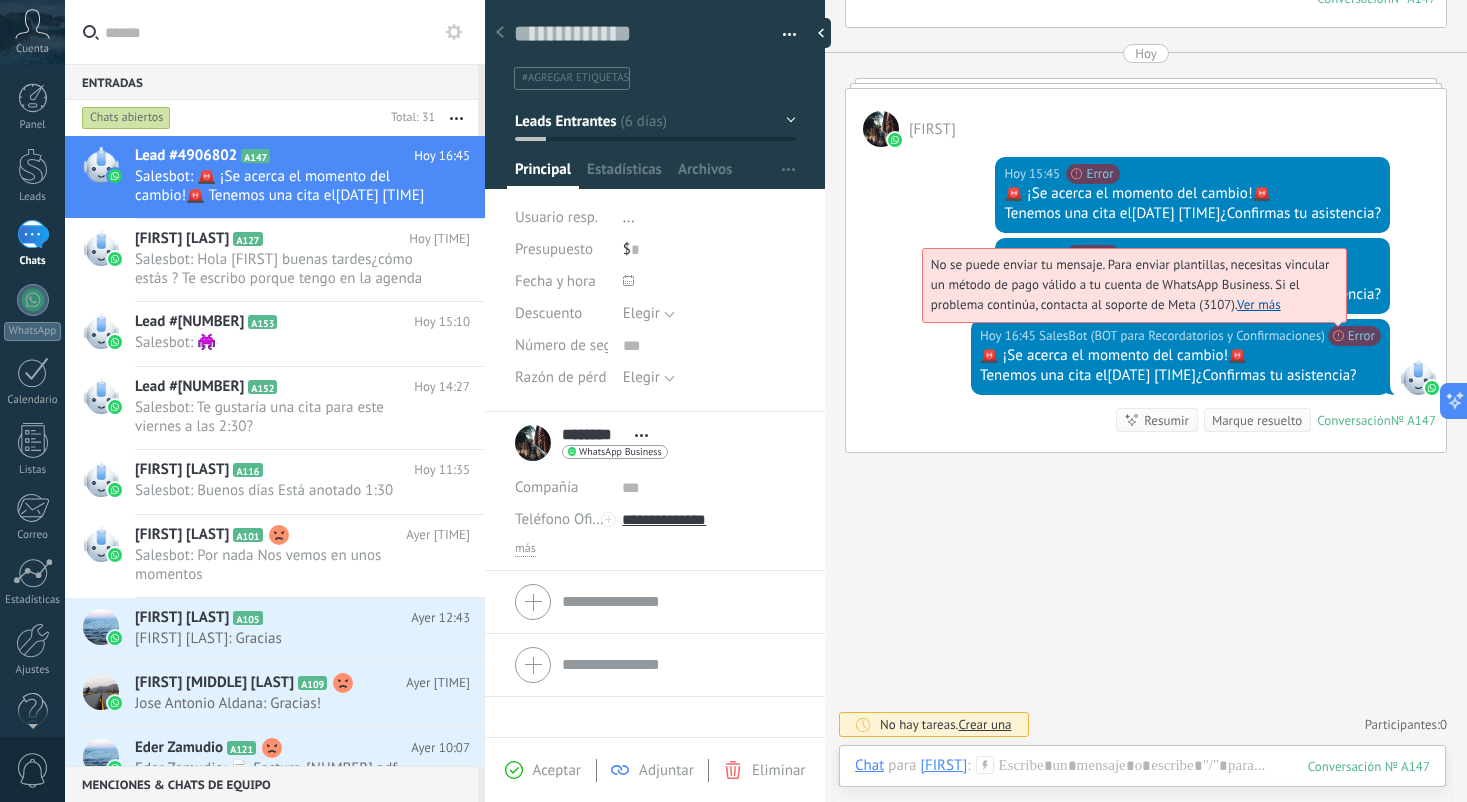 click on "Ver más" at bounding box center (1259, 304) 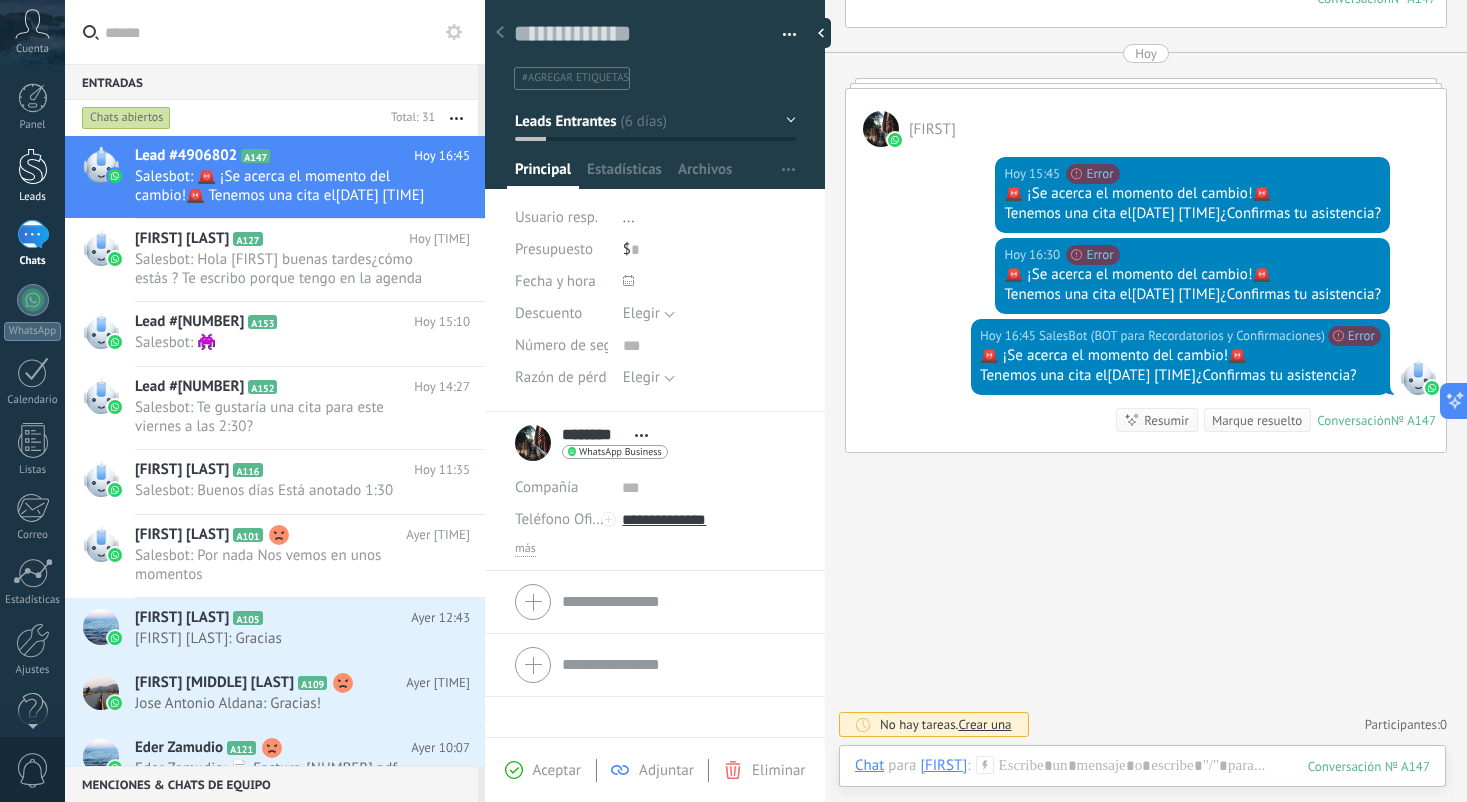 click at bounding box center [33, 166] 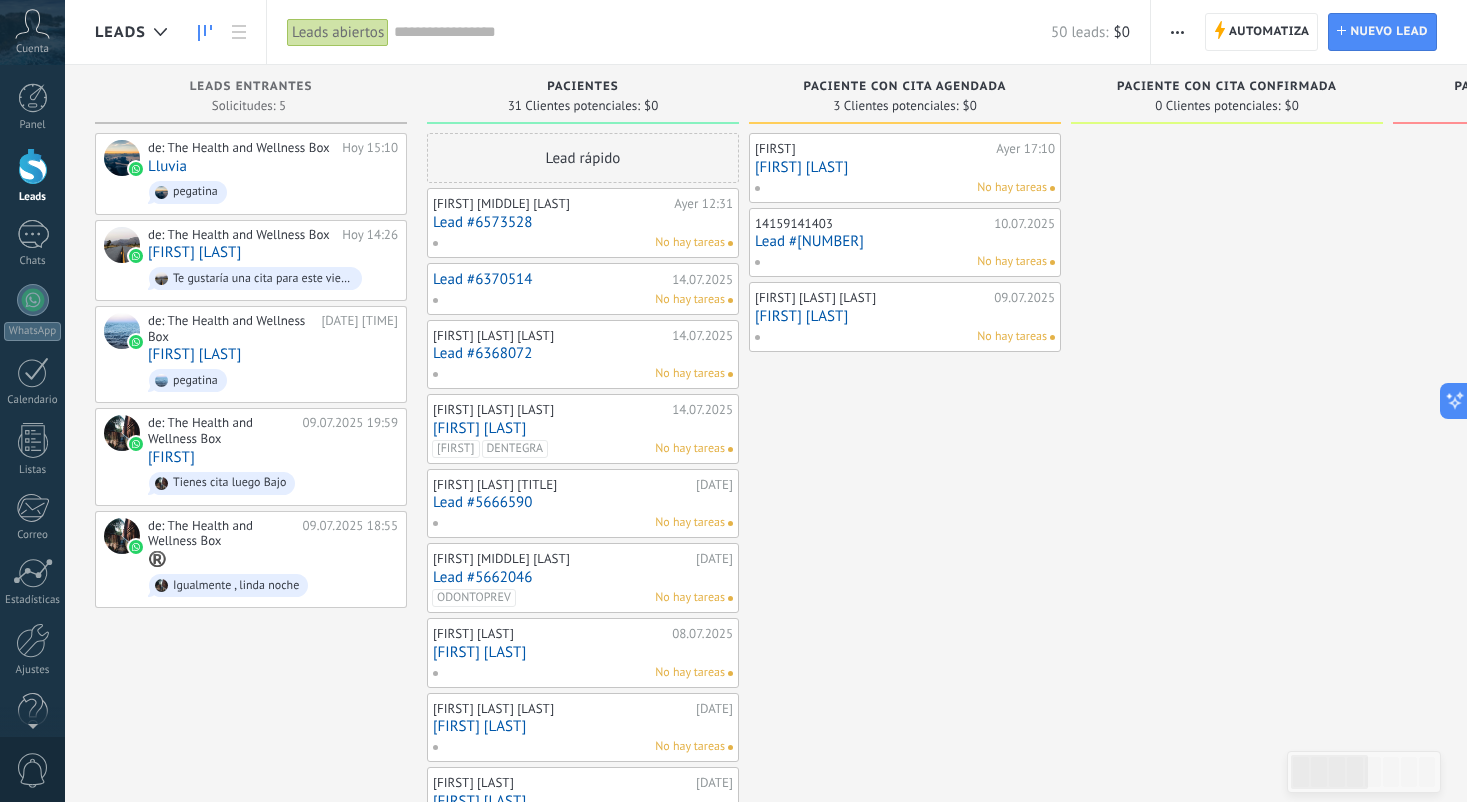 click on "[FIRST] [LAST]" at bounding box center [905, 167] 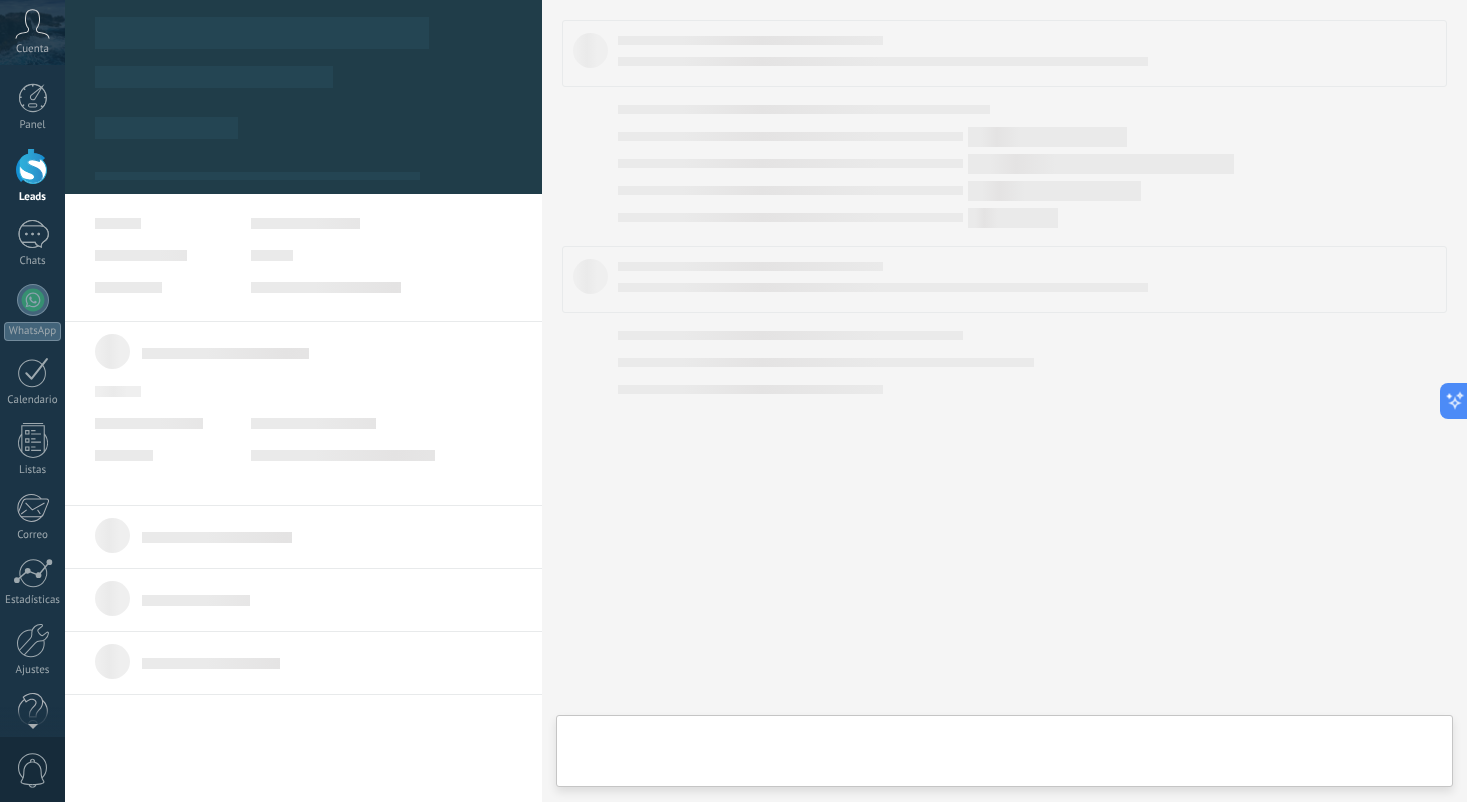 type on "**********" 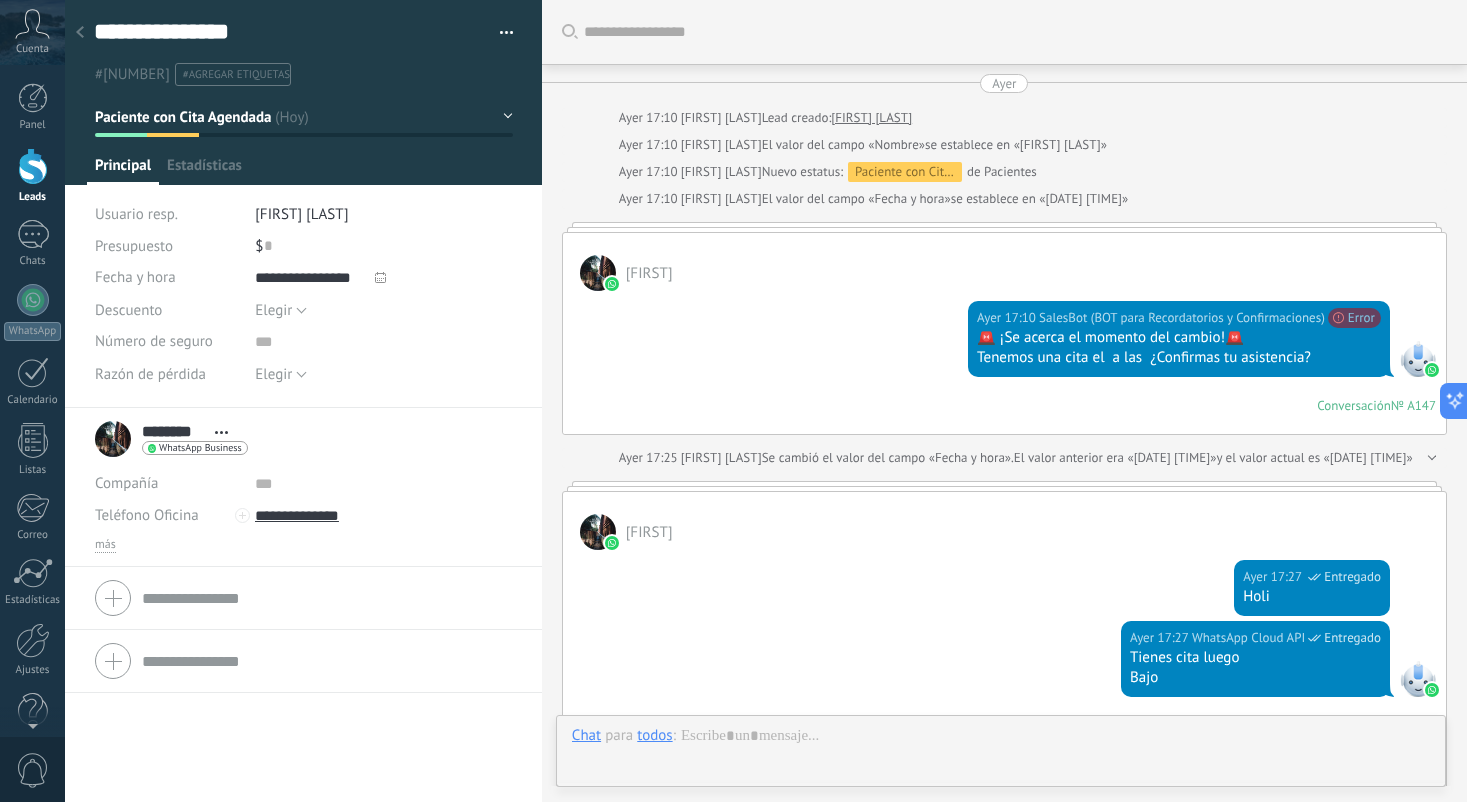 scroll, scrollTop: 30, scrollLeft: 0, axis: vertical 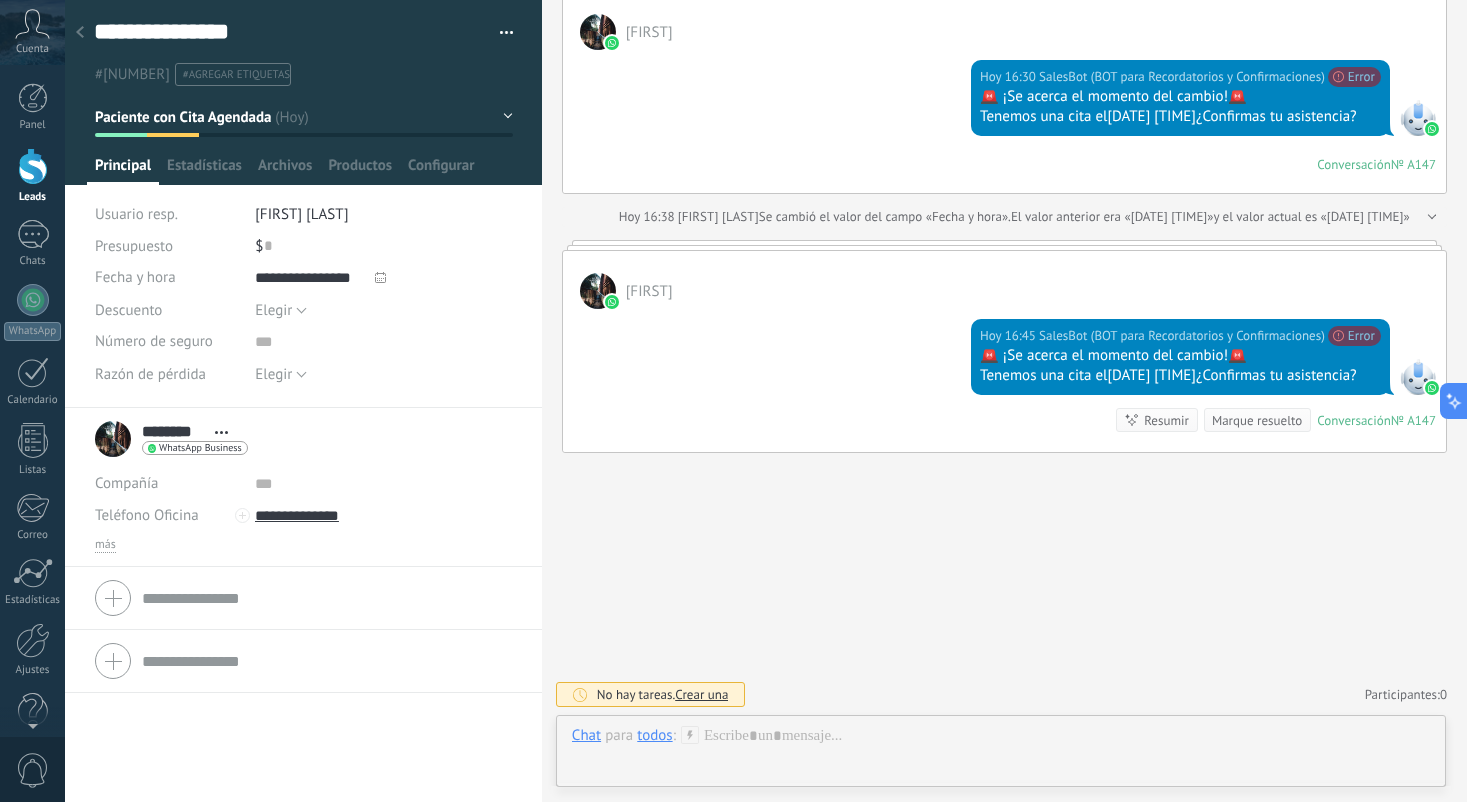 click at bounding box center (380, 277) 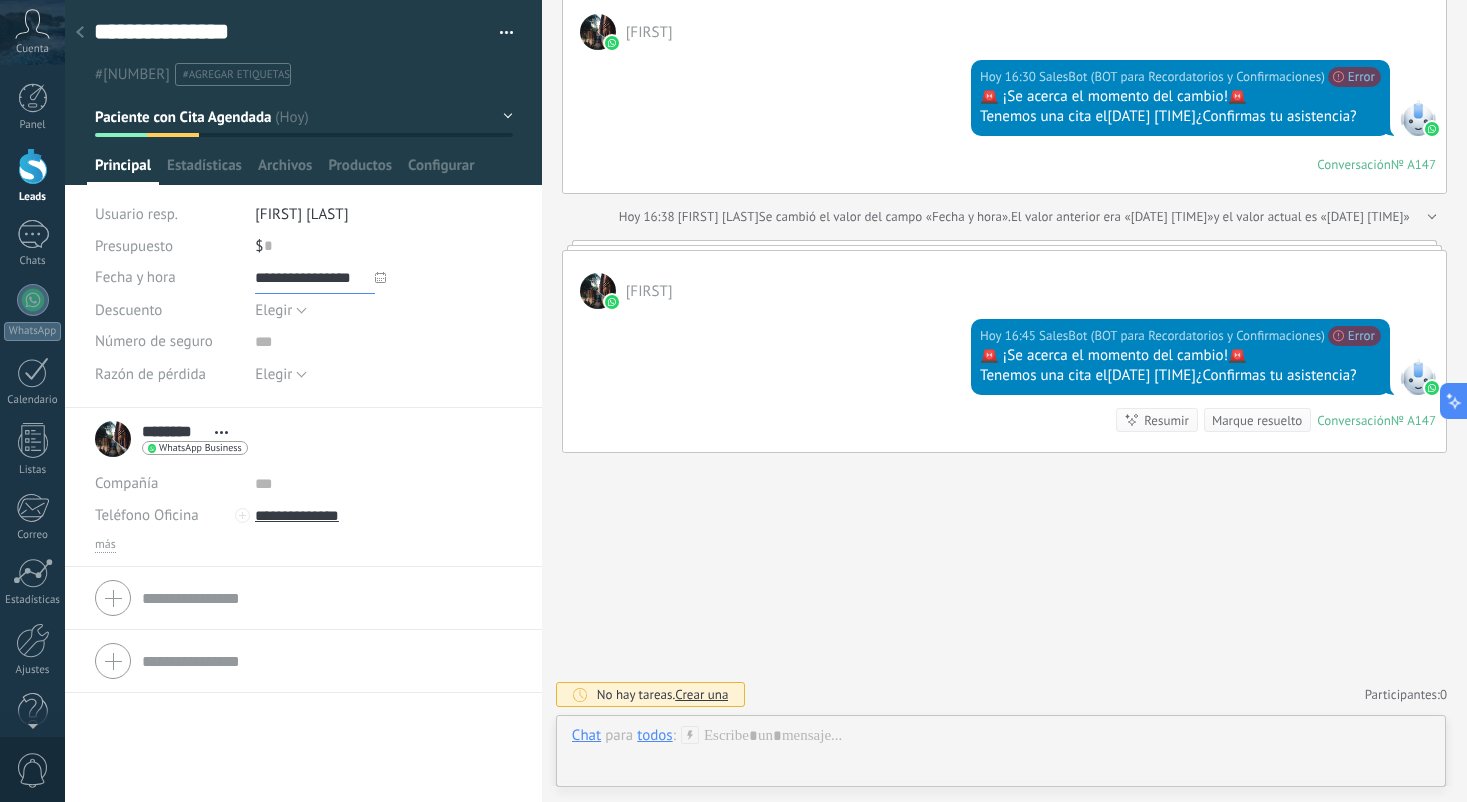 type on "*******" 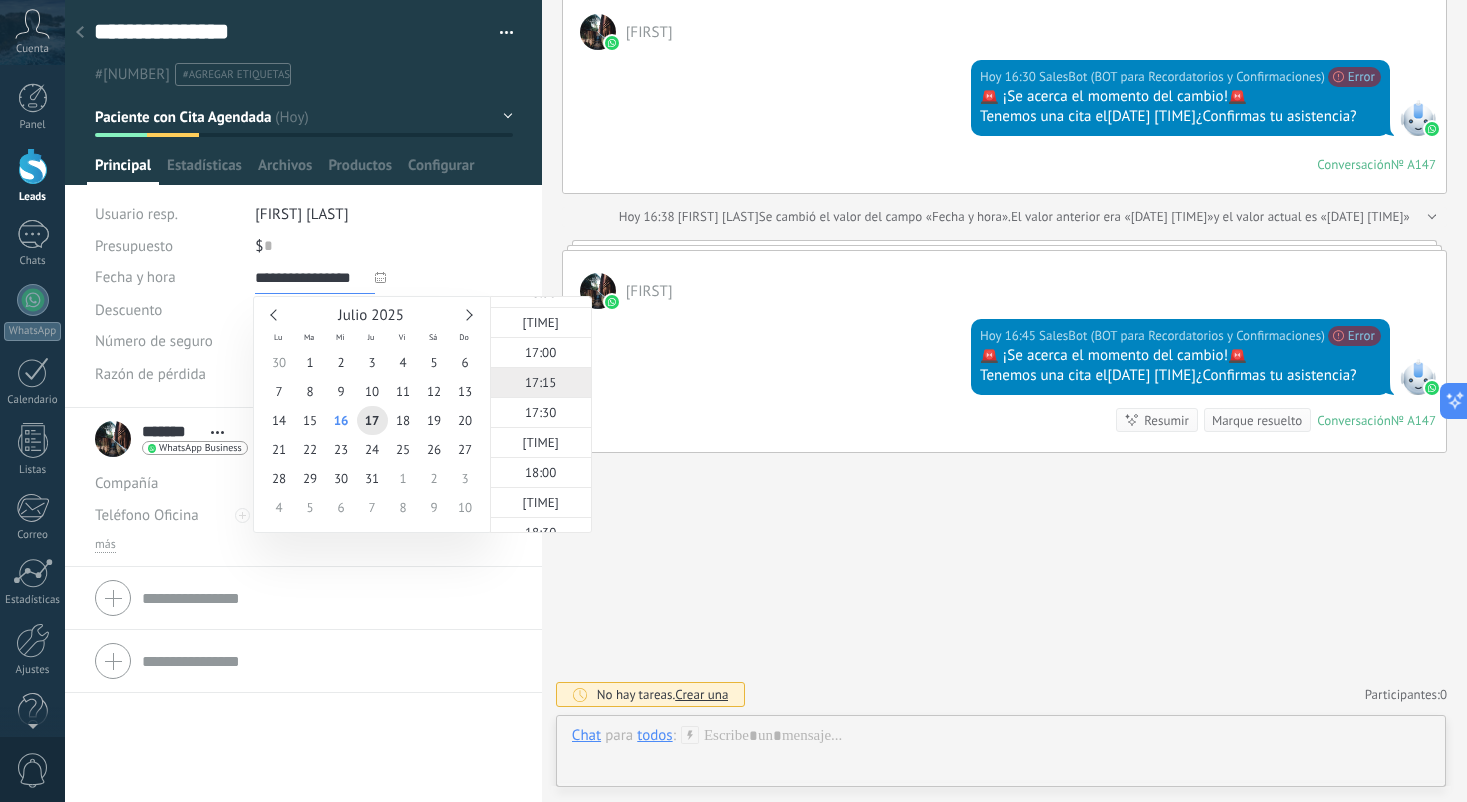 scroll, scrollTop: 2006, scrollLeft: 0, axis: vertical 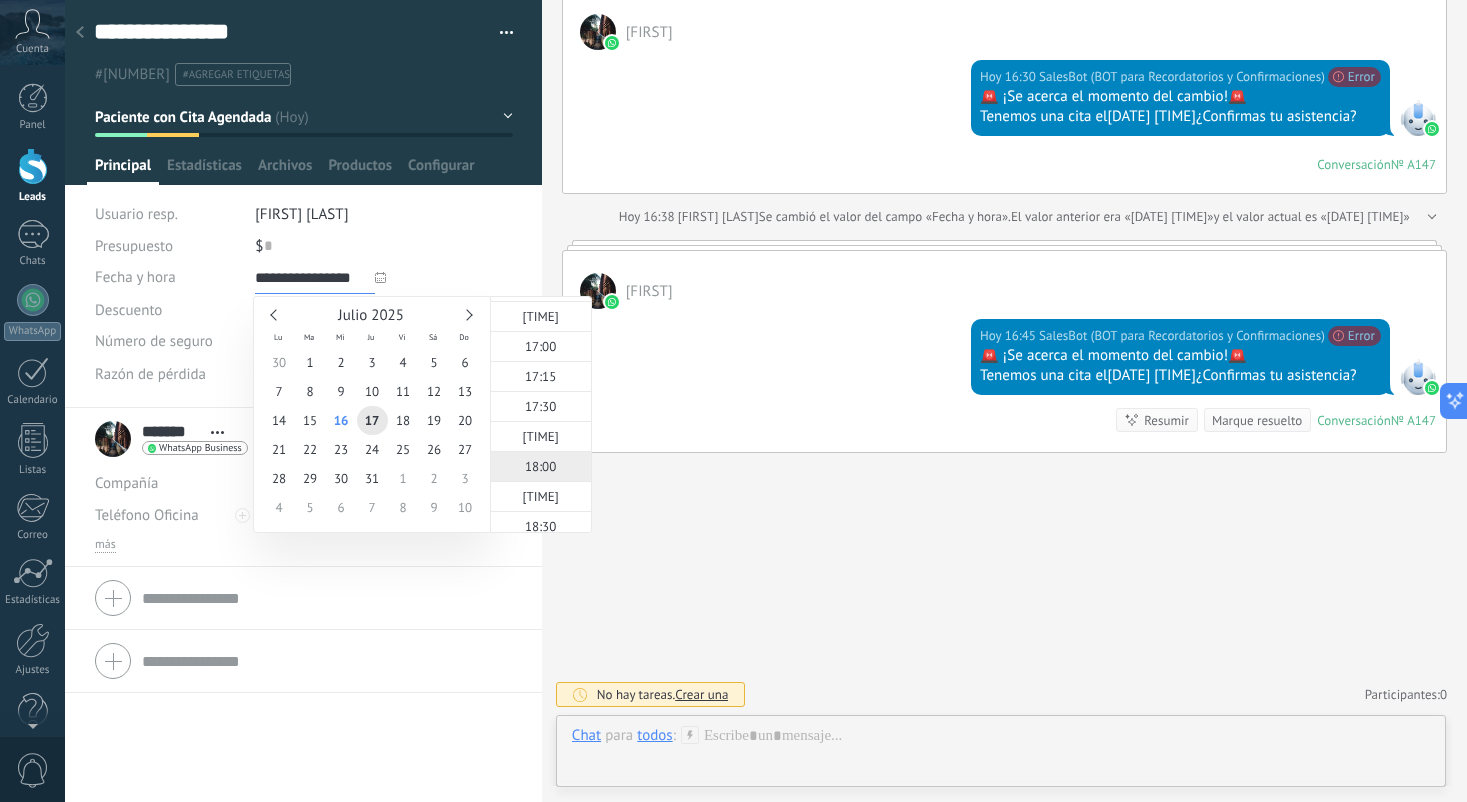 click on "18:00" at bounding box center [541, 466] 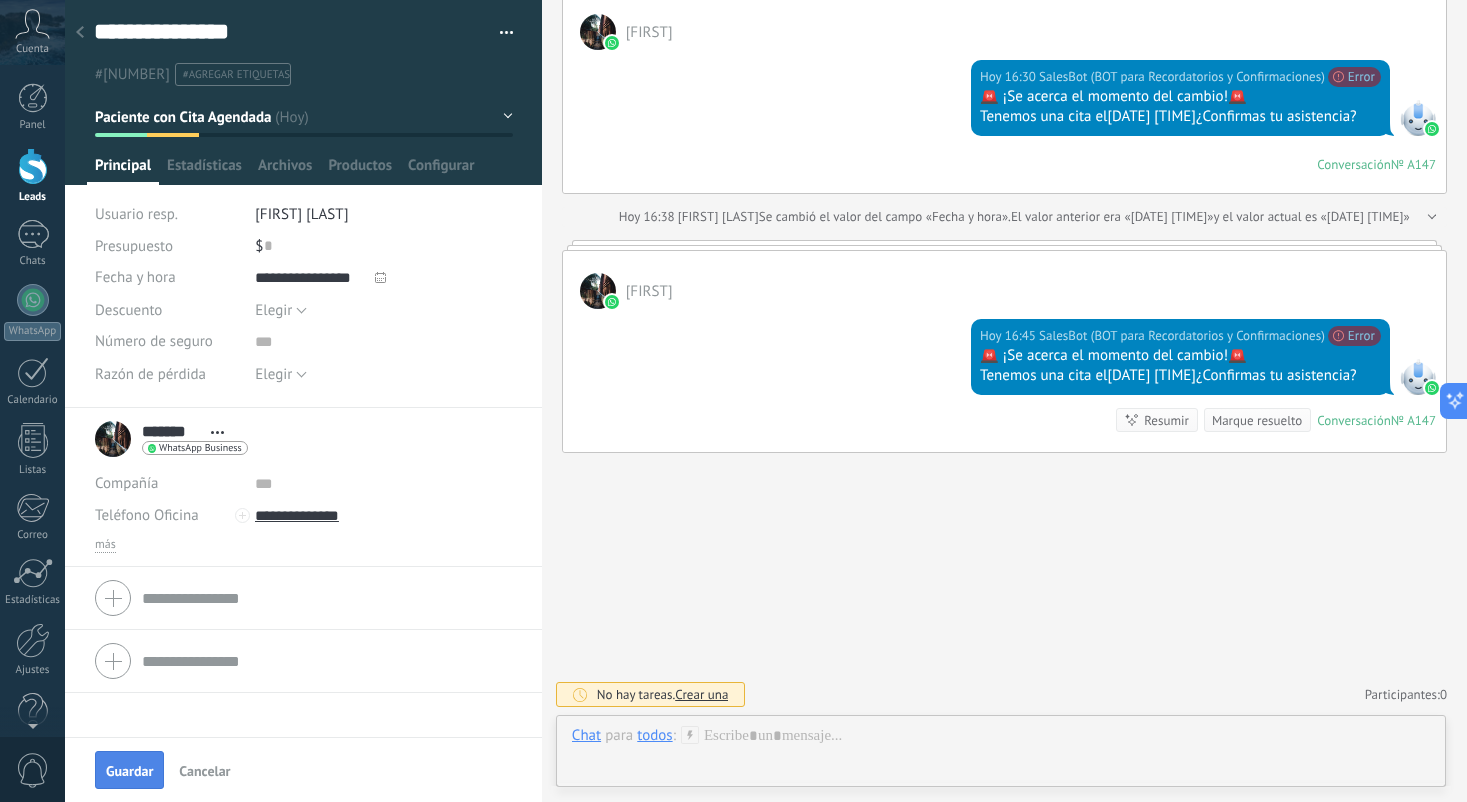 click on "Guardar" at bounding box center (129, 771) 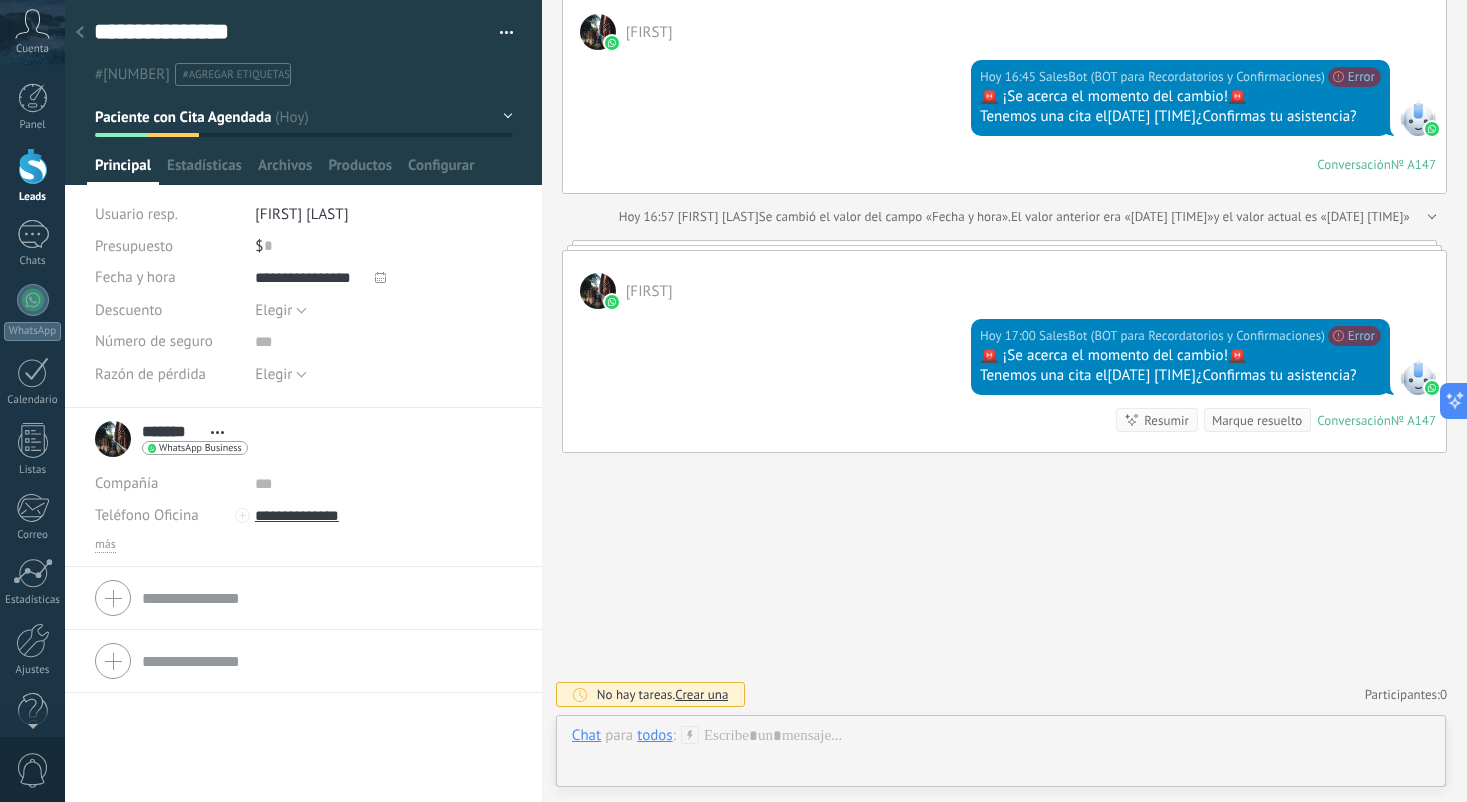 scroll, scrollTop: 1471, scrollLeft: 0, axis: vertical 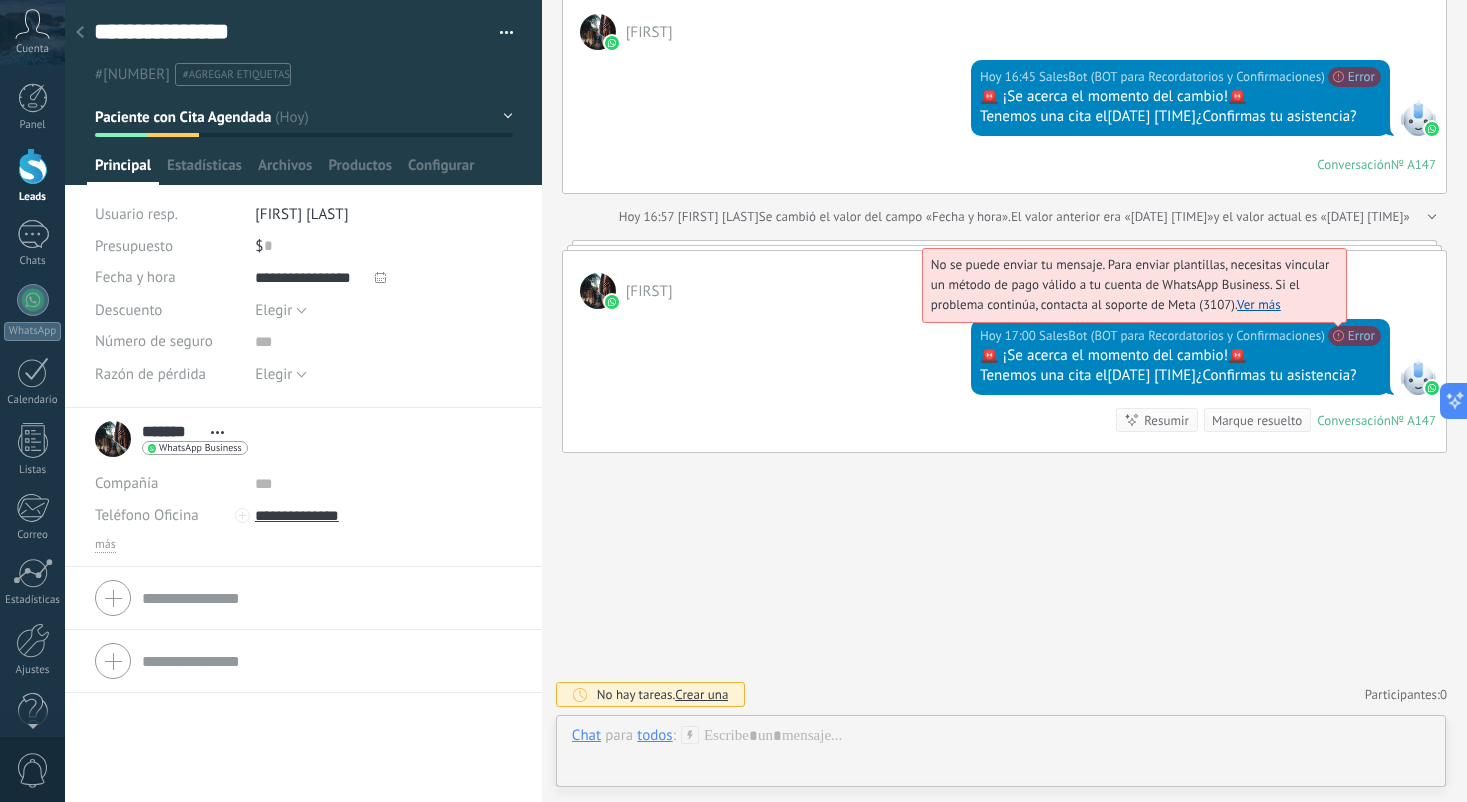 click on "No se puede enviar tu mensaje. Para enviar plantillas, necesitas vincular un método de pago válido a tu cuenta de WhatsApp Business. Si el problema continúa, contacta al soporte de Meta (3107).  Ver más" at bounding box center (1130, 284) 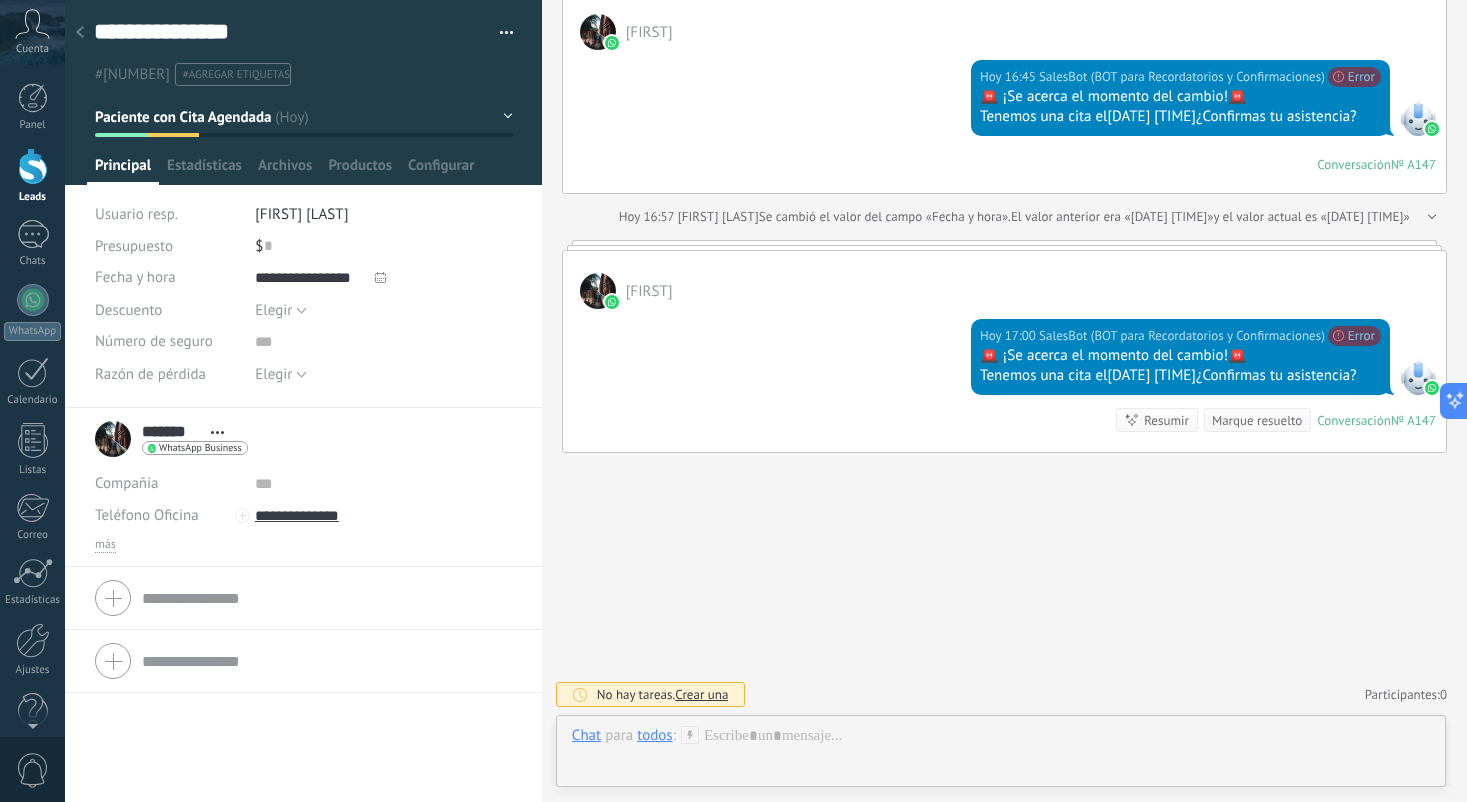 click on "Leads" at bounding box center [32, 176] 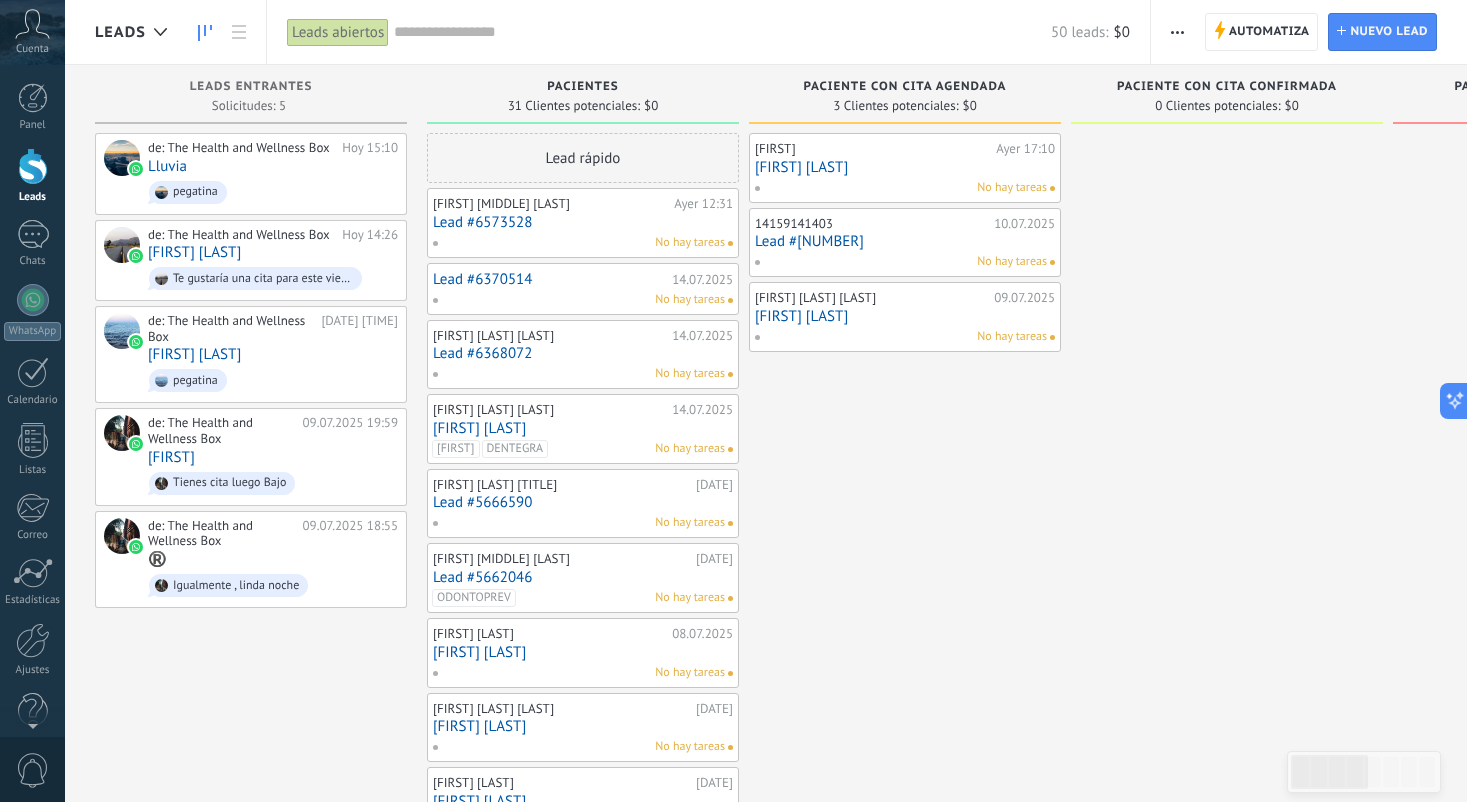 click on "Emanuel Ayer [TIME] Emanuel Ordoñez No hay tareas" at bounding box center [905, 168] 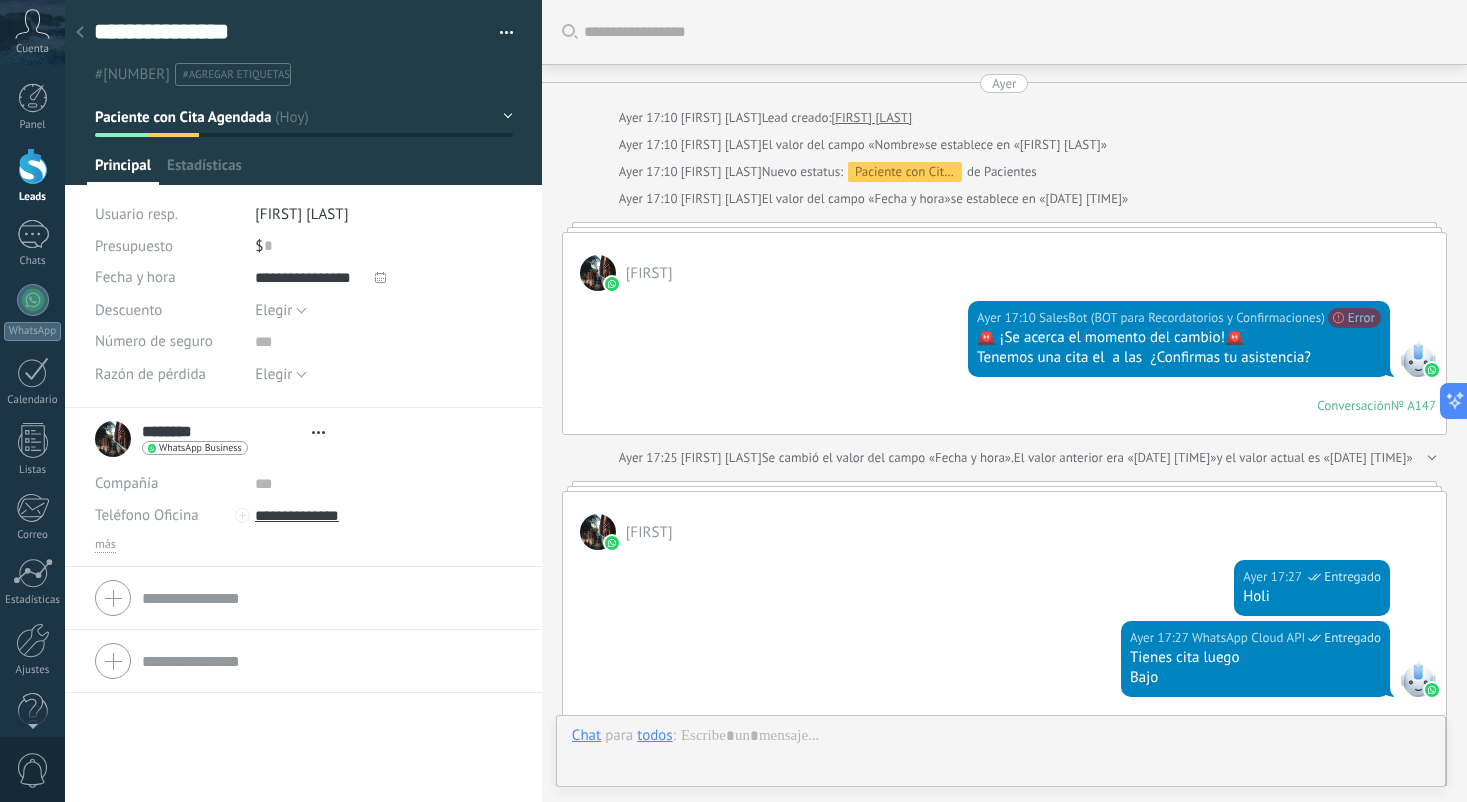 type on "**********" 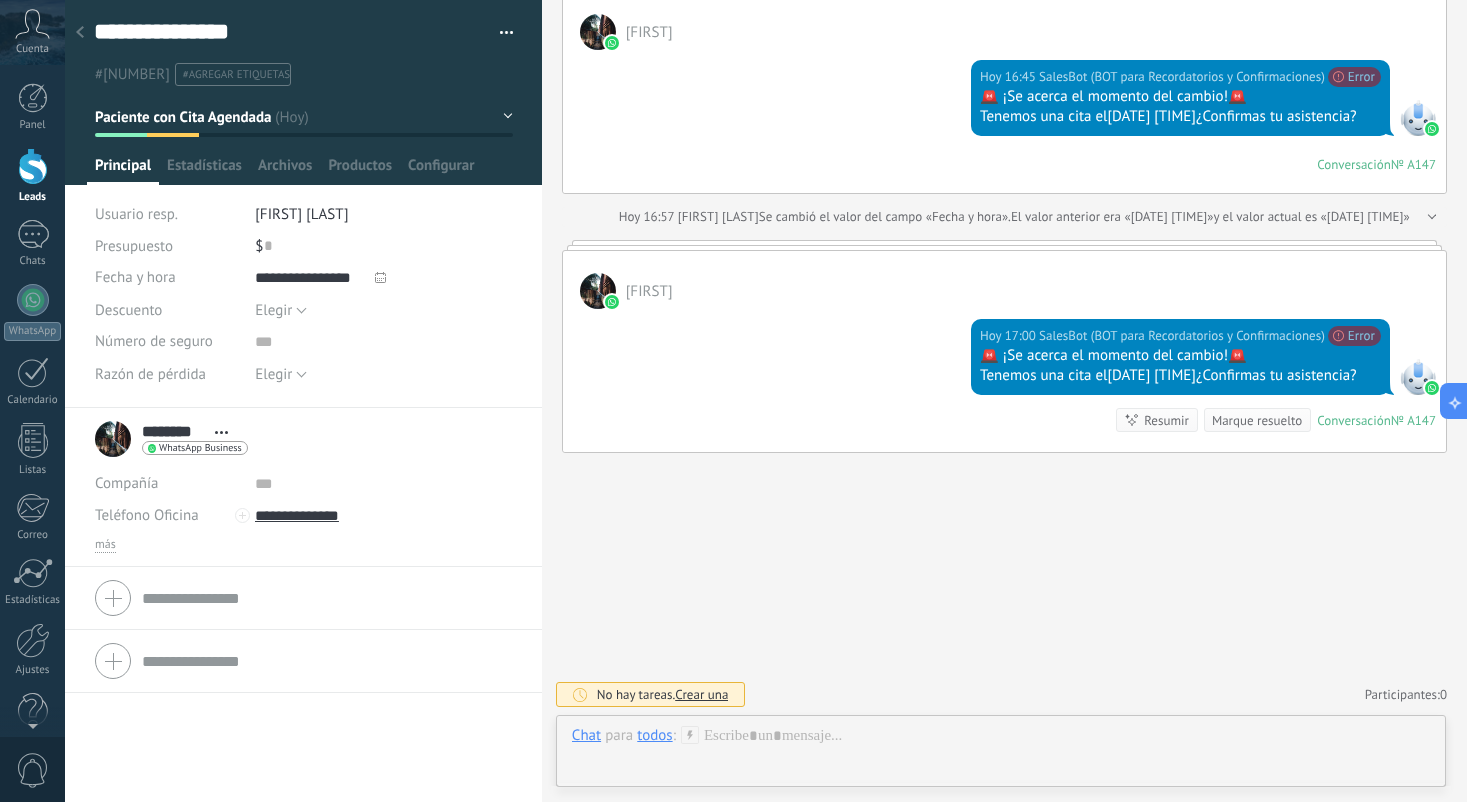 click 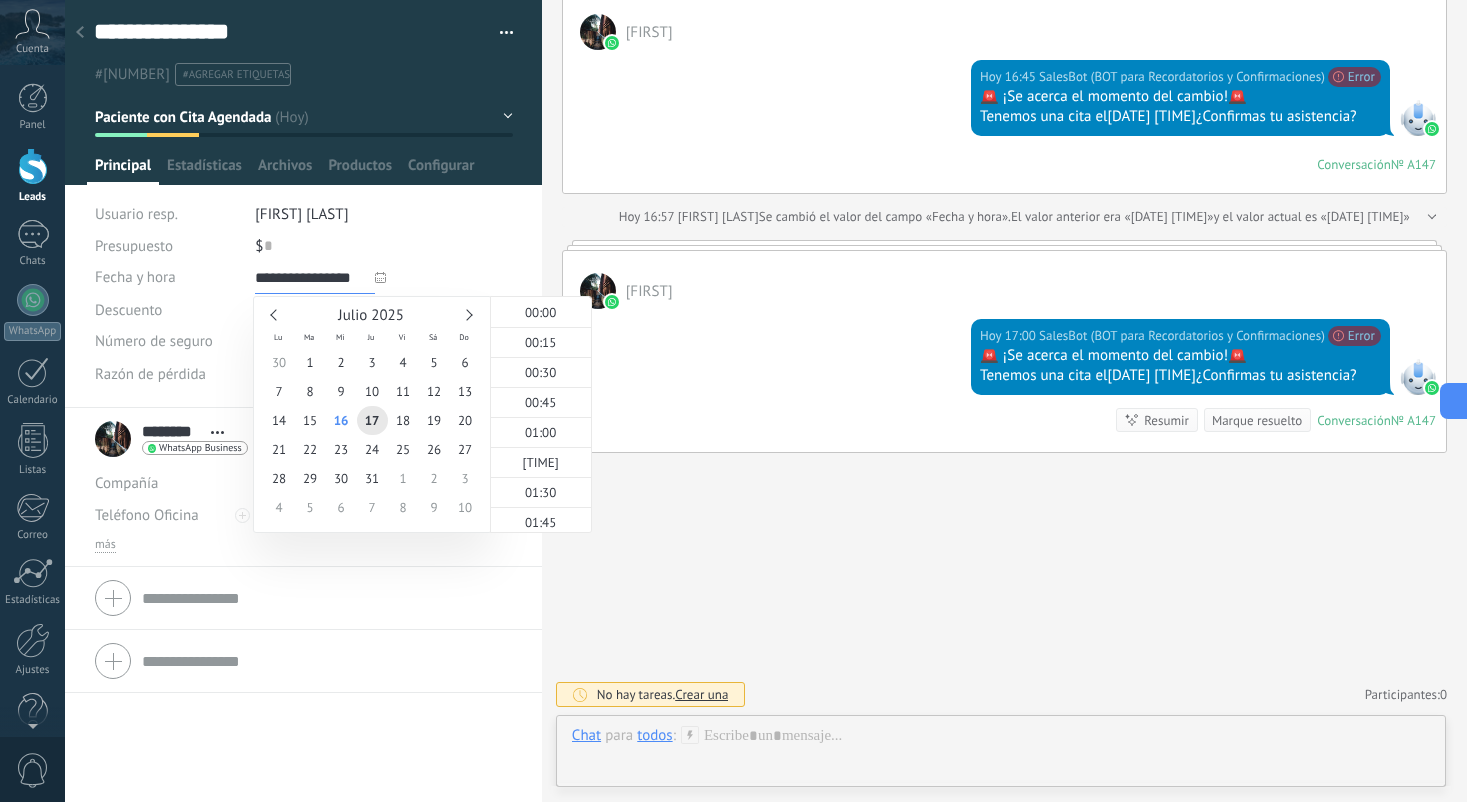 type on "*******" 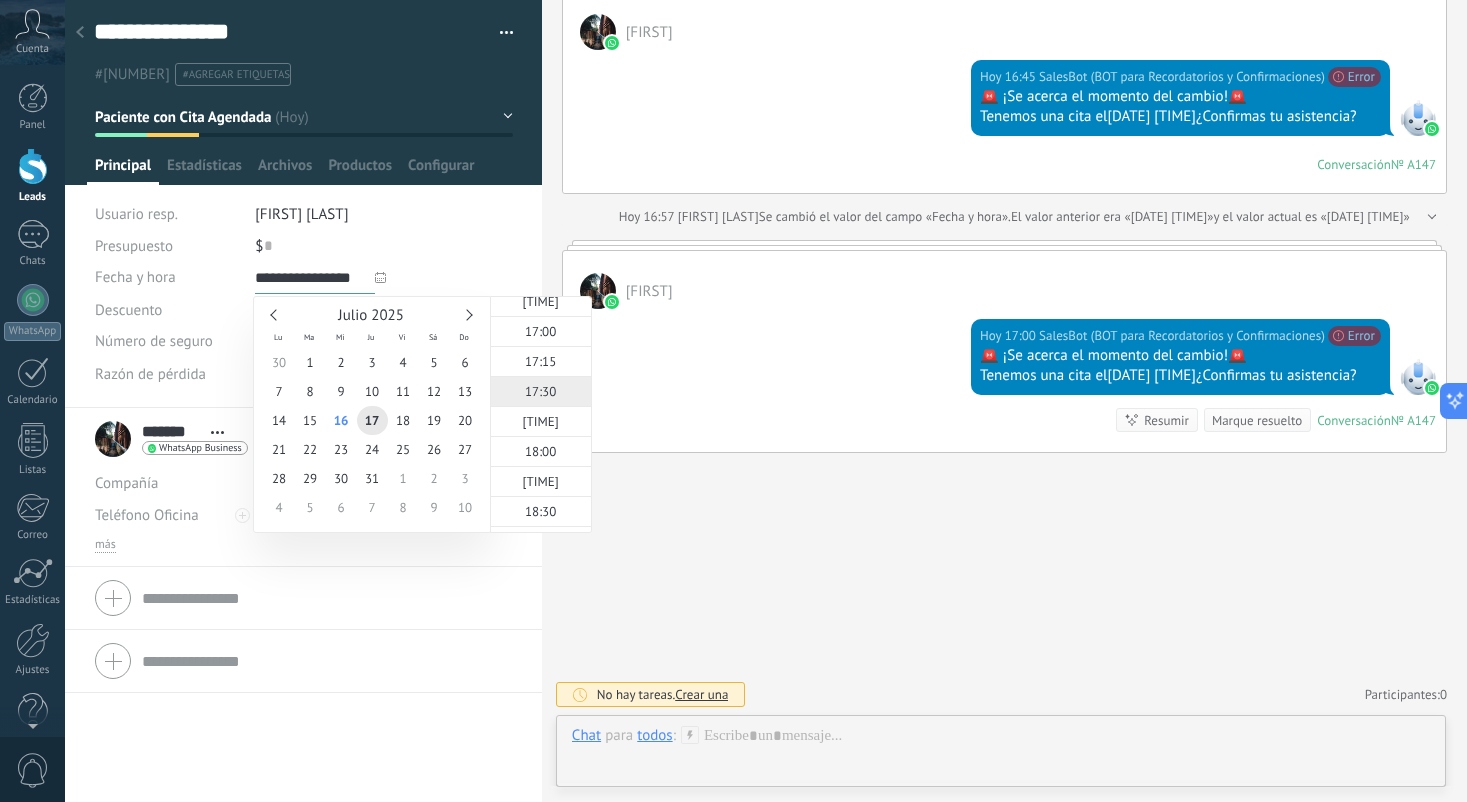 scroll, scrollTop: 2023, scrollLeft: 0, axis: vertical 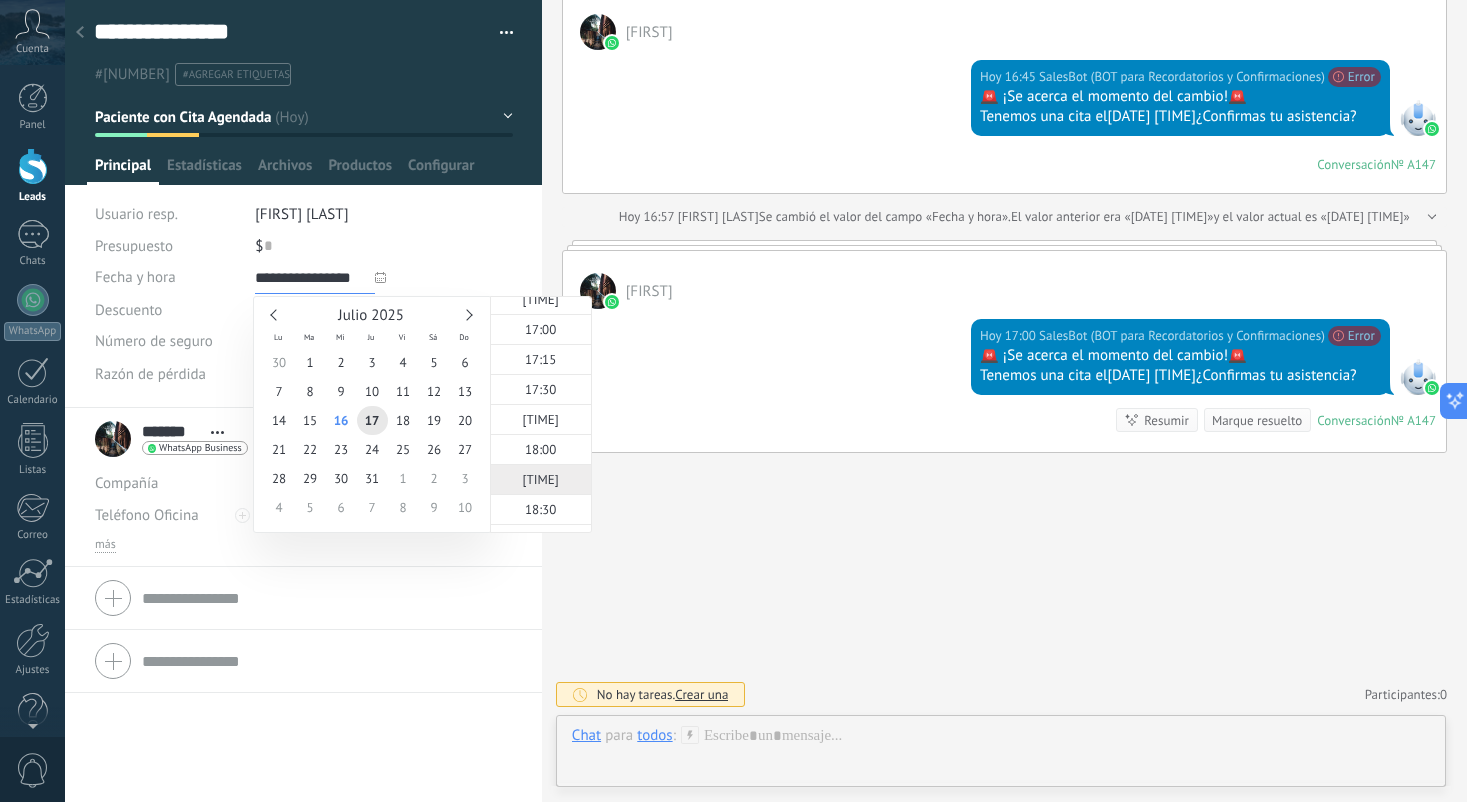 click on "[TIME]" at bounding box center (541, 479) 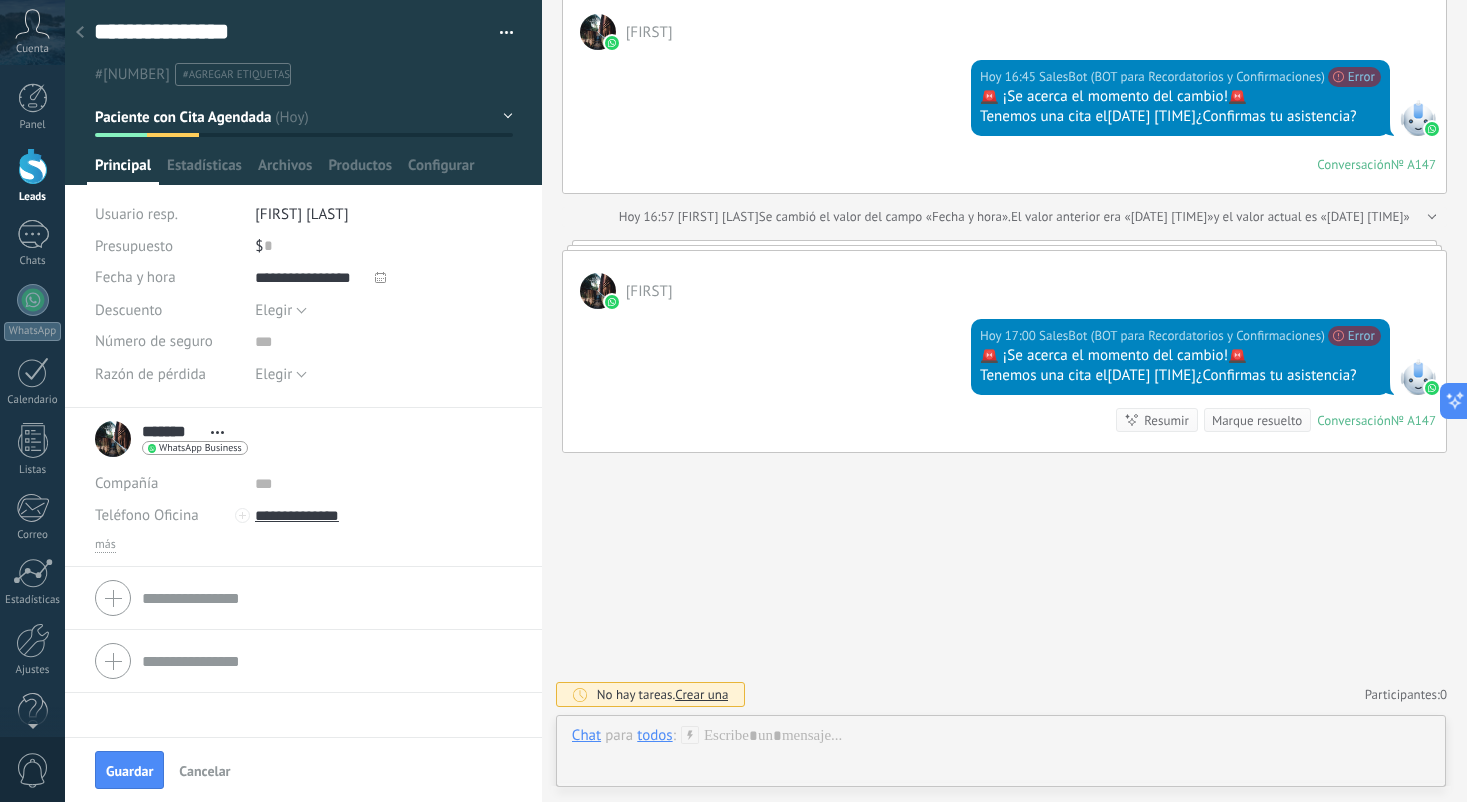 click on "Crear una" at bounding box center (701, 694) 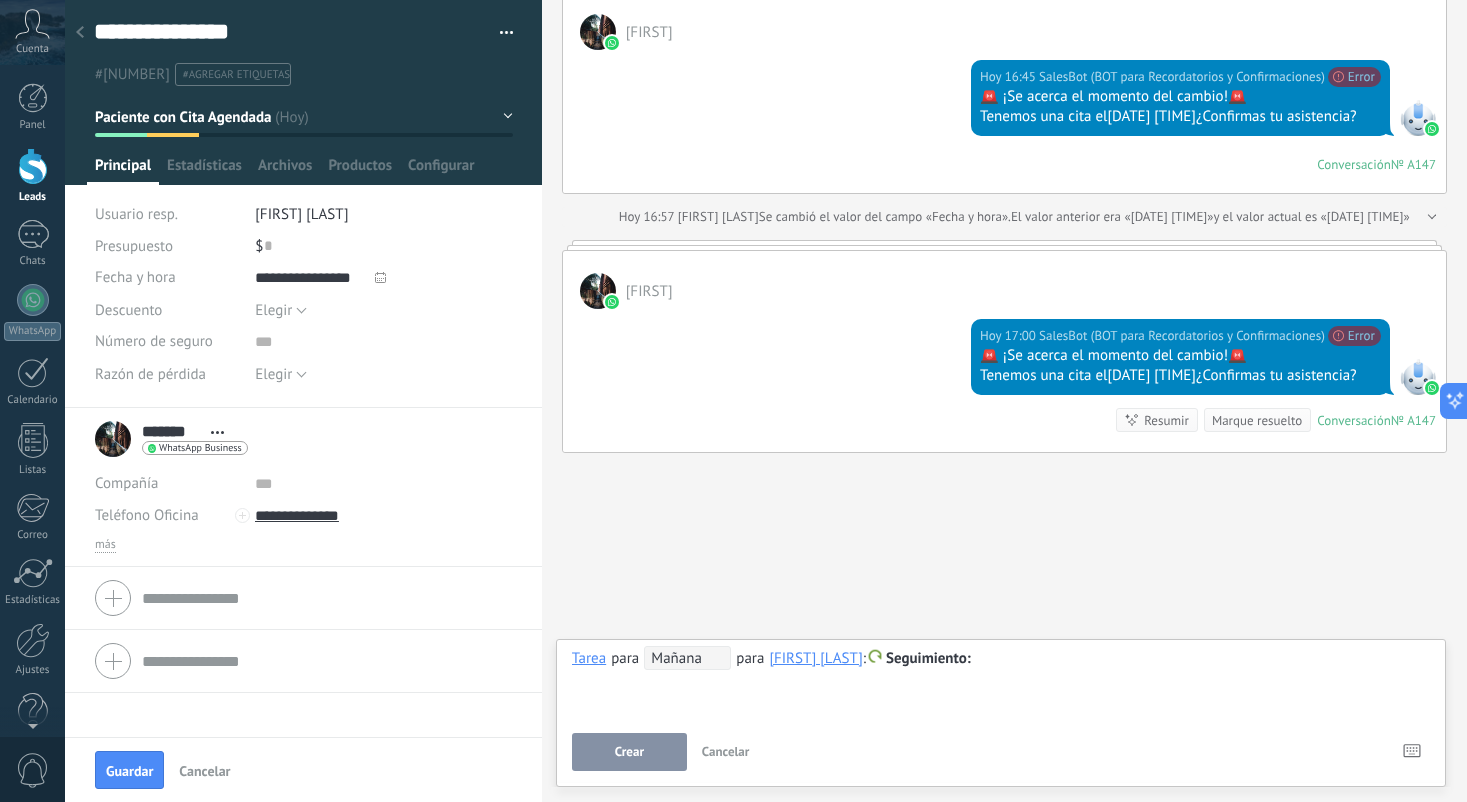 click on "Mañana" at bounding box center [687, 658] 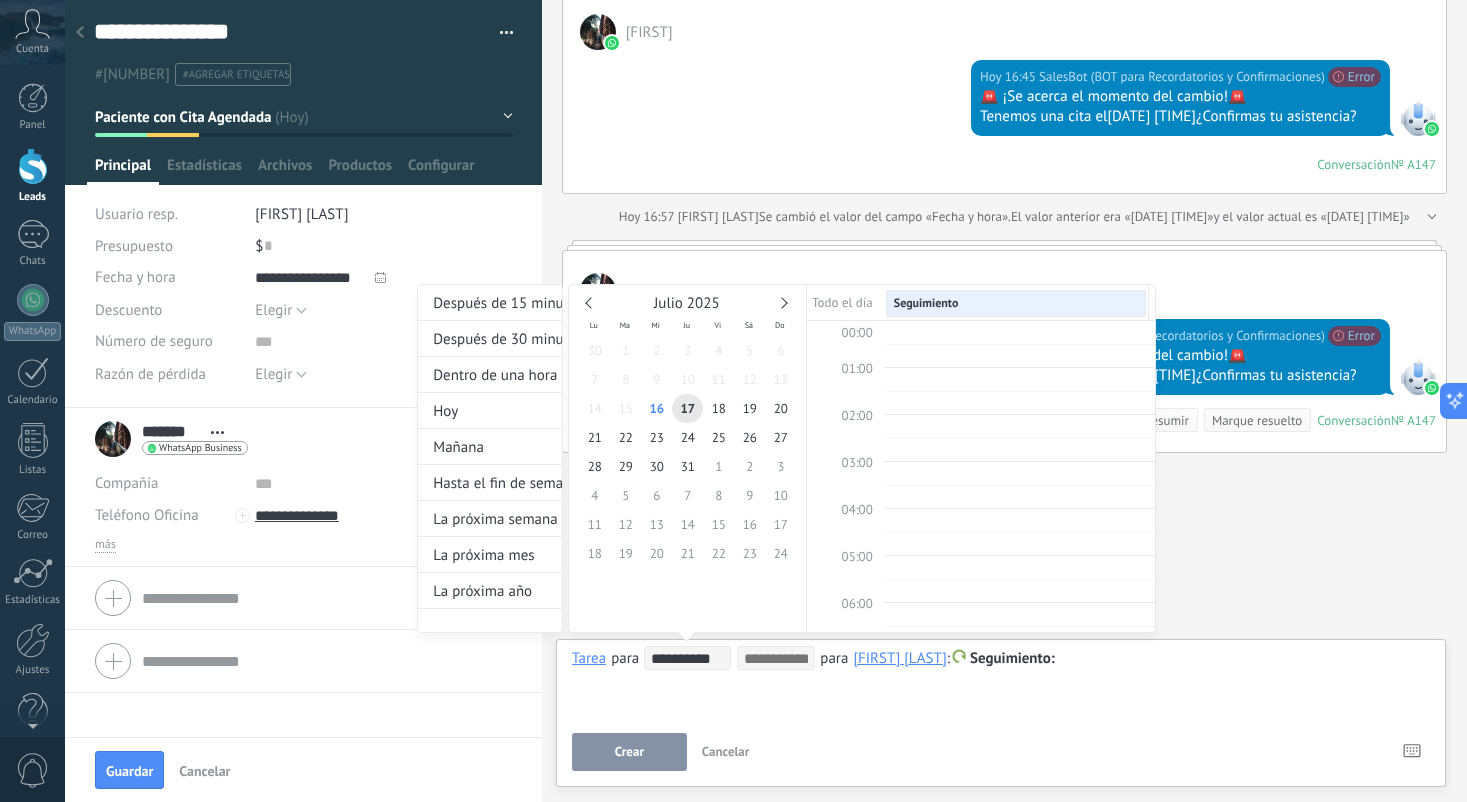 scroll, scrollTop: 377, scrollLeft: 0, axis: vertical 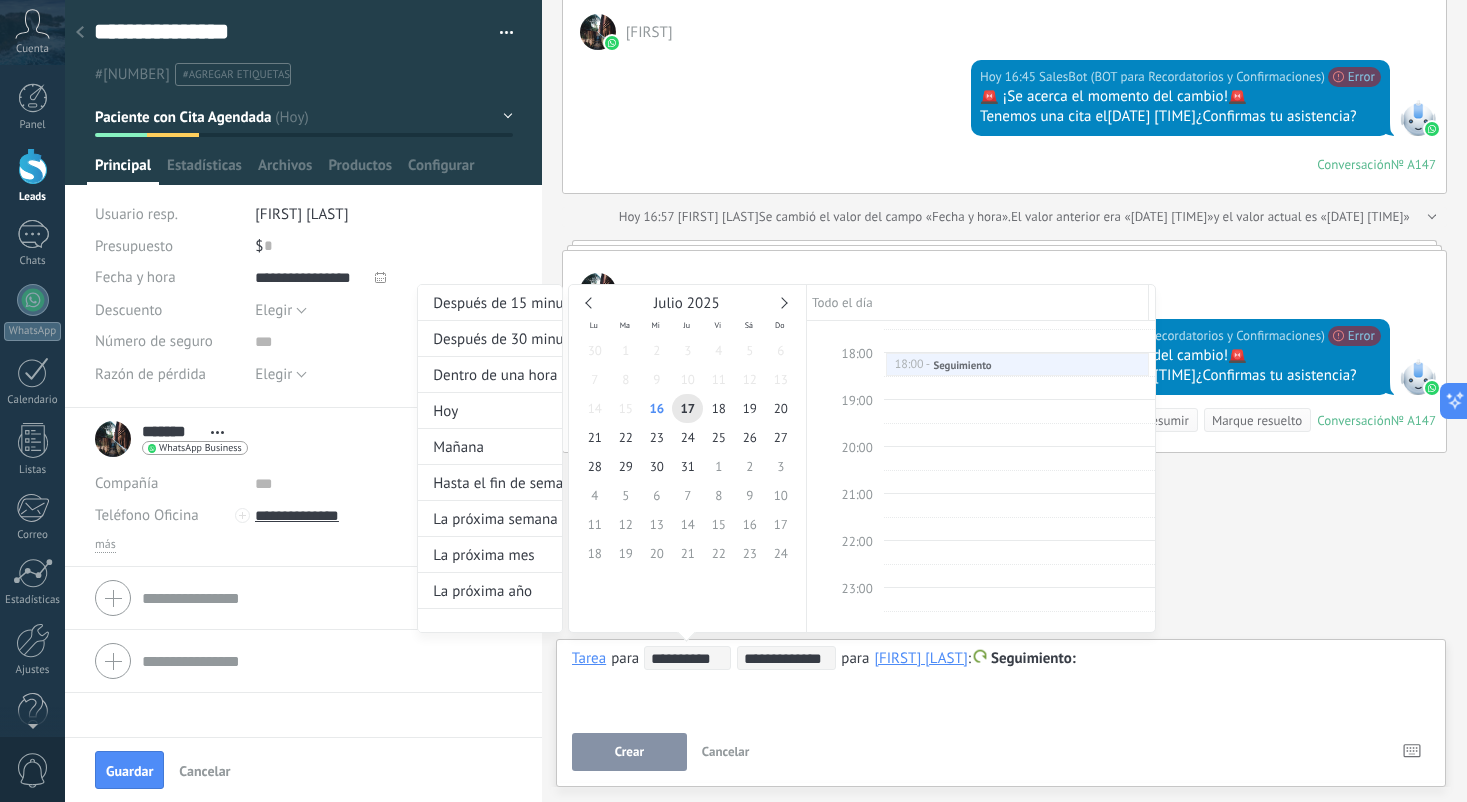 drag, startPoint x: 924, startPoint y: 363, endPoint x: 924, endPoint y: 374, distance: 11 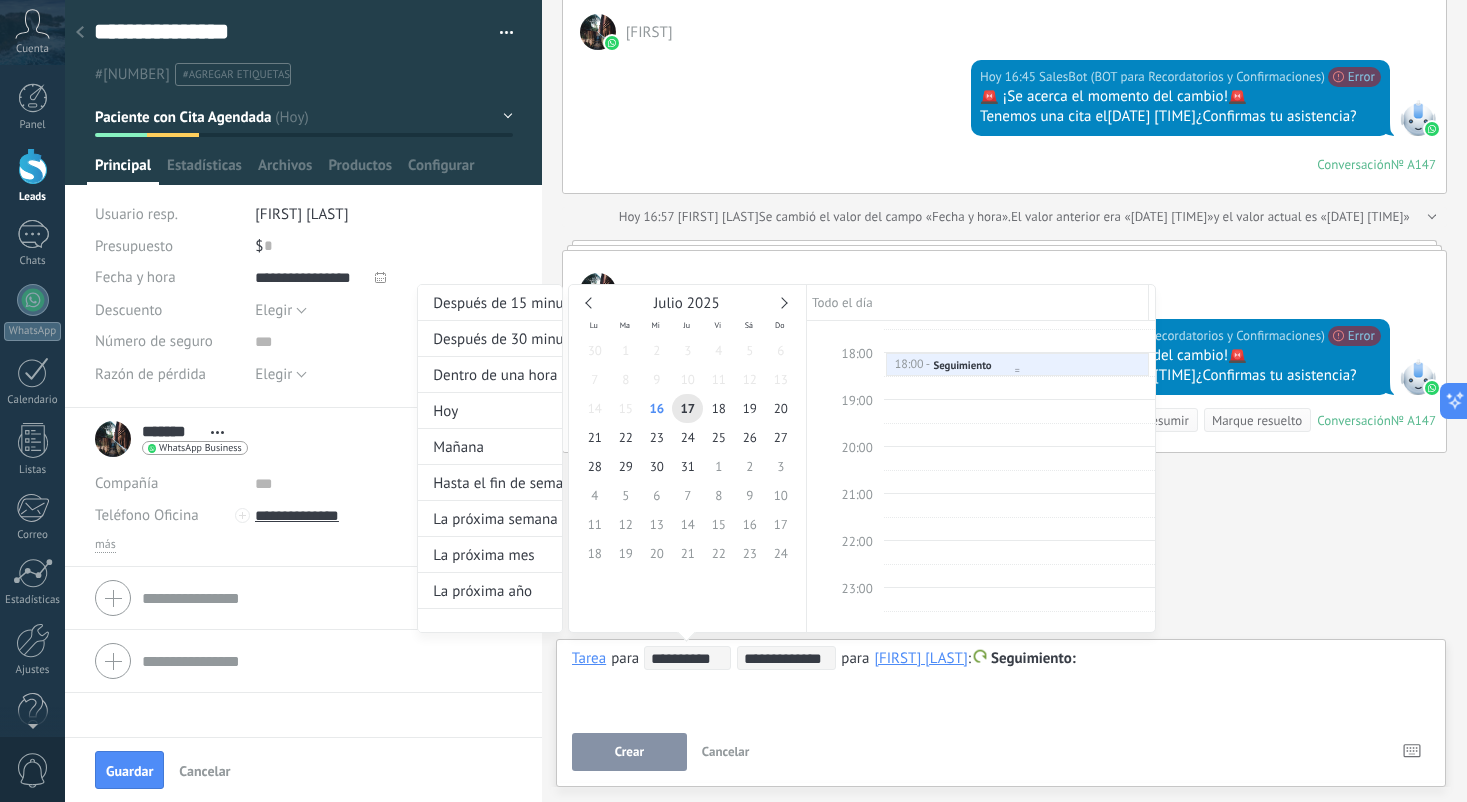 click on "Seguimiento" at bounding box center [962, 365] 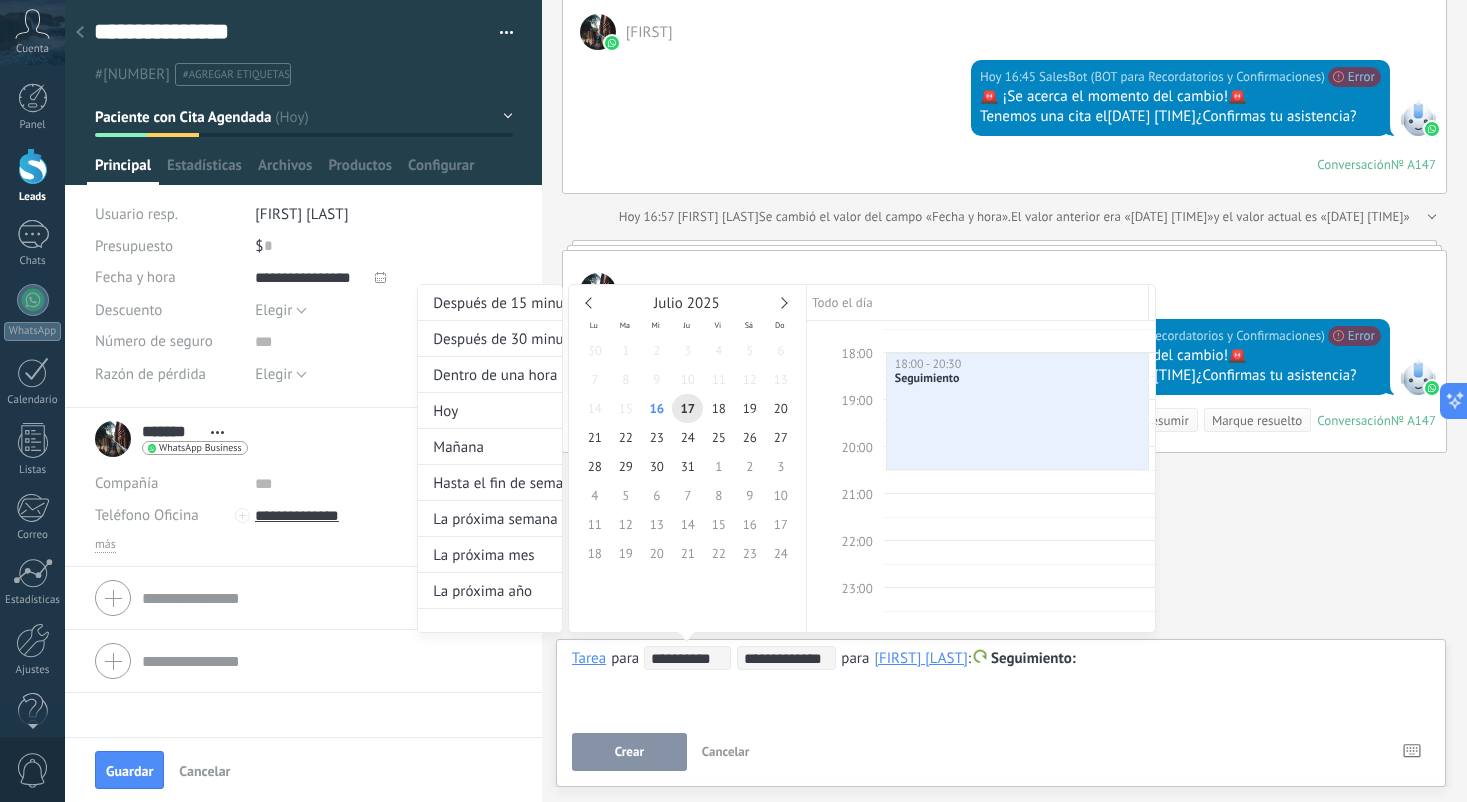 drag, startPoint x: 1010, startPoint y: 368, endPoint x: 1007, endPoint y: 449, distance: 81.055534 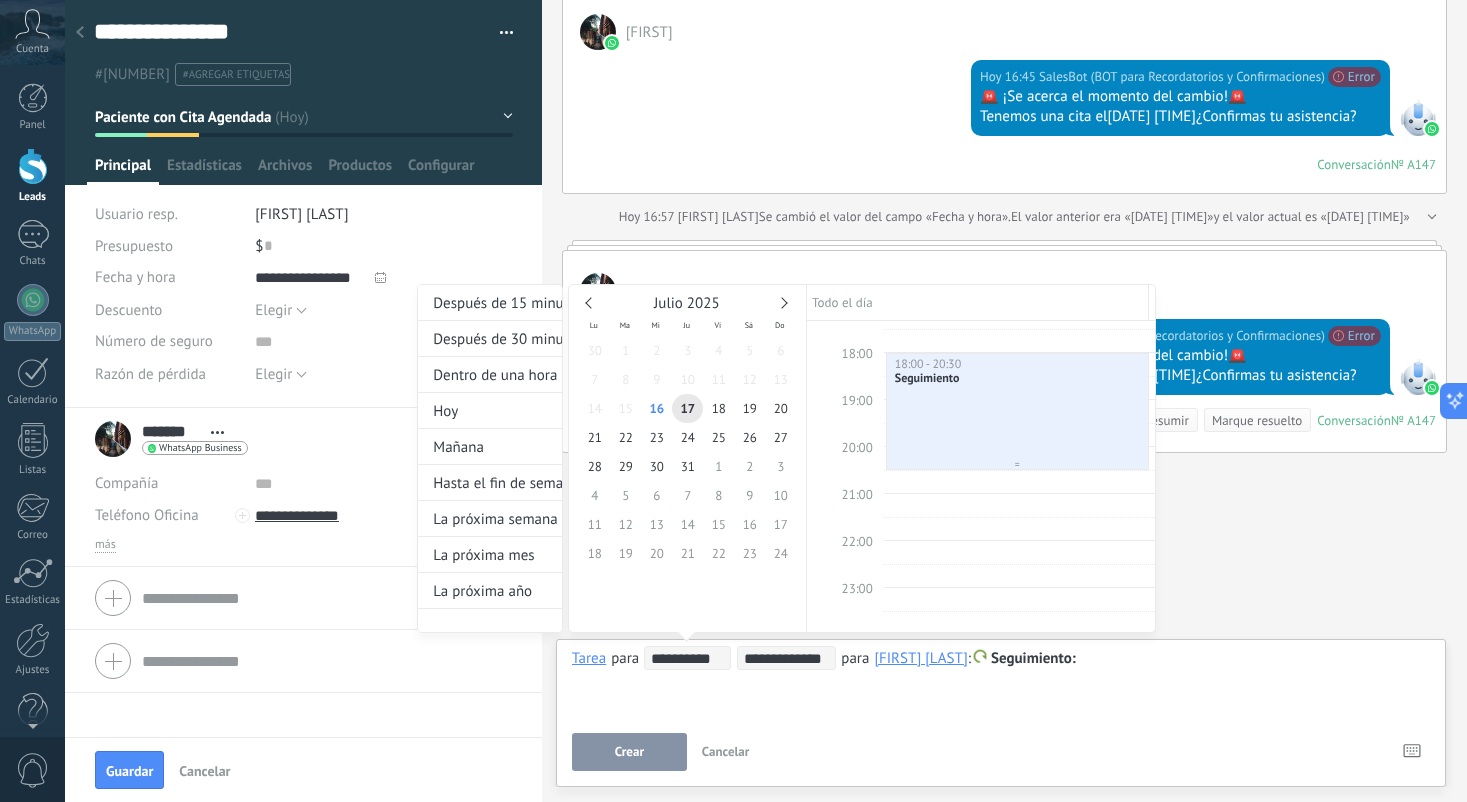 click on "Seguimiento" at bounding box center (1017, 379) 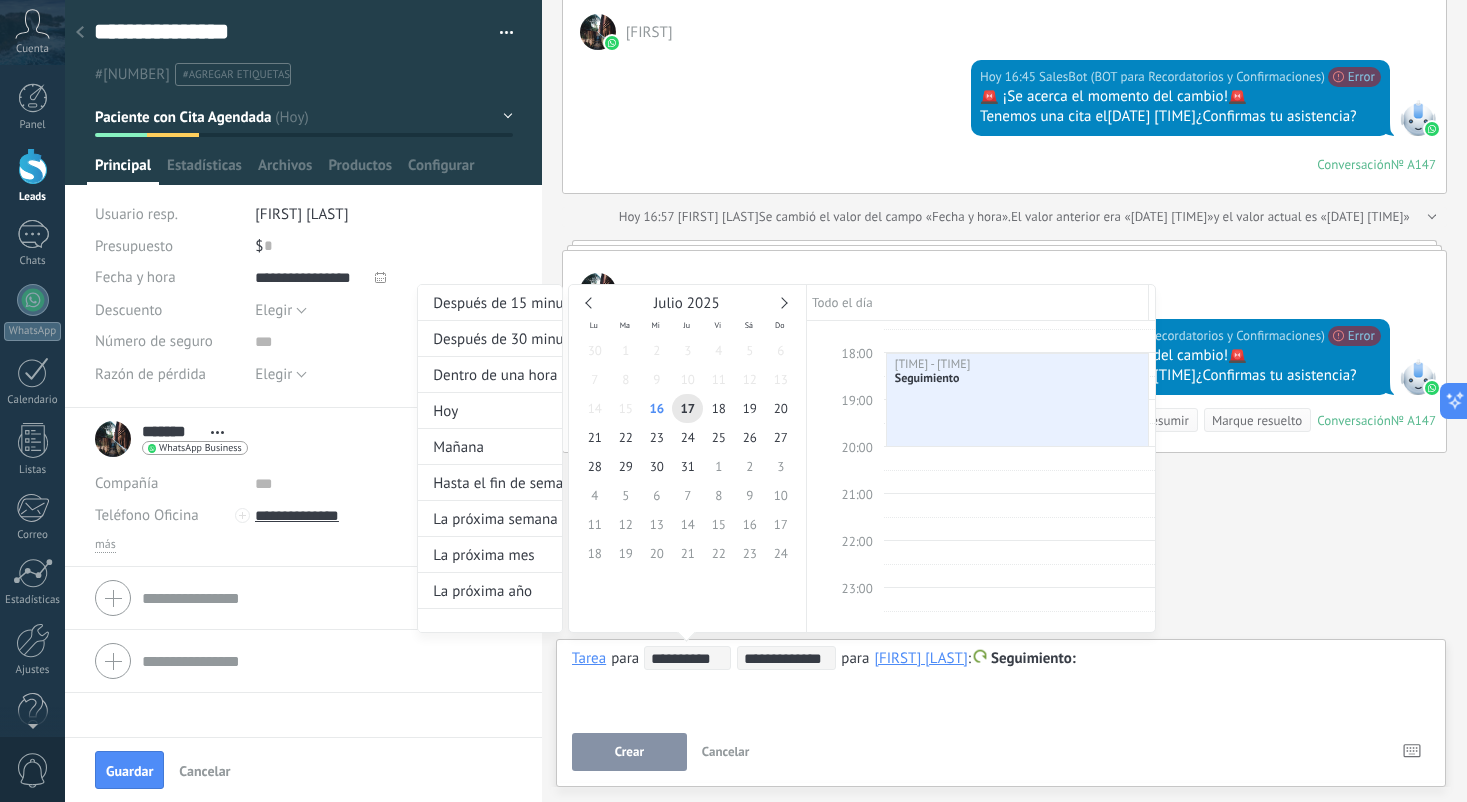 drag, startPoint x: 1014, startPoint y: 466, endPoint x: 1015, endPoint y: 432, distance: 34.0147 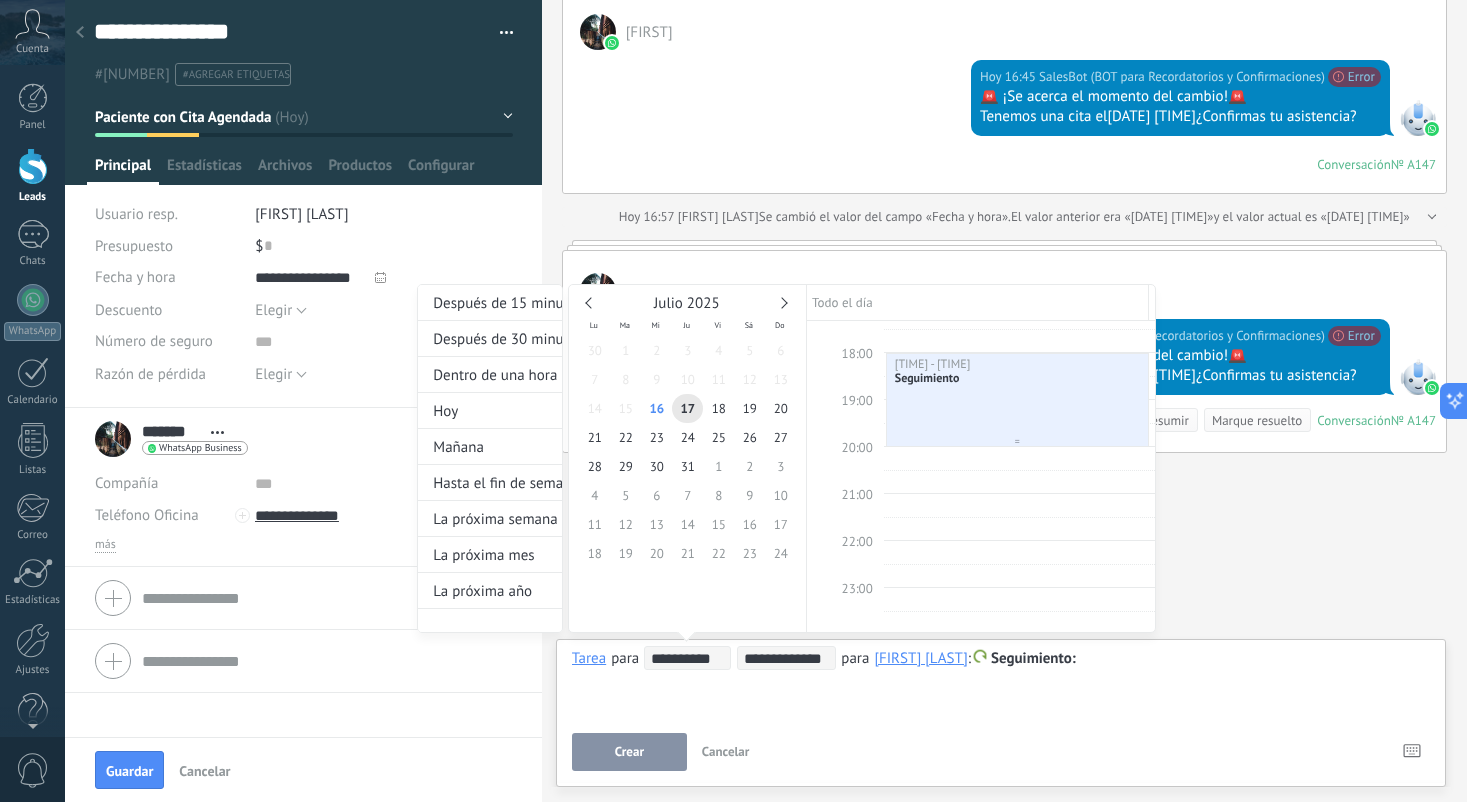 click on "Seguimiento" at bounding box center (1017, 379) 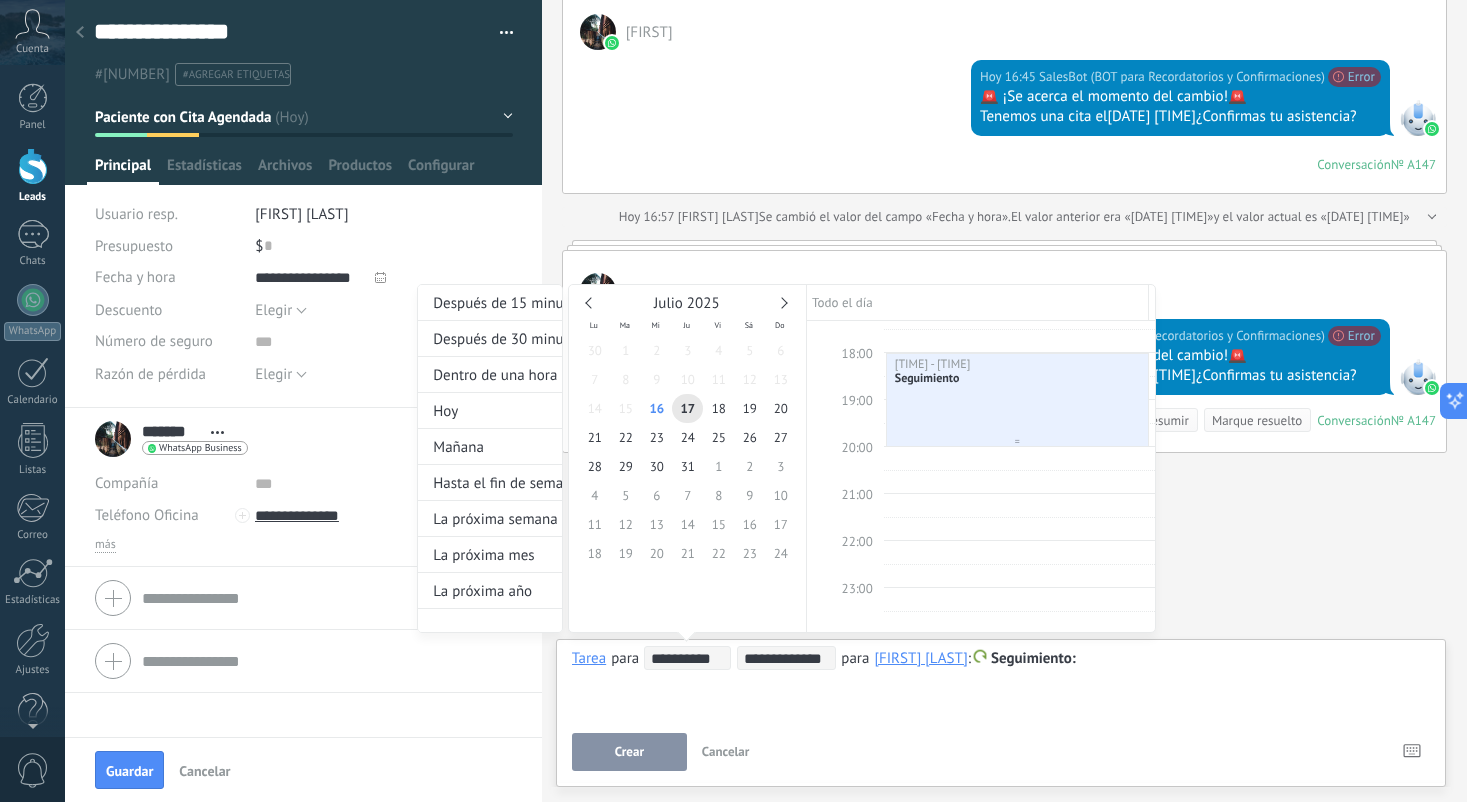 click on "Seguimiento" at bounding box center (1017, 379) 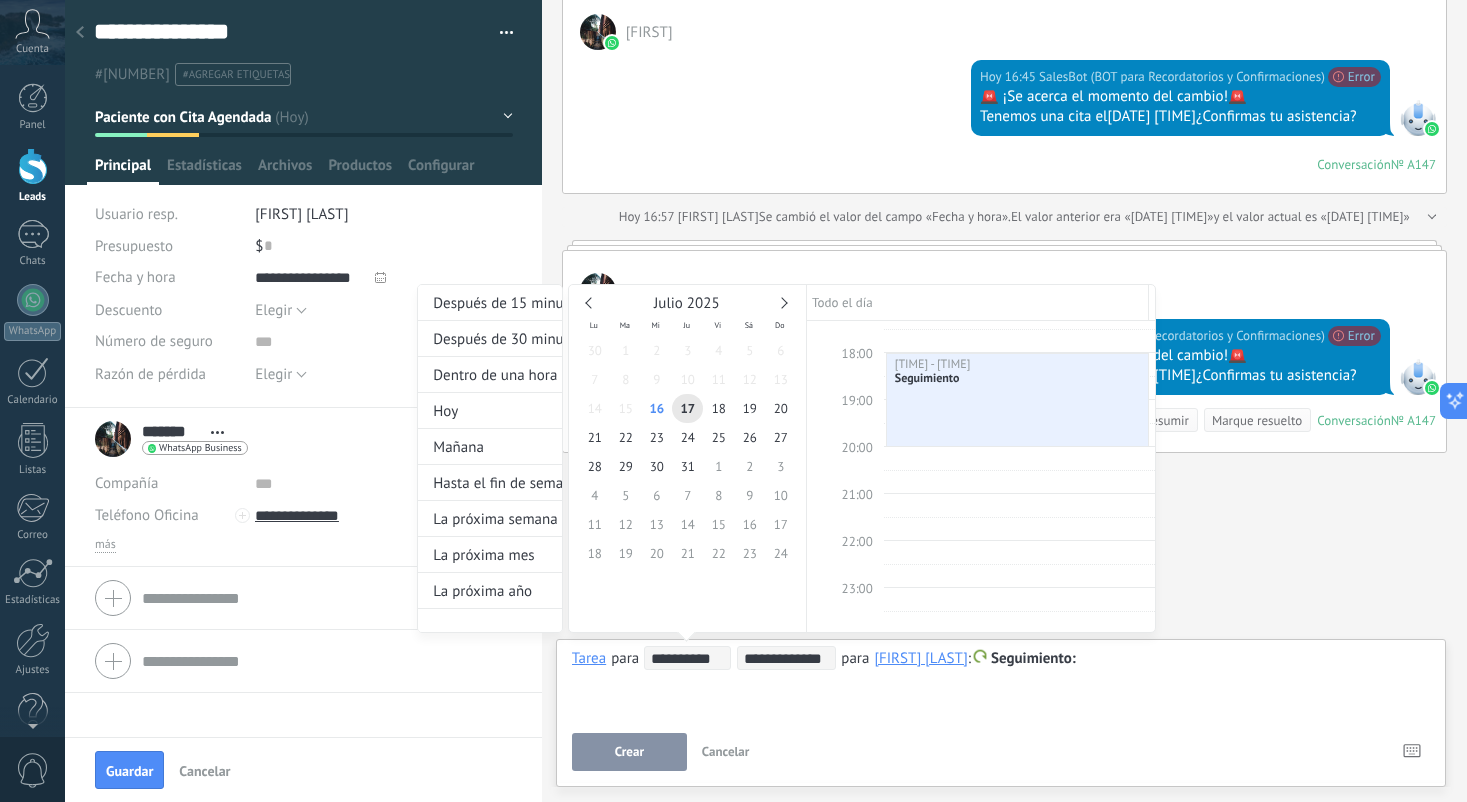 click on "Todo el día" at bounding box center (845, 302) 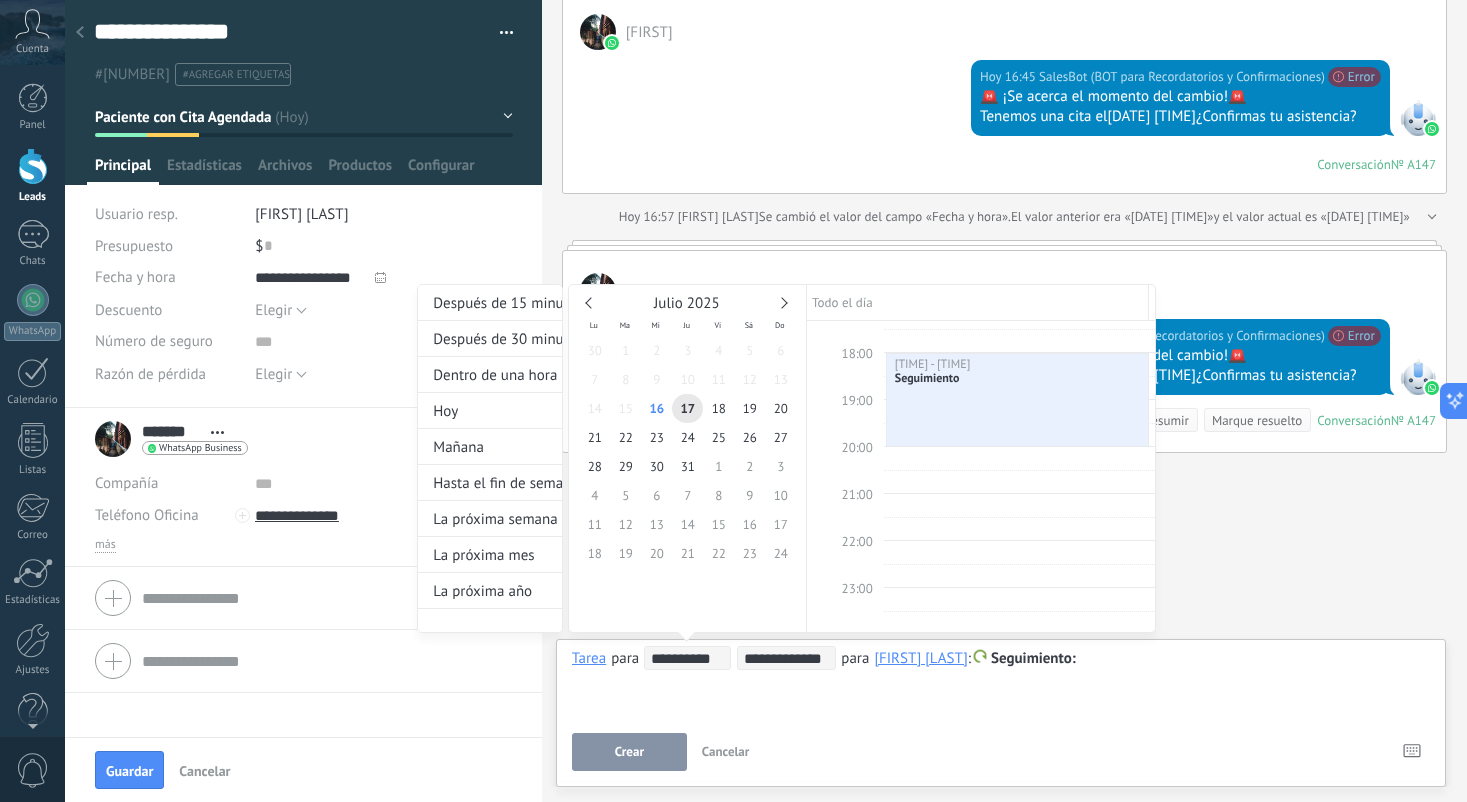 click on "**********" at bounding box center [786, 477] 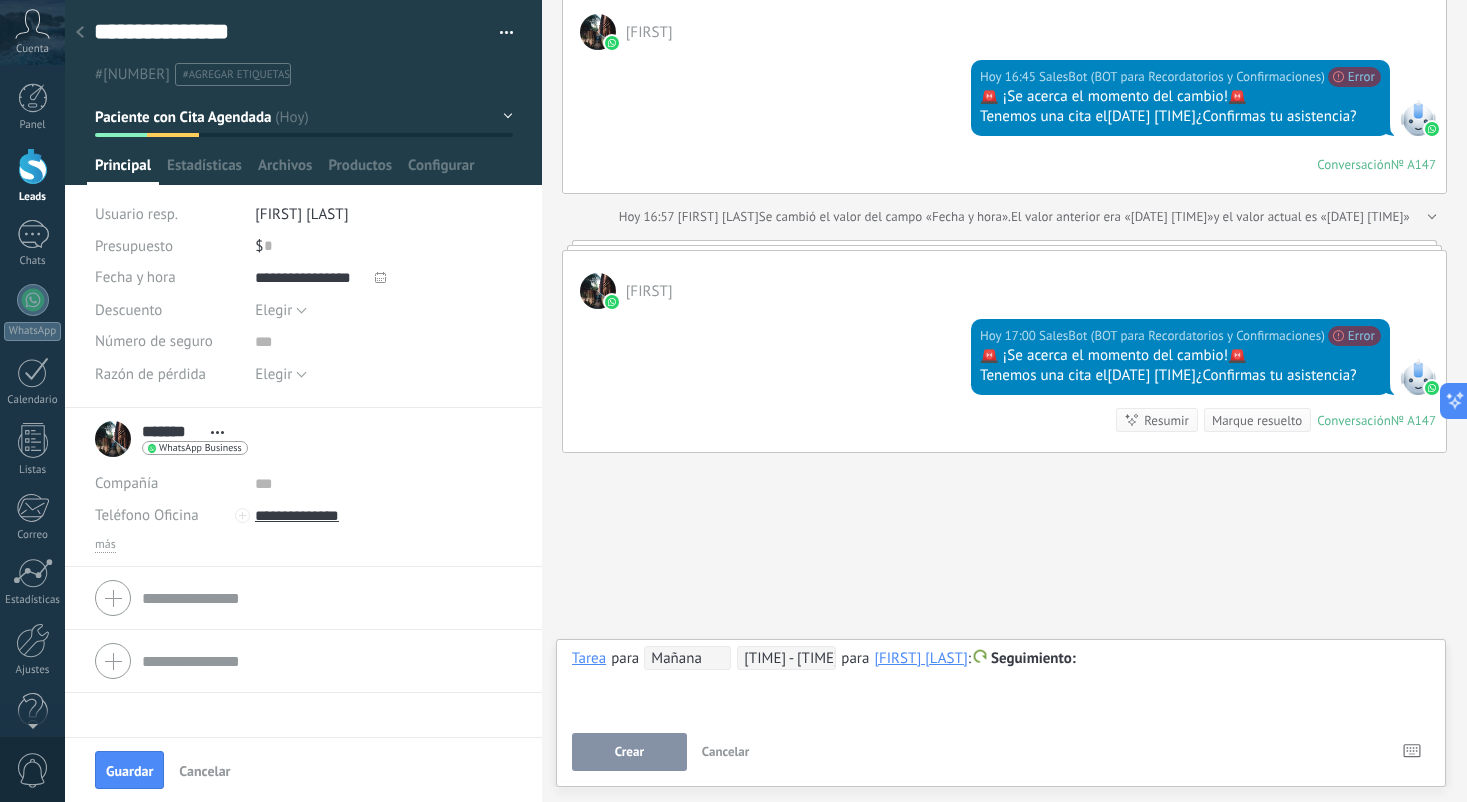 click on "Seguimiento" at bounding box center [1033, 658] 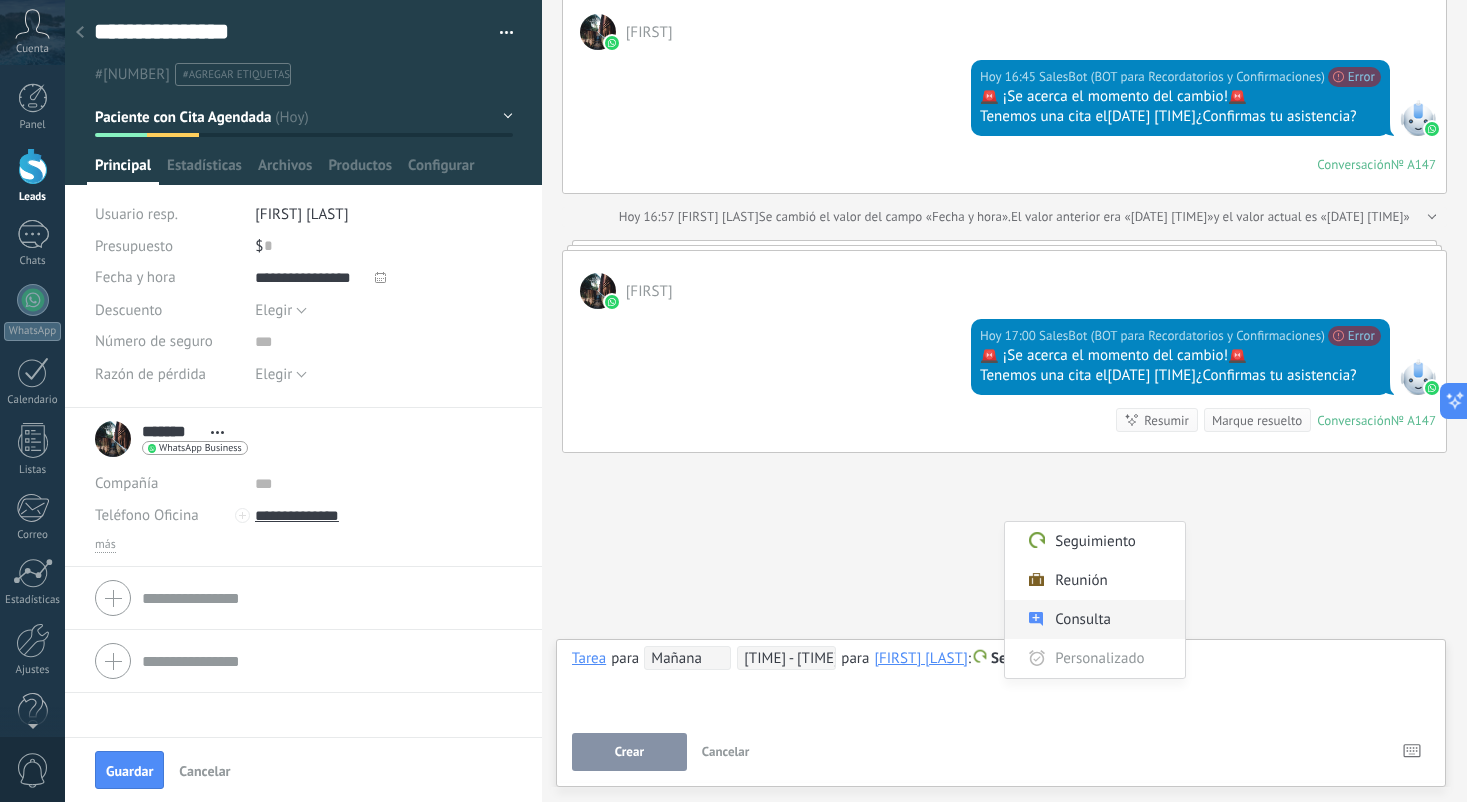 click on "Consulta" at bounding box center [1095, 619] 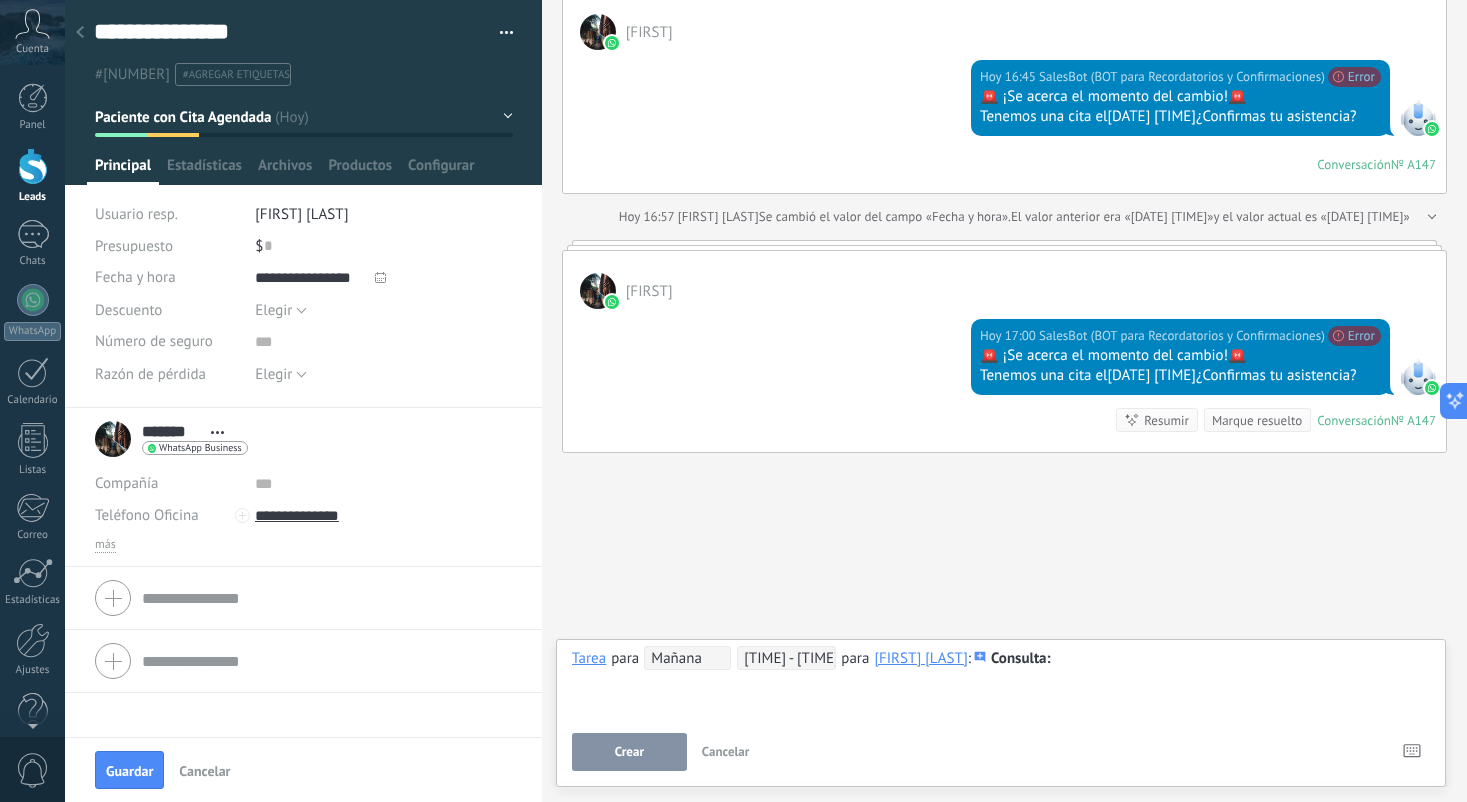 type 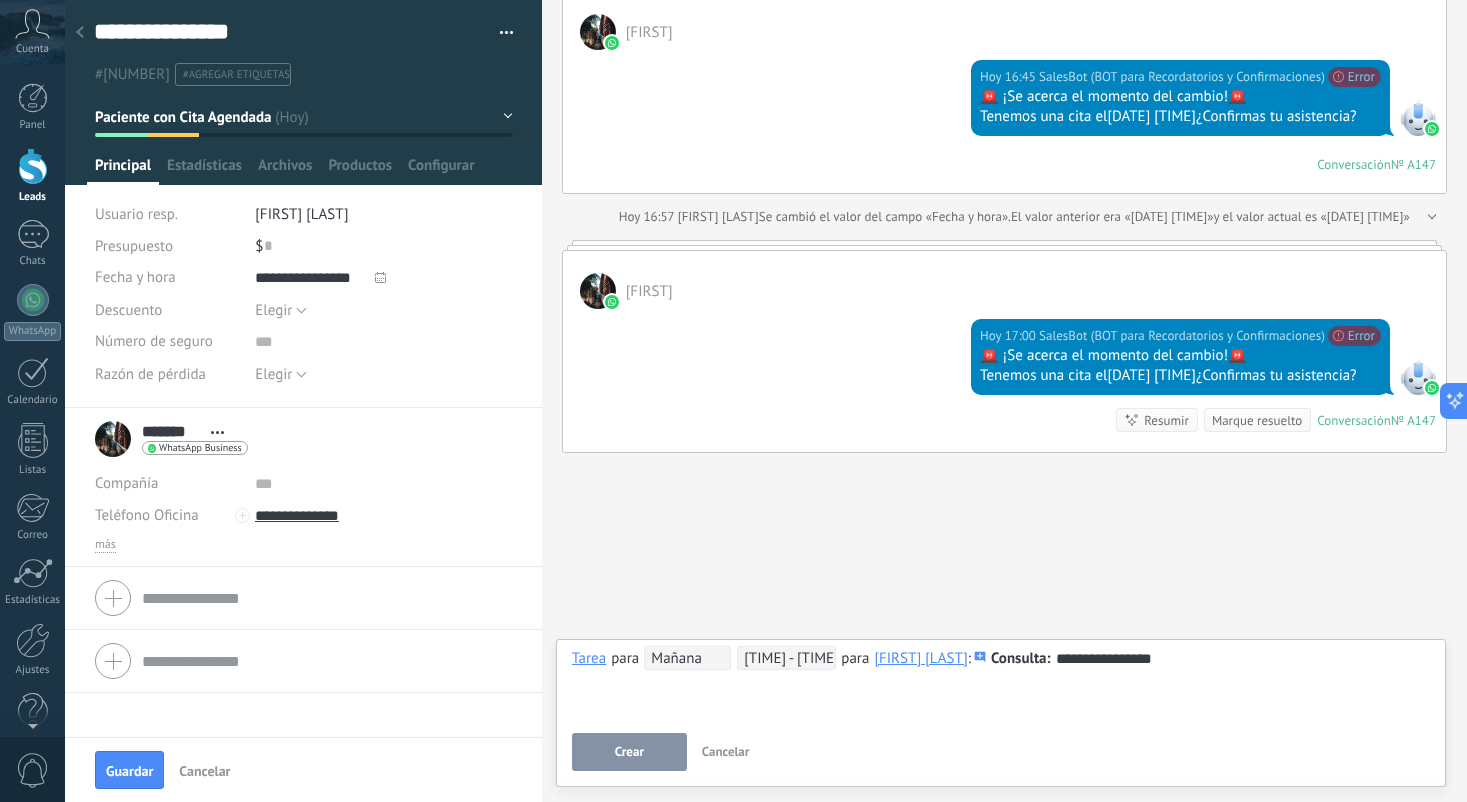 click on "Crear" at bounding box center (629, 752) 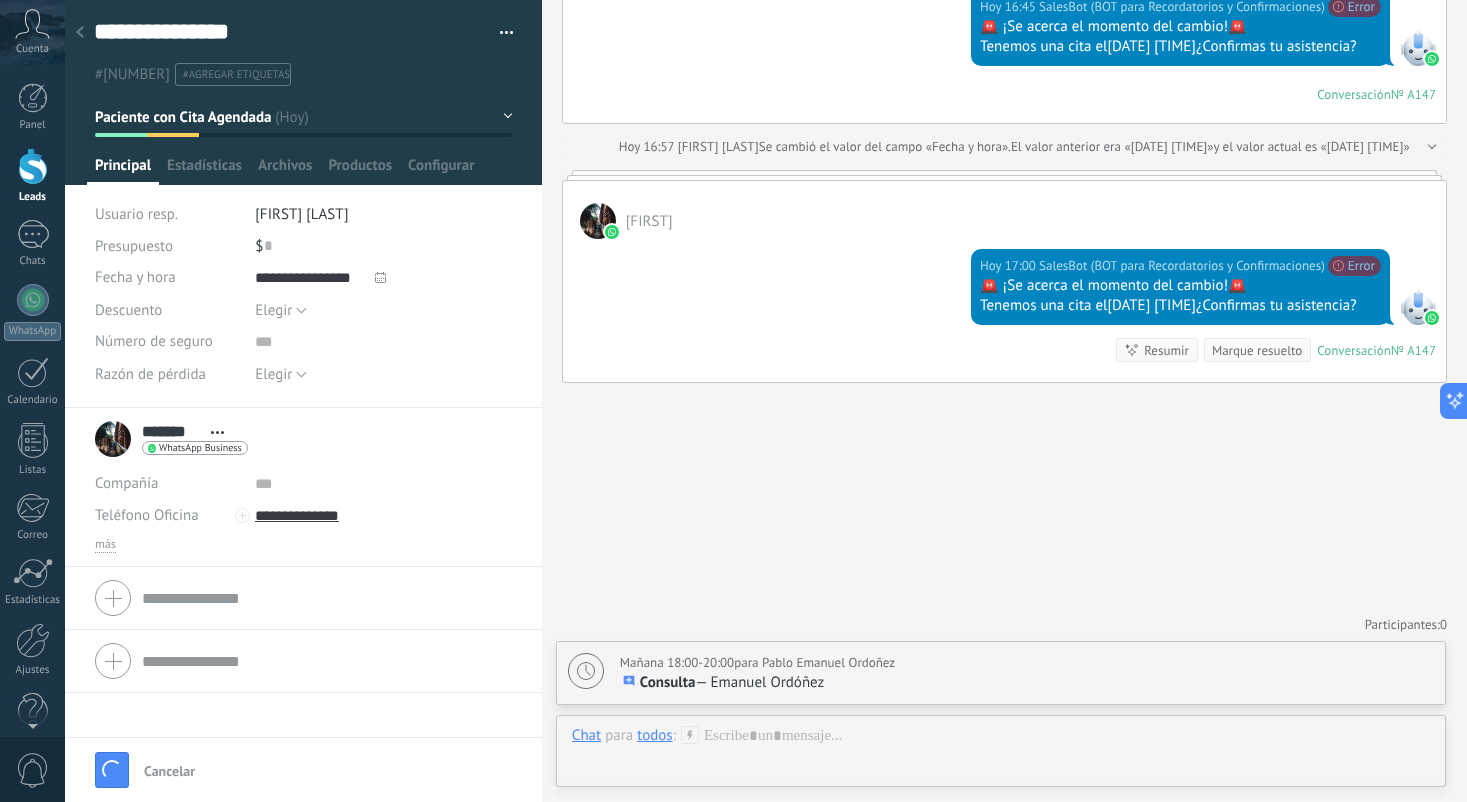 scroll, scrollTop: 1574, scrollLeft: 0, axis: vertical 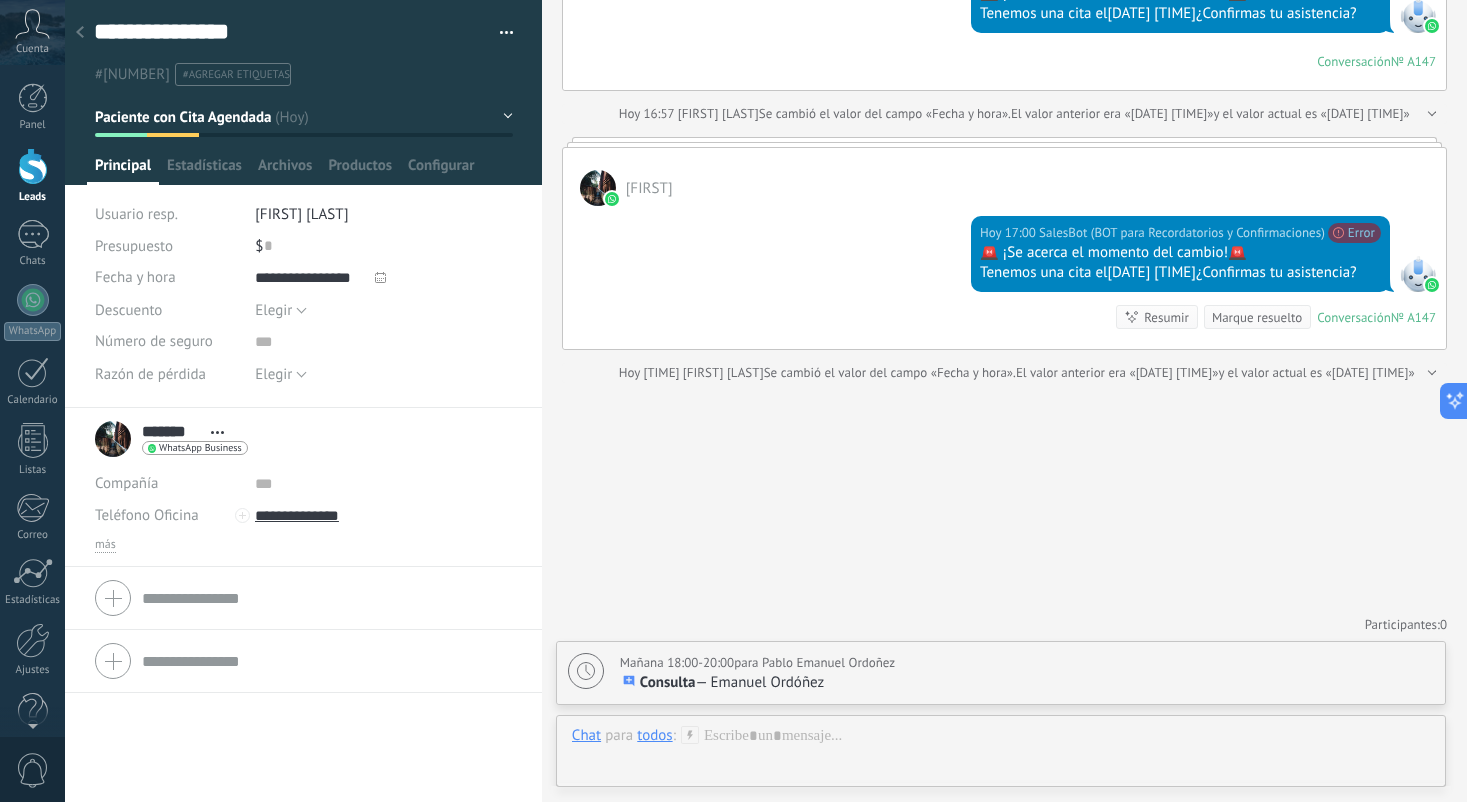 click at bounding box center (33, 166) 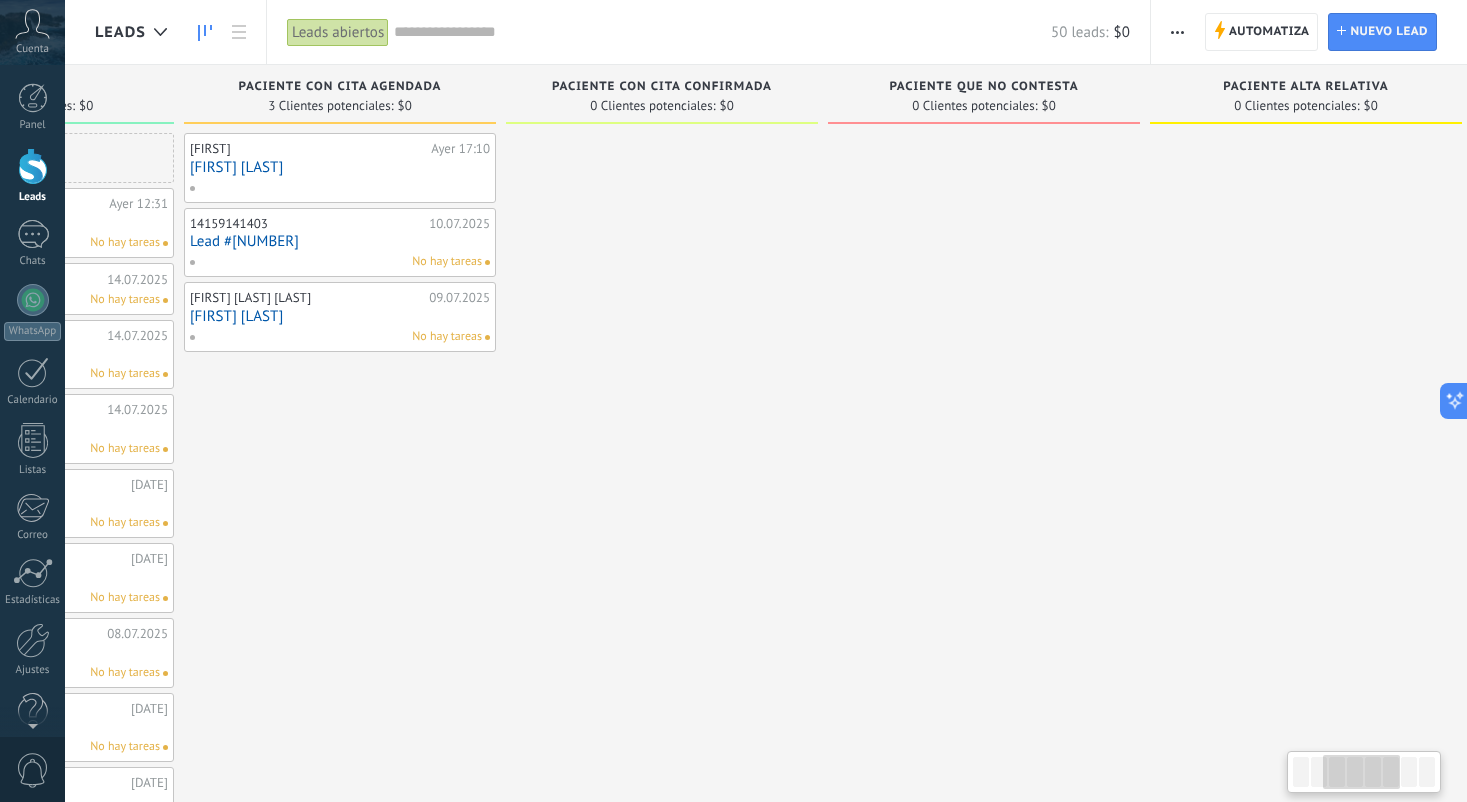 scroll, scrollTop: 0, scrollLeft: 555, axis: horizontal 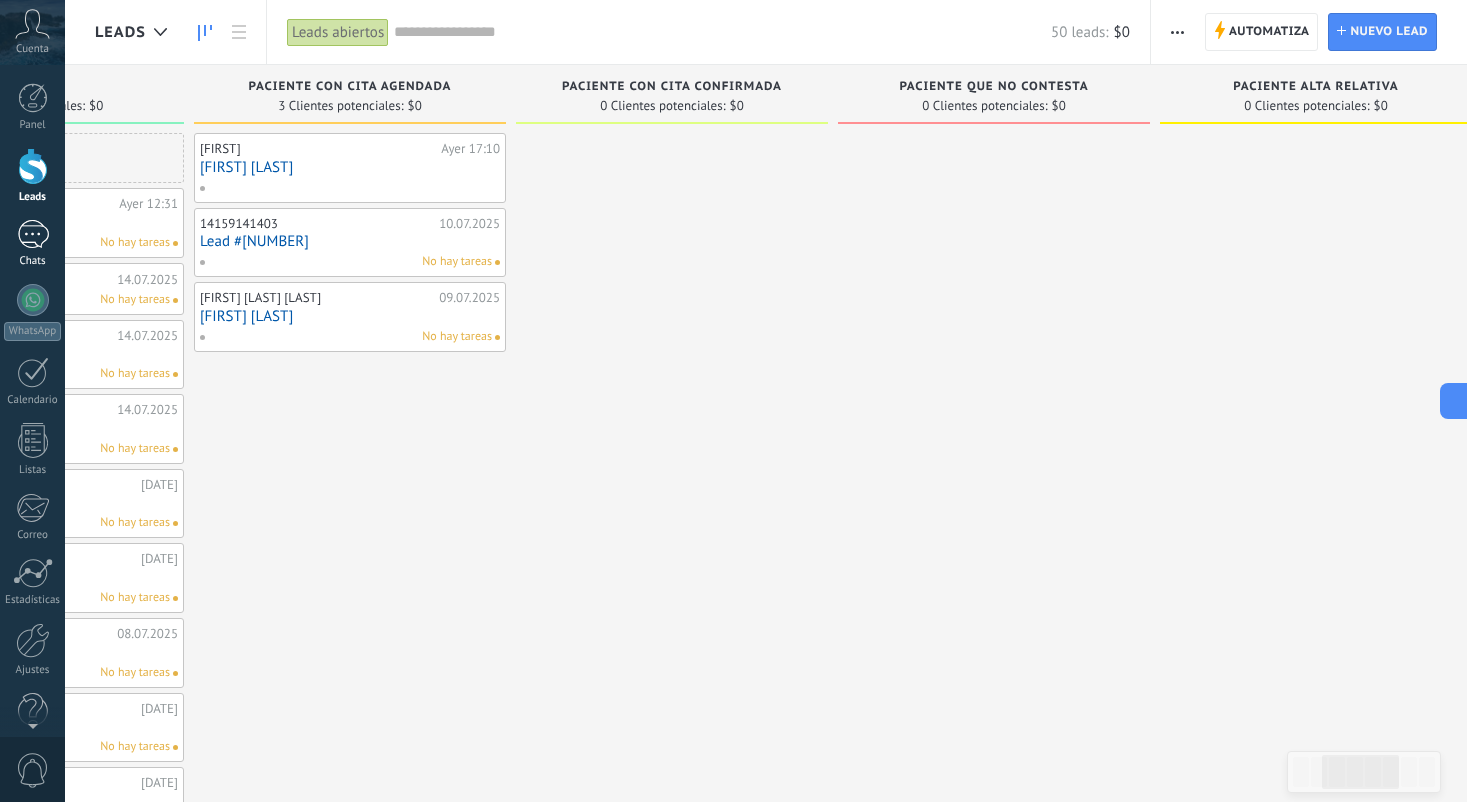 click on "Chats" at bounding box center [32, 244] 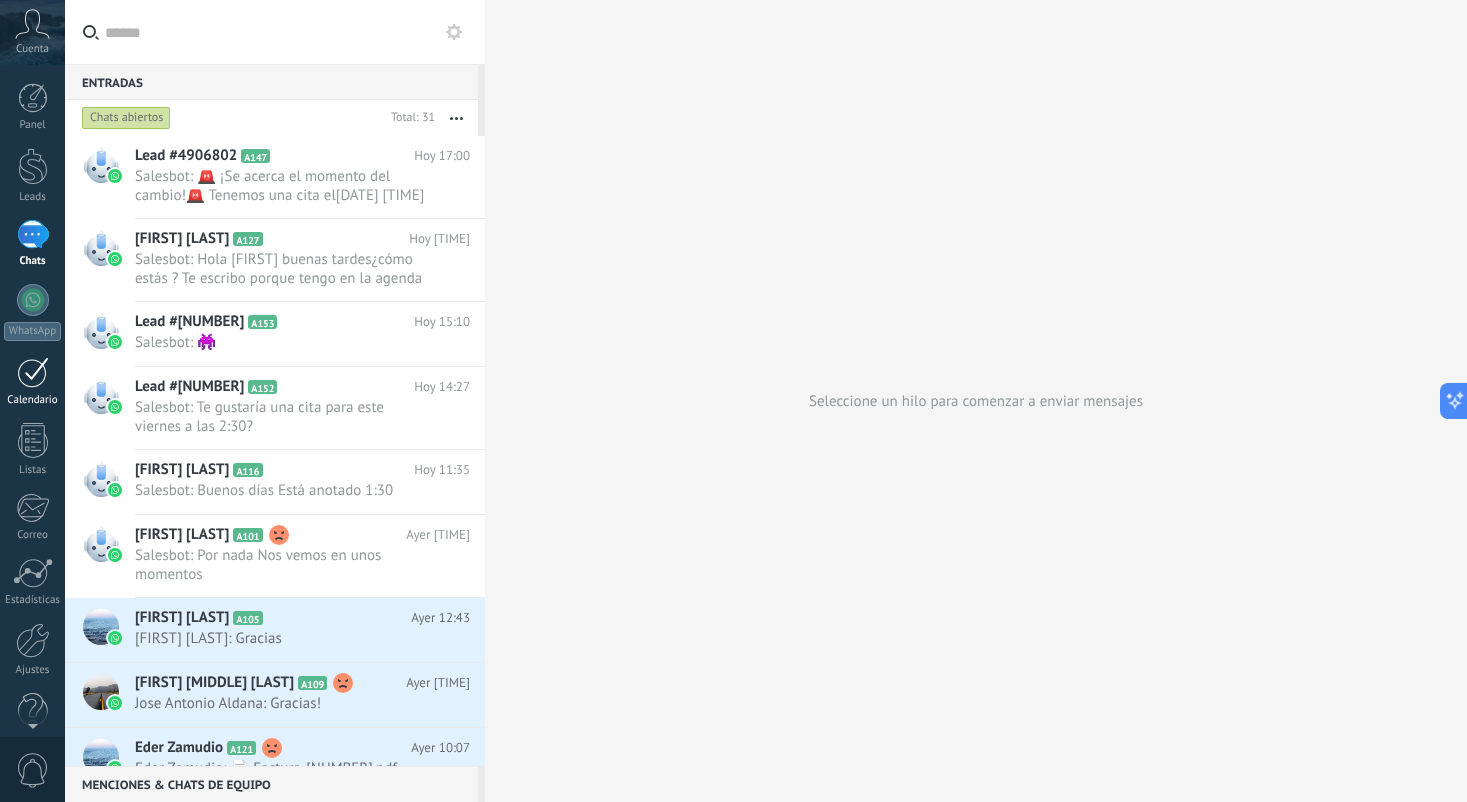 click on "1" at bounding box center (33, 372) 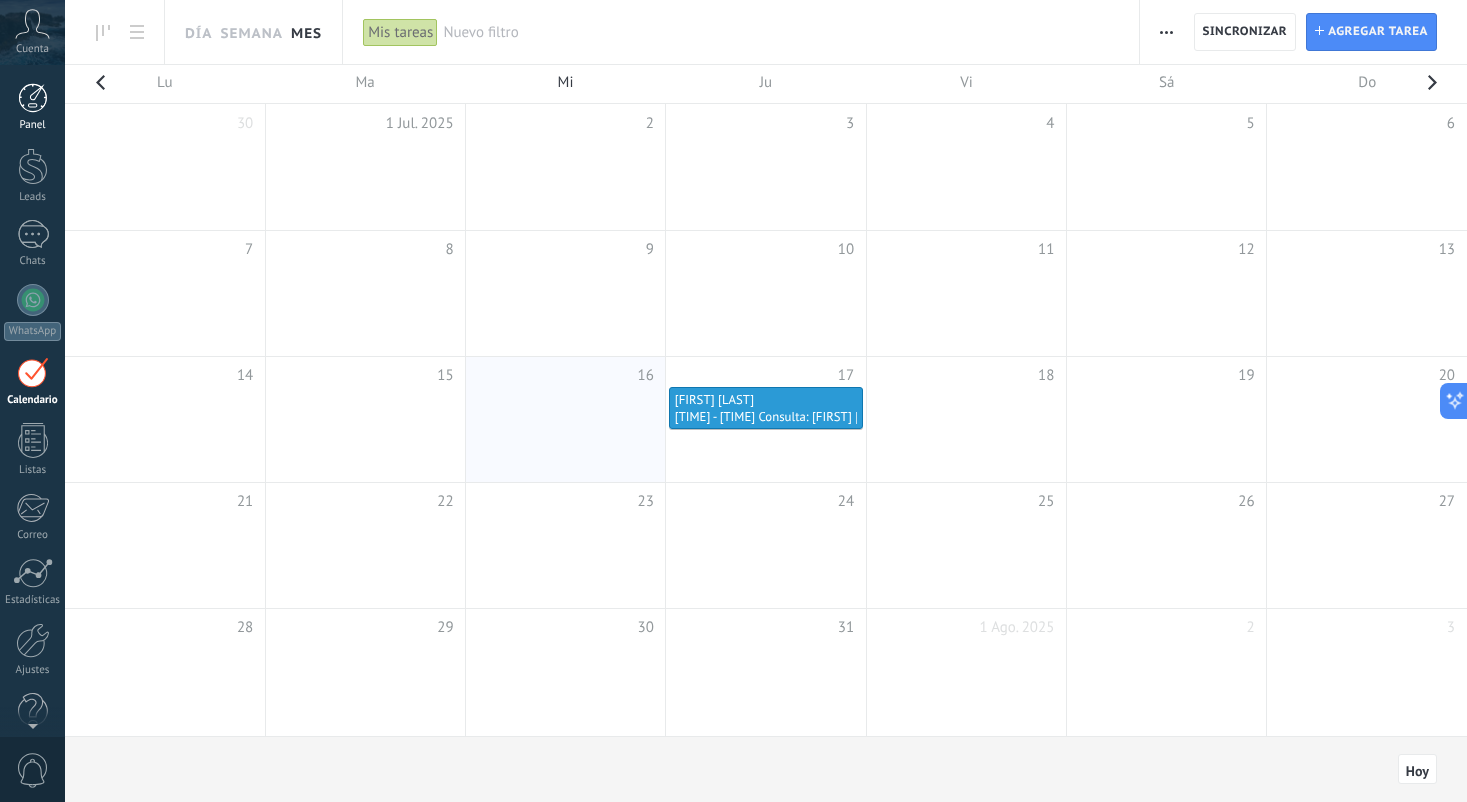 click at bounding box center (33, 98) 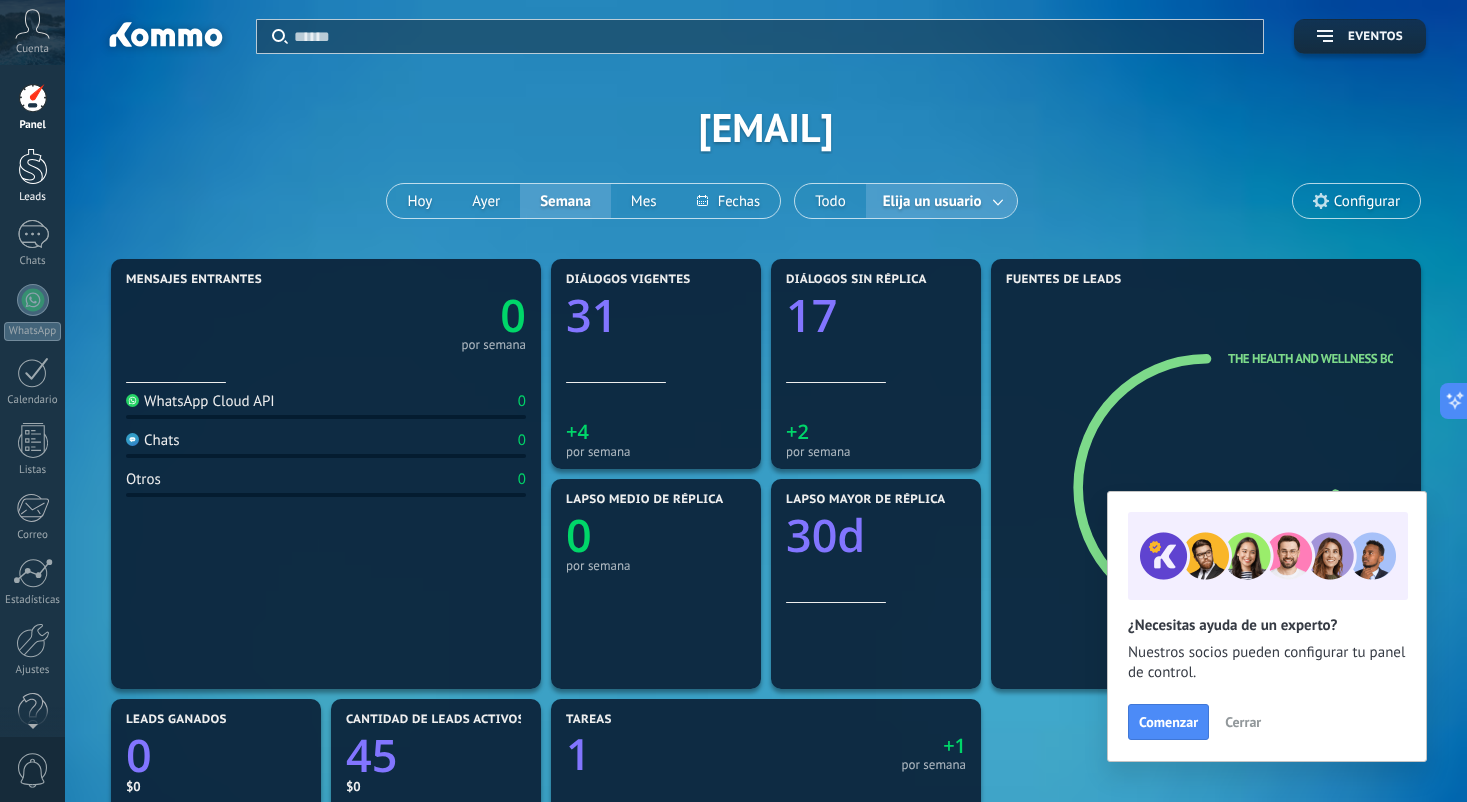 click at bounding box center [33, 166] 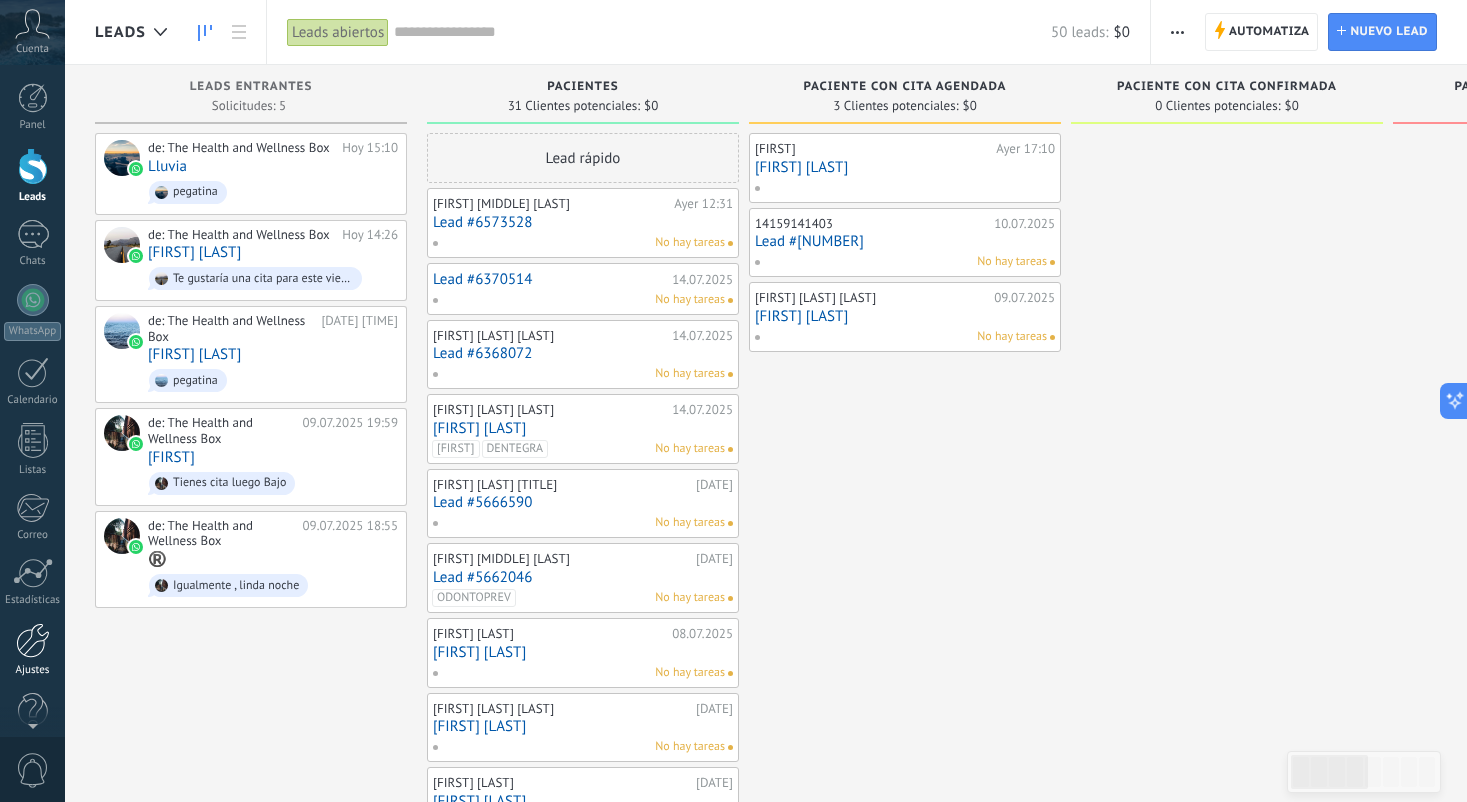 click at bounding box center (33, 640) 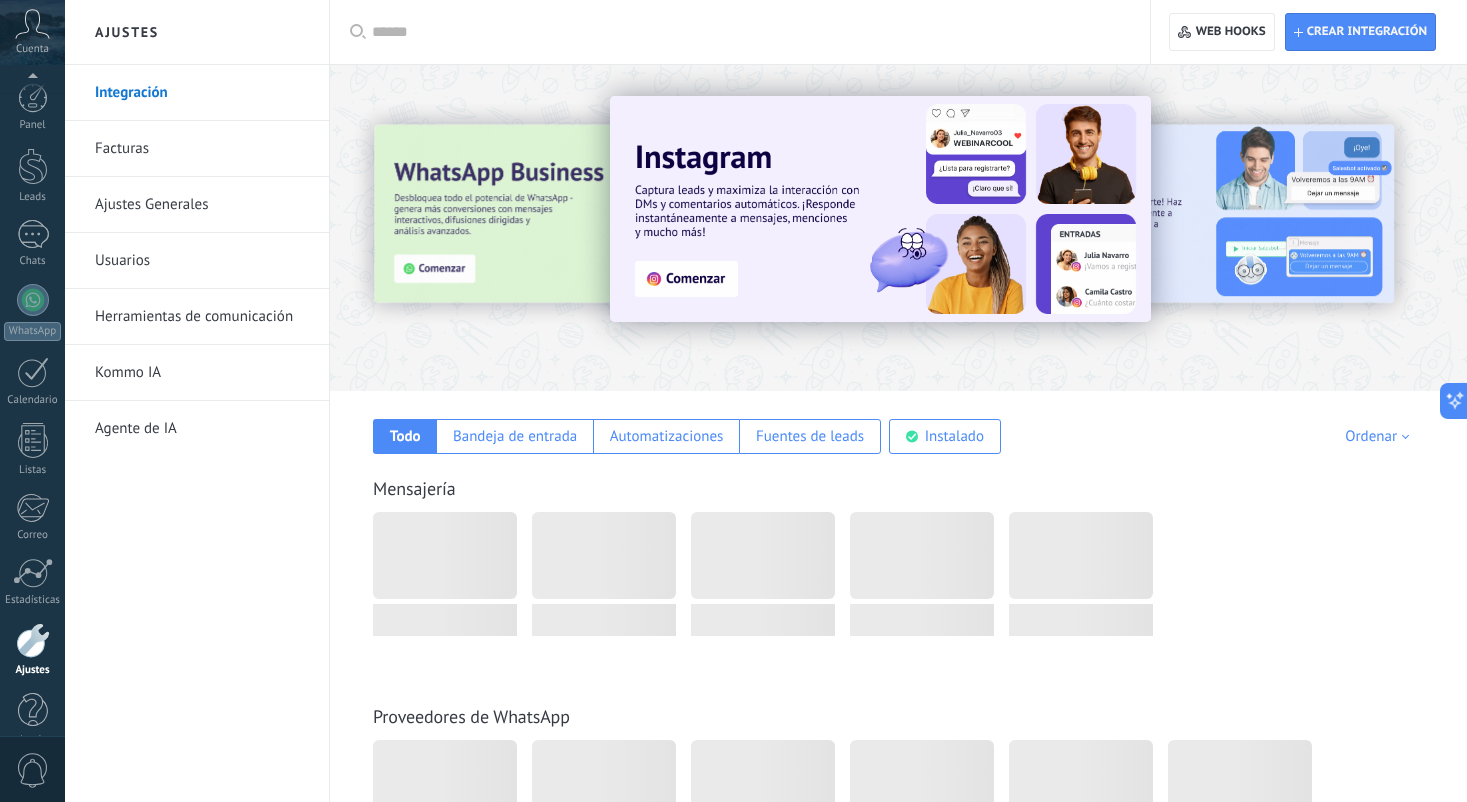 scroll, scrollTop: 30, scrollLeft: 0, axis: vertical 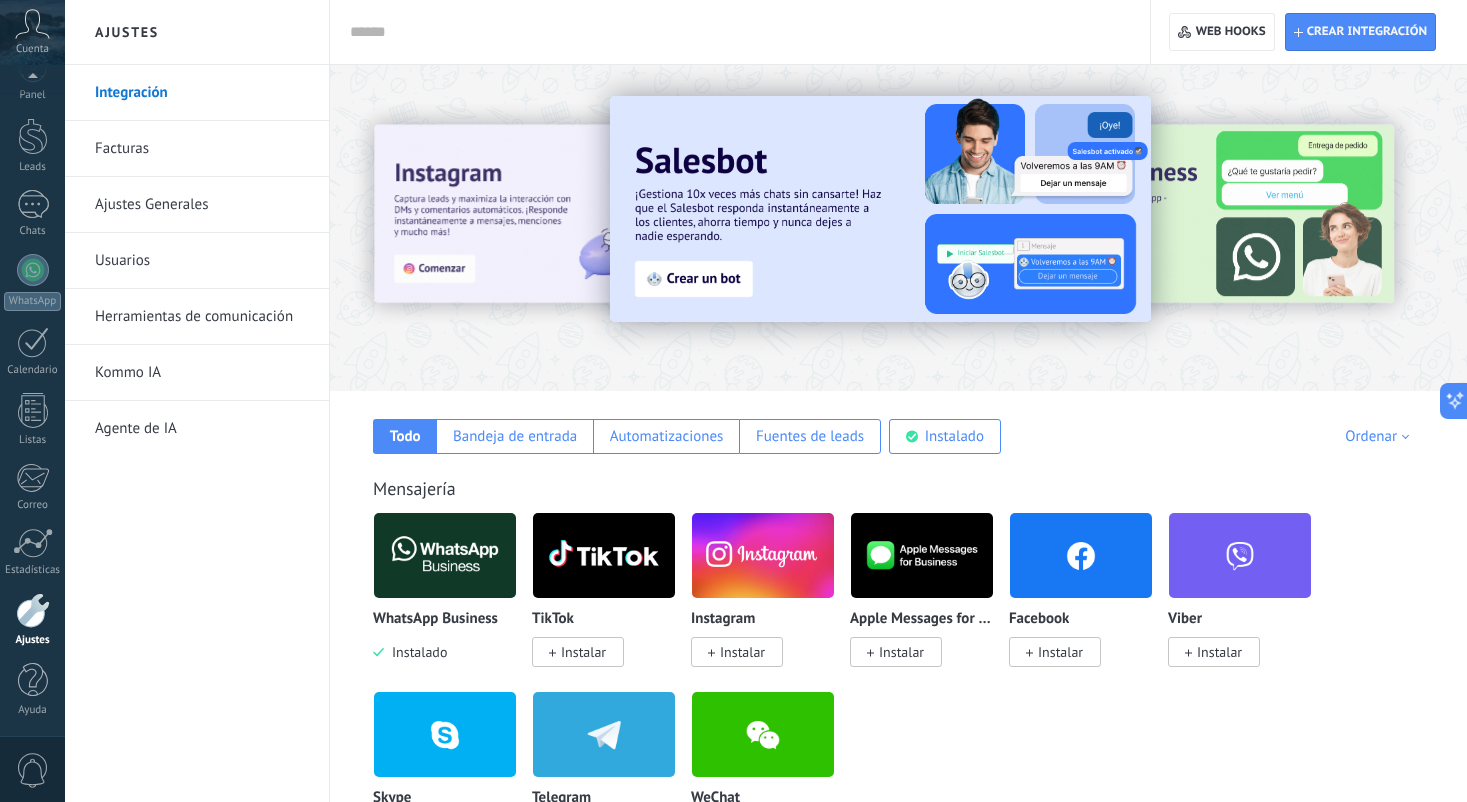 click on "Herramientas de comunicación" at bounding box center (202, 317) 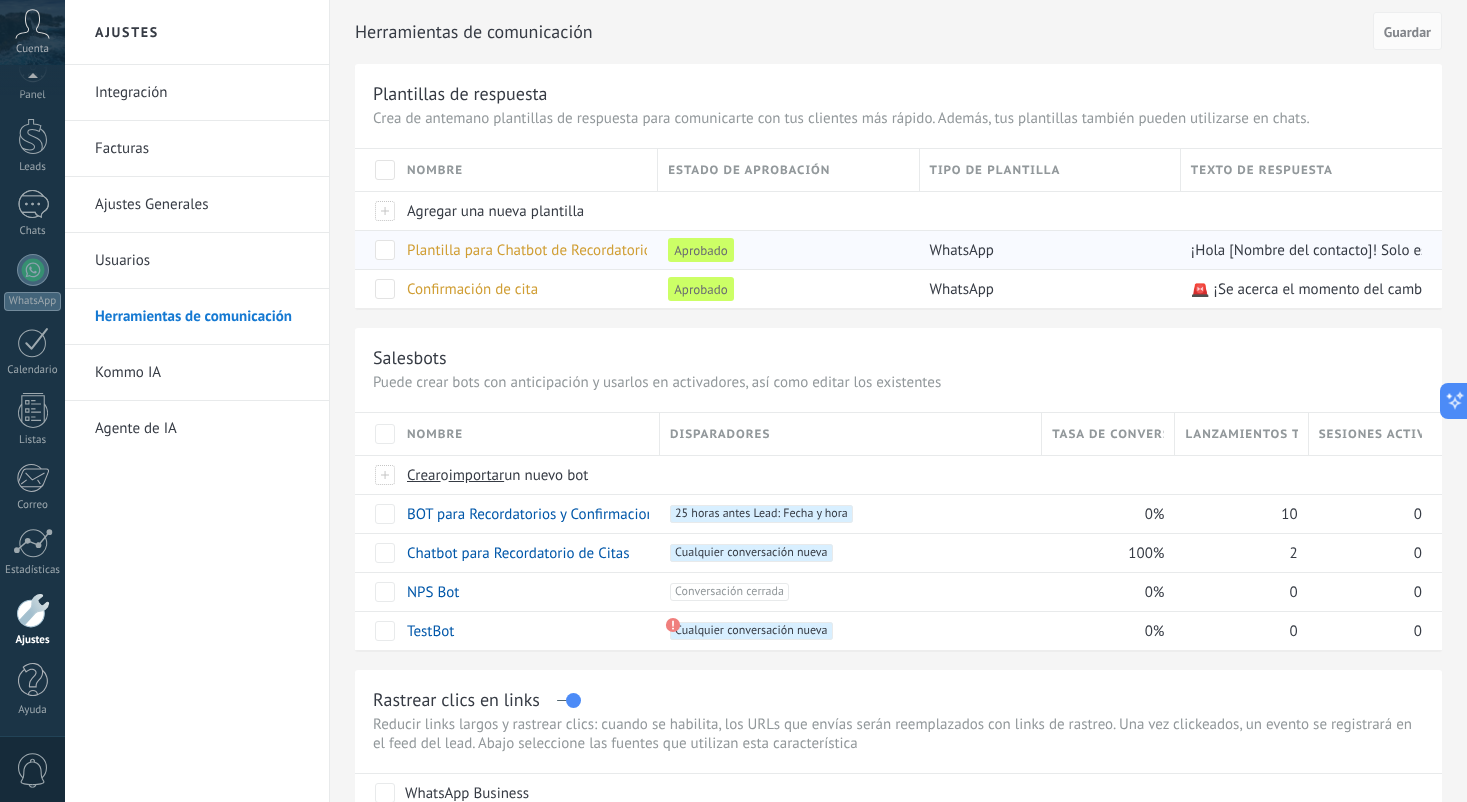 click on "Plantilla para Chatbot de Recordatorio" at bounding box center (529, 250) 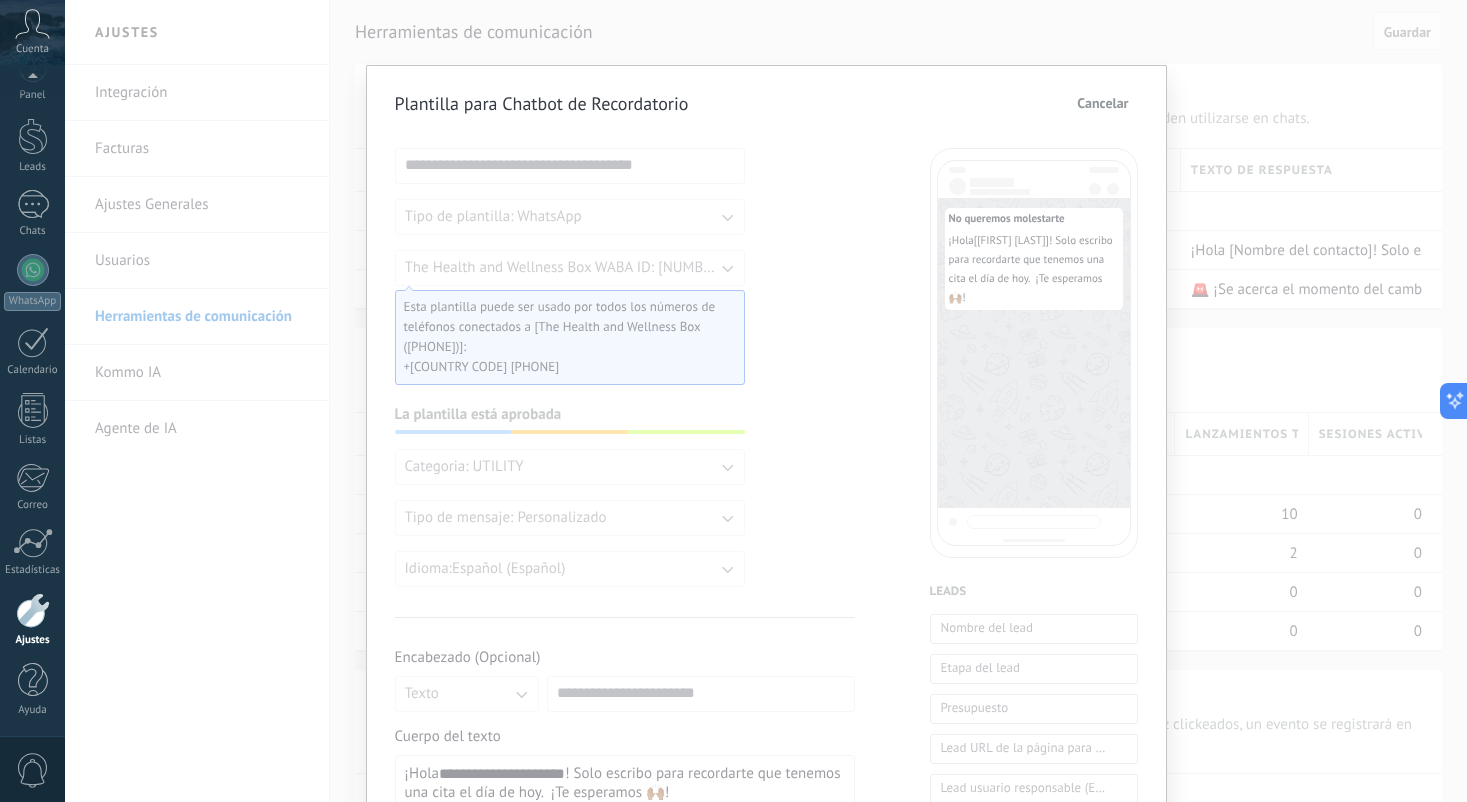 click on "Cancelar" at bounding box center (1102, 103) 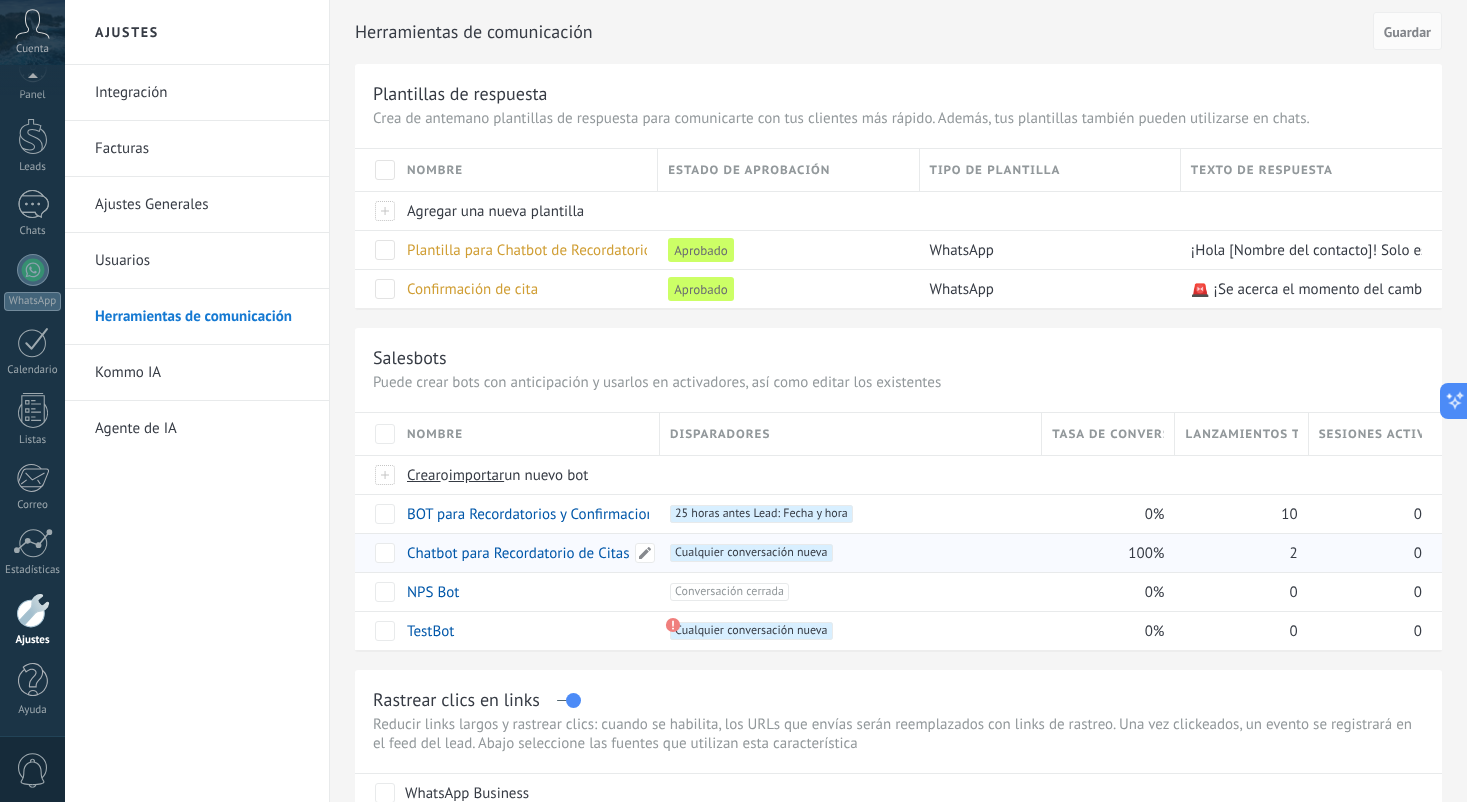 click on "Chatbot para Recordatorio de Citas" at bounding box center [518, 553] 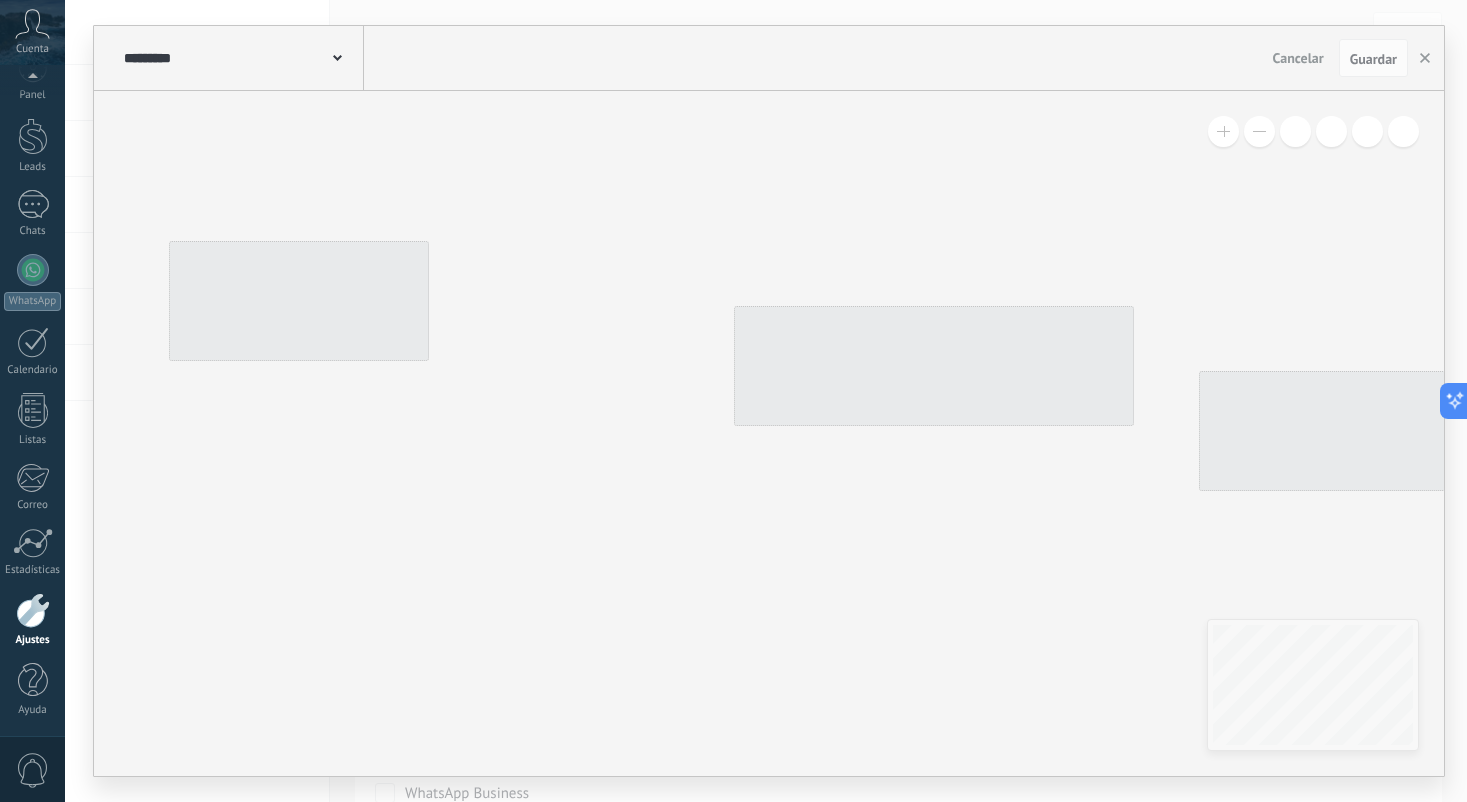 type on "**********" 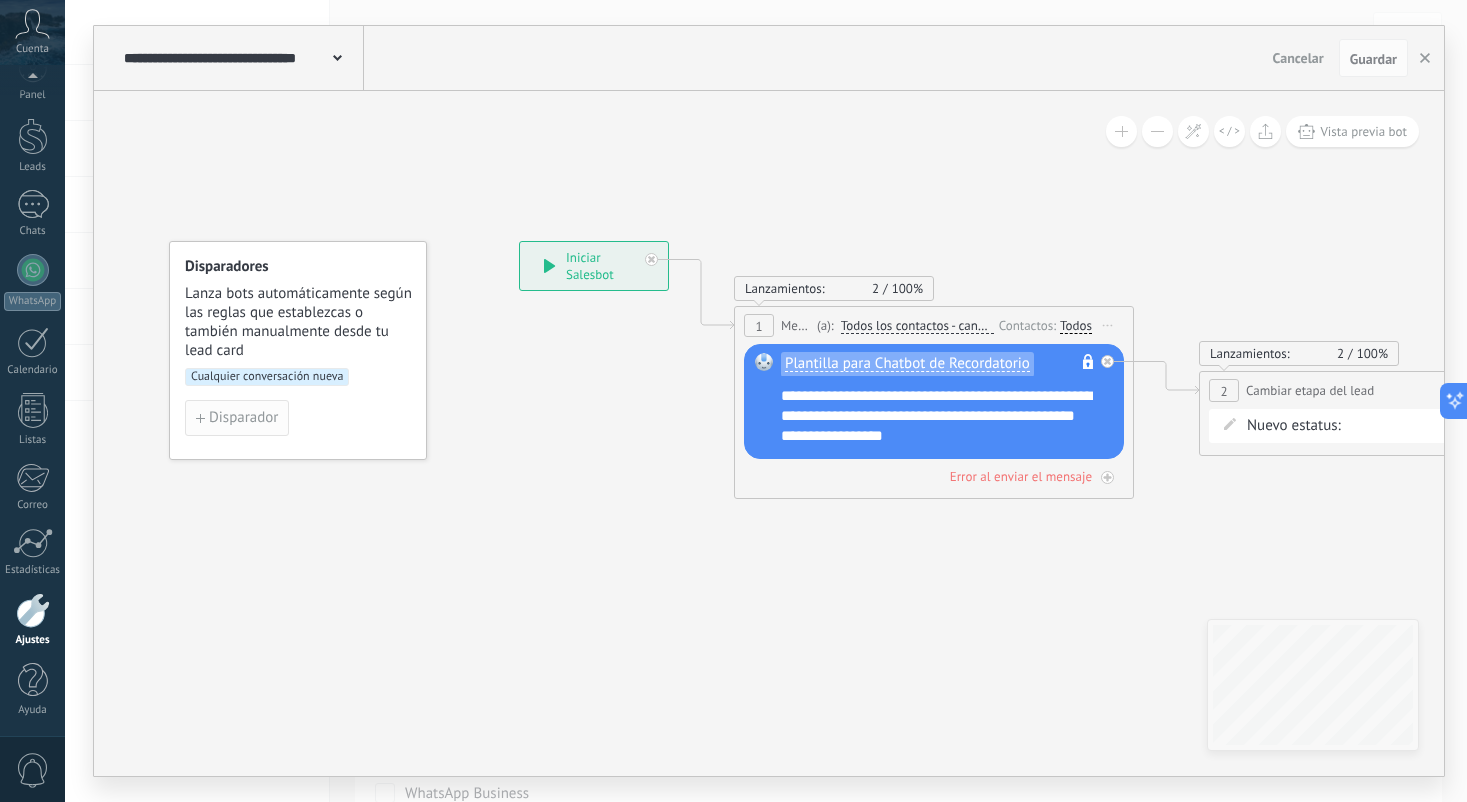 click on "Disparador" at bounding box center (243, 418) 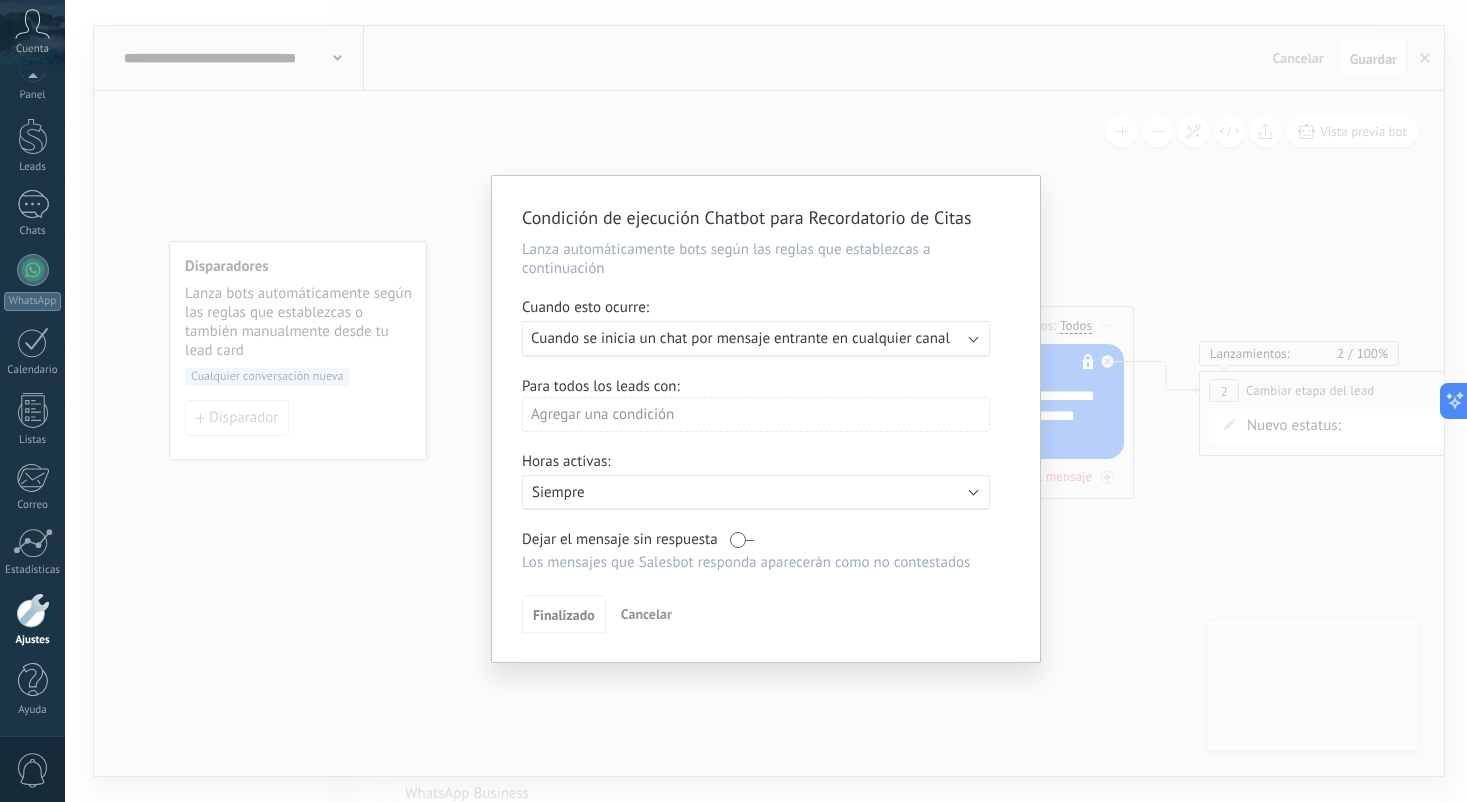 click on "Cuando se inicia un chat por mensaje entrante en cualquier canal" at bounding box center (740, 338) 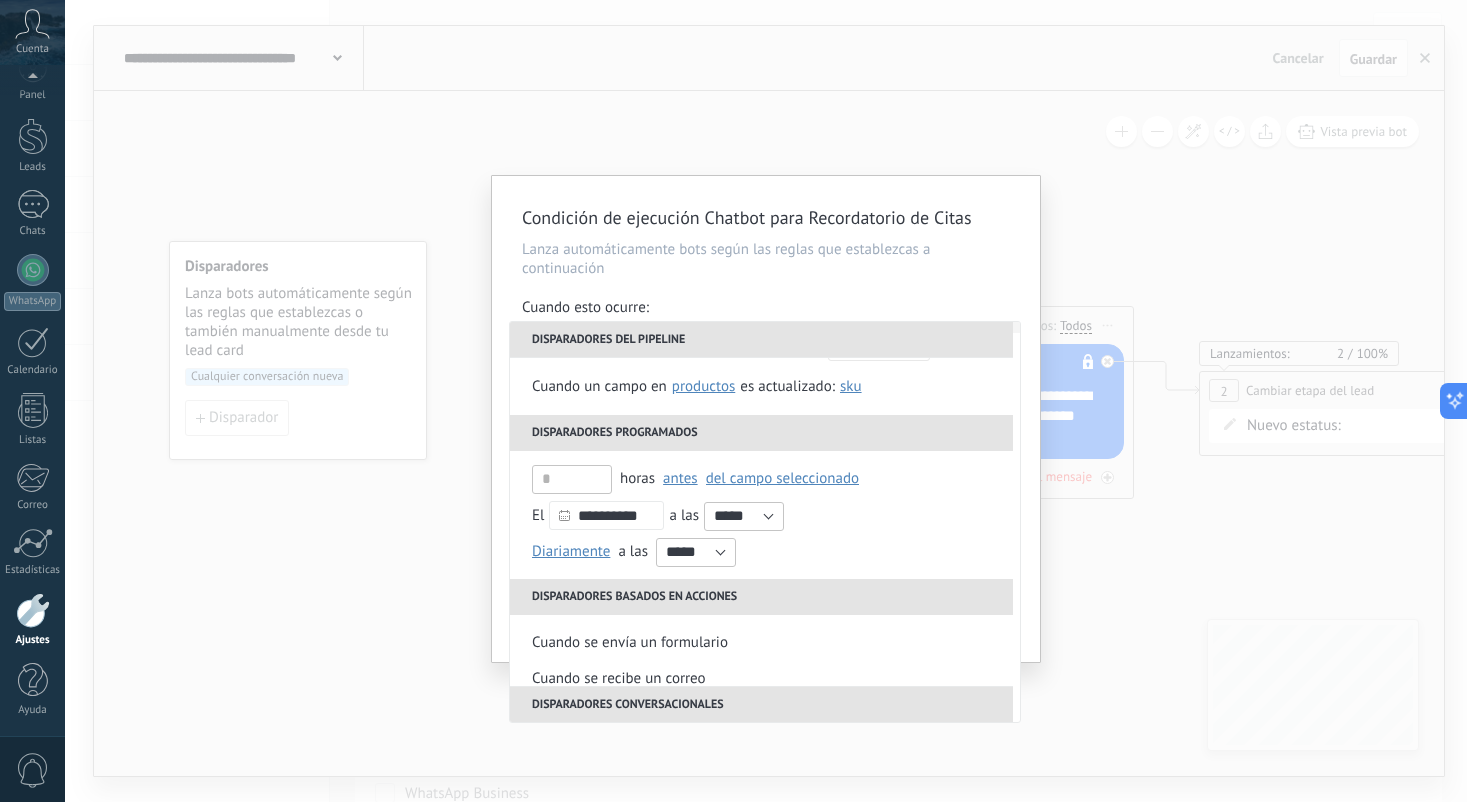 scroll, scrollTop: 183, scrollLeft: 0, axis: vertical 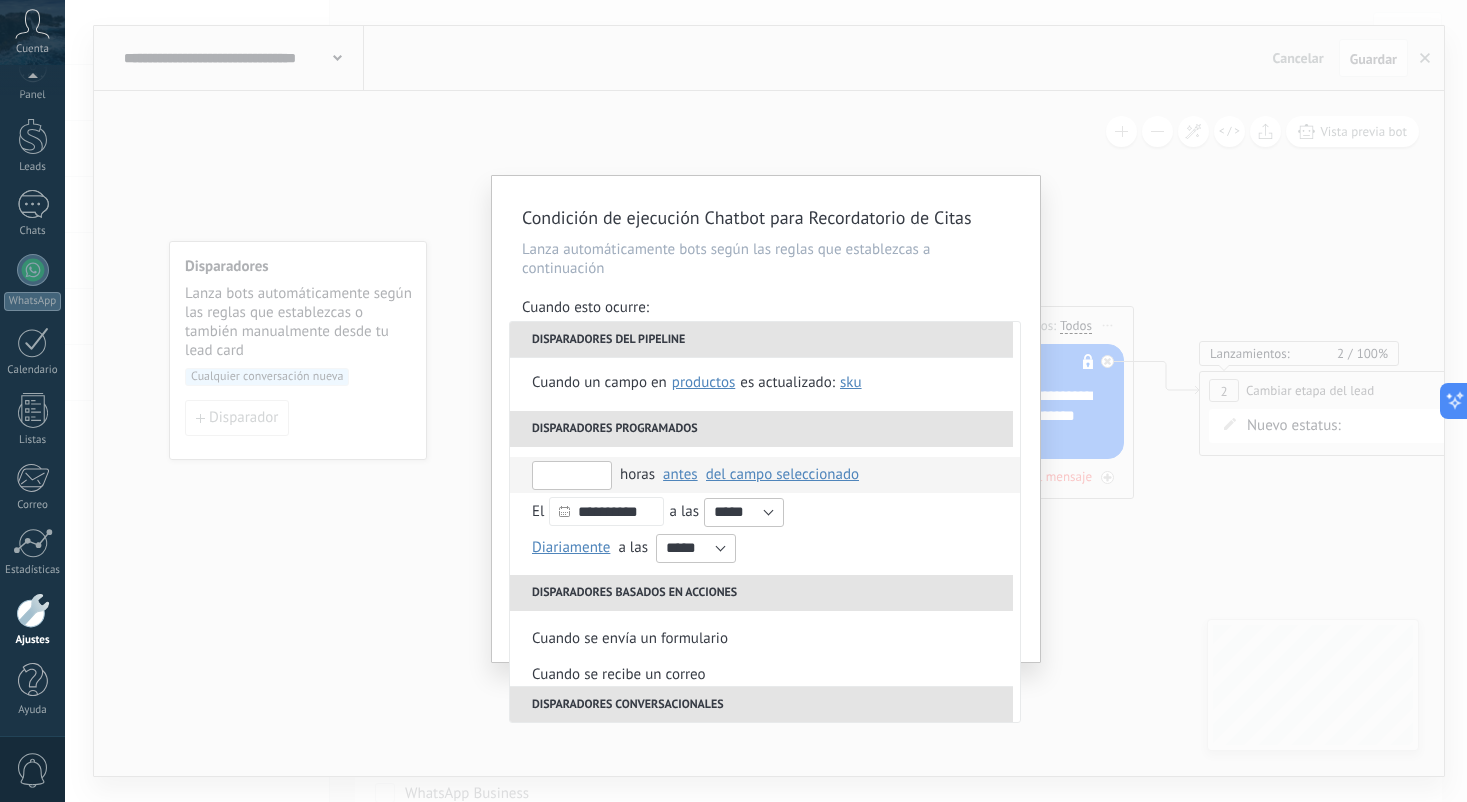 click at bounding box center [572, 475] 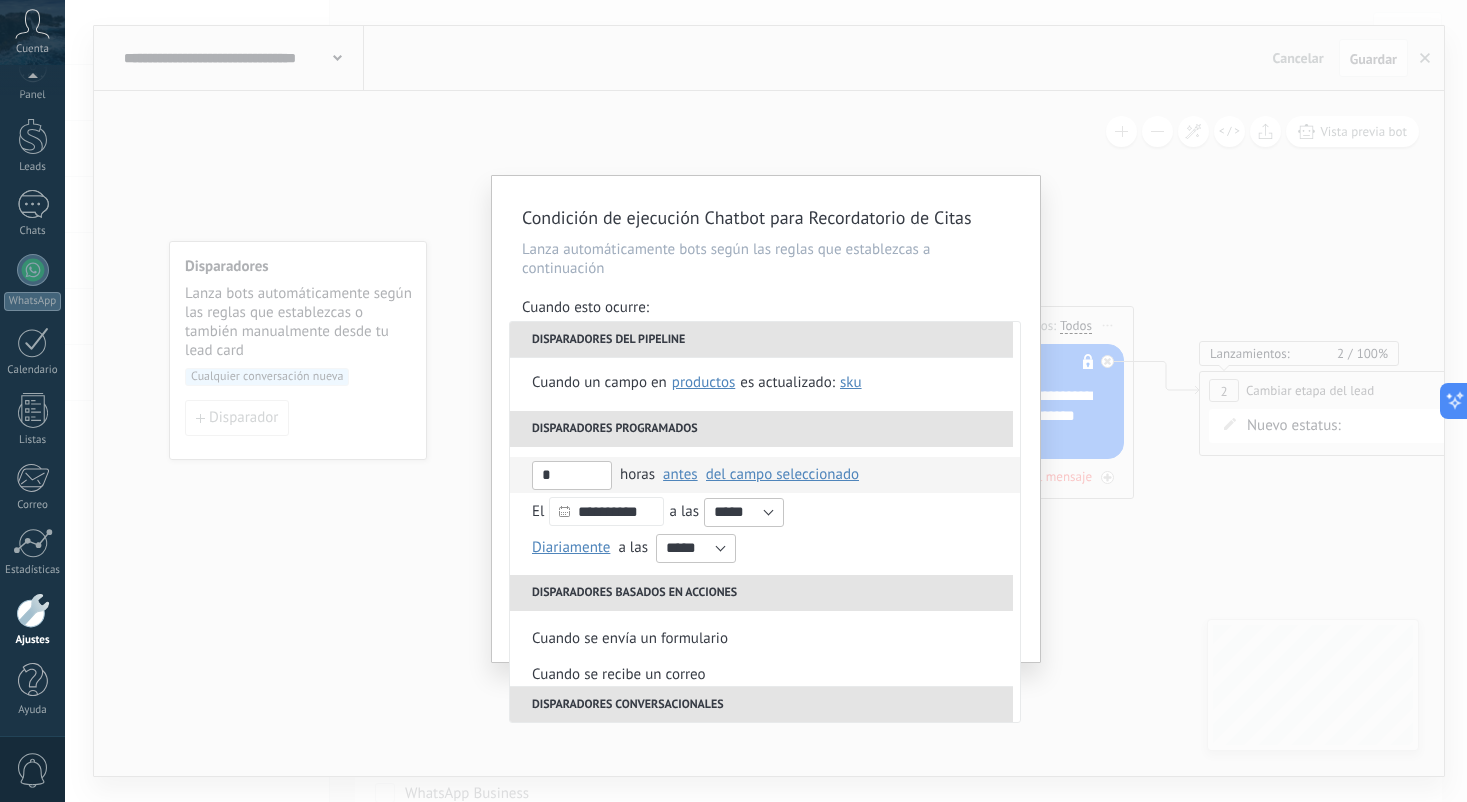 type on "*" 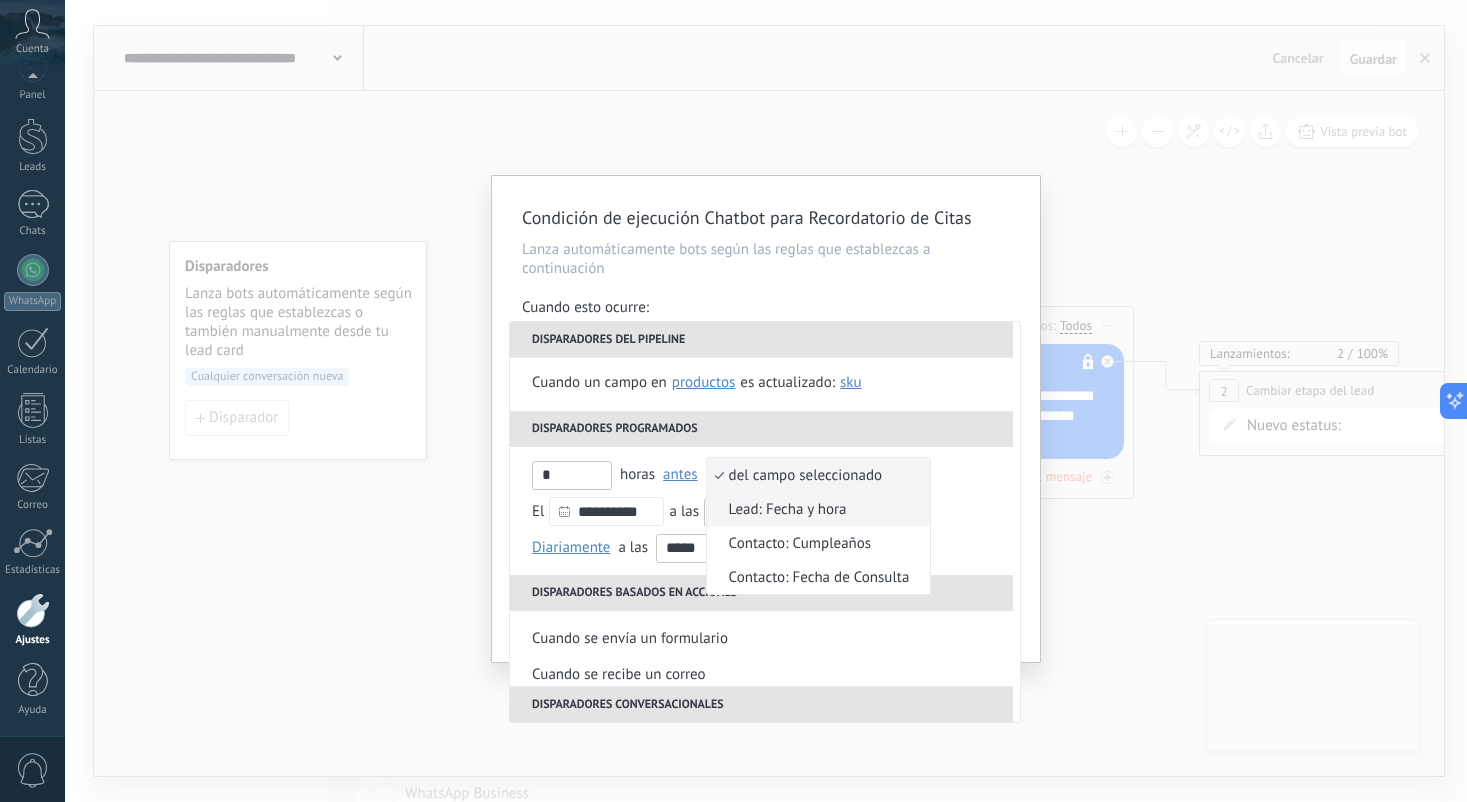 click on "Lead: Fecha y hora" at bounding box center (808, 509) 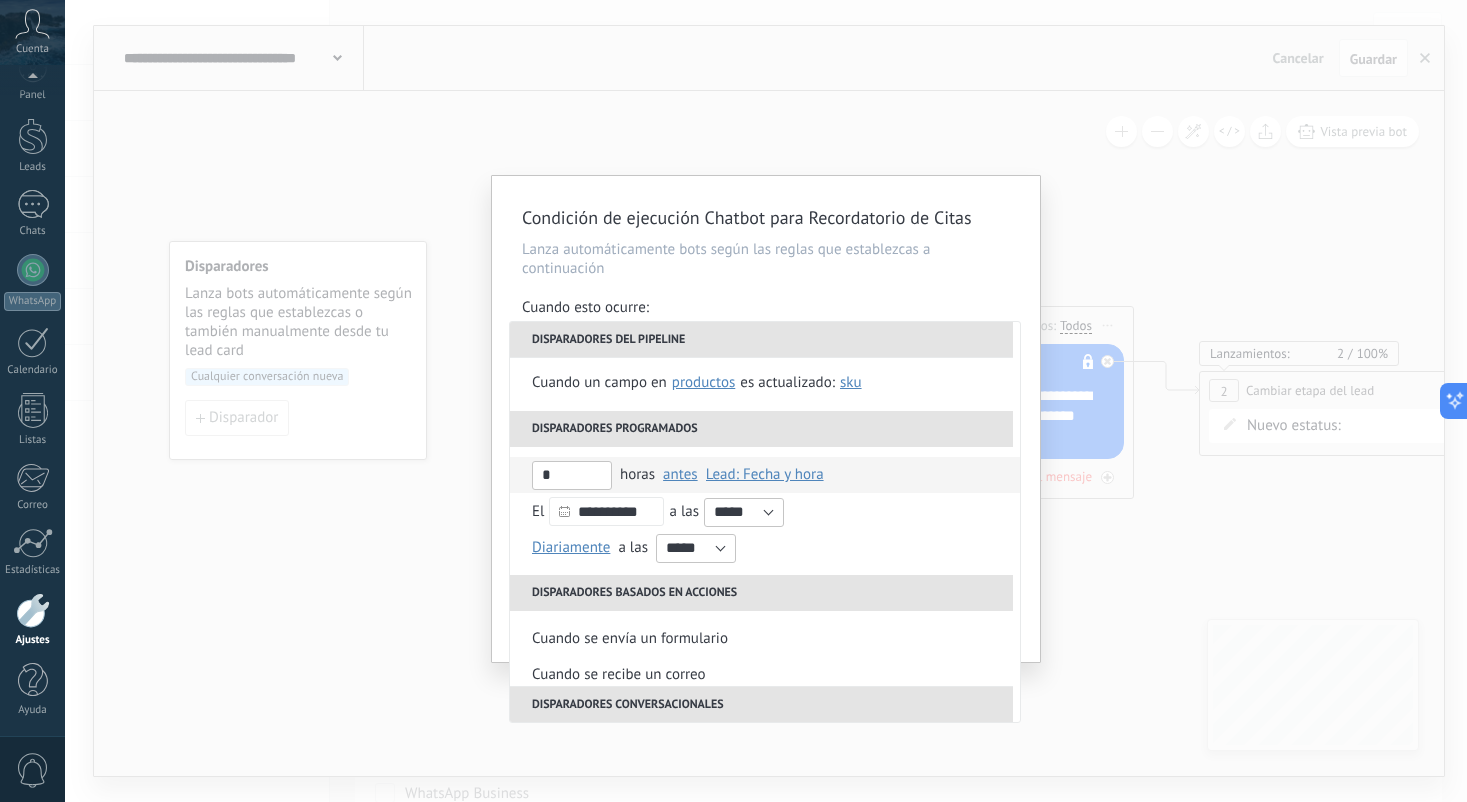 type 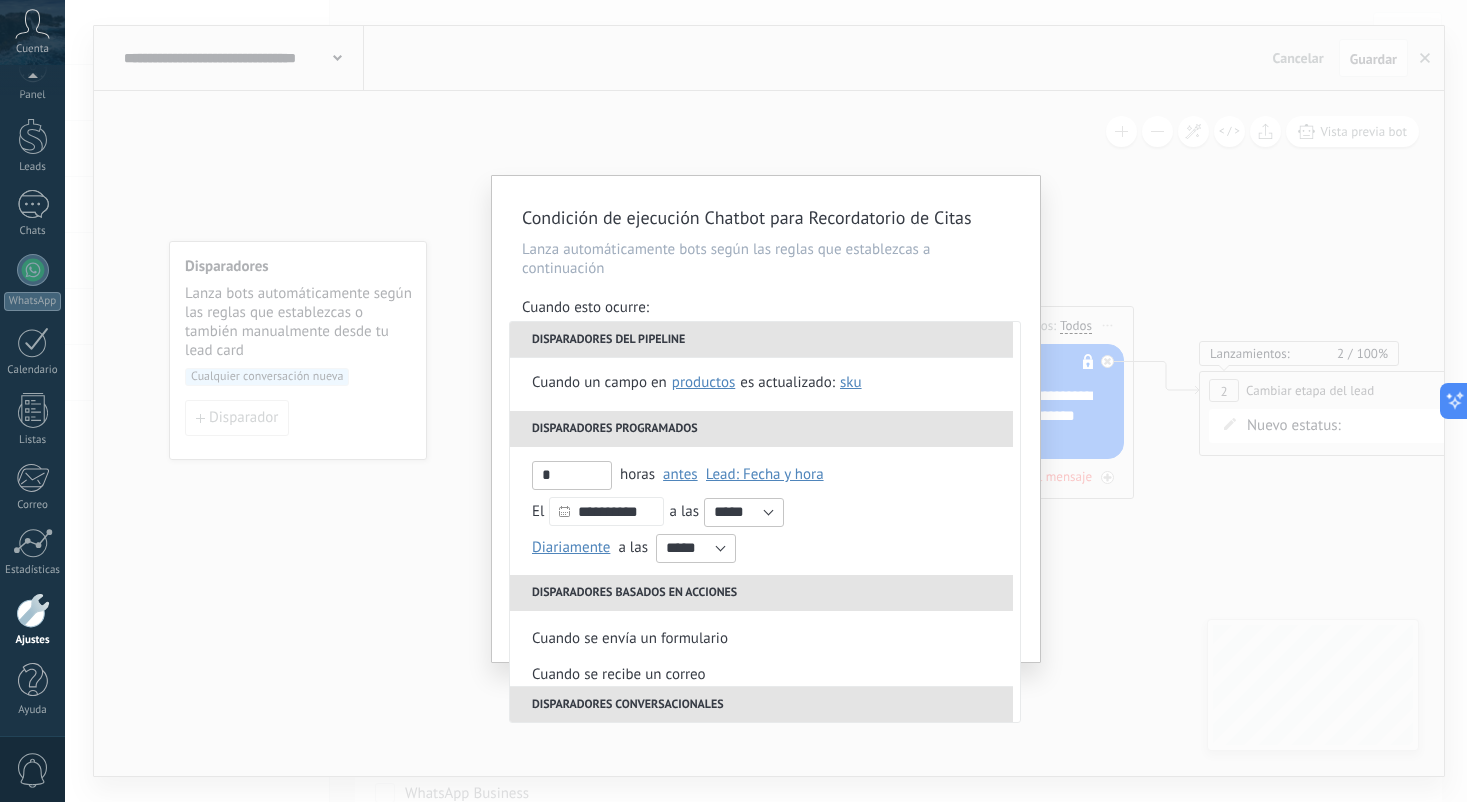 click on "Disparadores del pipeline" at bounding box center [761, 340] 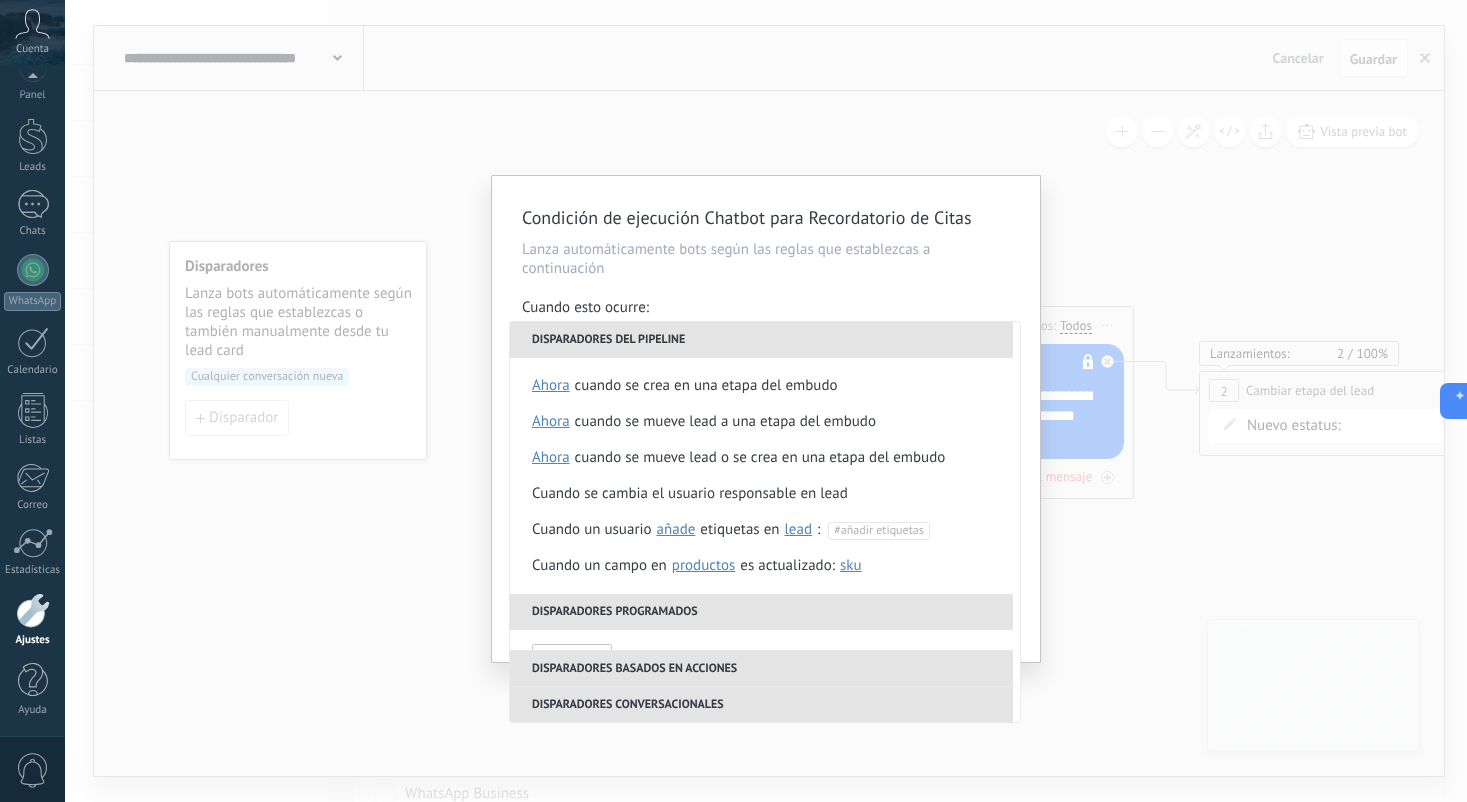 click on "Disparadores del pipeline" at bounding box center [761, 340] 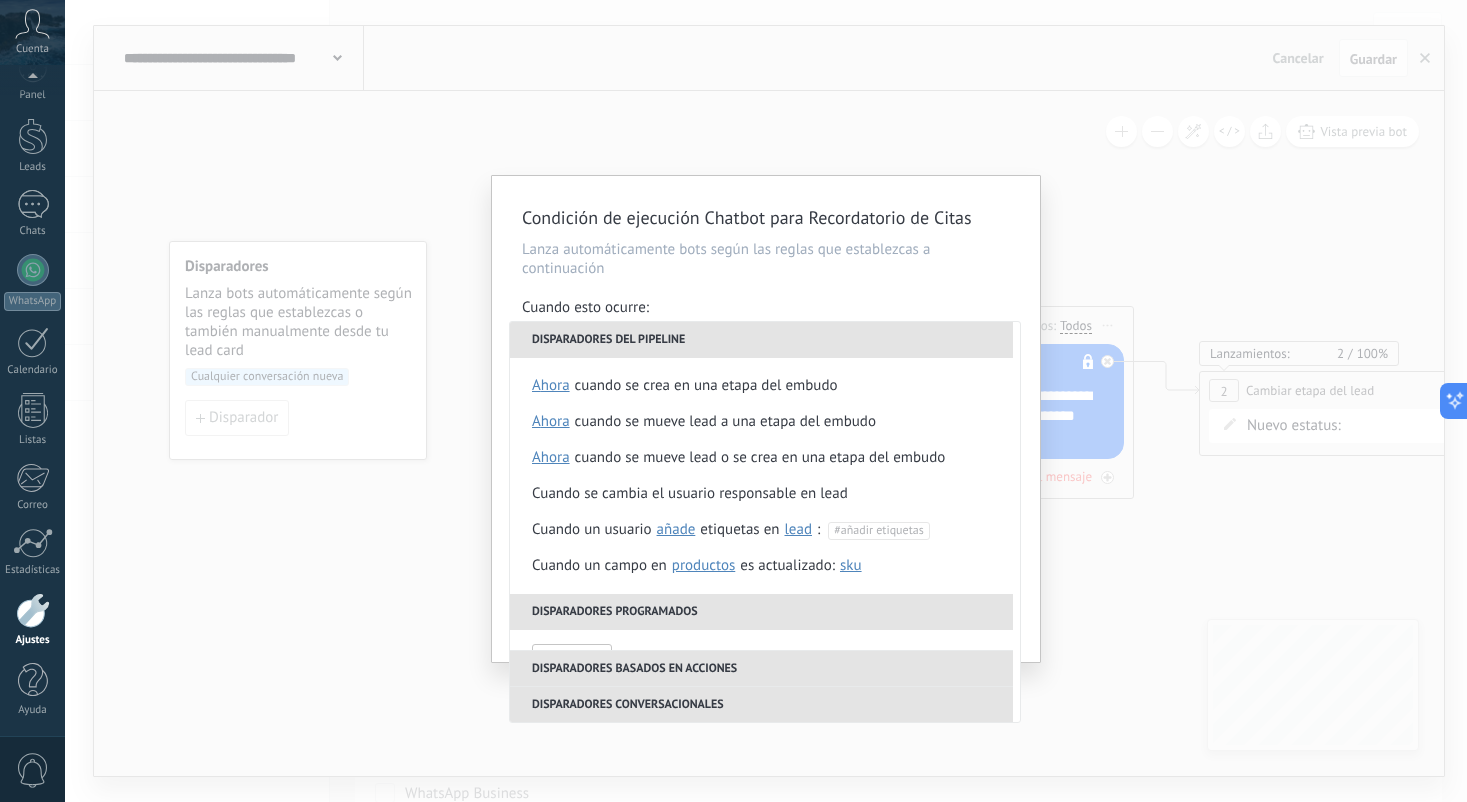 click on "Disparadores programados" at bounding box center (761, 612) 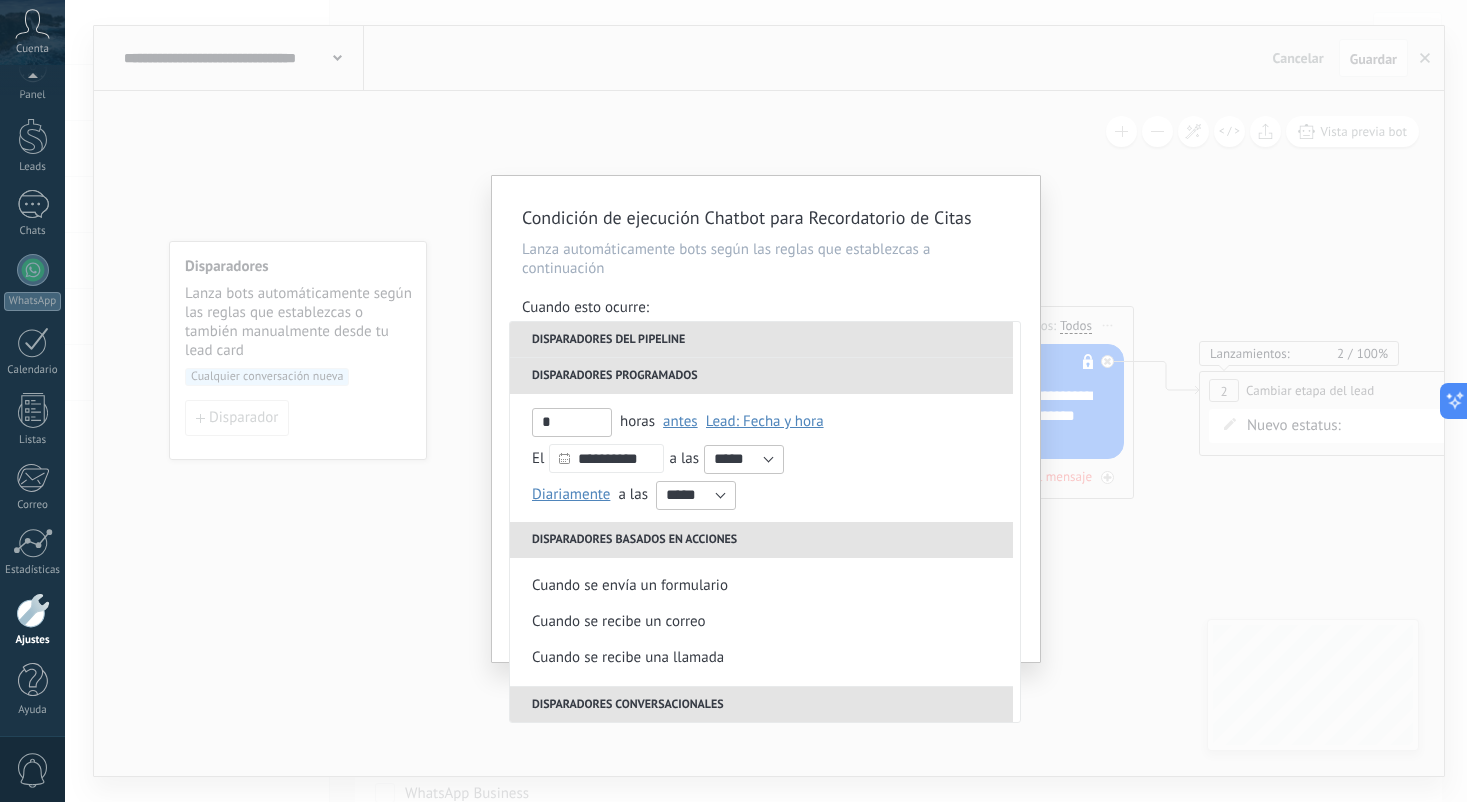 click on "Disparadores programados" at bounding box center [761, 376] 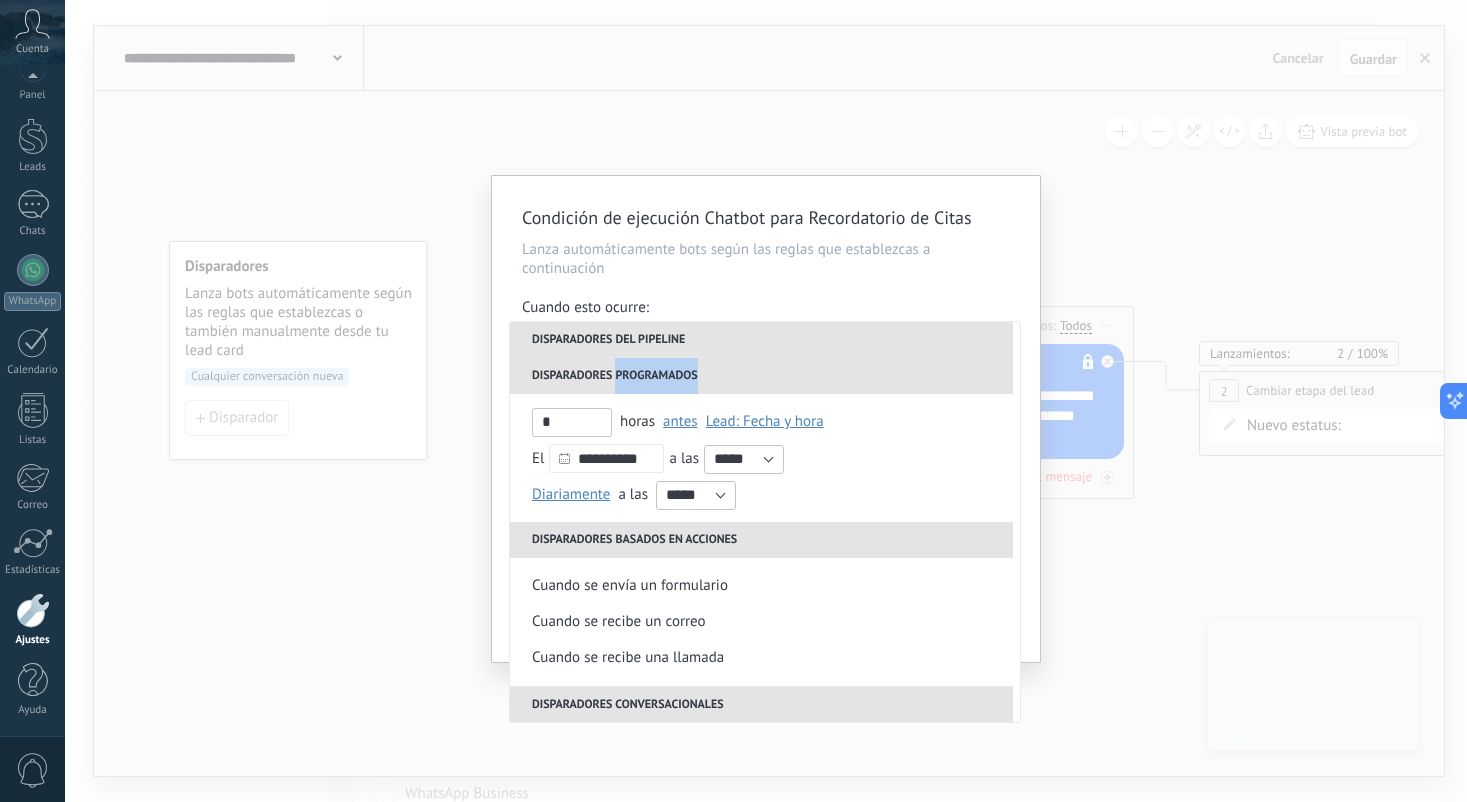 click on "Disparadores programados" at bounding box center (761, 376) 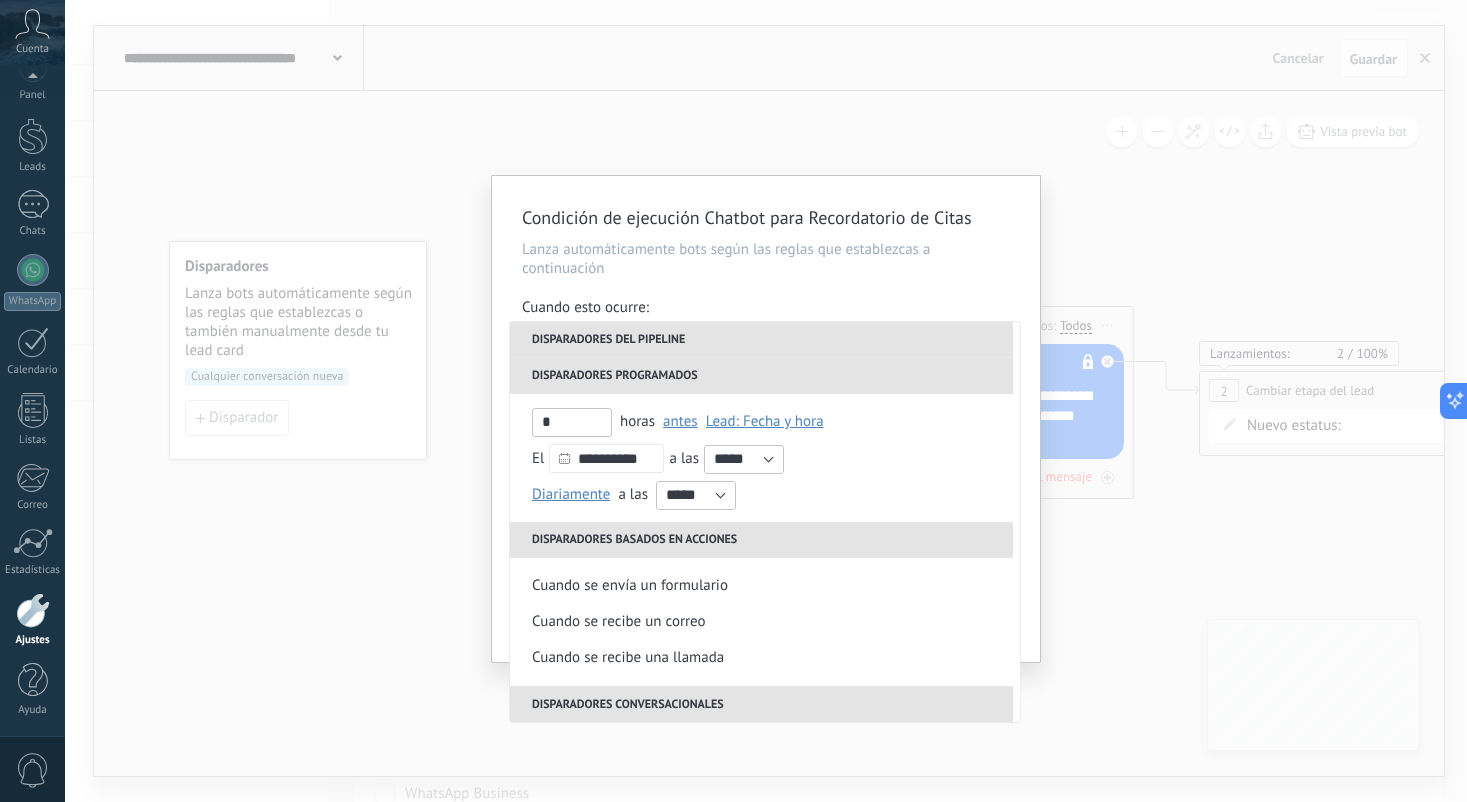 click on "Disparadores programados" at bounding box center [761, 376] 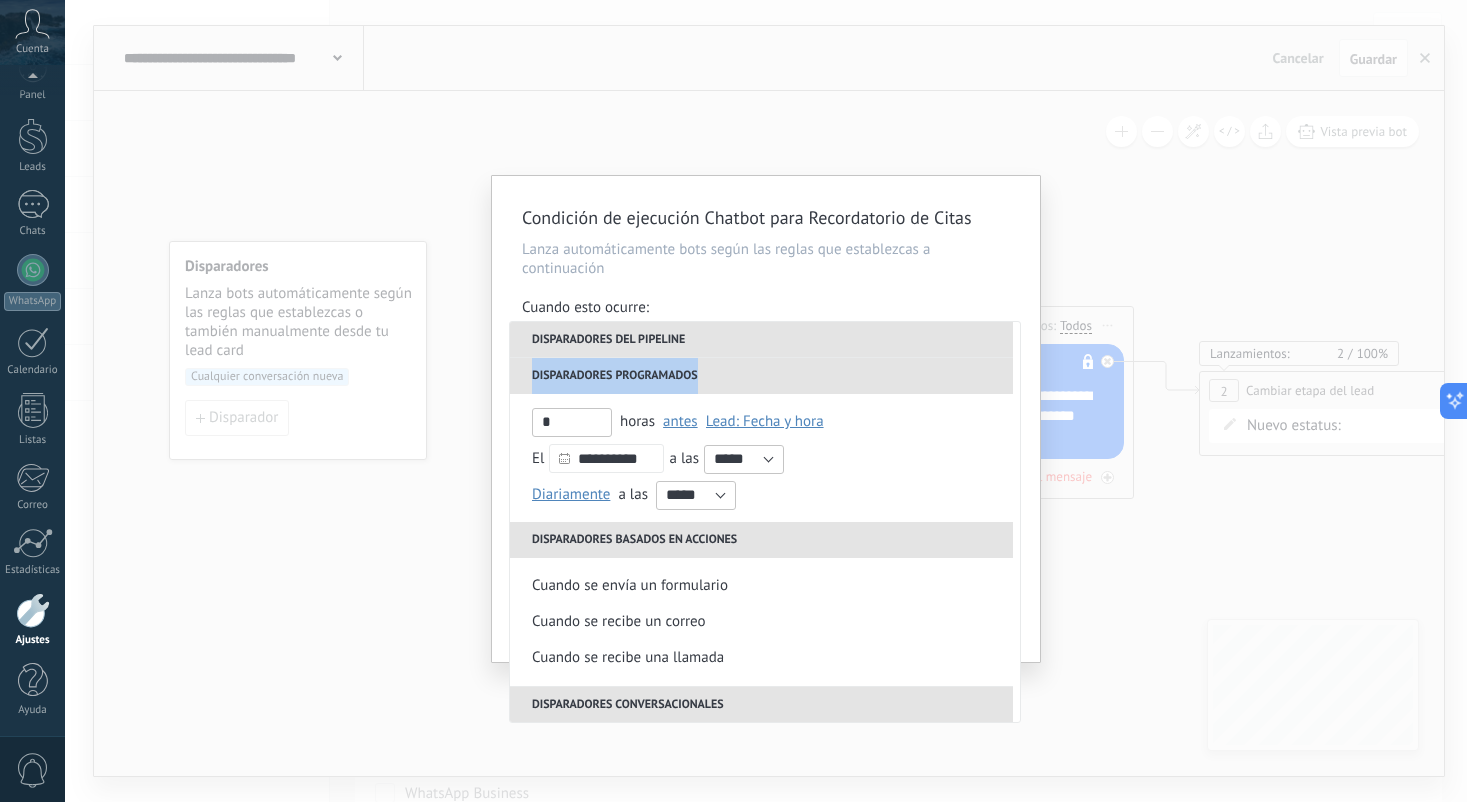 click on "Disparadores programados" at bounding box center (761, 376) 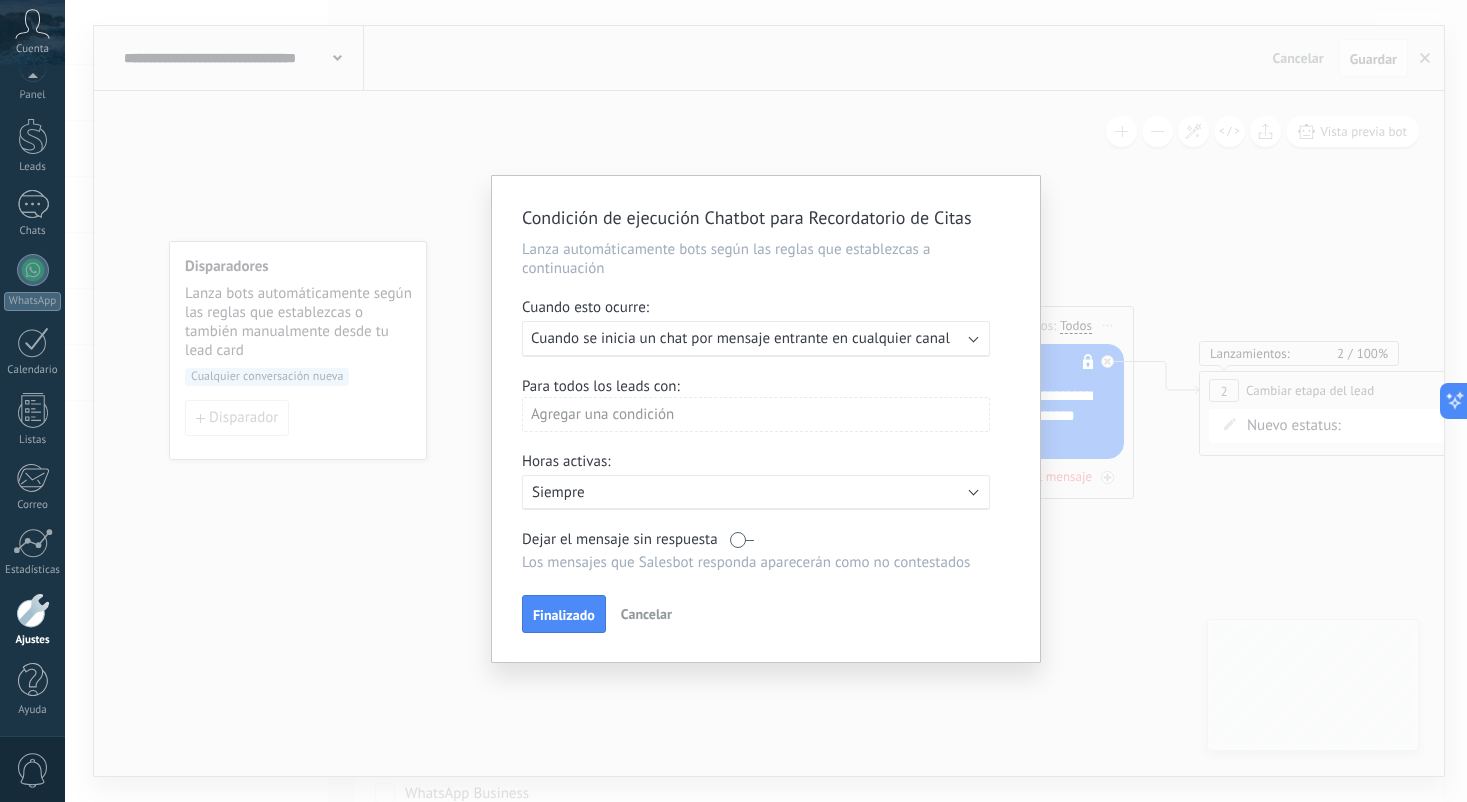 click on "Ejecutar:  Cuando se inicia un chat por mensaje entrante en cualquier canal" at bounding box center (756, 339) 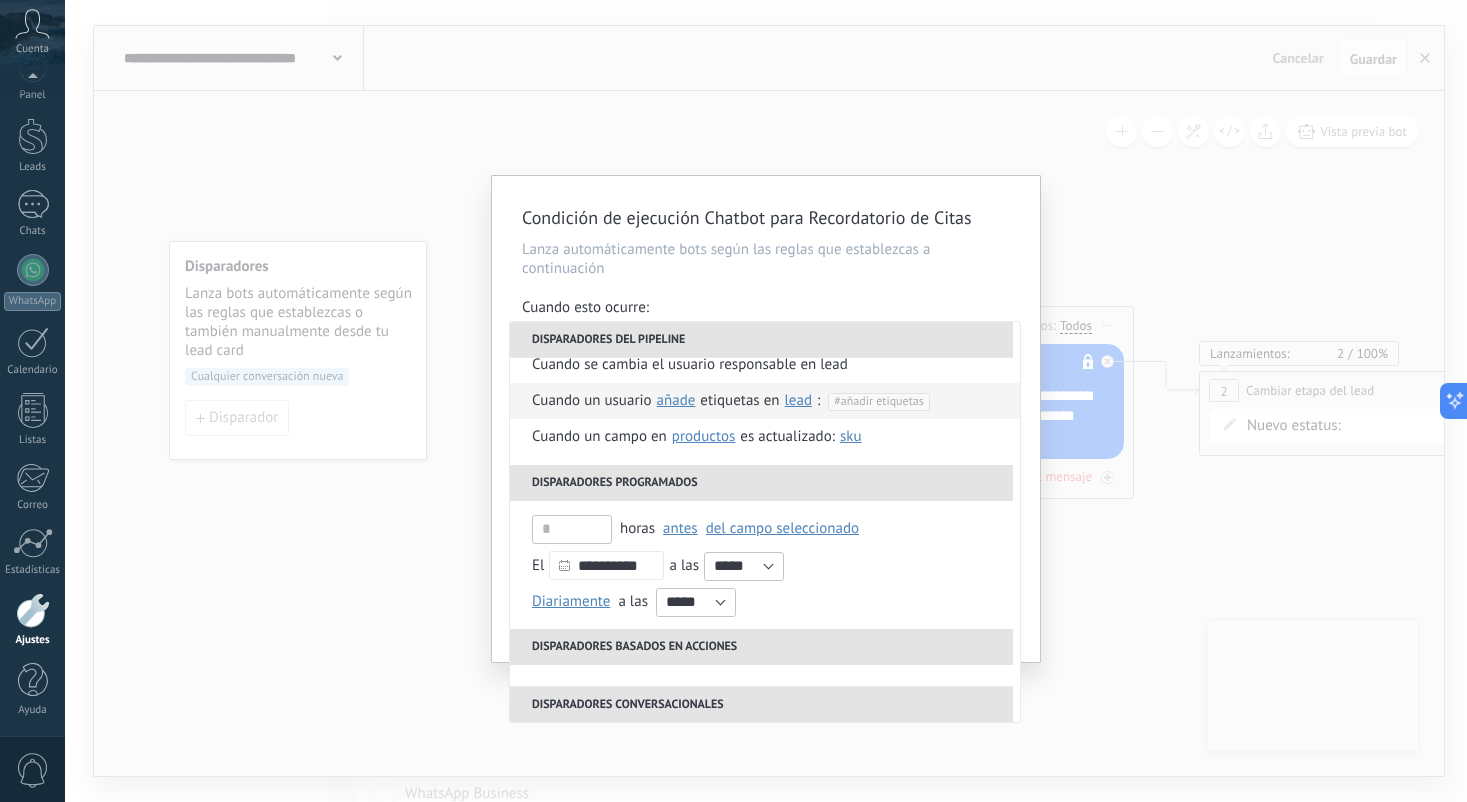scroll, scrollTop: 133, scrollLeft: 0, axis: vertical 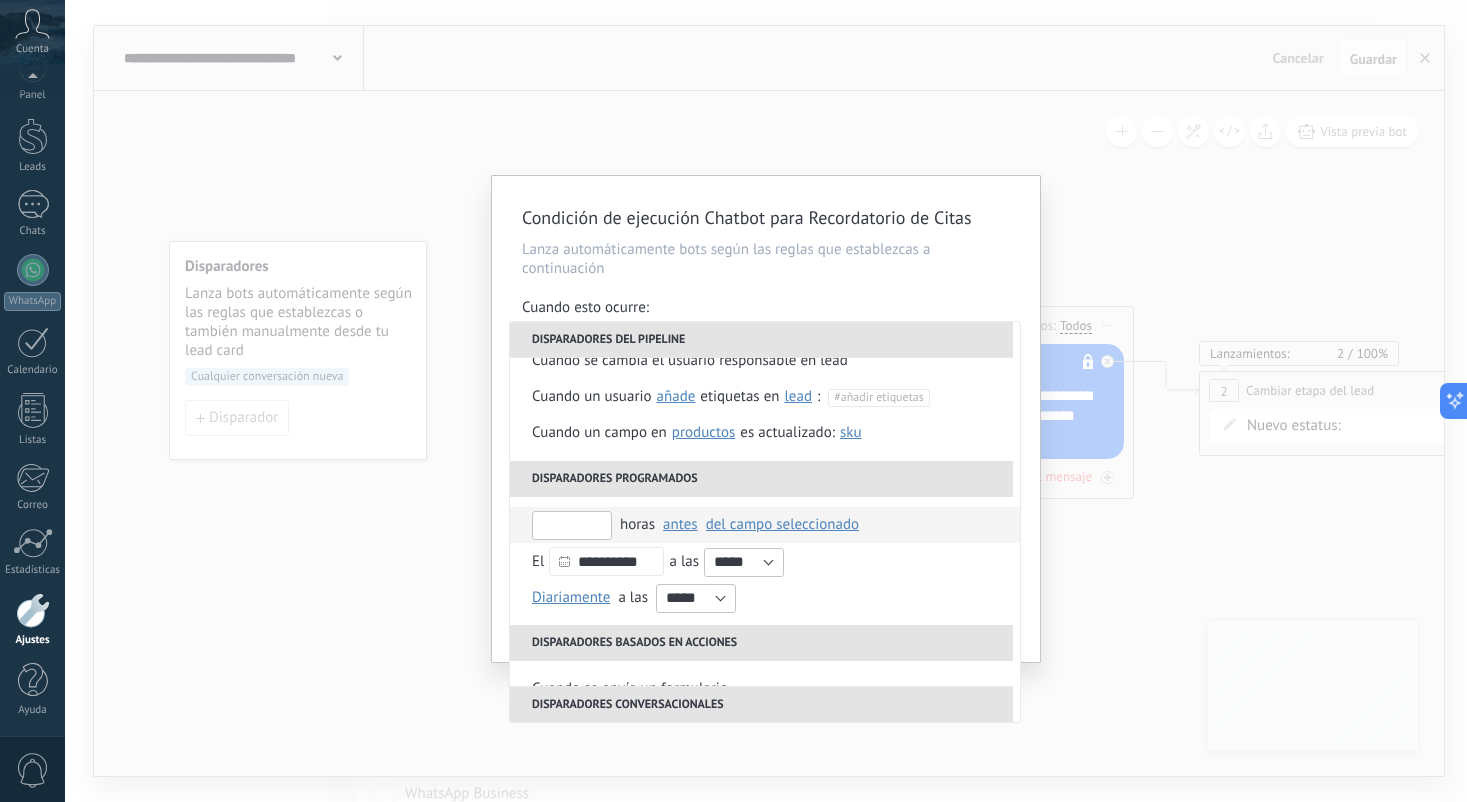 click at bounding box center [572, 525] 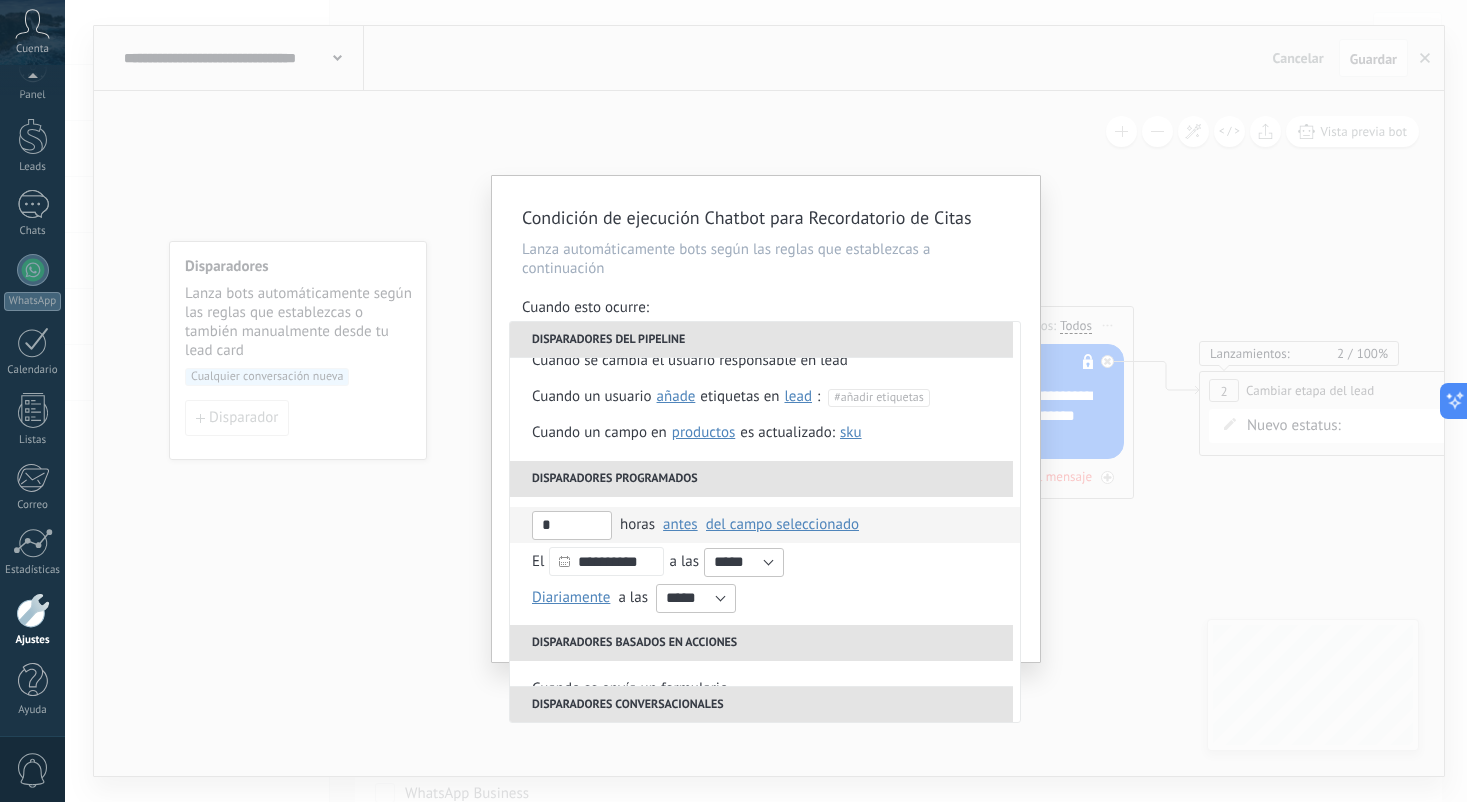 type on "*" 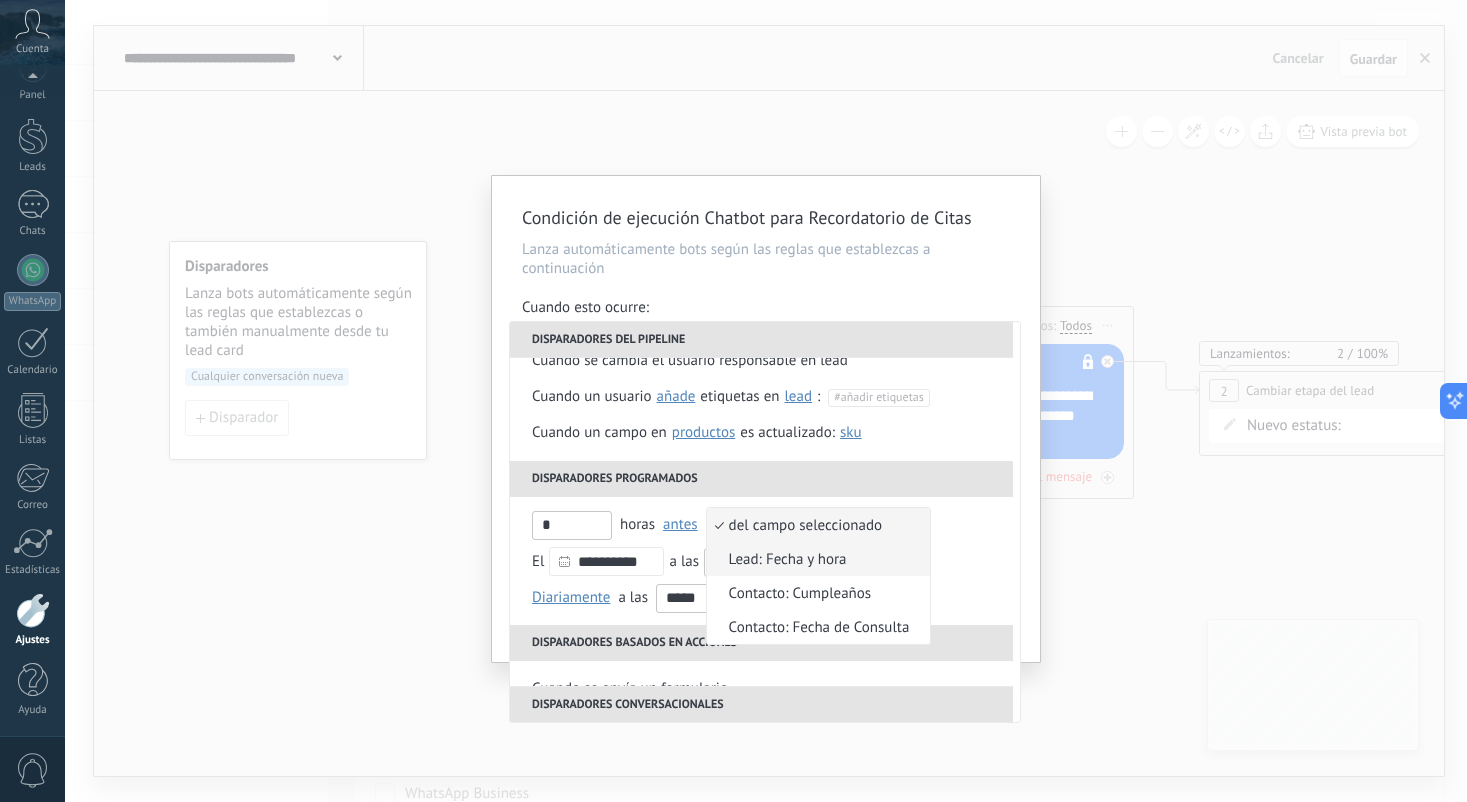 click on "Lead: Fecha y hora" at bounding box center [808, 559] 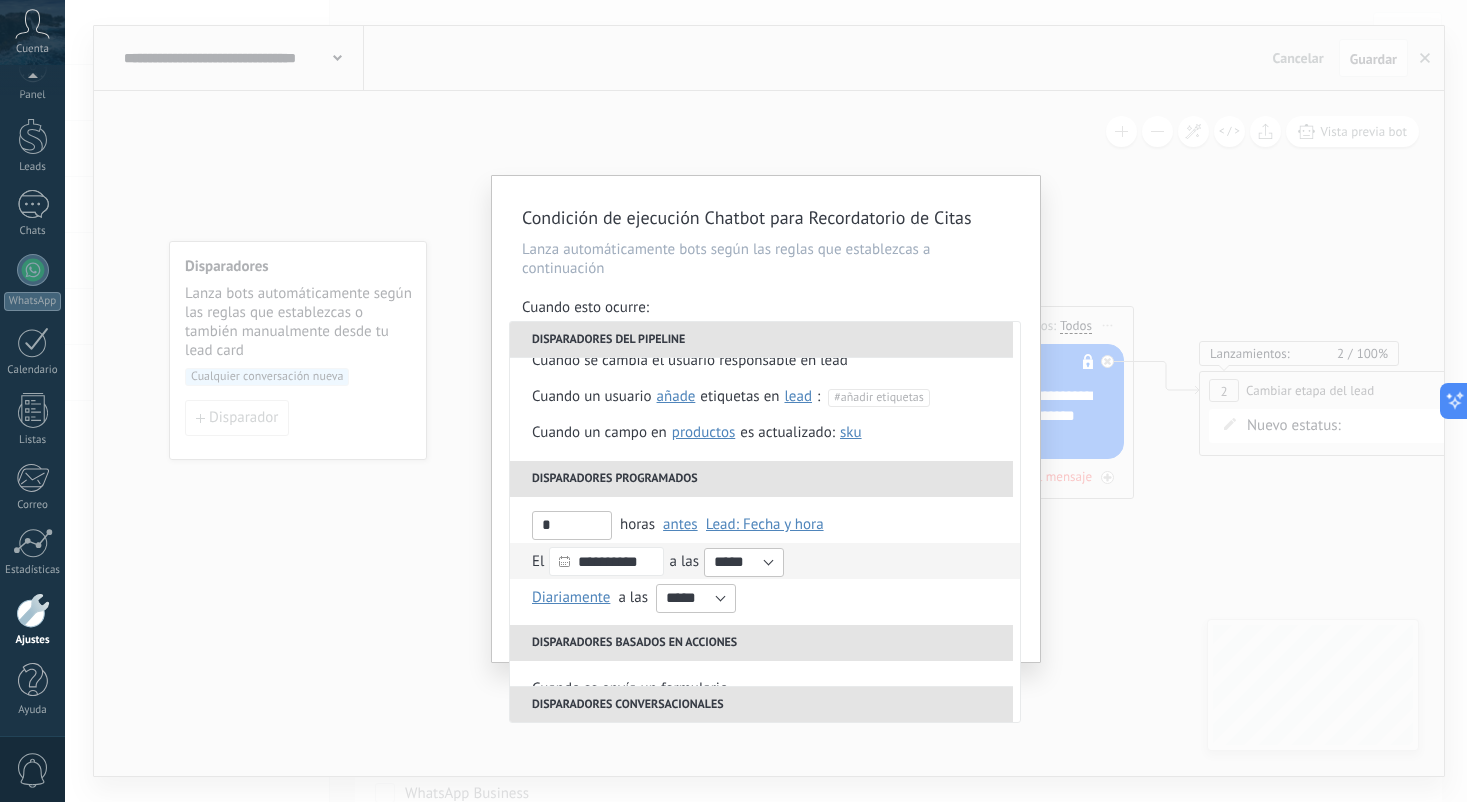 type 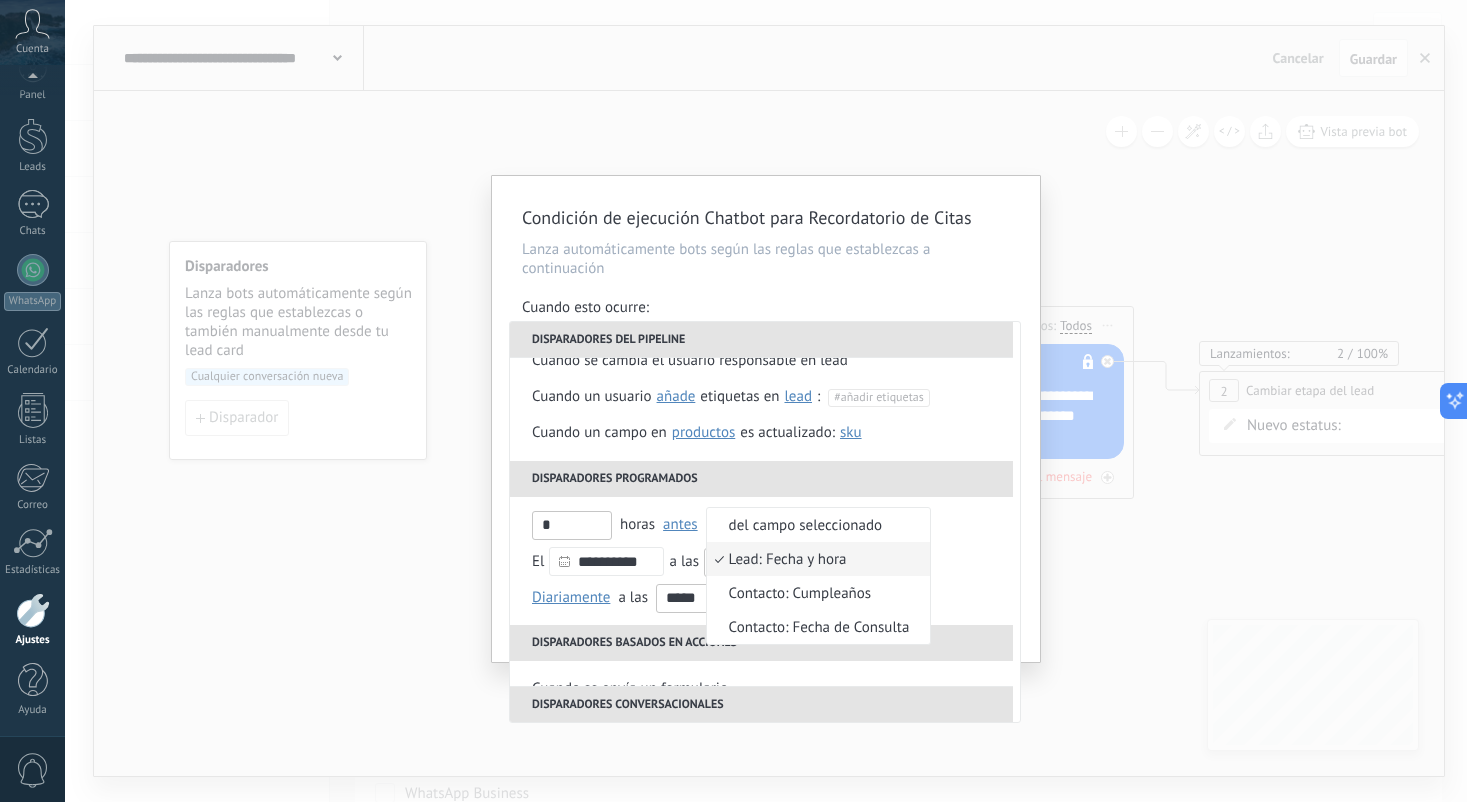 click at bounding box center (733, 401) 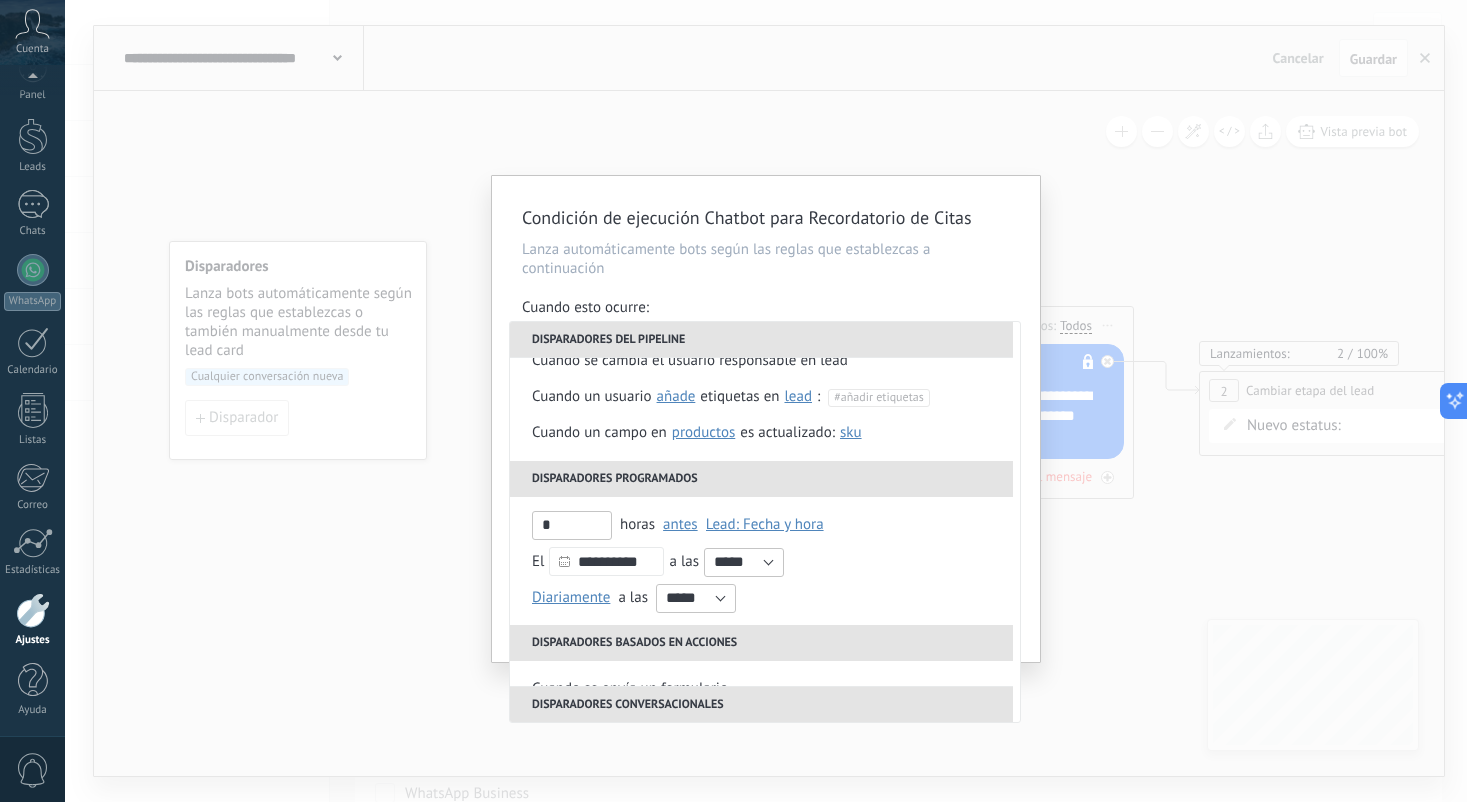 click on "Cuando esto ocurre:" at bounding box center [766, 309] 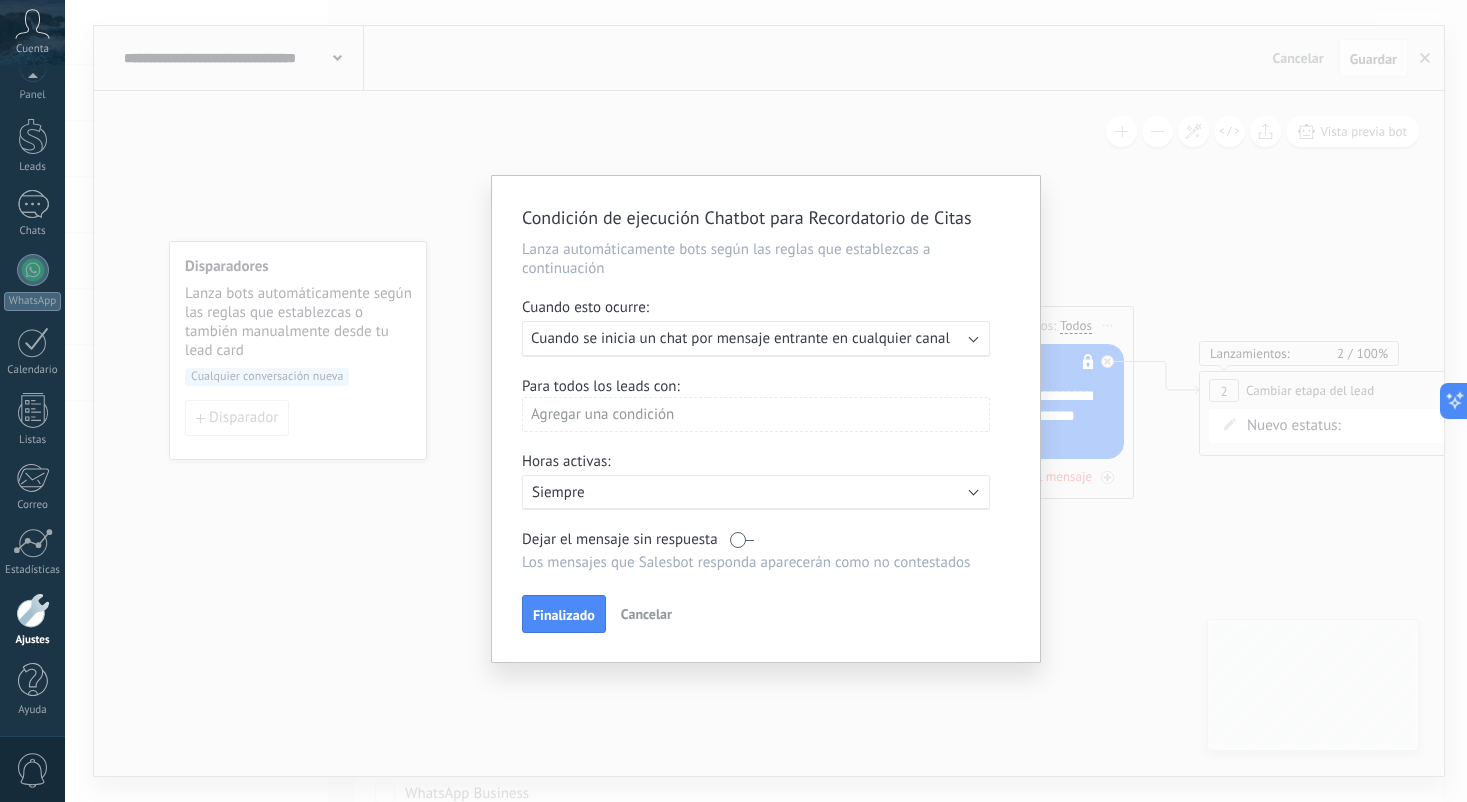 click on "Cuando se inicia un chat por mensaje entrante en cualquier canal" at bounding box center (740, 338) 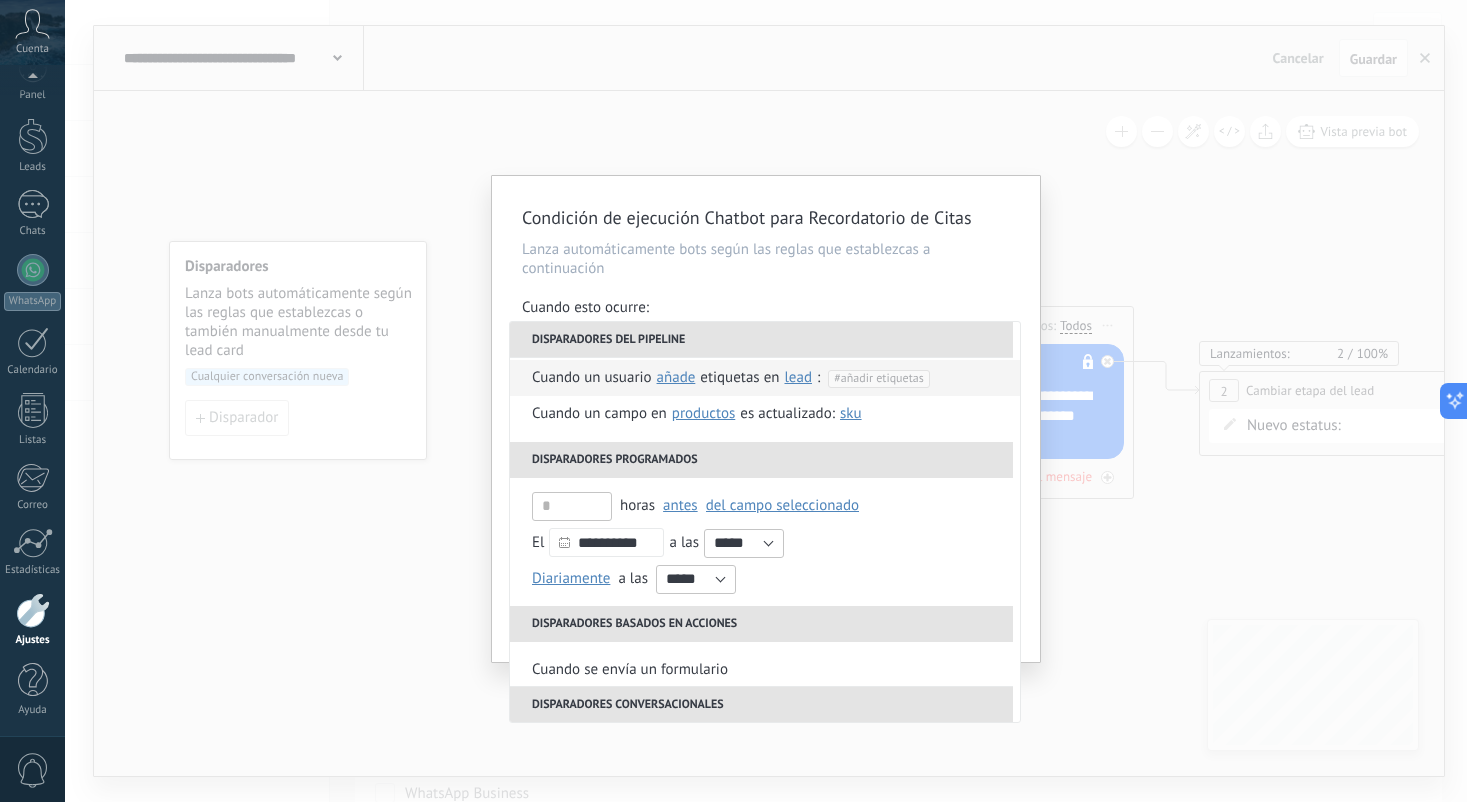 scroll, scrollTop: 152, scrollLeft: 0, axis: vertical 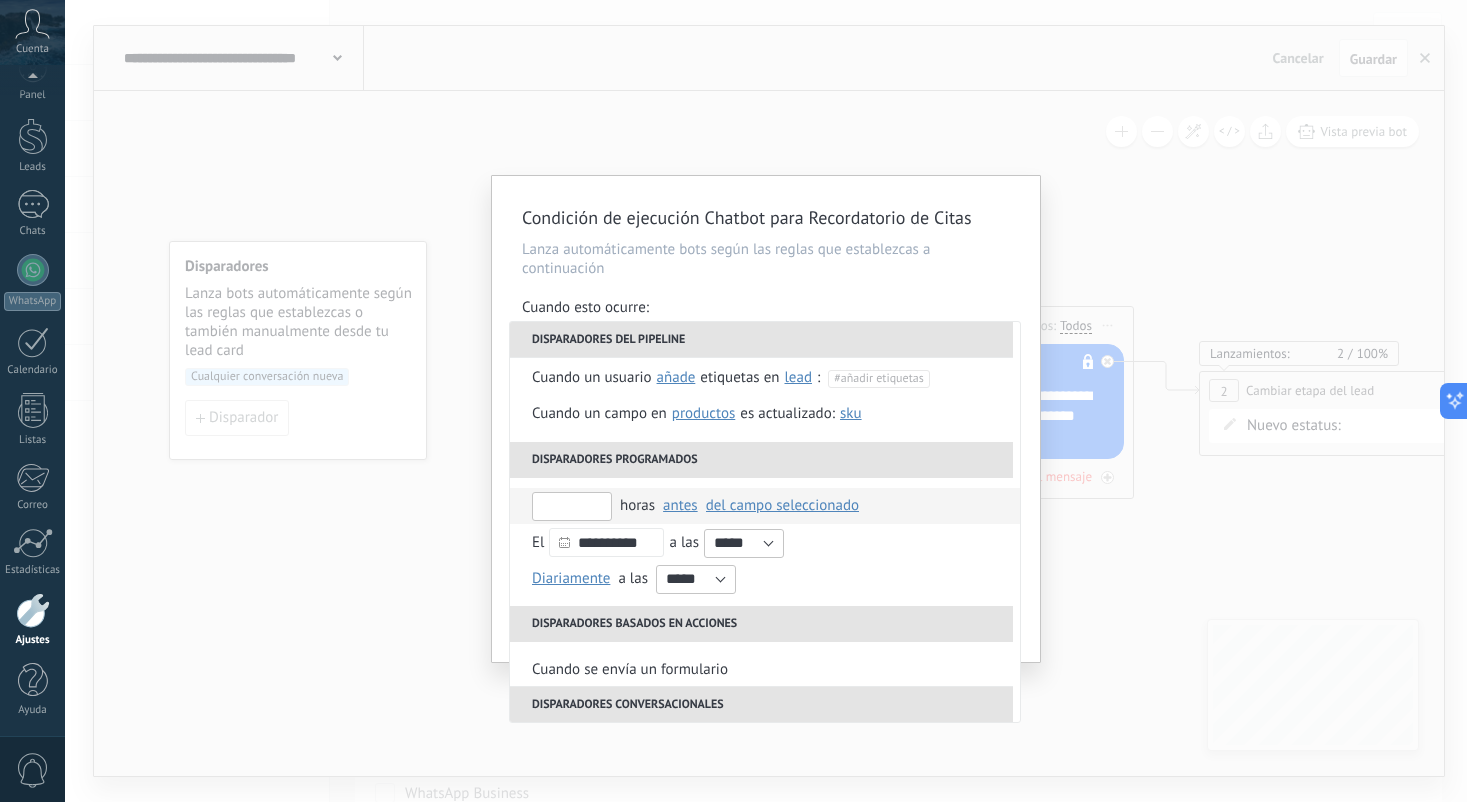 click at bounding box center (572, 506) 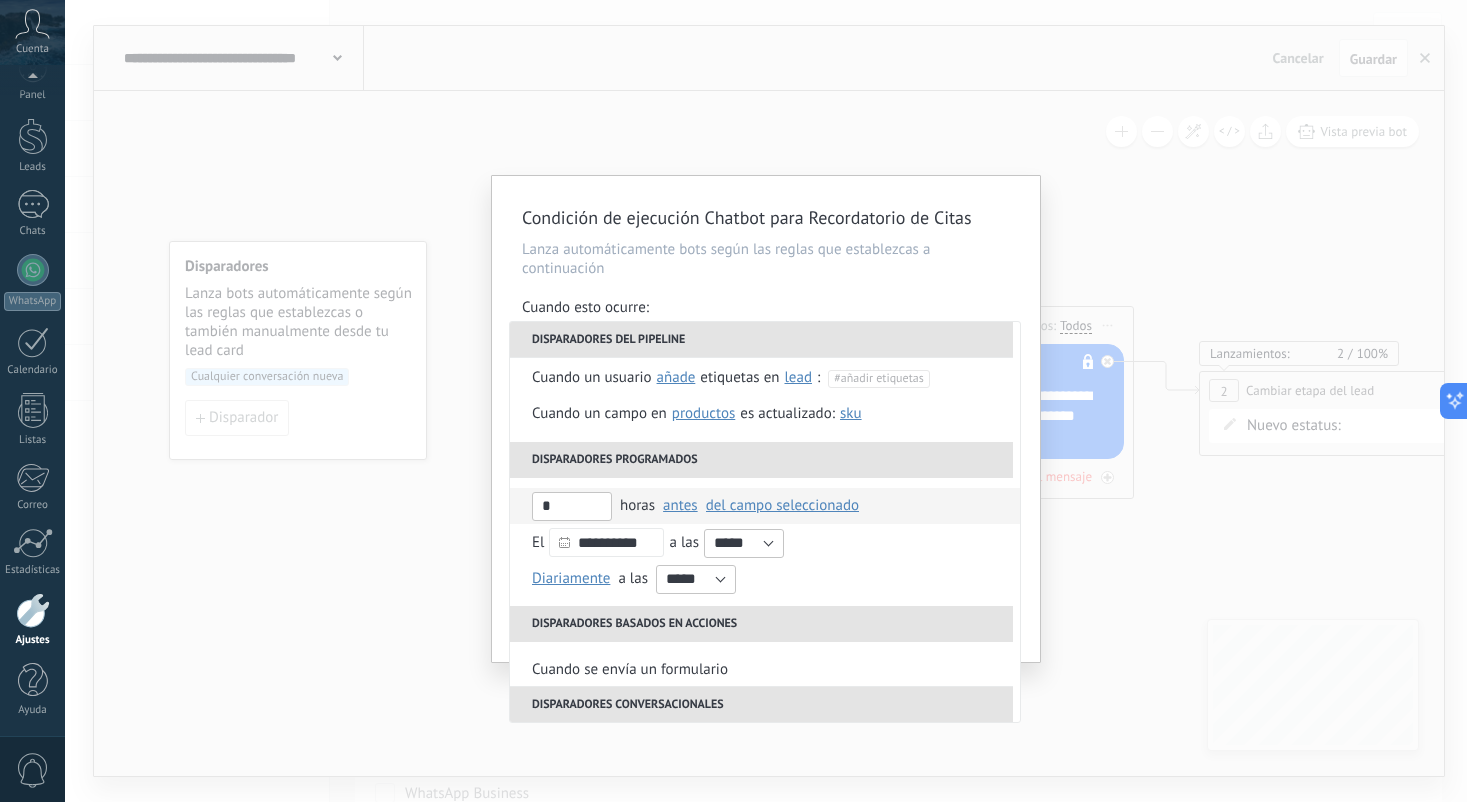 type on "*" 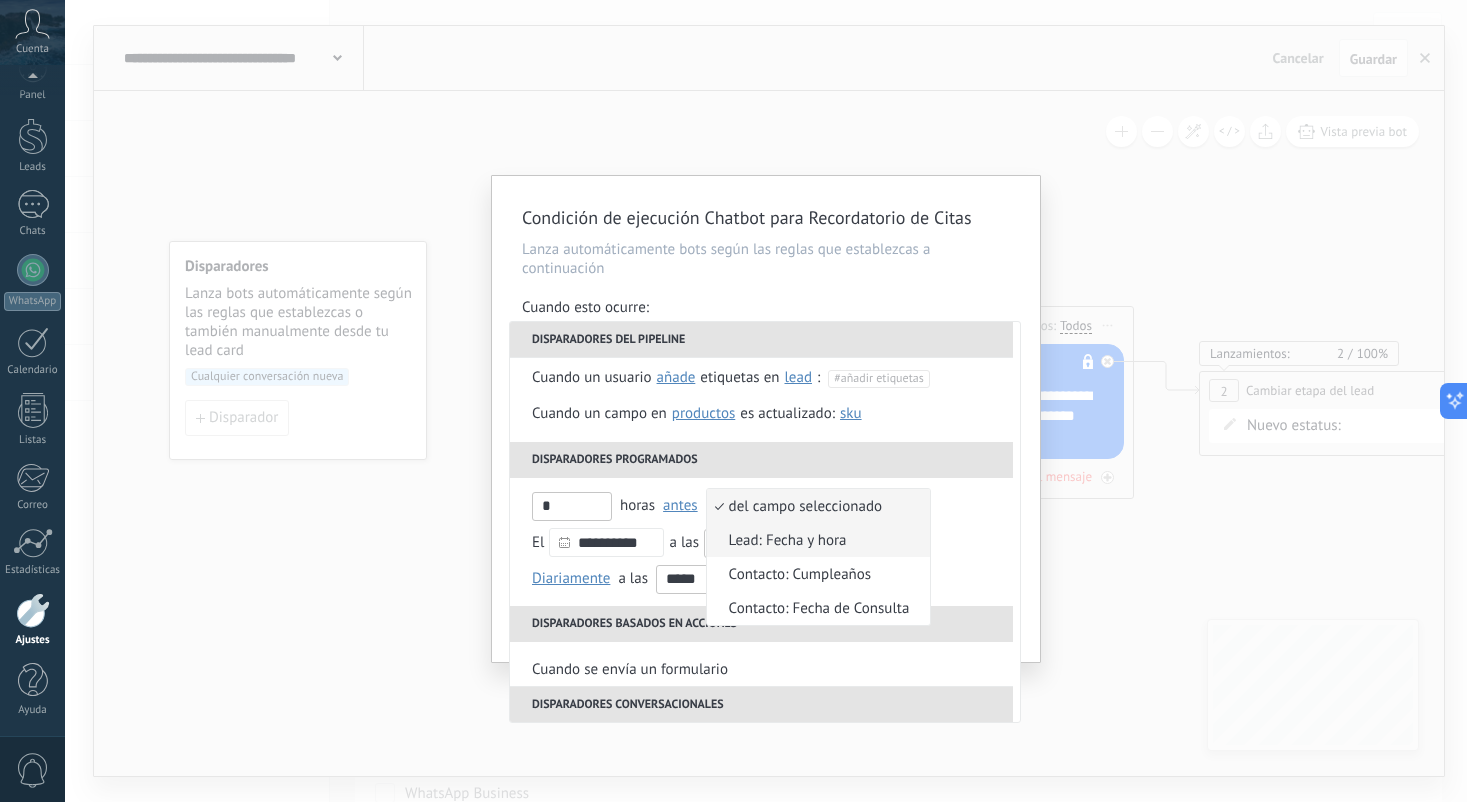 click on "Lead: Fecha y hora" at bounding box center (808, 540) 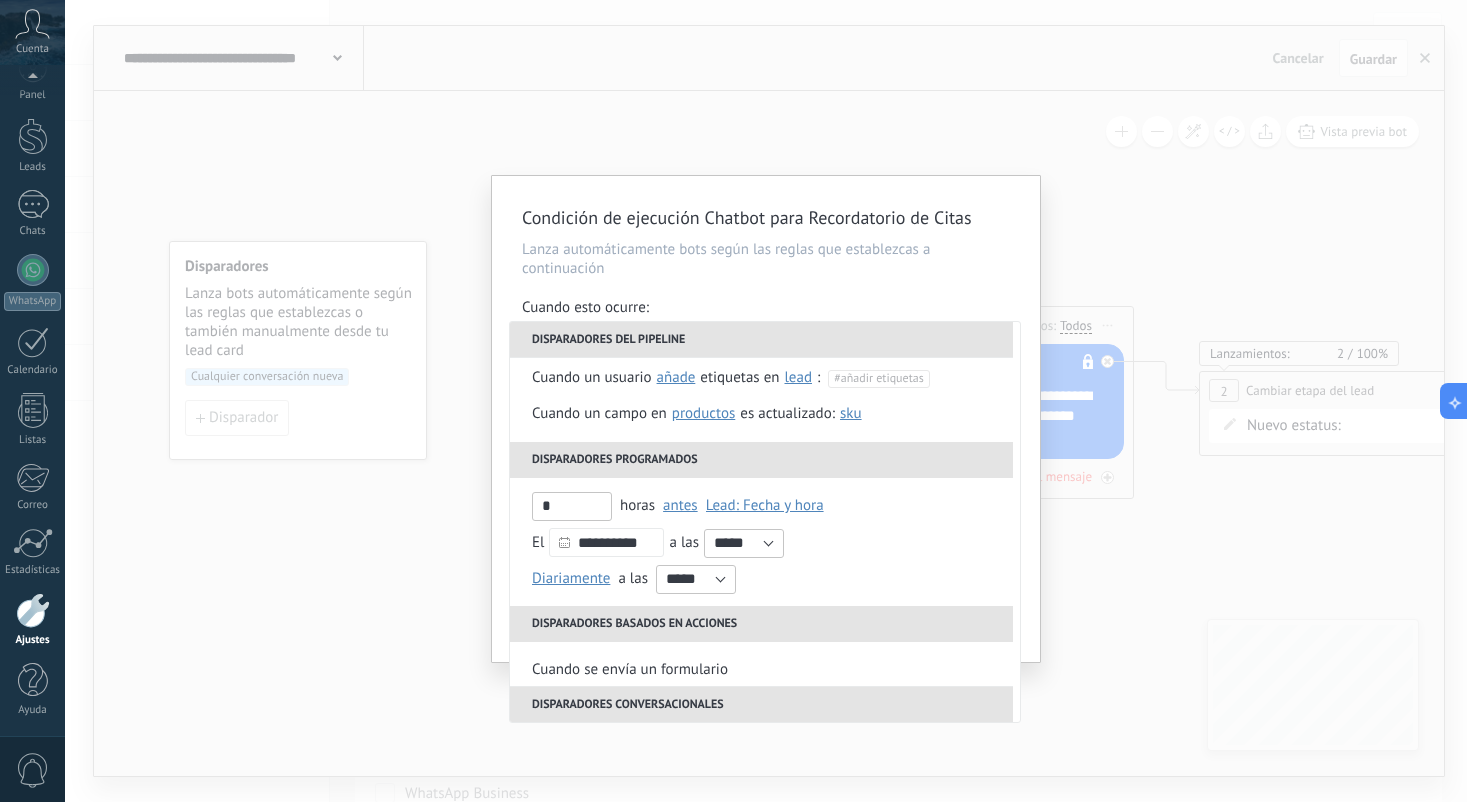 click on "Disparadores del pipeline" at bounding box center [761, 340] 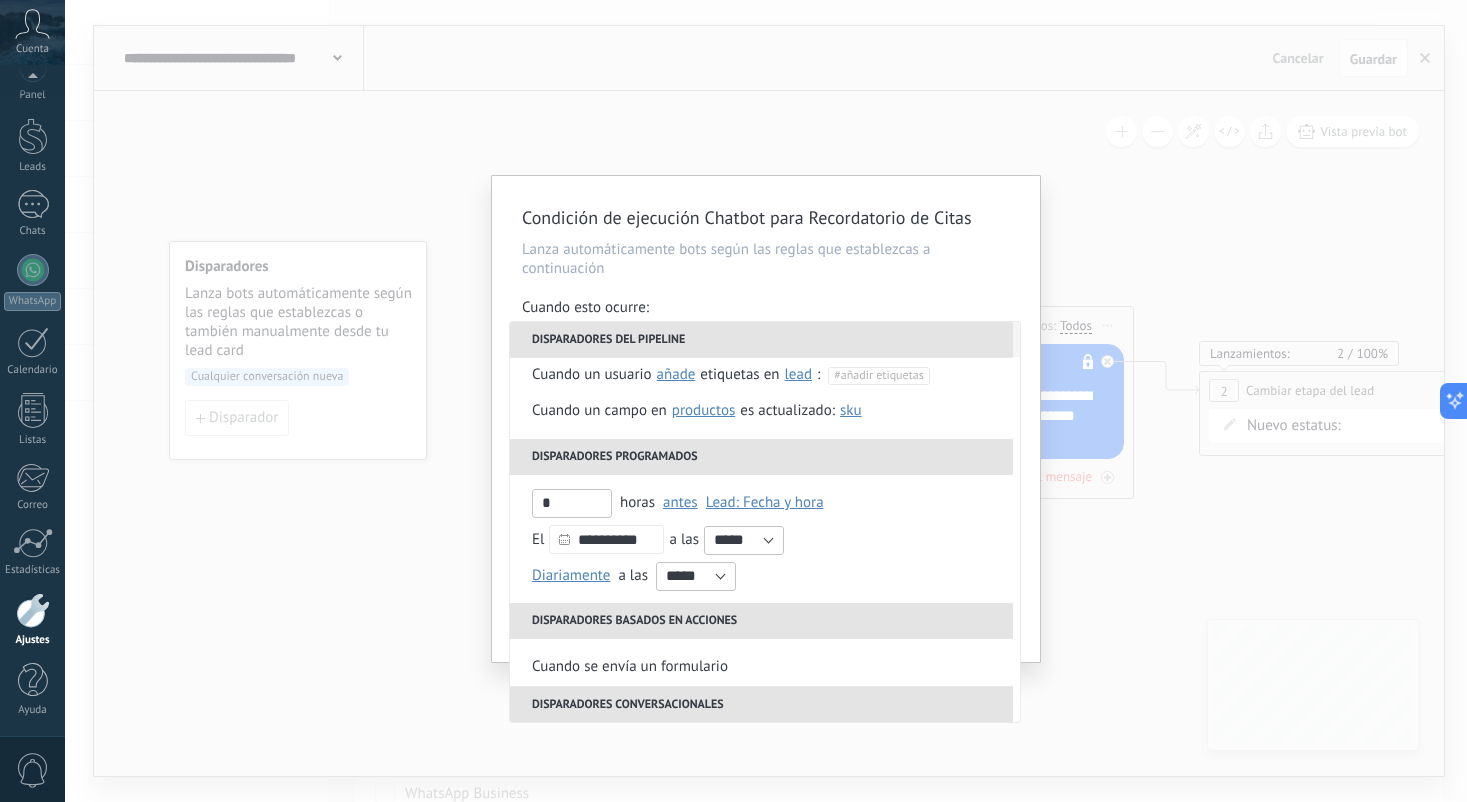 scroll, scrollTop: 161, scrollLeft: 0, axis: vertical 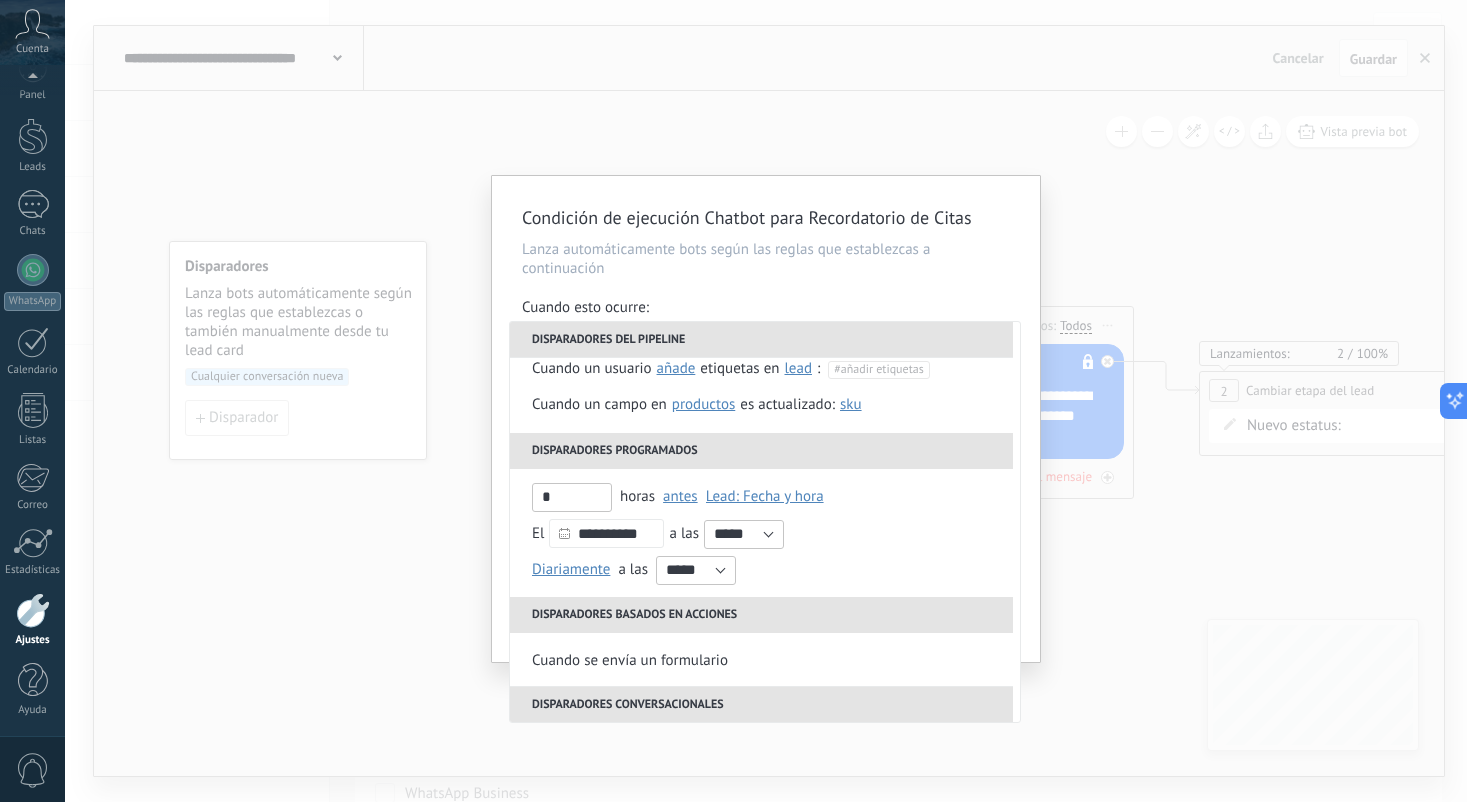 click on "Disparadores programados" at bounding box center (761, 451) 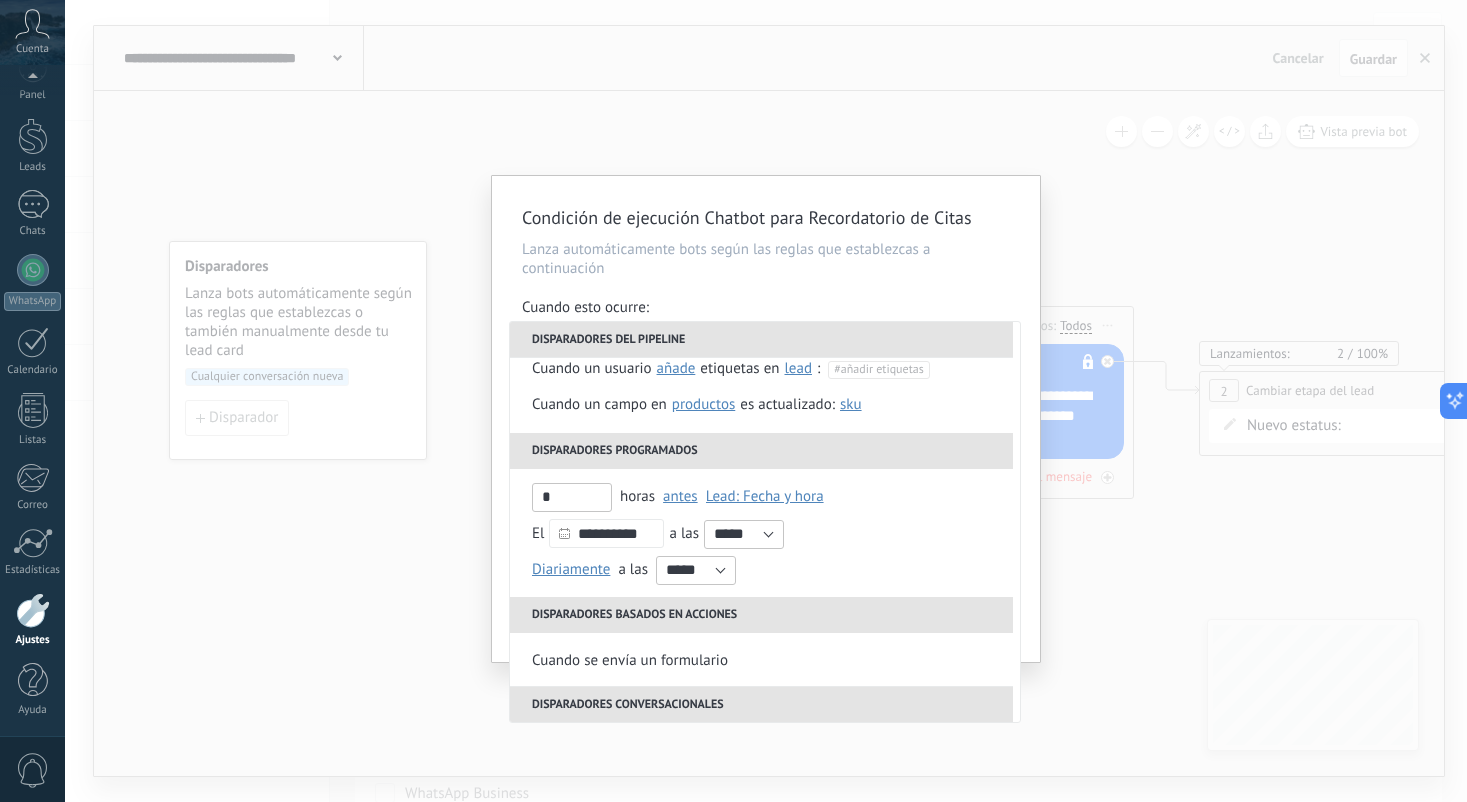 scroll, scrollTop: 236, scrollLeft: 0, axis: vertical 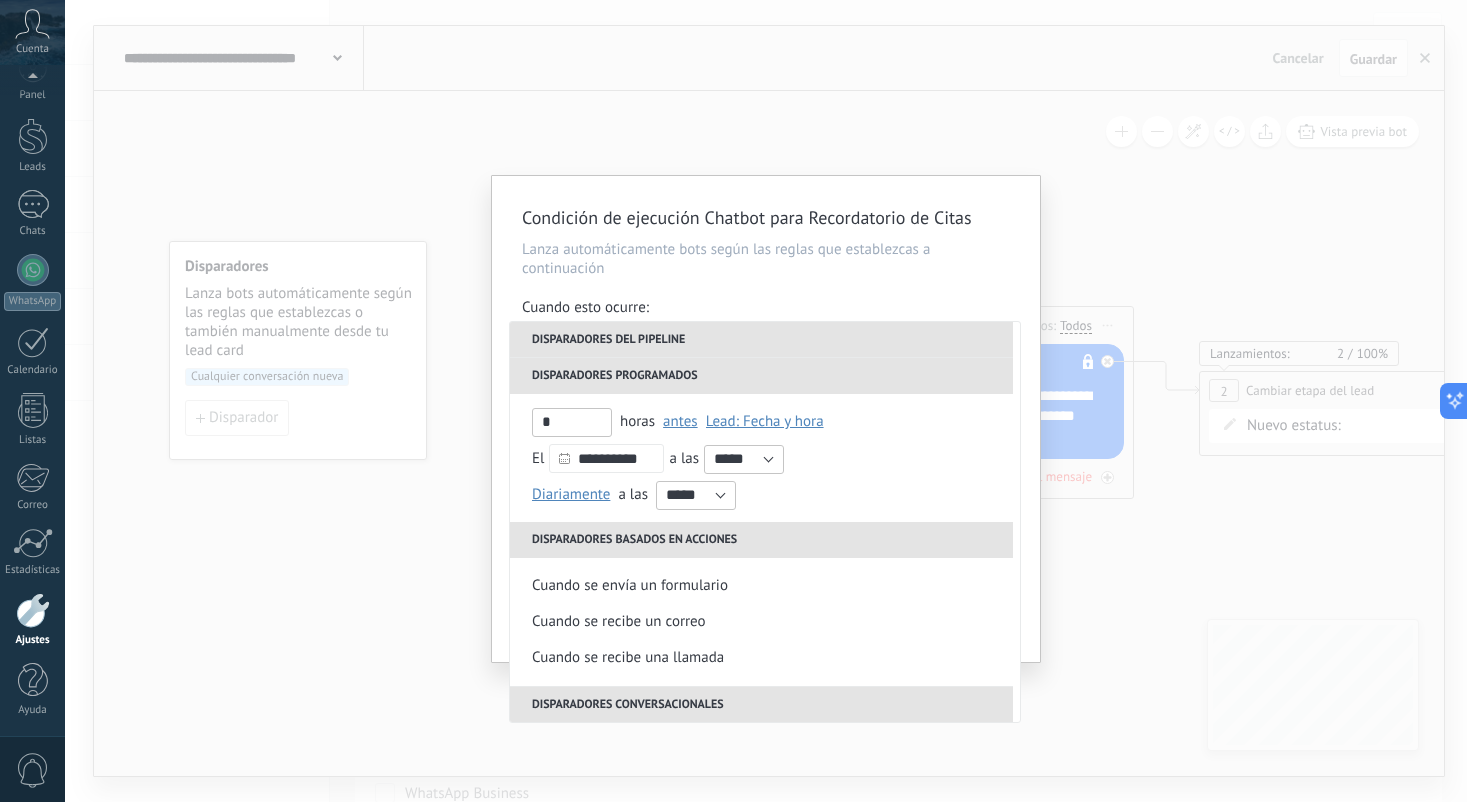 click on "Disparadores programados" at bounding box center (761, 376) 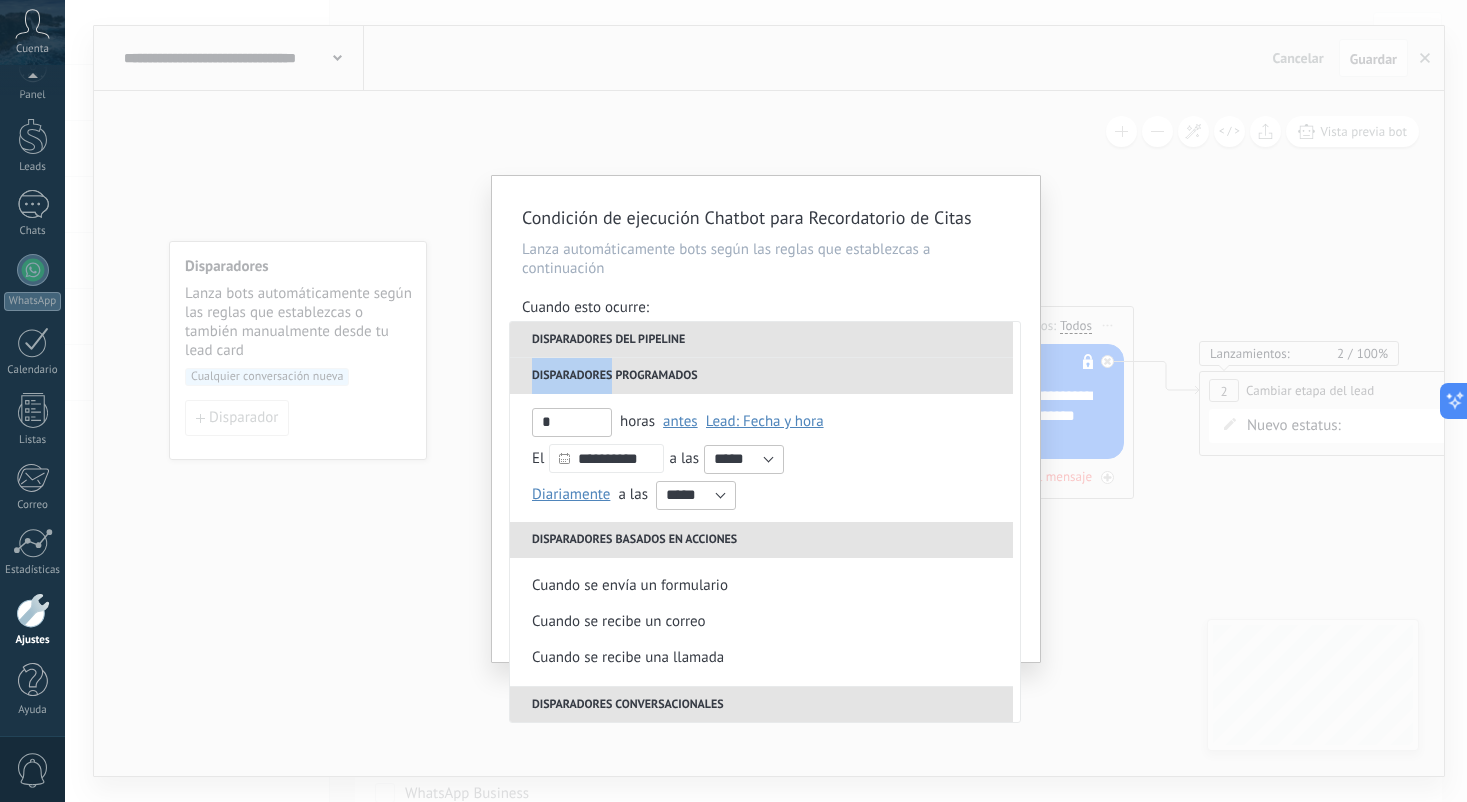 click on "Disparadores programados" at bounding box center (761, 376) 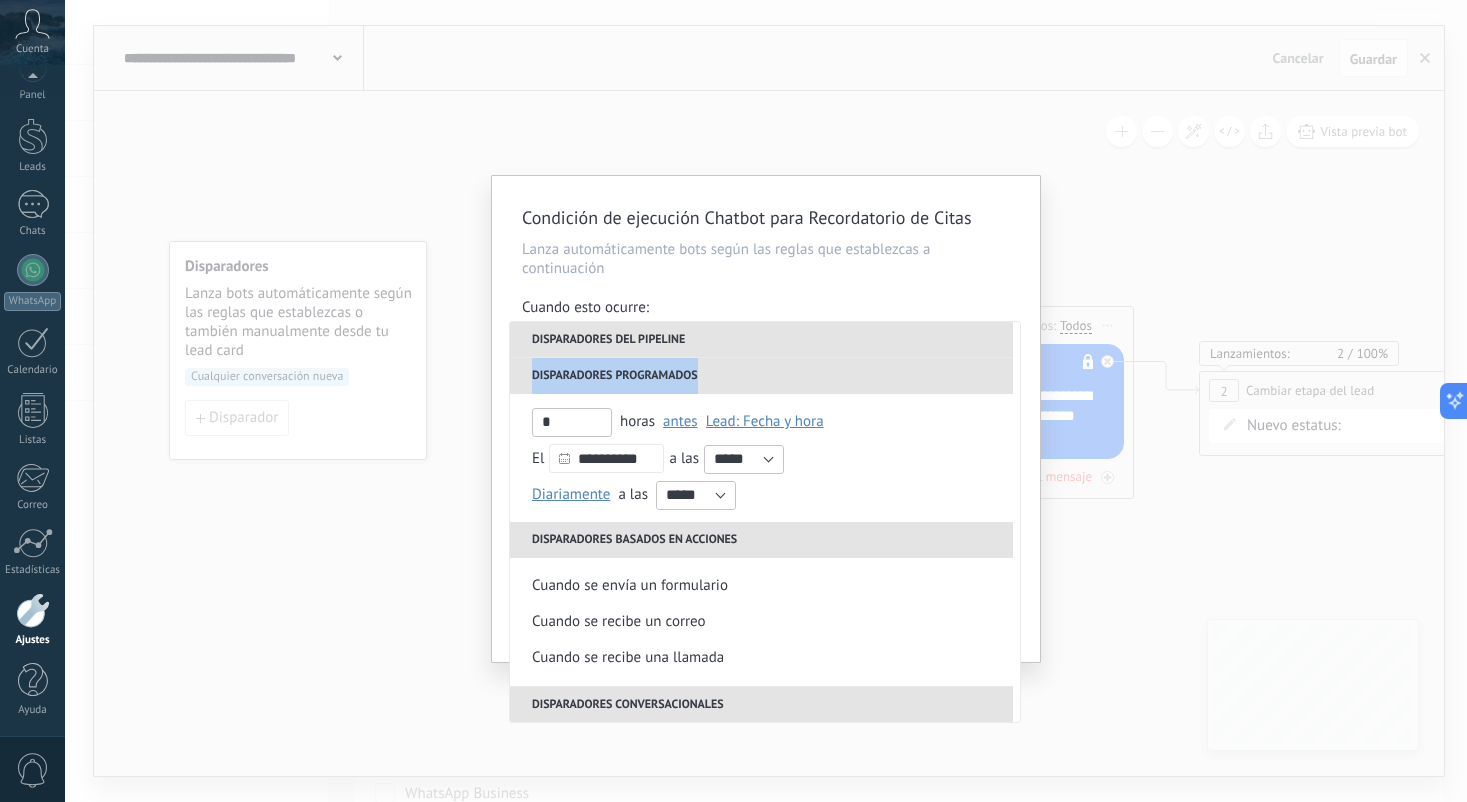 click on "Disparadores programados" at bounding box center (761, 376) 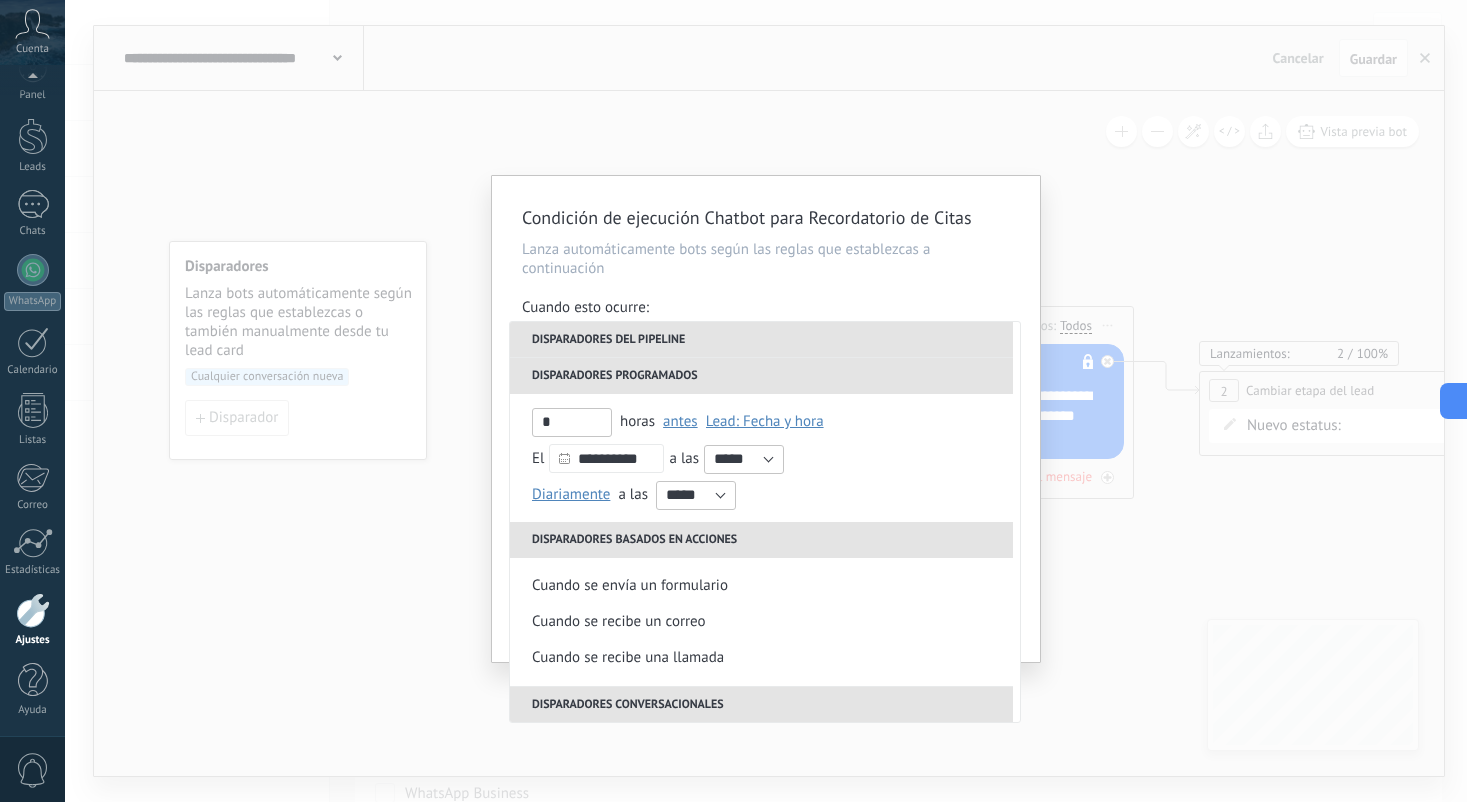 click on "**********" at bounding box center [765, 458] 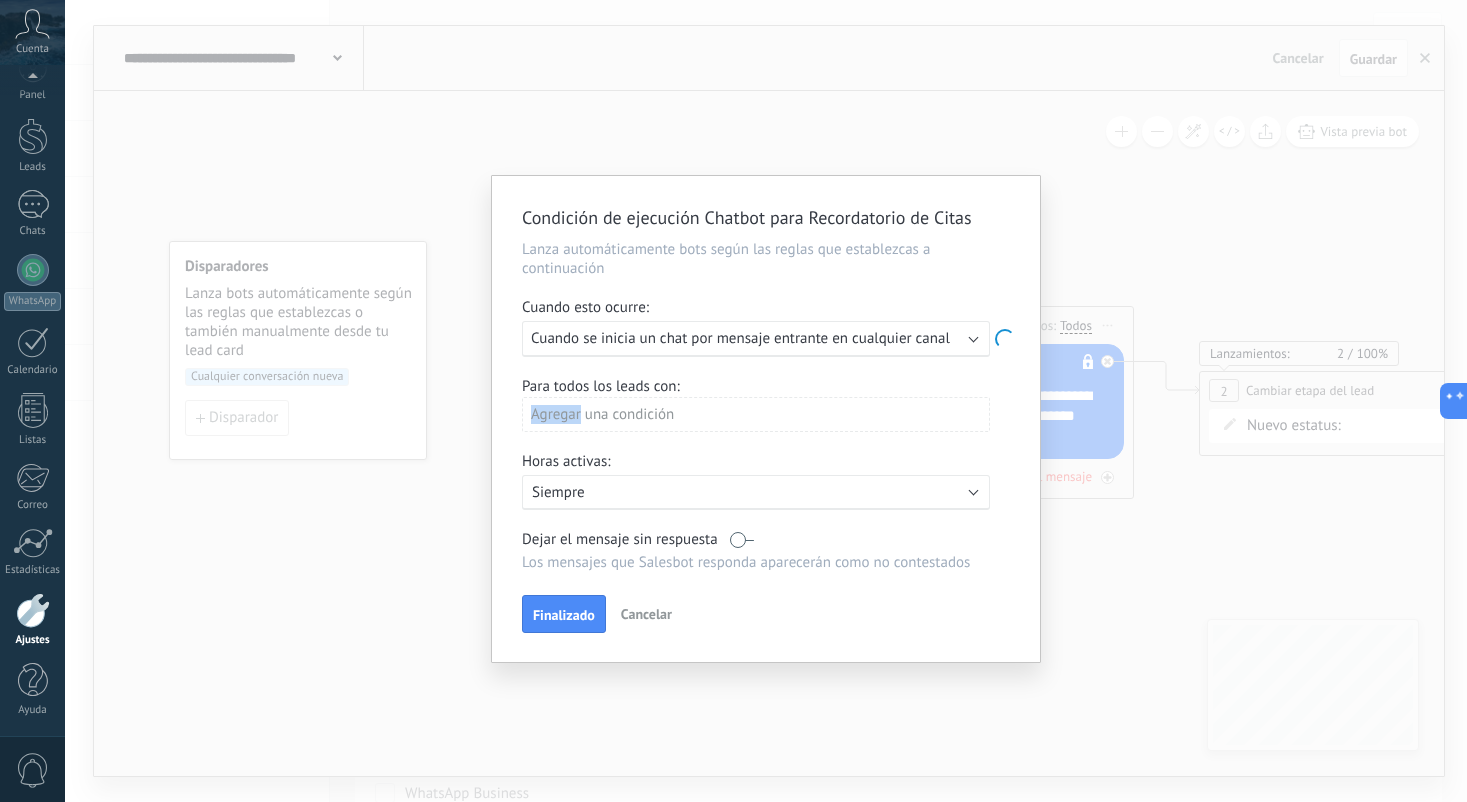 click on "Agregar una condición" at bounding box center (756, 414) 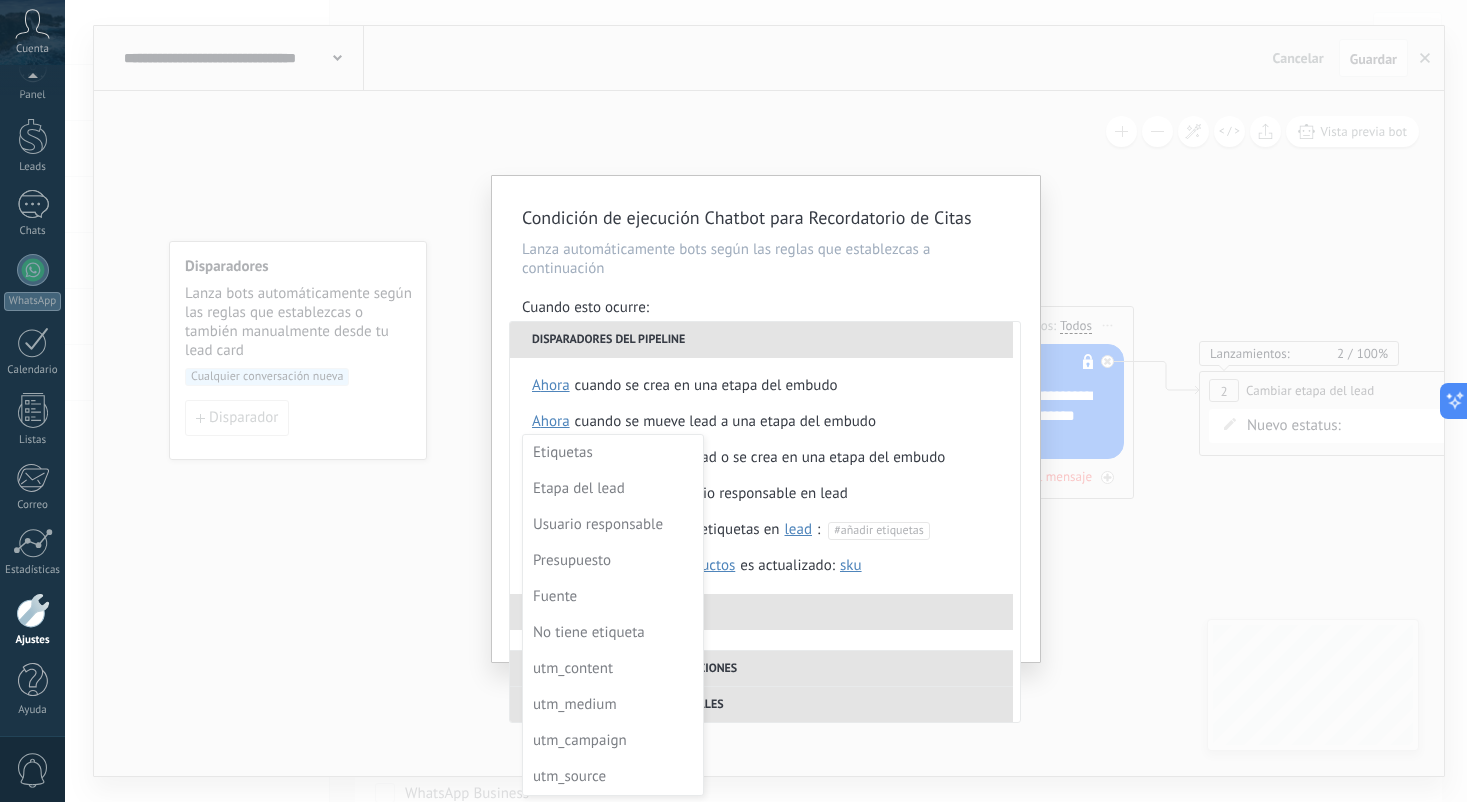 click at bounding box center (766, 419) 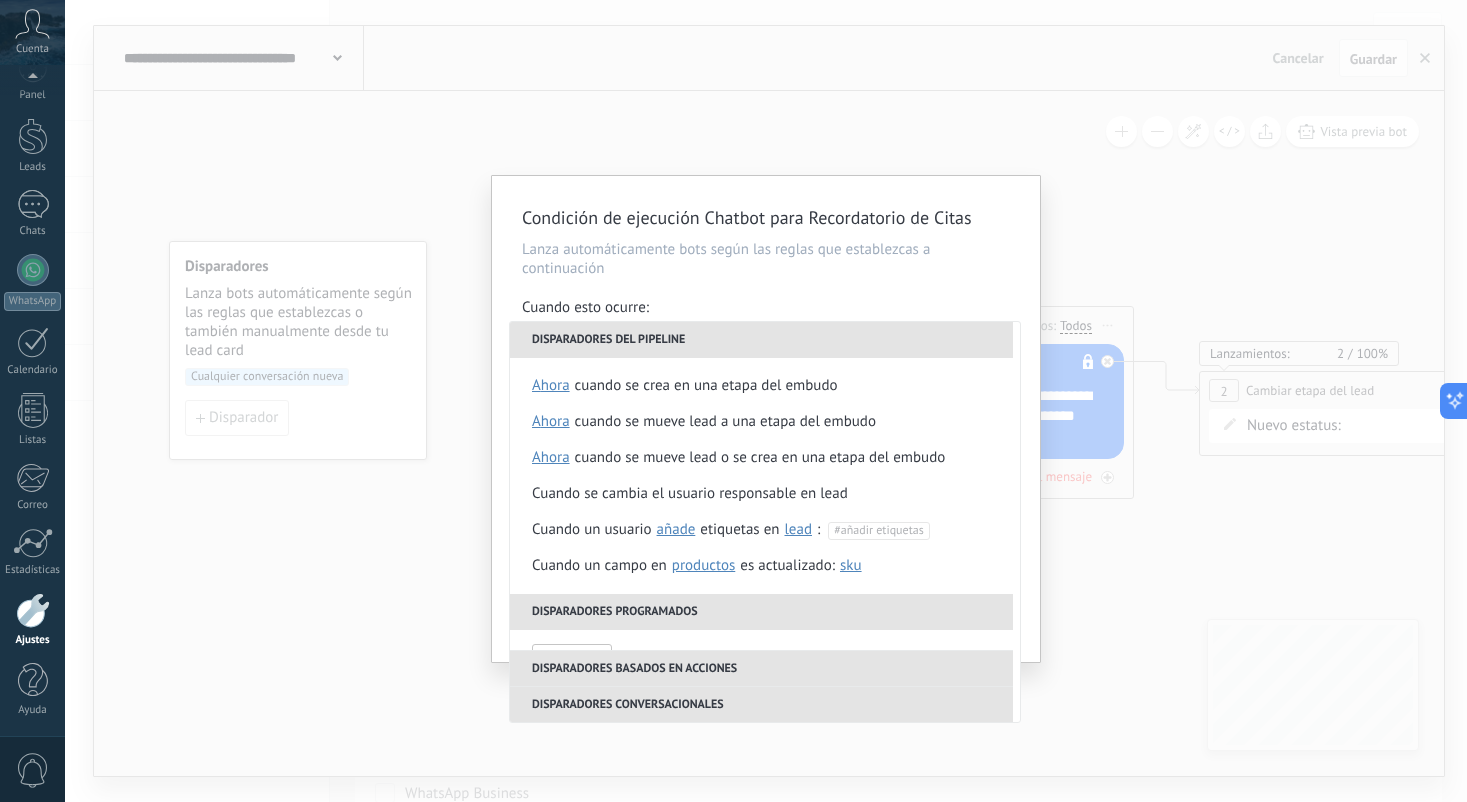 click on "Condición de ejecución Chatbot para Recordatorio de Citas Lanza automáticamente bots según las reglas que establezcas a continuación Cuando esto ocurre: Ejecutar:  Cuando se inicia un chat por mensaje entrante en cualquier canal Disparadores del pipeline Cuando se crea en una etapa del embudo ahora después de 5 minutos después de 10 minutos un día Seleccionar un intervalo ahora Cuando se mueve lead a una etapa del embudo ahora después de 5 minutos después de 10 minutos un día Seleccionar un intervalo ahora Cuando se mueve lead o se crea en una etapa del embudo ahora después de 5 minutos después de 10 minutos un día Seleccionar un intervalo ahora Cuando se cambia el usuario responsable en lead Cuando un usuario  añade elimina añade  etiquetas en  lead contacto compañía lead : #añadir etiquetas Cuando un campo en  Productos contacto compañía lead Productos  es actualizado:  SKU Grupo Precio Descripción External ID Unit Oferta especial 1 Precio al por mayor Puntos por compra Imagen SKU El" at bounding box center (766, 419) 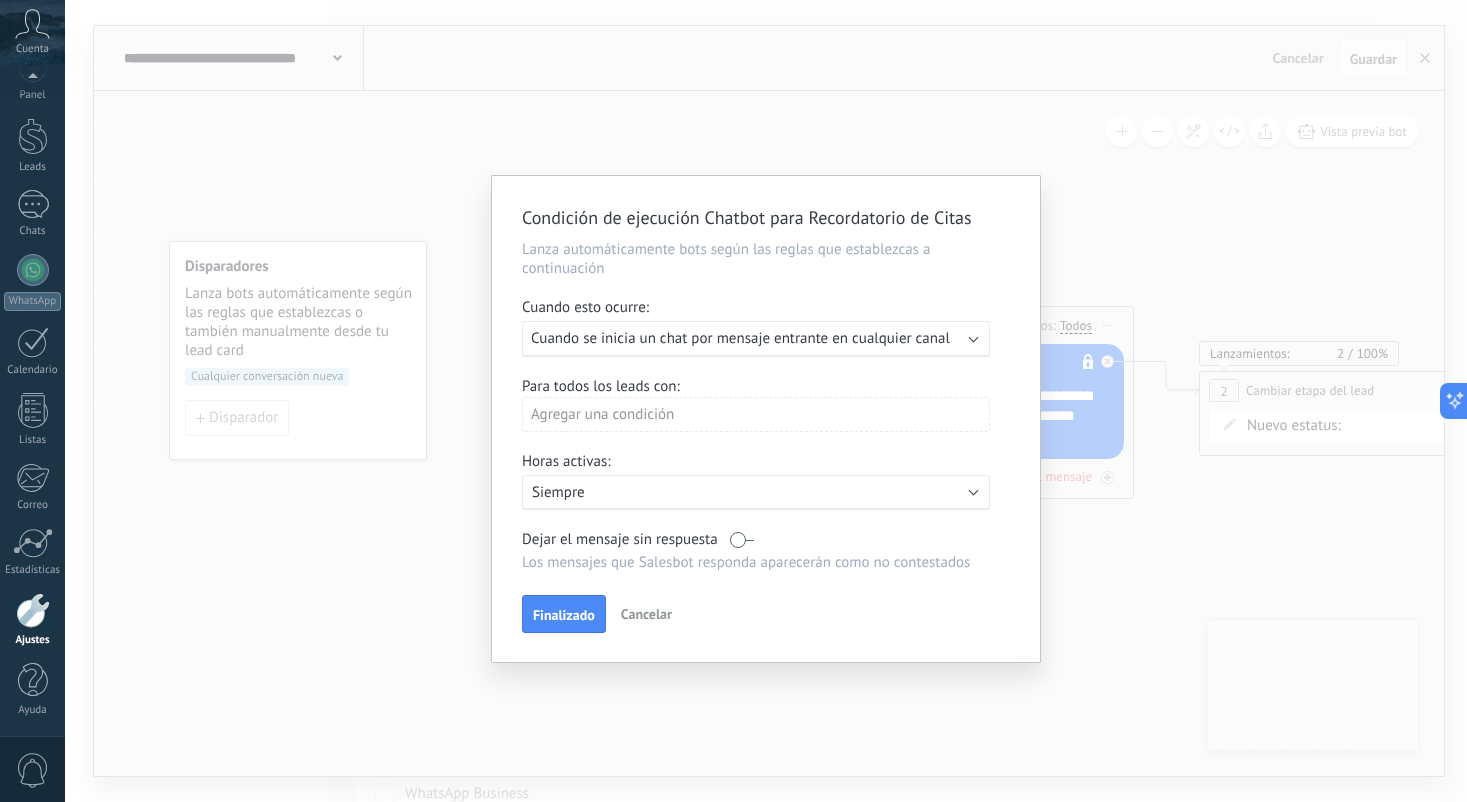 click on "Ejecutar:  Cuando se inicia un chat por mensaje entrante en cualquier canal" at bounding box center (756, 339) 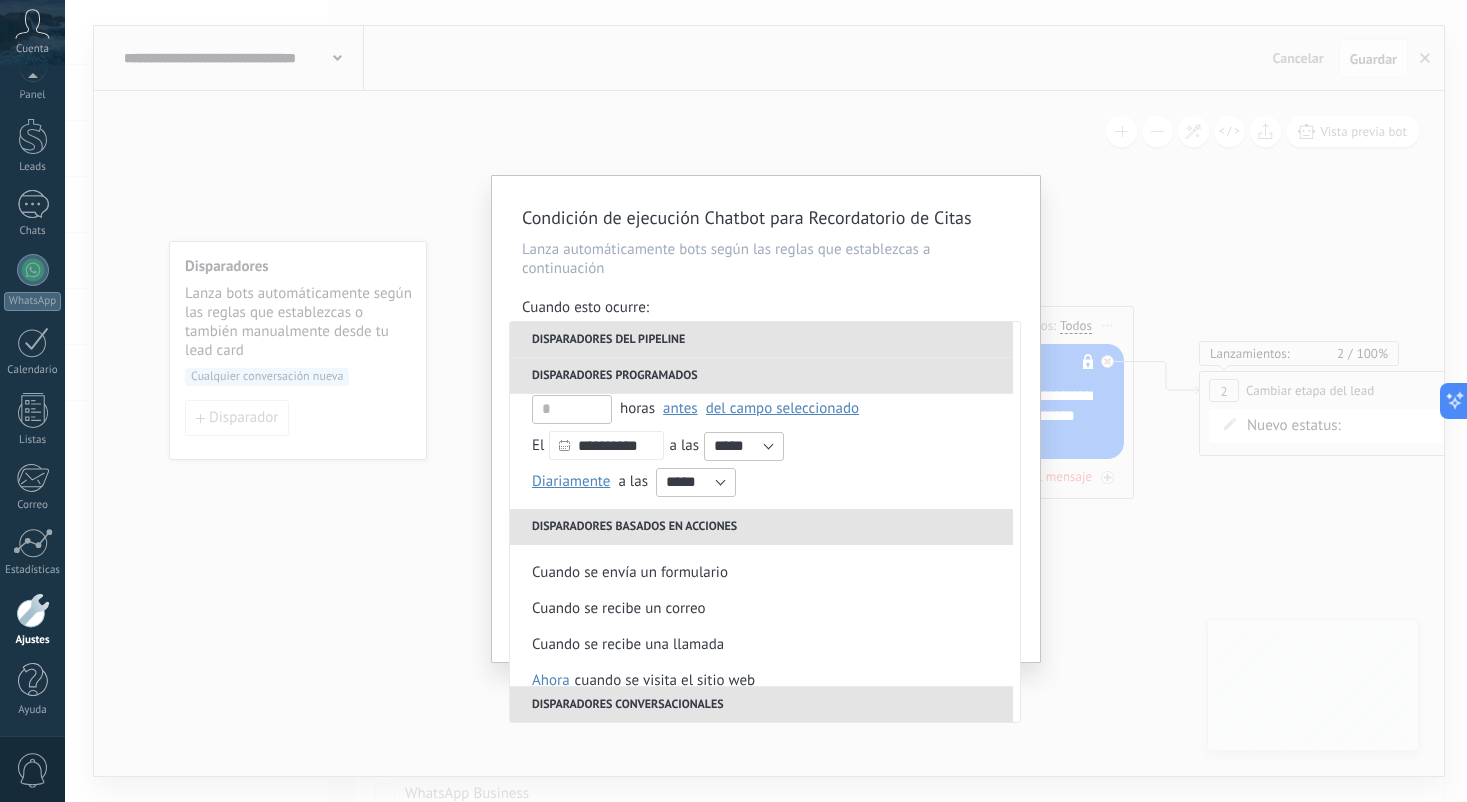 scroll, scrollTop: 251, scrollLeft: 0, axis: vertical 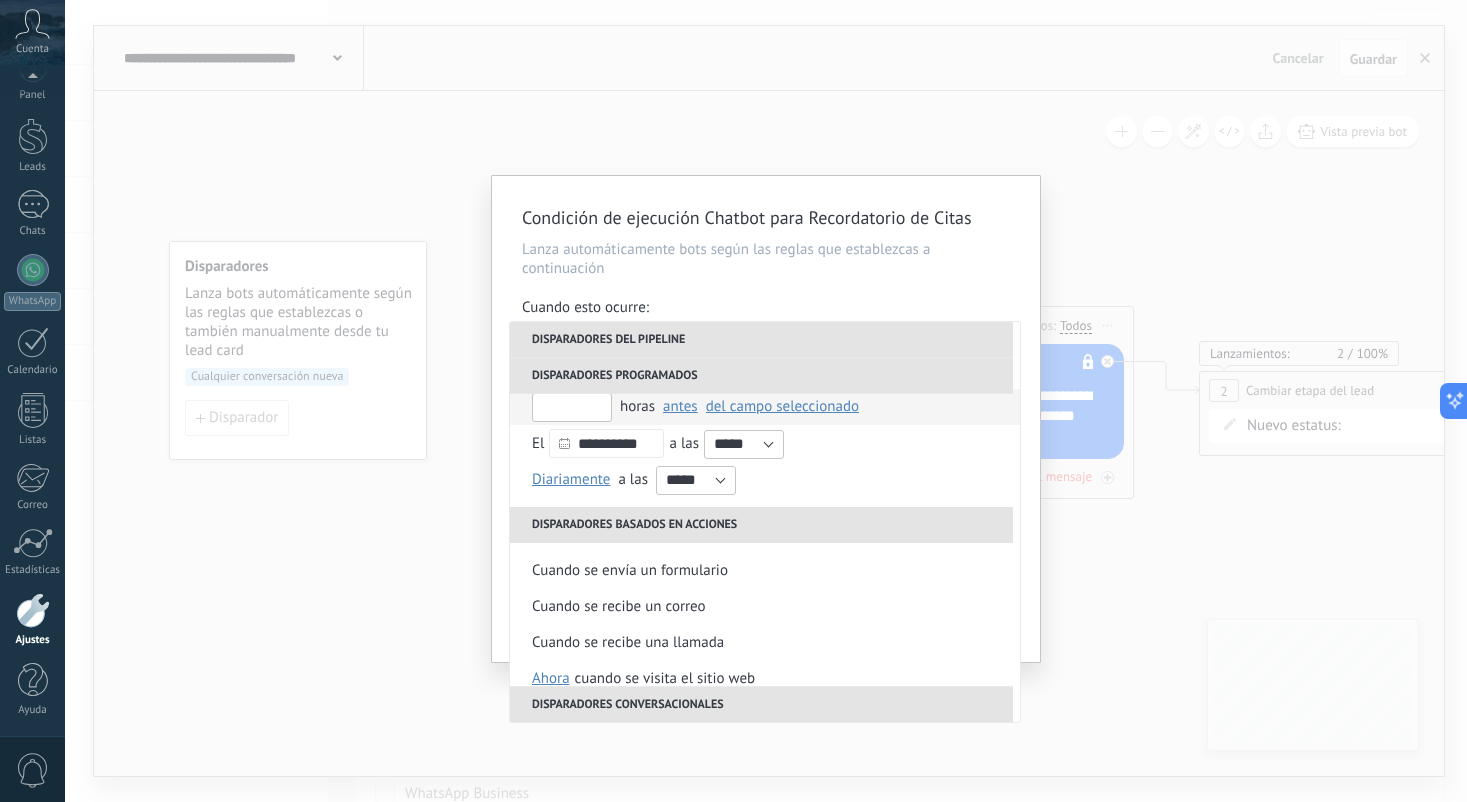 click at bounding box center (572, 407) 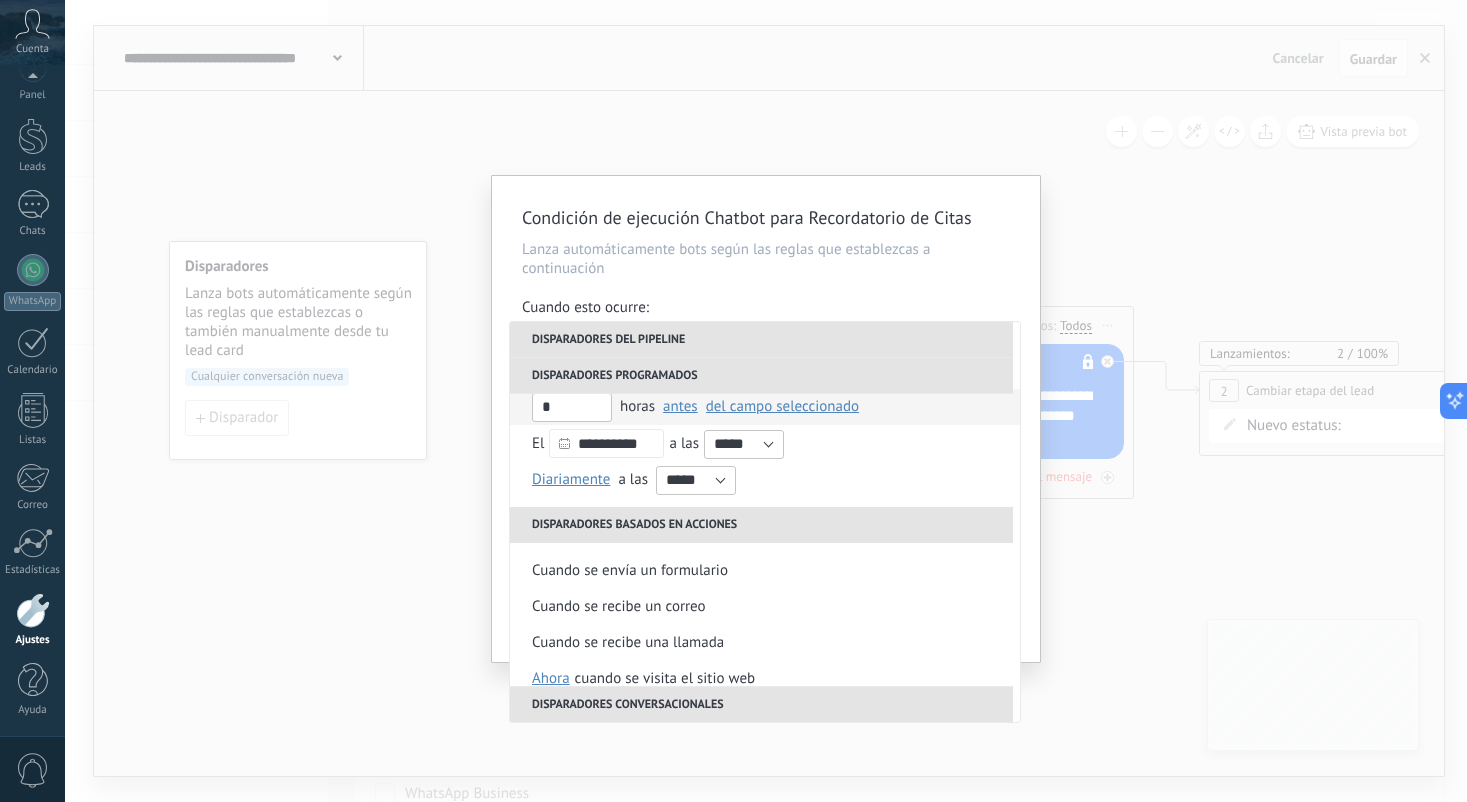 type on "*" 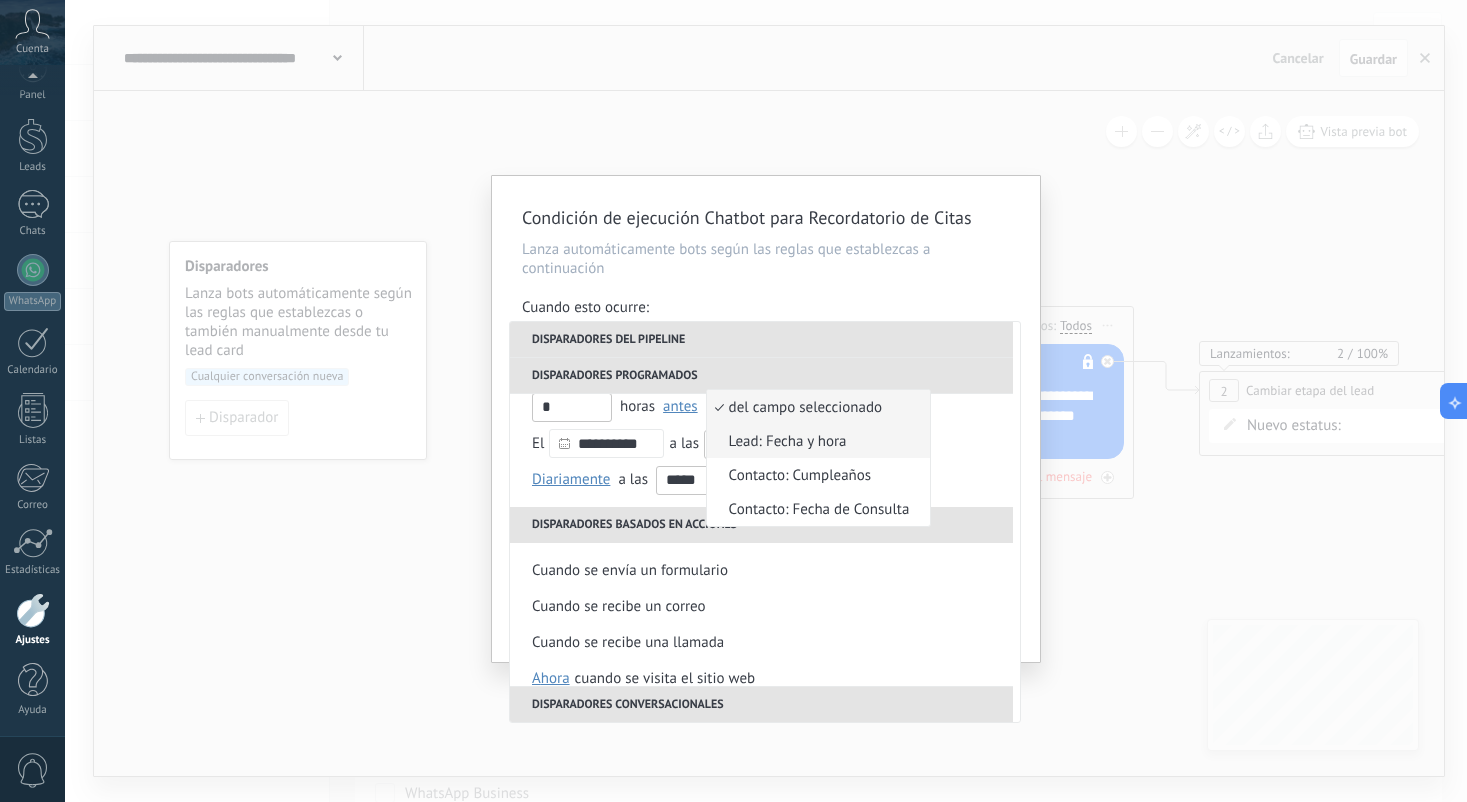 click on "Lead: Fecha y hora" at bounding box center (808, 441) 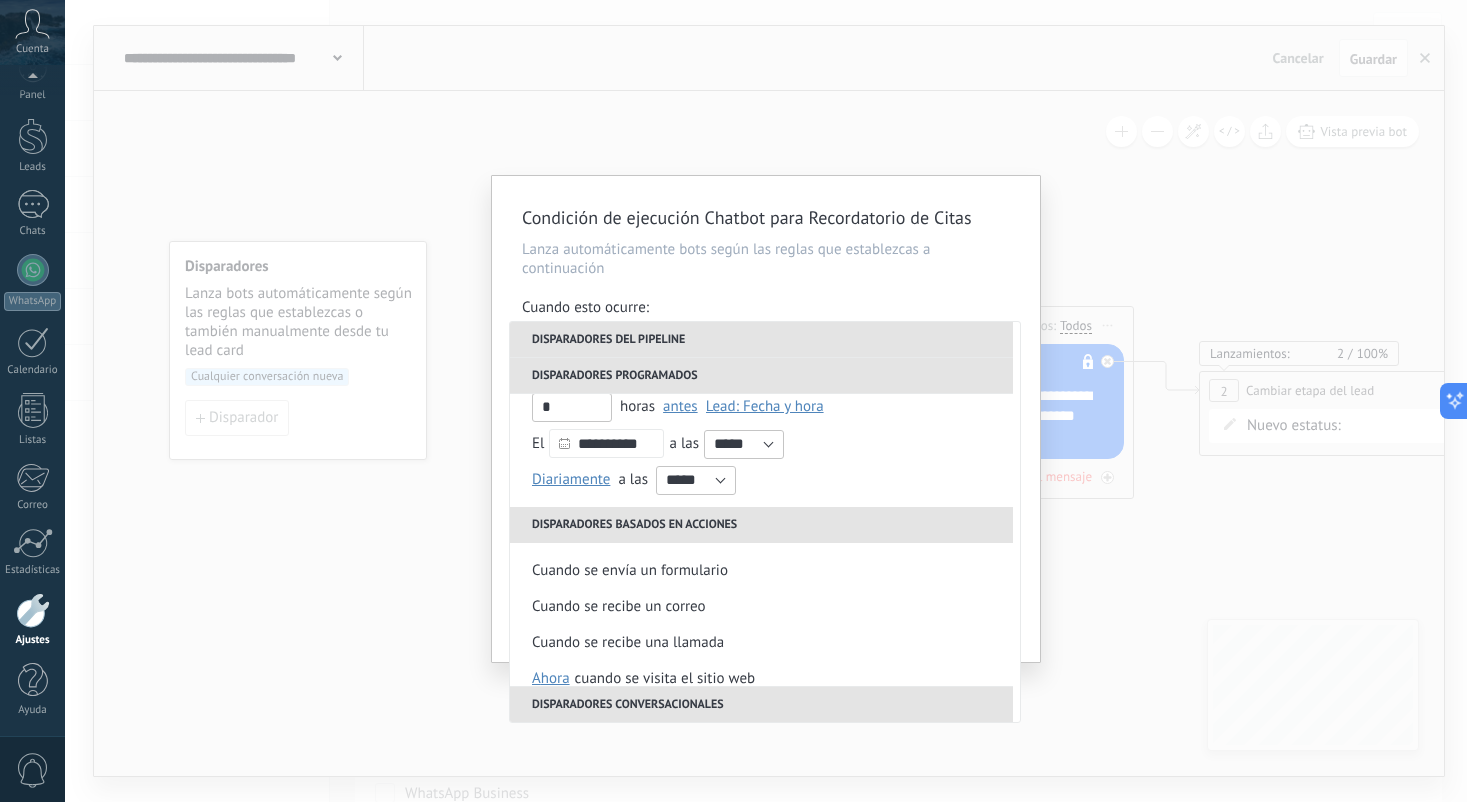 click on "Disparadores programados" at bounding box center (761, 376) 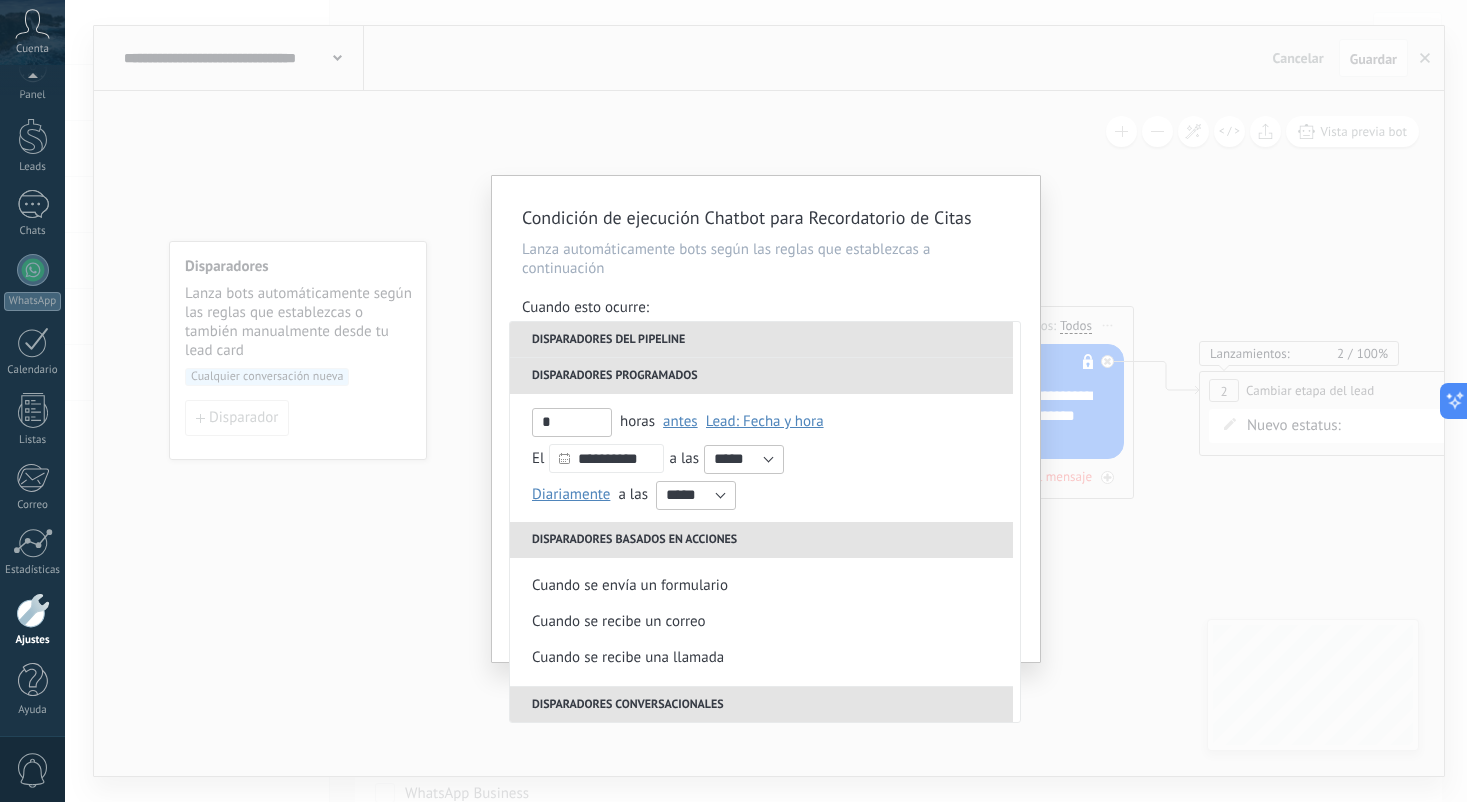 click on "Disparadores programados" at bounding box center (761, 376) 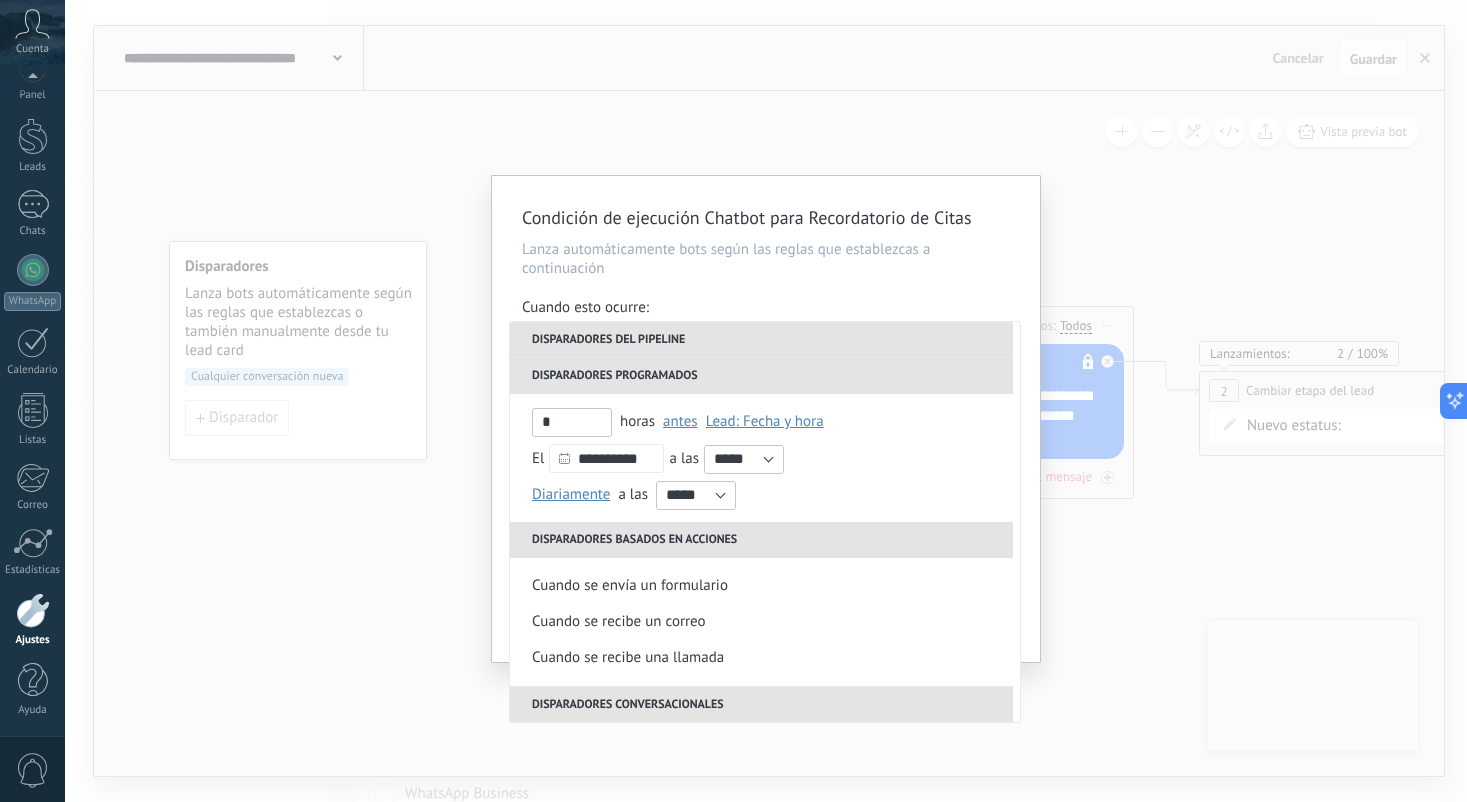click on "Disparadores programados" at bounding box center [761, 376] 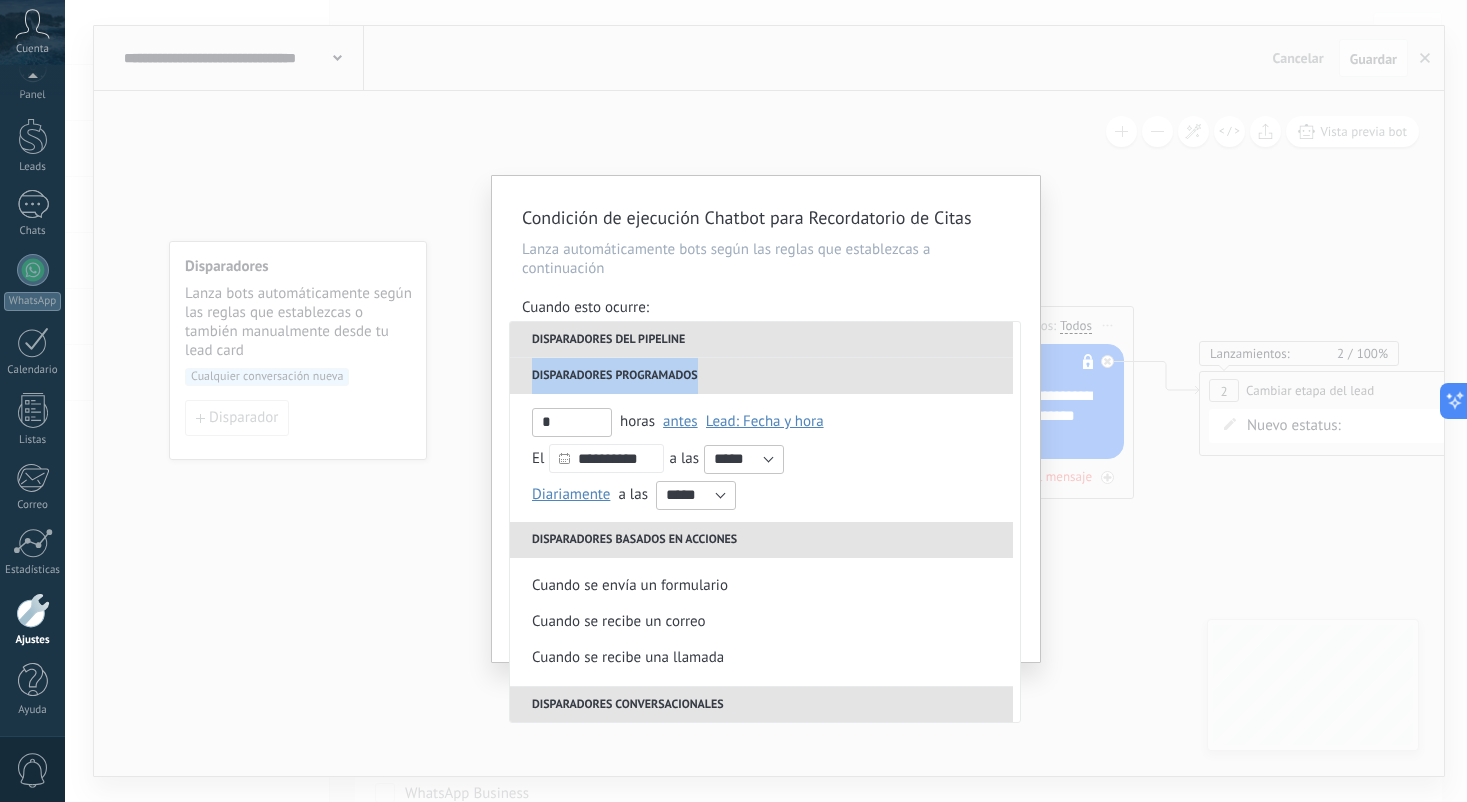 click on "Disparadores programados" at bounding box center (761, 376) 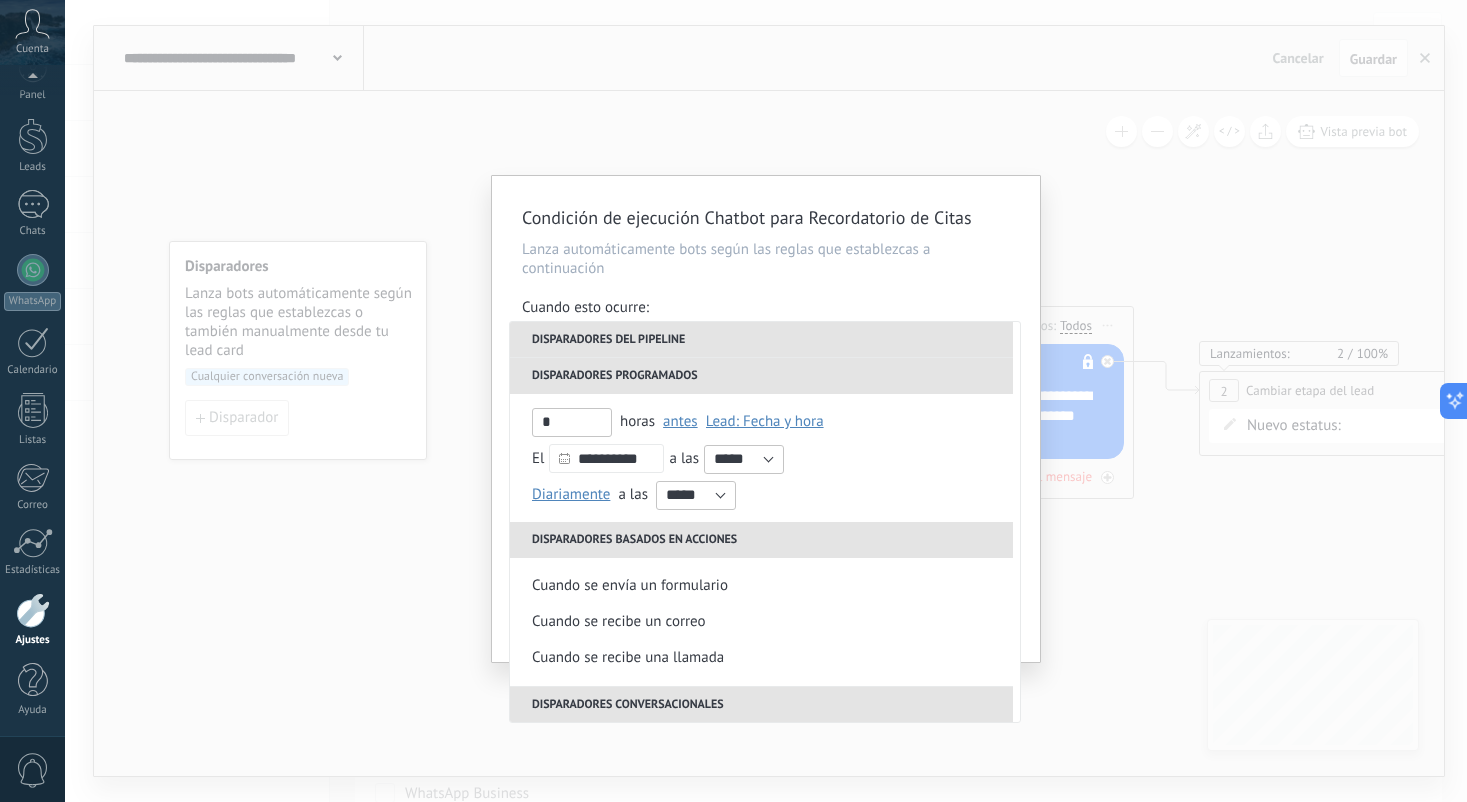 click on "Disparadores programados" at bounding box center [761, 376] 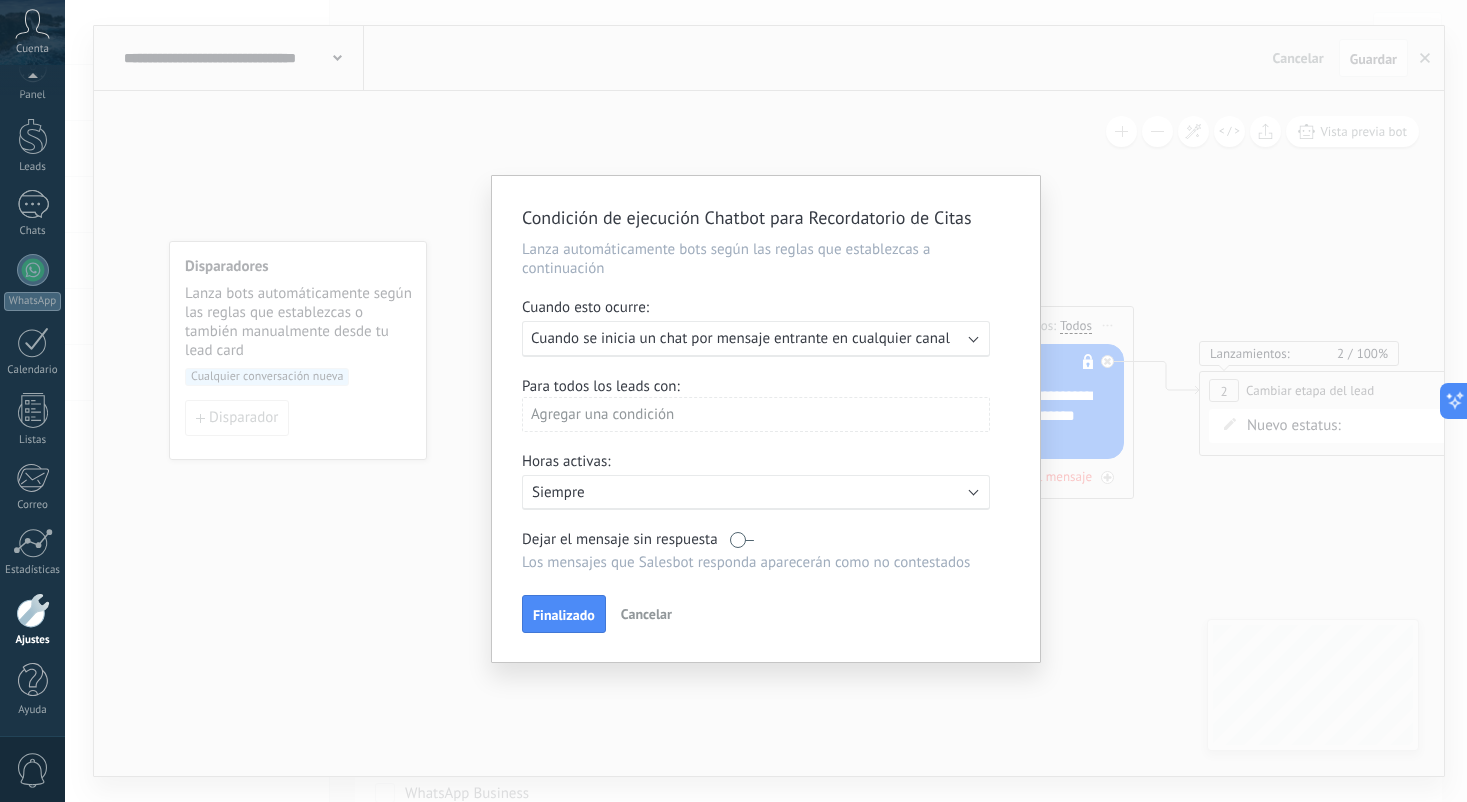 click on "Cancelar" at bounding box center [646, 614] 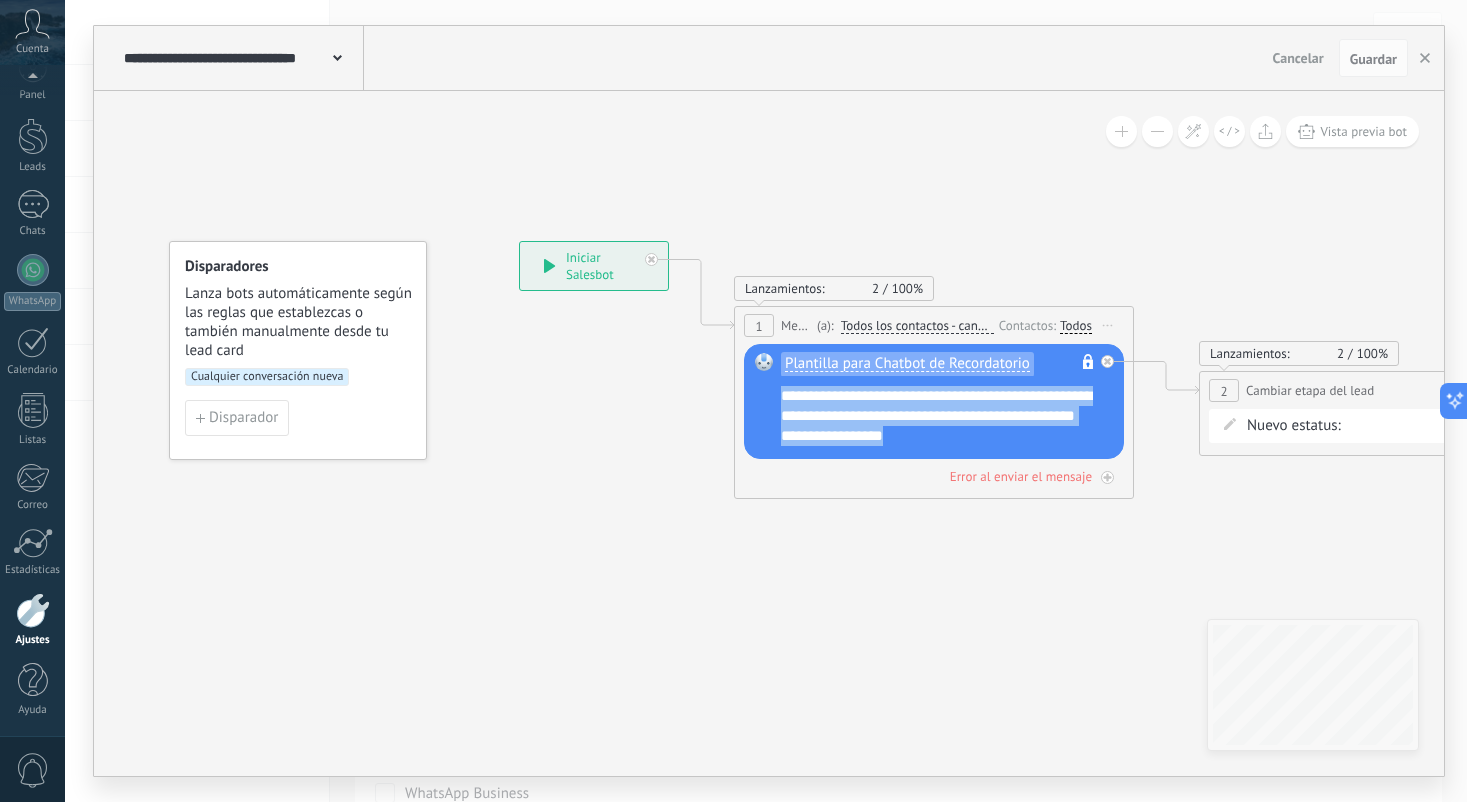 drag, startPoint x: 980, startPoint y: 433, endPoint x: 919, endPoint y: 534, distance: 117.99152 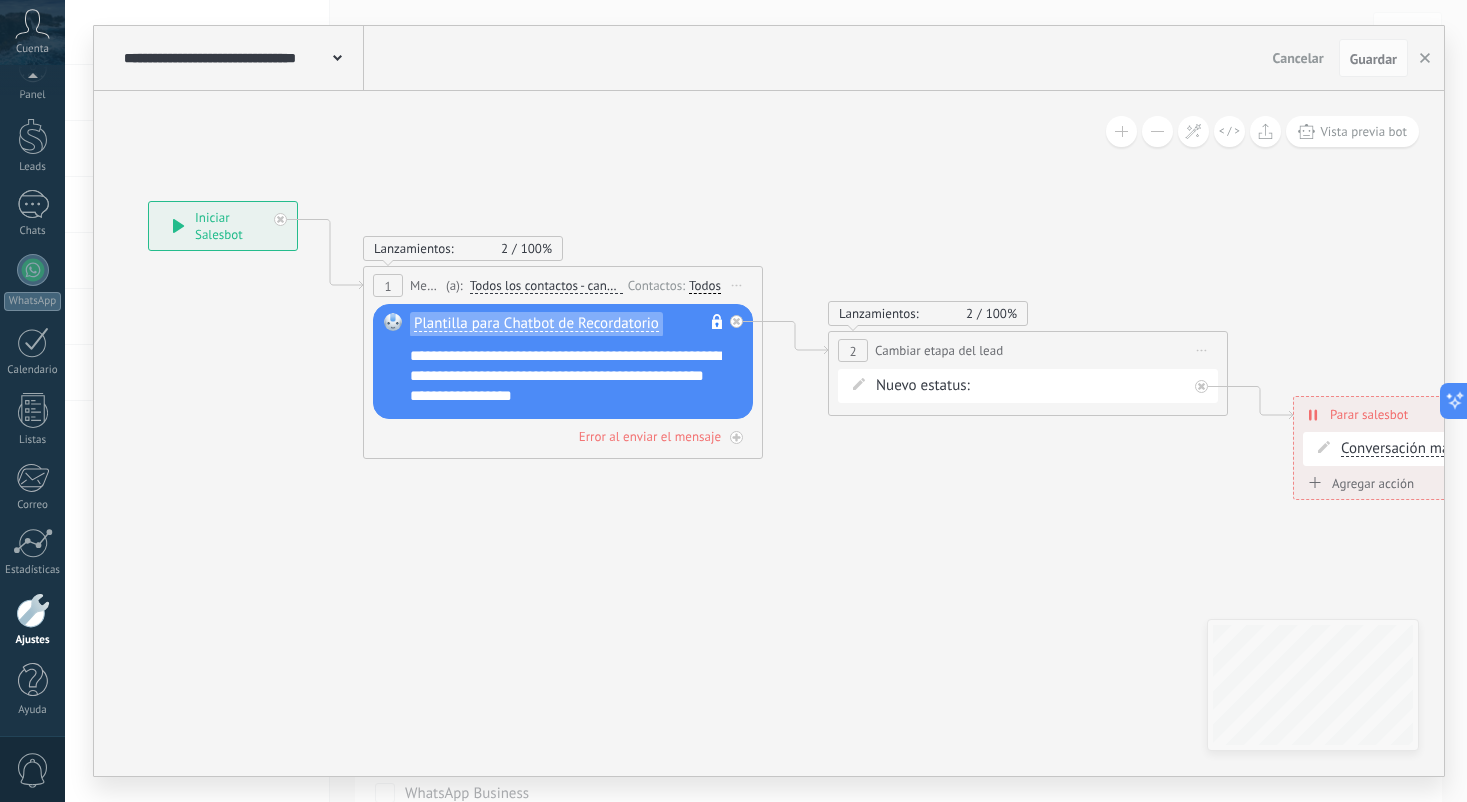 drag, startPoint x: 919, startPoint y: 534, endPoint x: 548, endPoint y: 494, distance: 373.15012 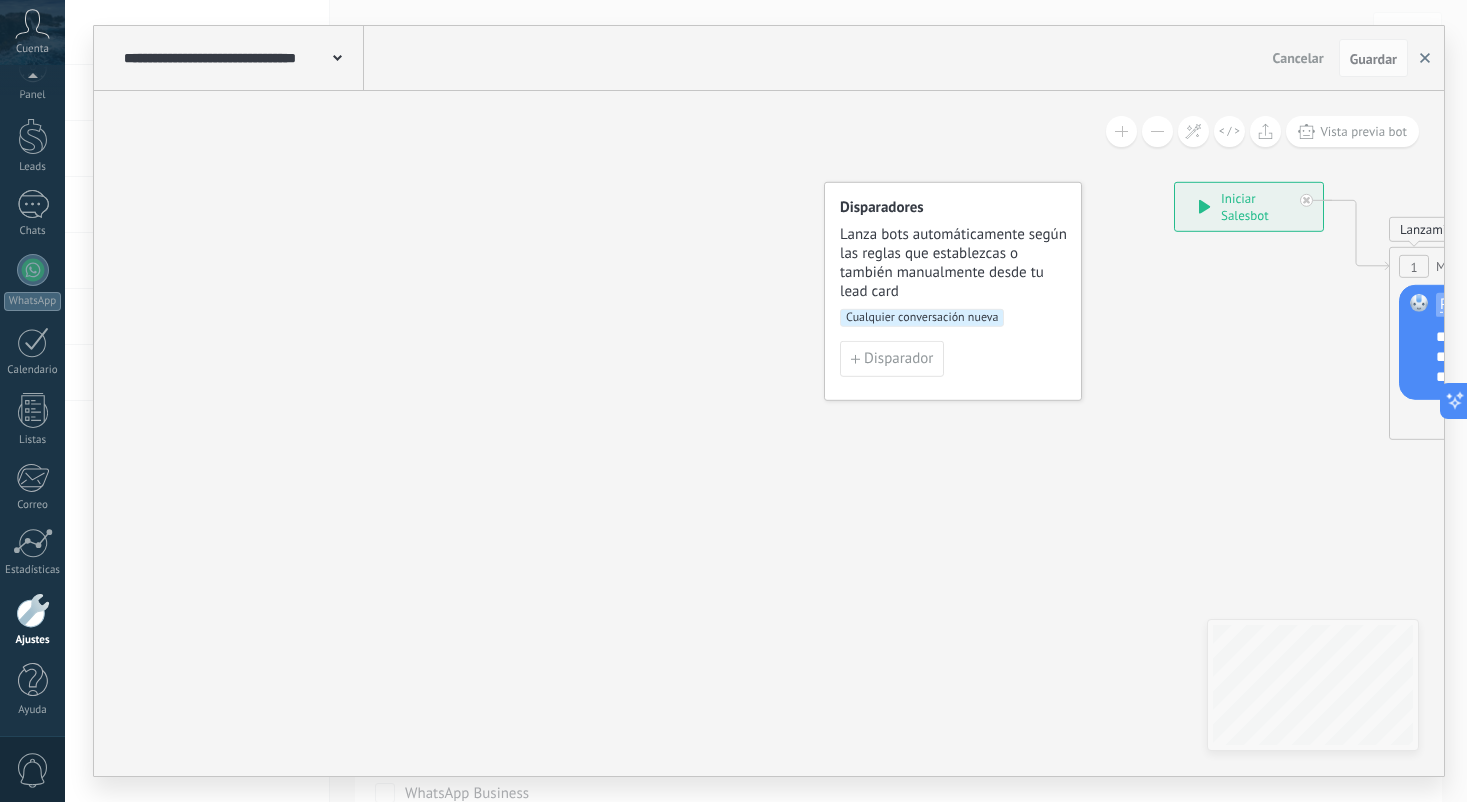 click at bounding box center [1425, 58] 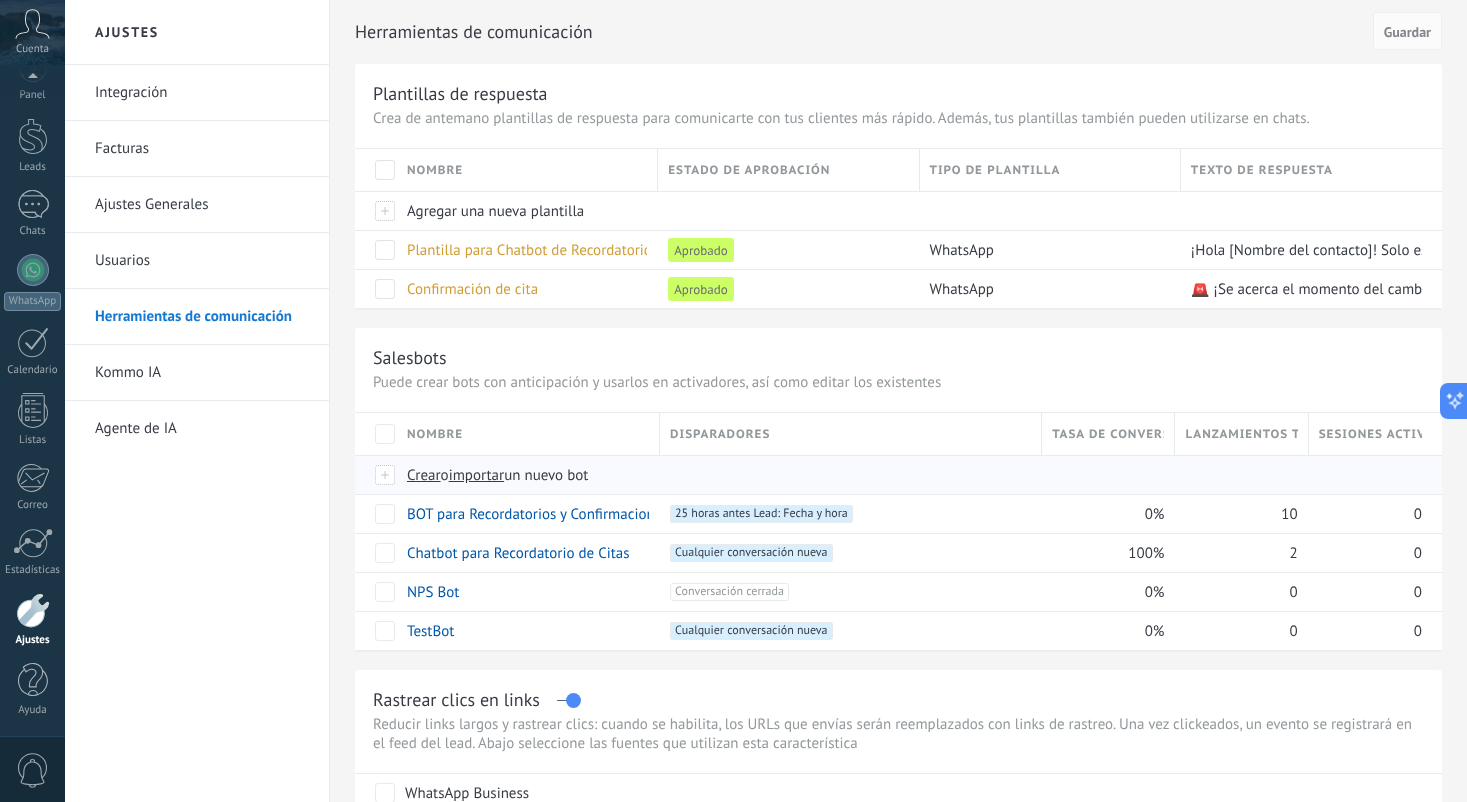 click on "Crear" at bounding box center [424, 475] 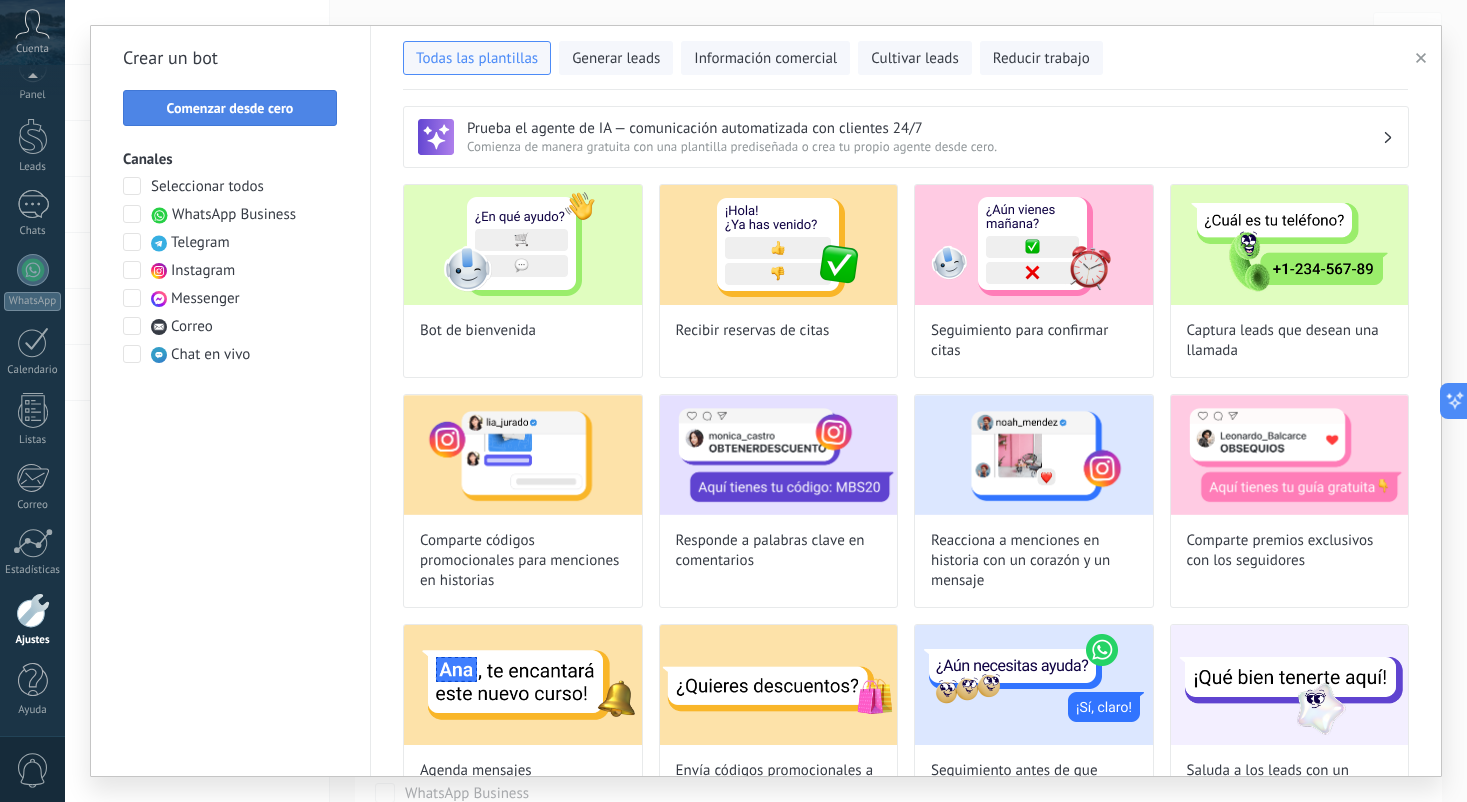 click on "Comenzar desde cero" at bounding box center [230, 108] 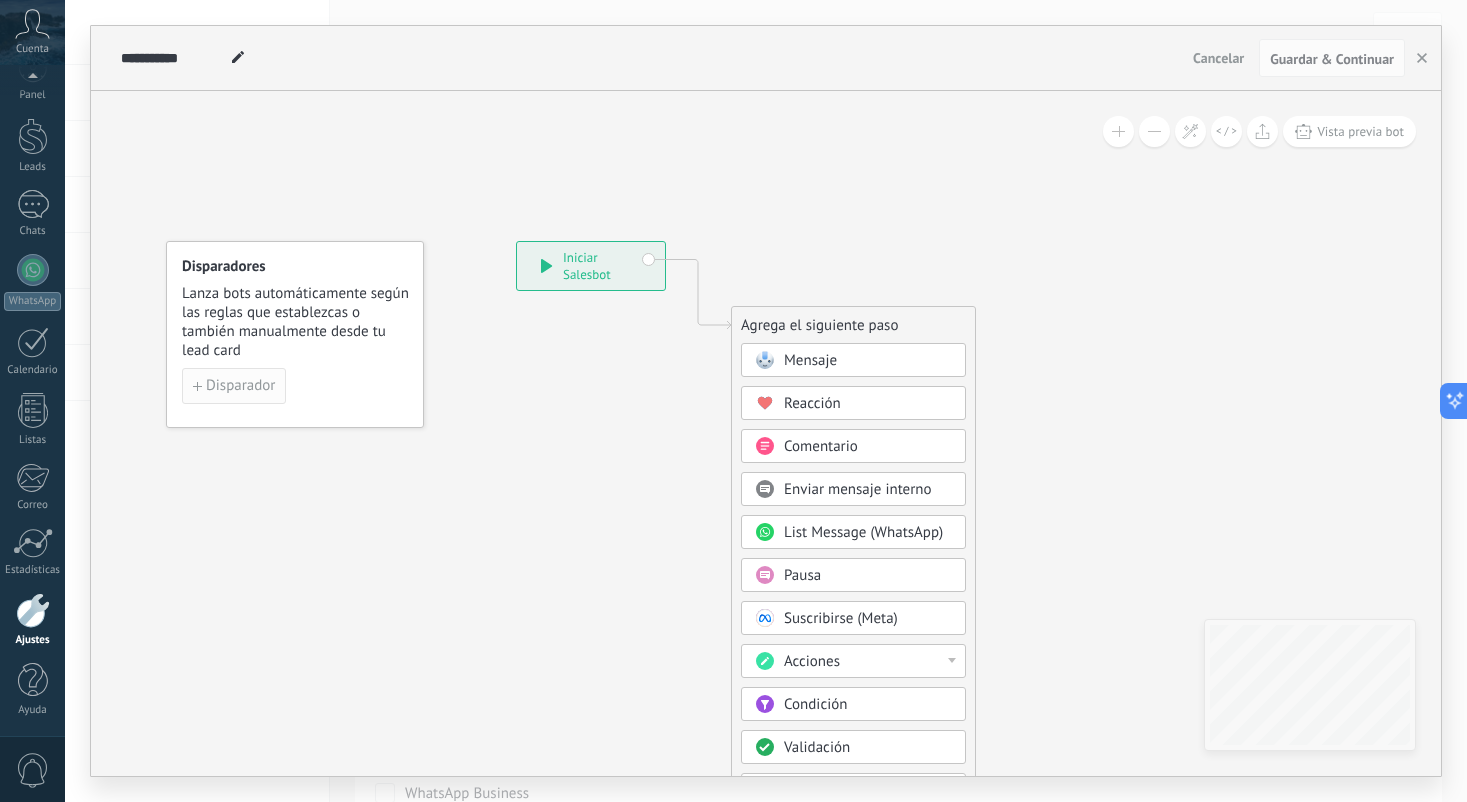 click on "Disparador" at bounding box center (234, 386) 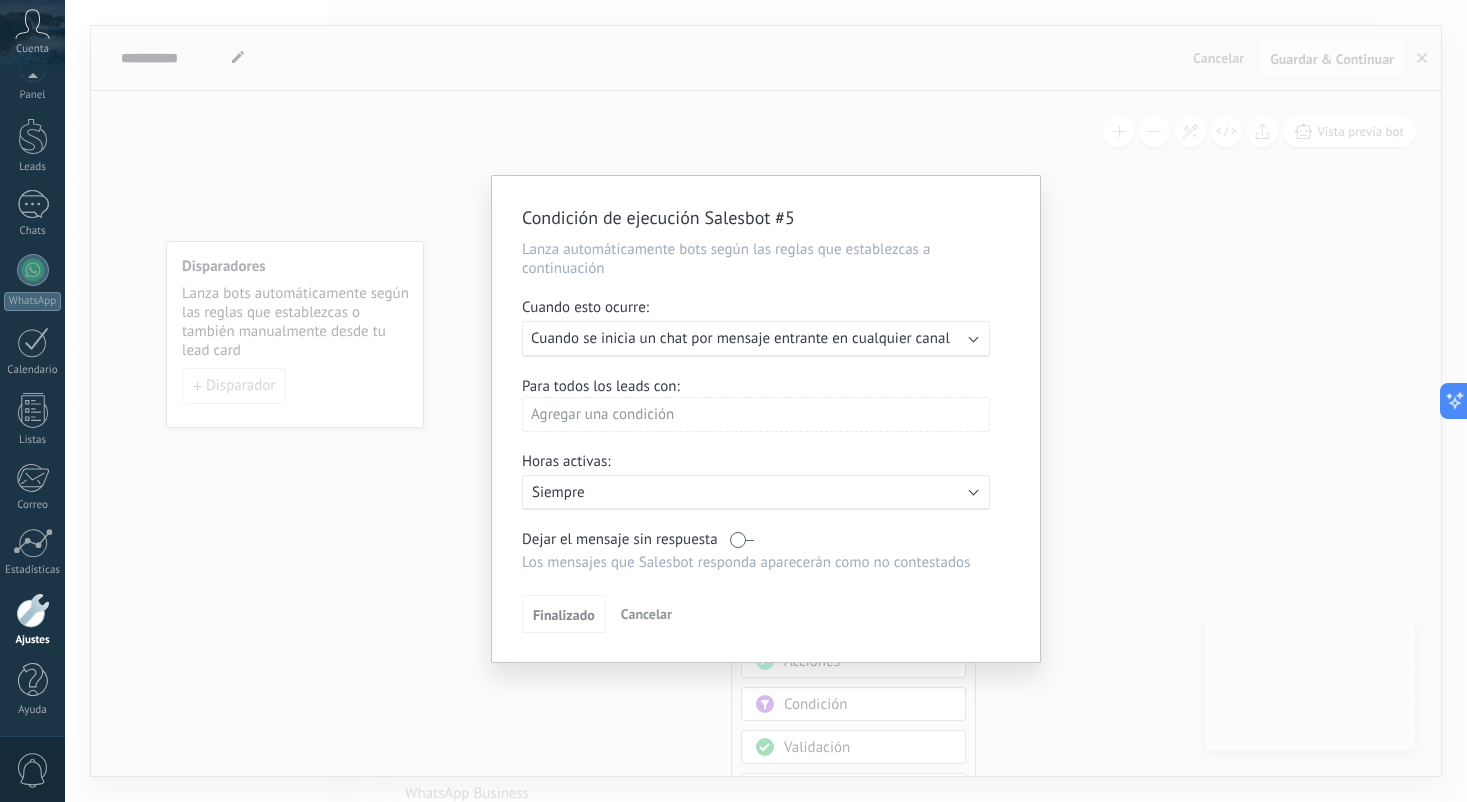 click on "Cuando se inicia un chat por mensaje entrante en cualquier canal" at bounding box center [740, 338] 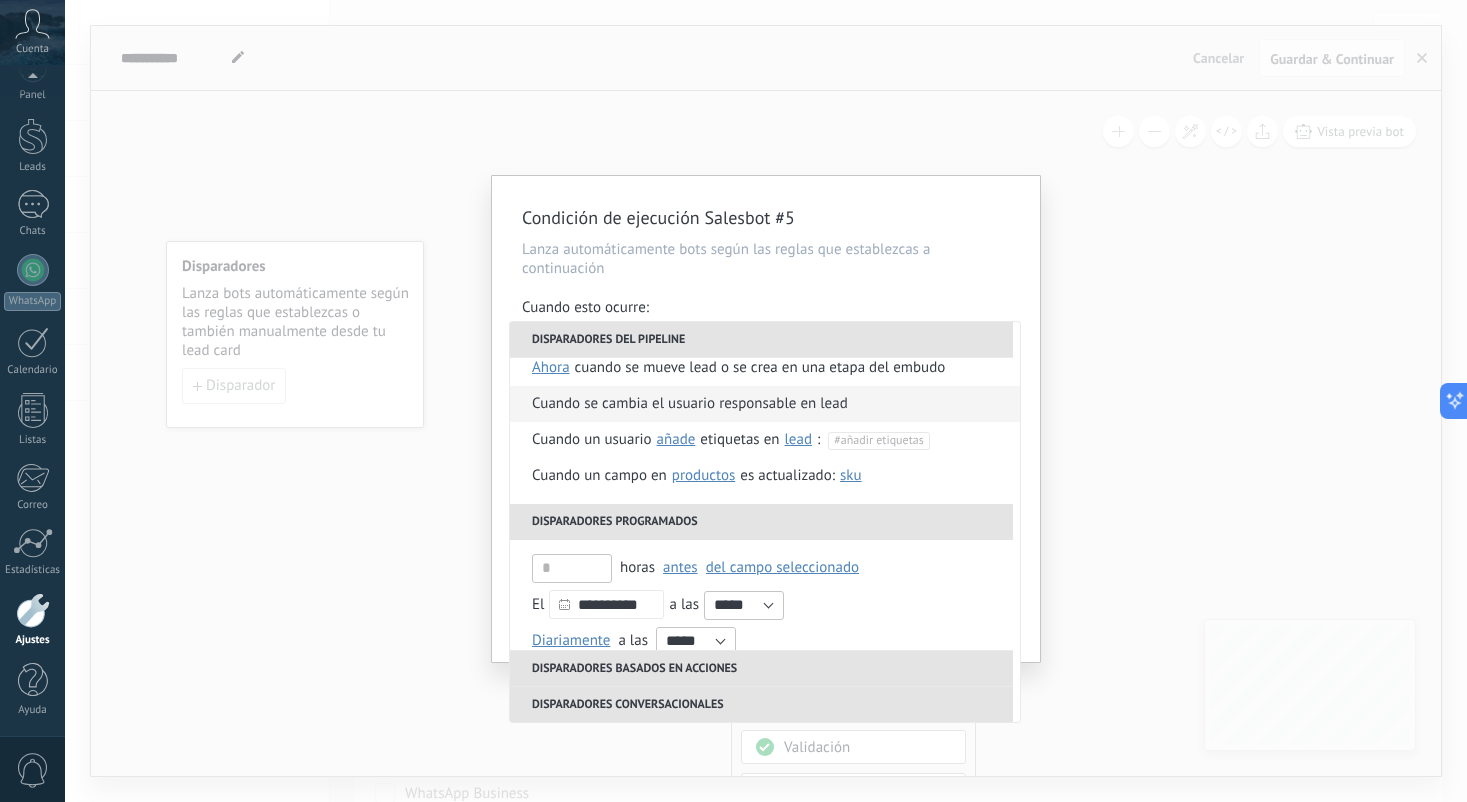 scroll, scrollTop: 104, scrollLeft: 0, axis: vertical 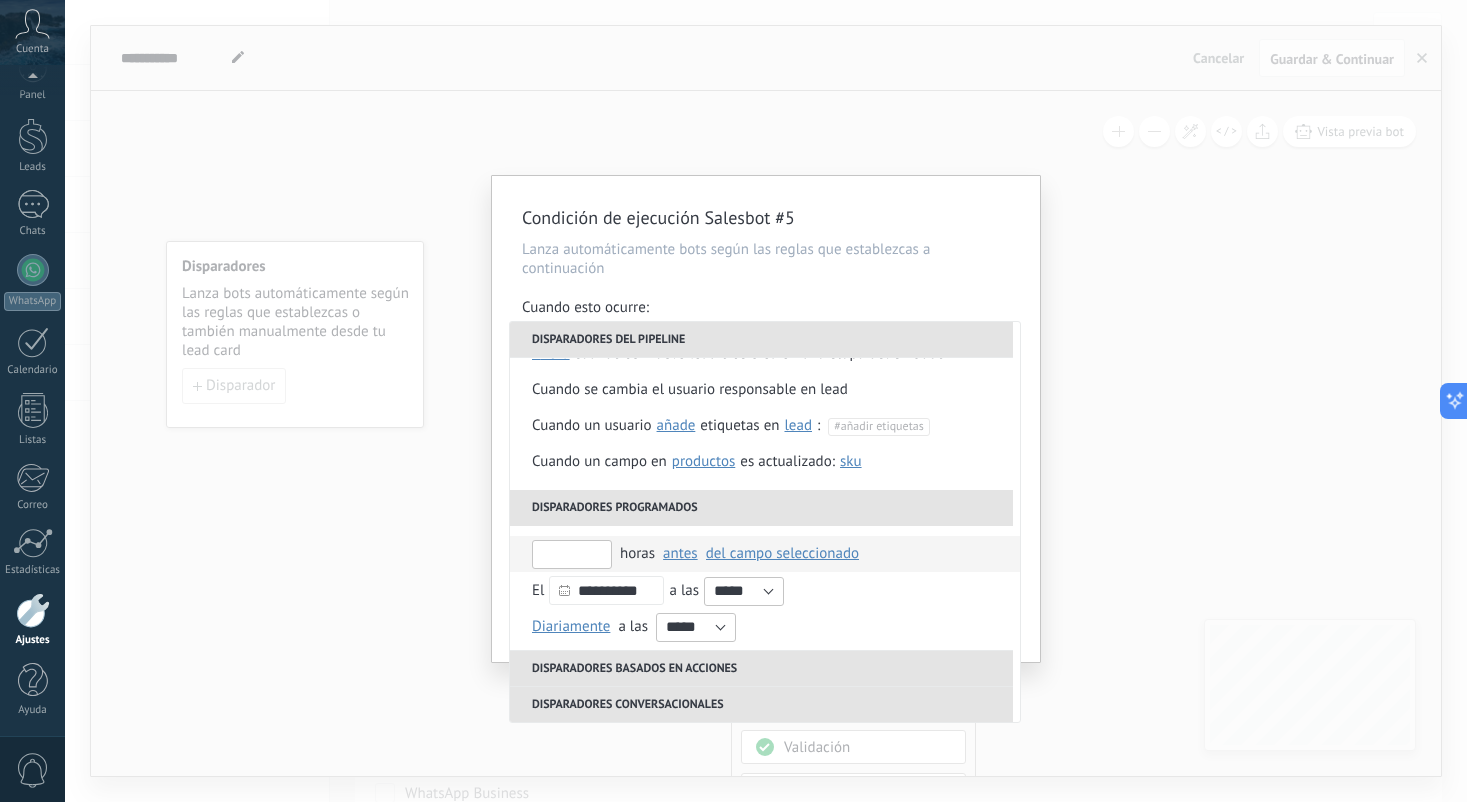 click at bounding box center (572, 554) 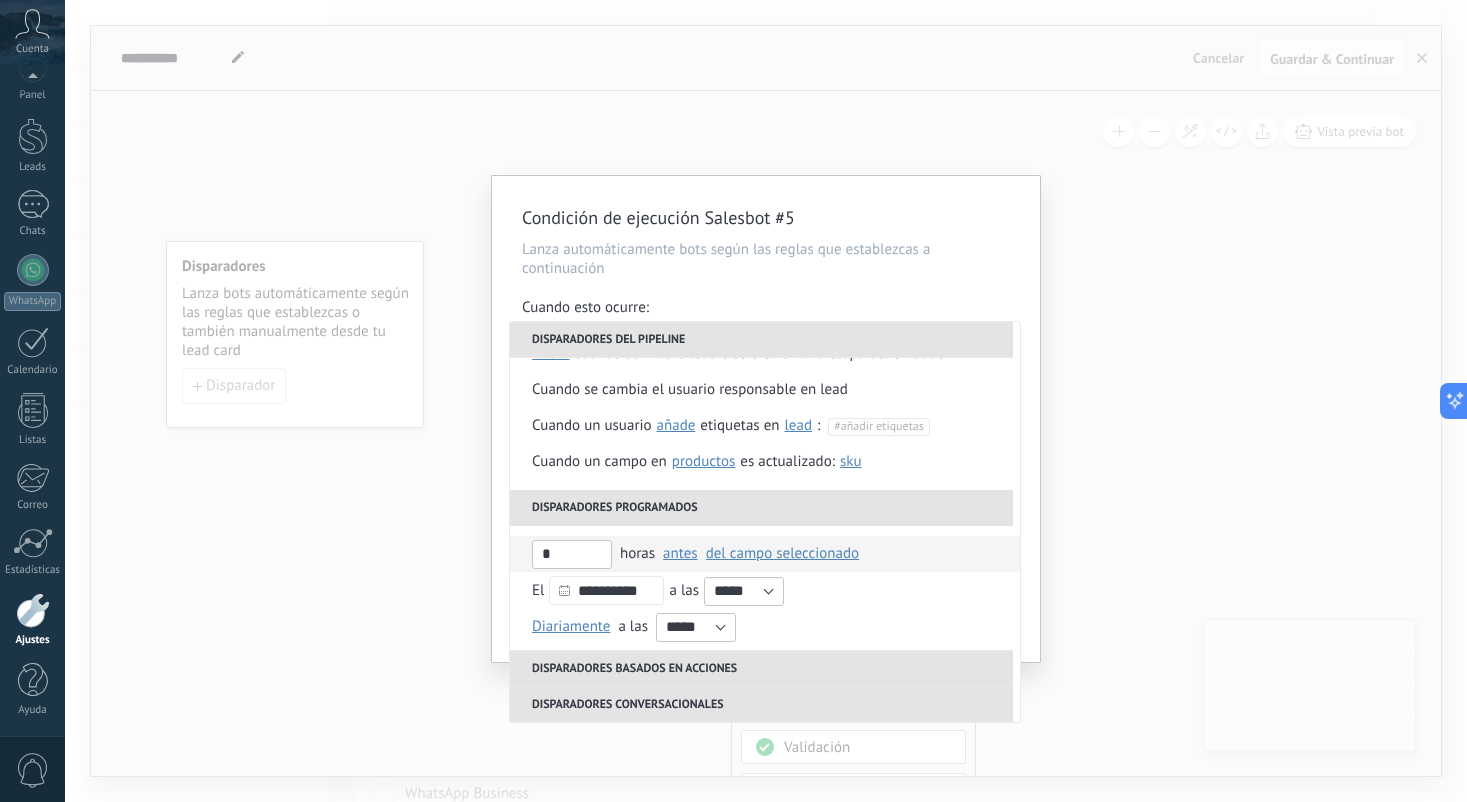type on "*" 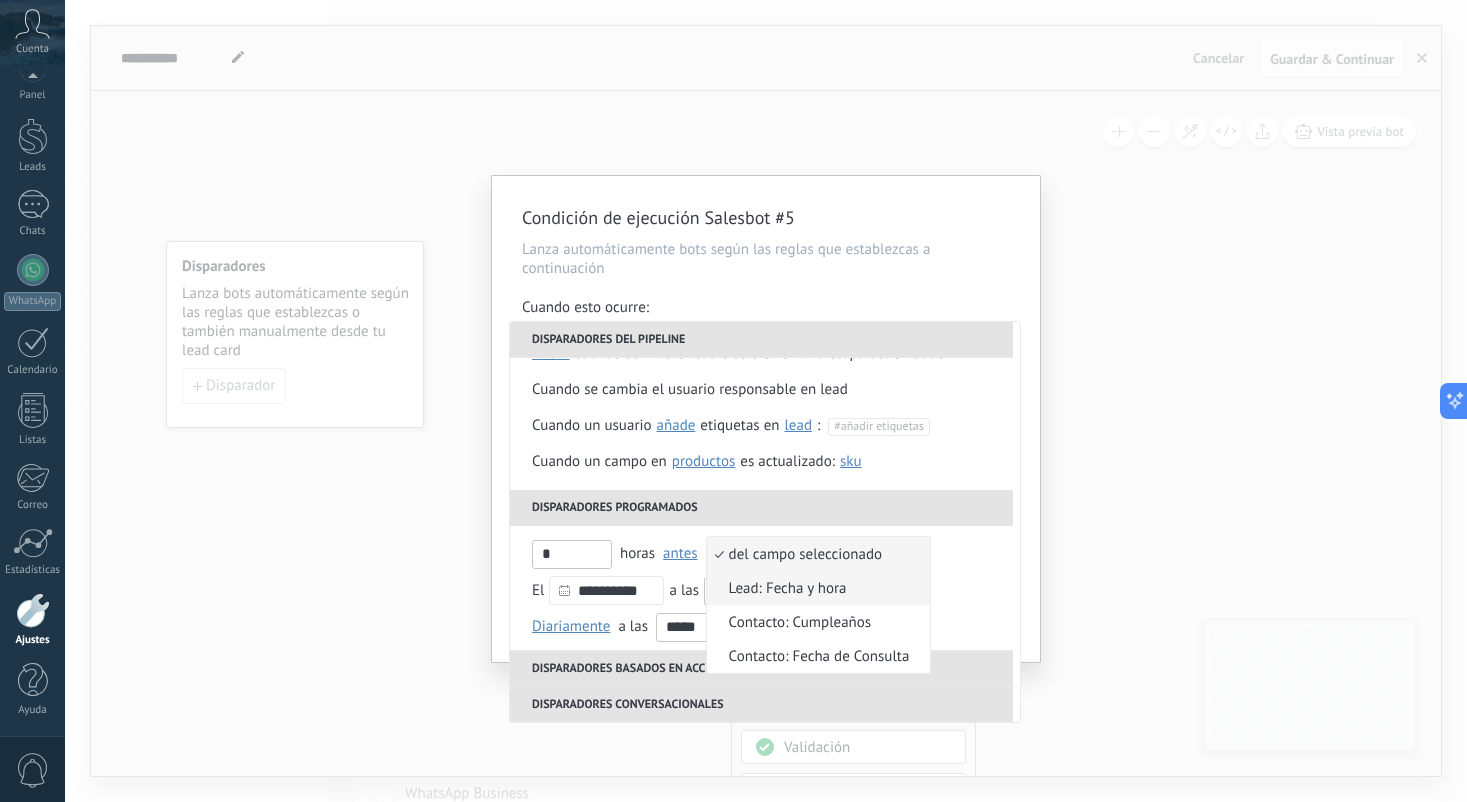 click on "Lead: Fecha y hora" at bounding box center [808, 588] 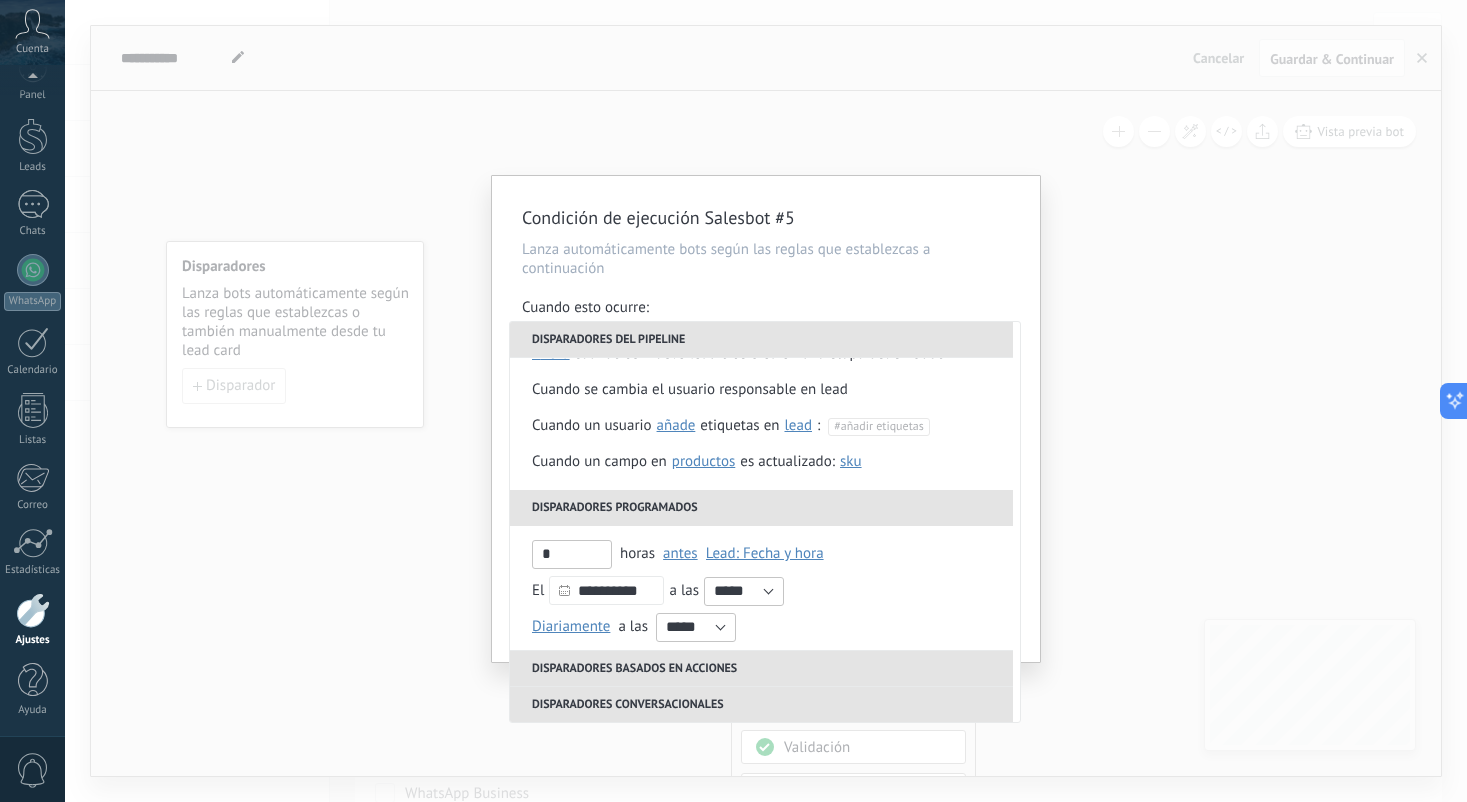 click on "Condición de ejecución Salesbot #5 Lanza automáticamente bots según las reglas que establezcas a continuación Cuando esto ocurre: Ejecutar:  Cuando se inicia un chat por mensaje entrante en cualquier canal Disparadores del pipeline Cuando se crea en una etapa del embudo ahora después de 5 minutos después de 10 minutos un día Seleccionar un intervalo ahora Cuando se mueve lead a una etapa del embudo ahora después de 5 minutos después de 10 minutos un día Seleccionar un intervalo ahora Cuando se mueve lead o se crea en una etapa del embudo ahora después de 5 minutos después de 10 minutos un día Seleccionar un intervalo ahora Cuando se cambia el usuario responsable en lead Cuando un usuario  añade elimina añade  etiquetas en  lead contacto compañía lead : #añadir etiquetas Cuando un campo en  Productos contacto compañía lead Productos  es actualizado:  SKU Grupo Precio Descripción External ID Unit Oferta especial 1 Precio al por mayor Puntos por compra Imagen SKU Disparadores programados *" at bounding box center [766, 419] 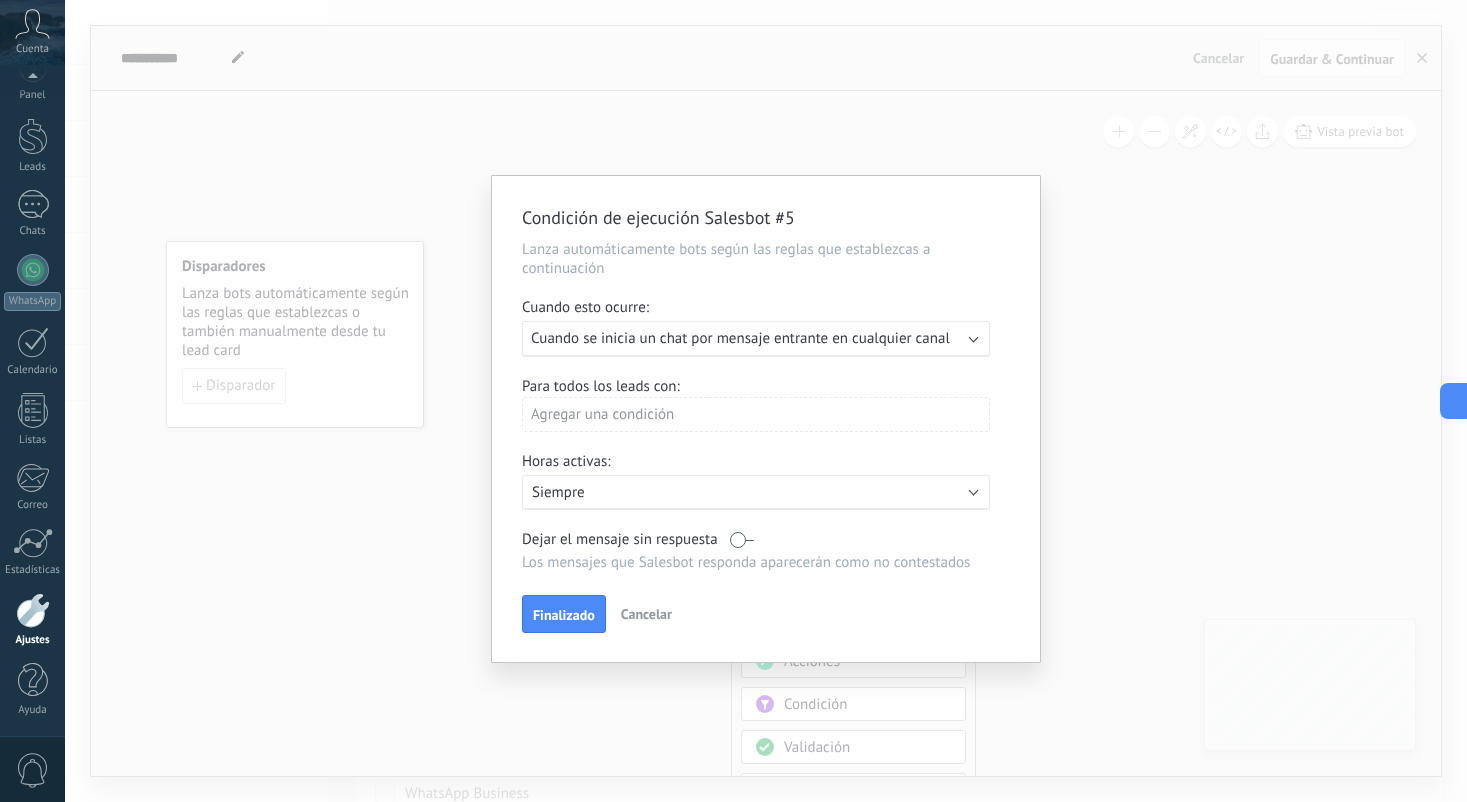 click on "Ejecutar:  Cuando se inicia un chat por mensaje entrante en cualquier canal" at bounding box center (748, 338) 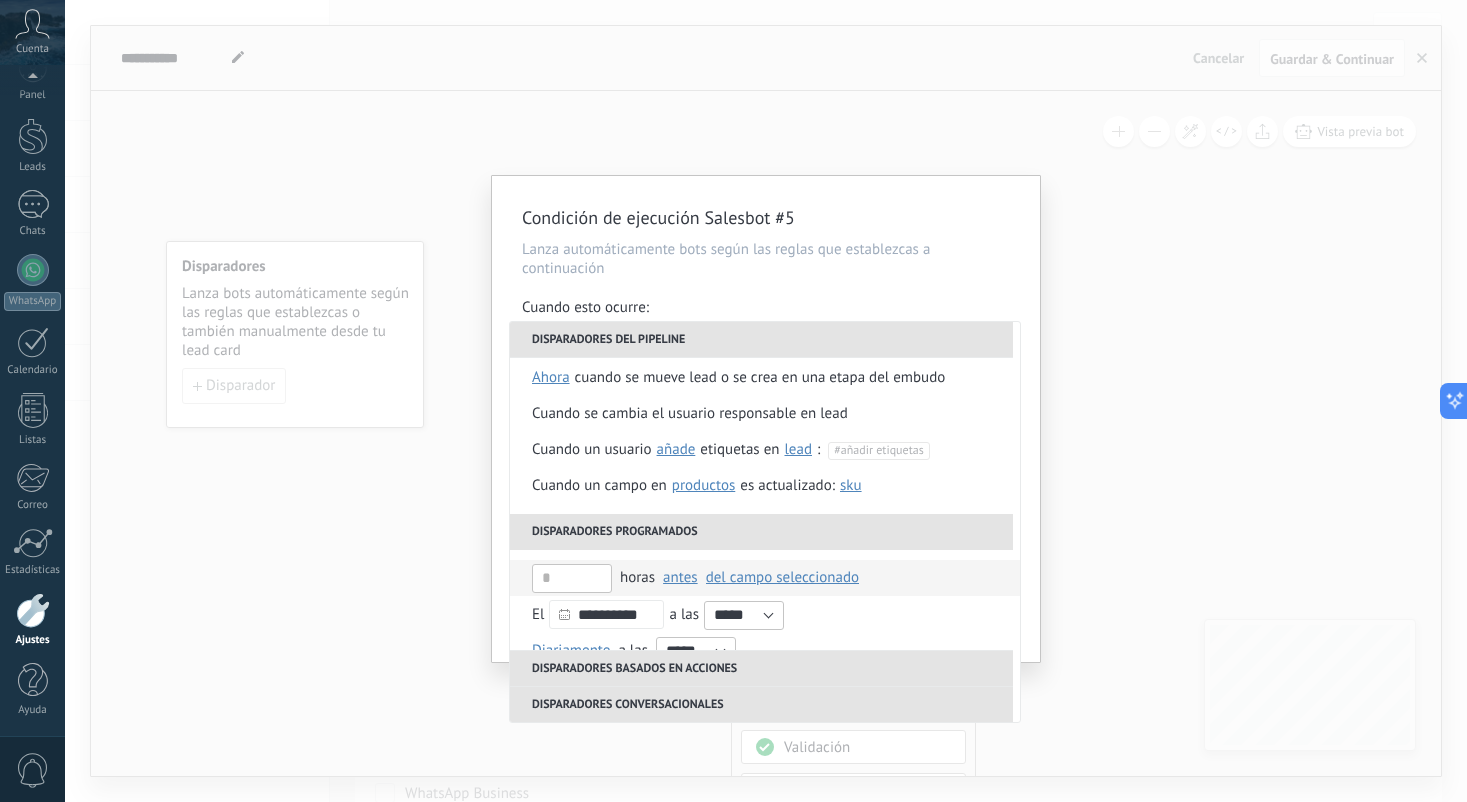 scroll, scrollTop: 82, scrollLeft: 0, axis: vertical 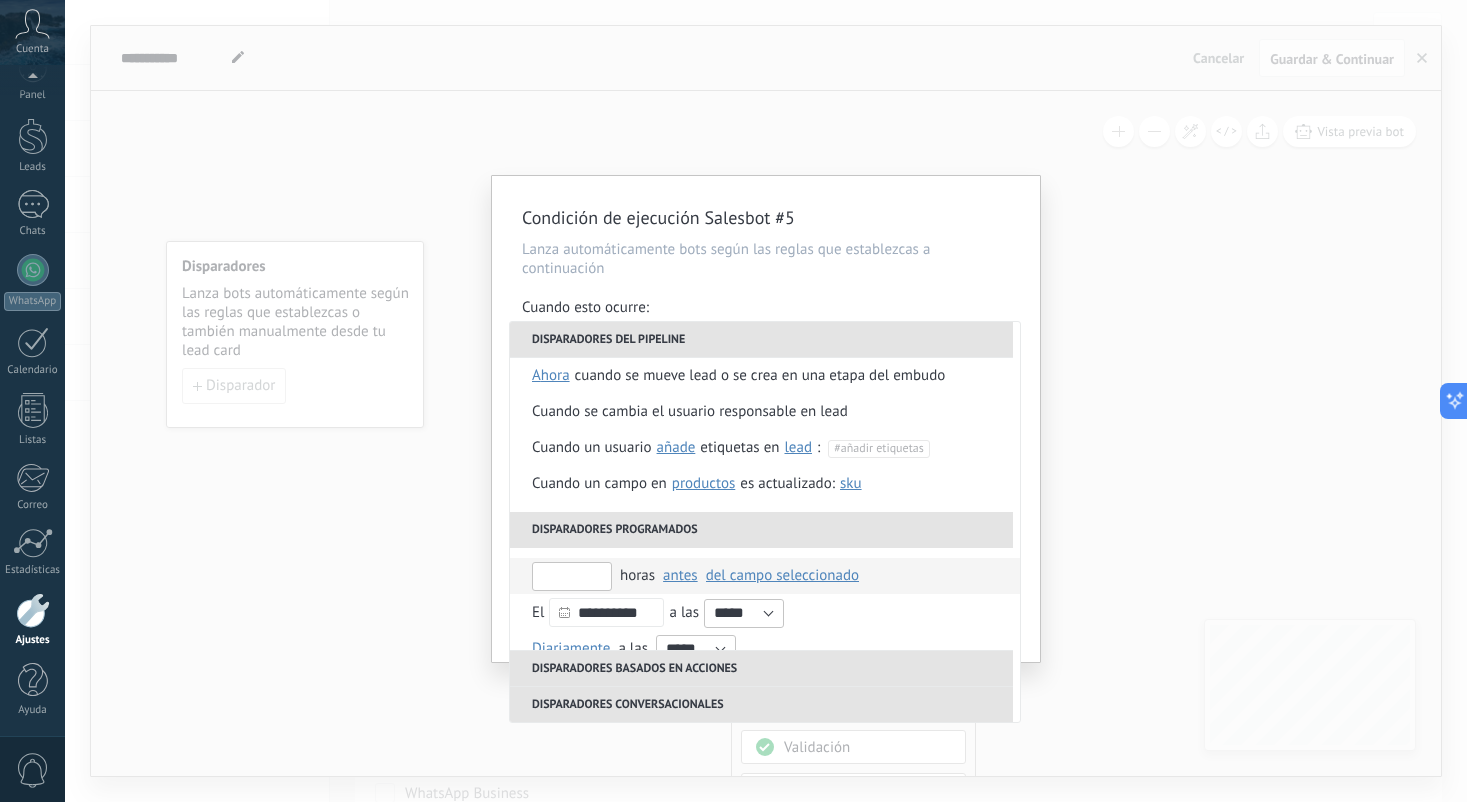 click at bounding box center (572, 576) 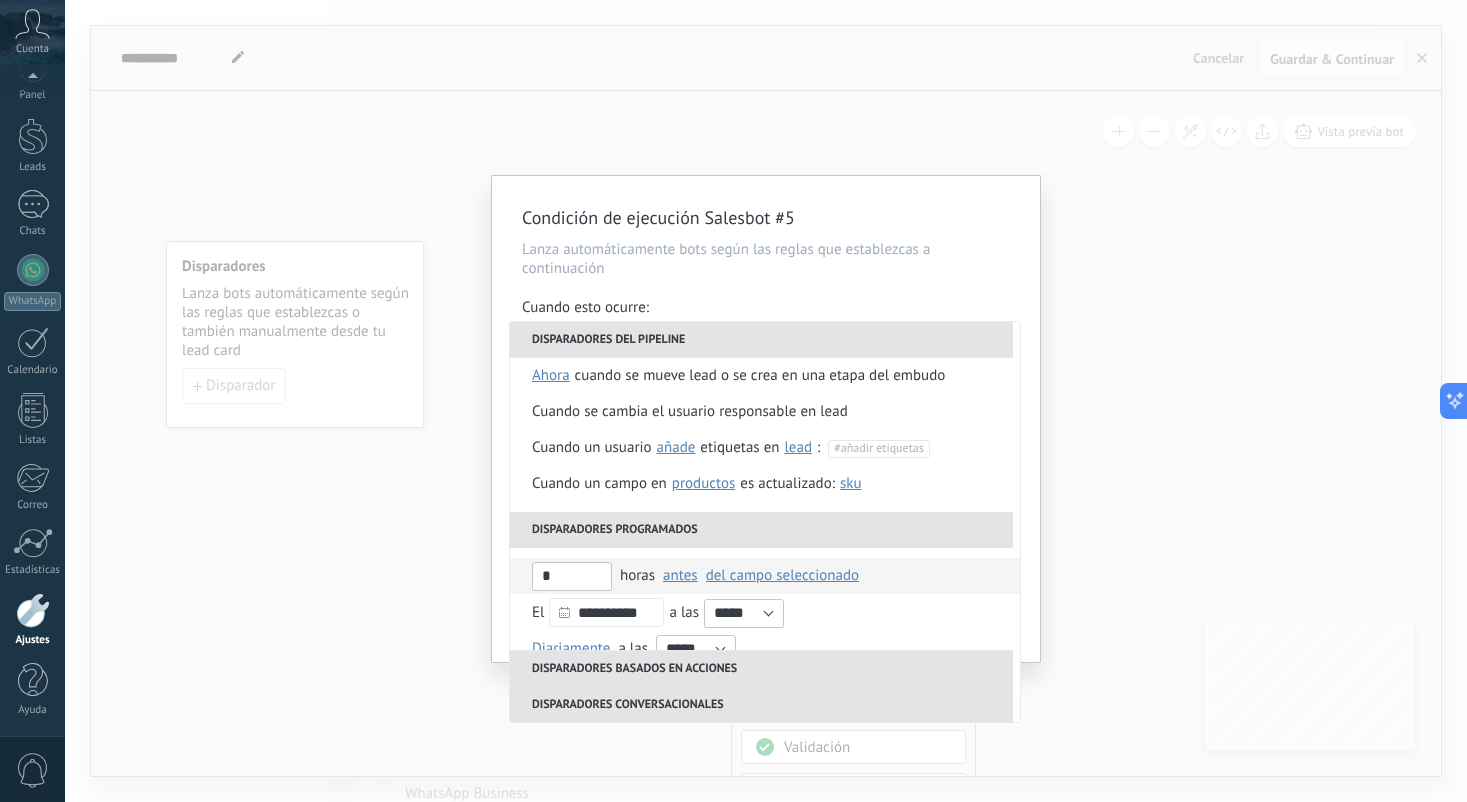 type on "*" 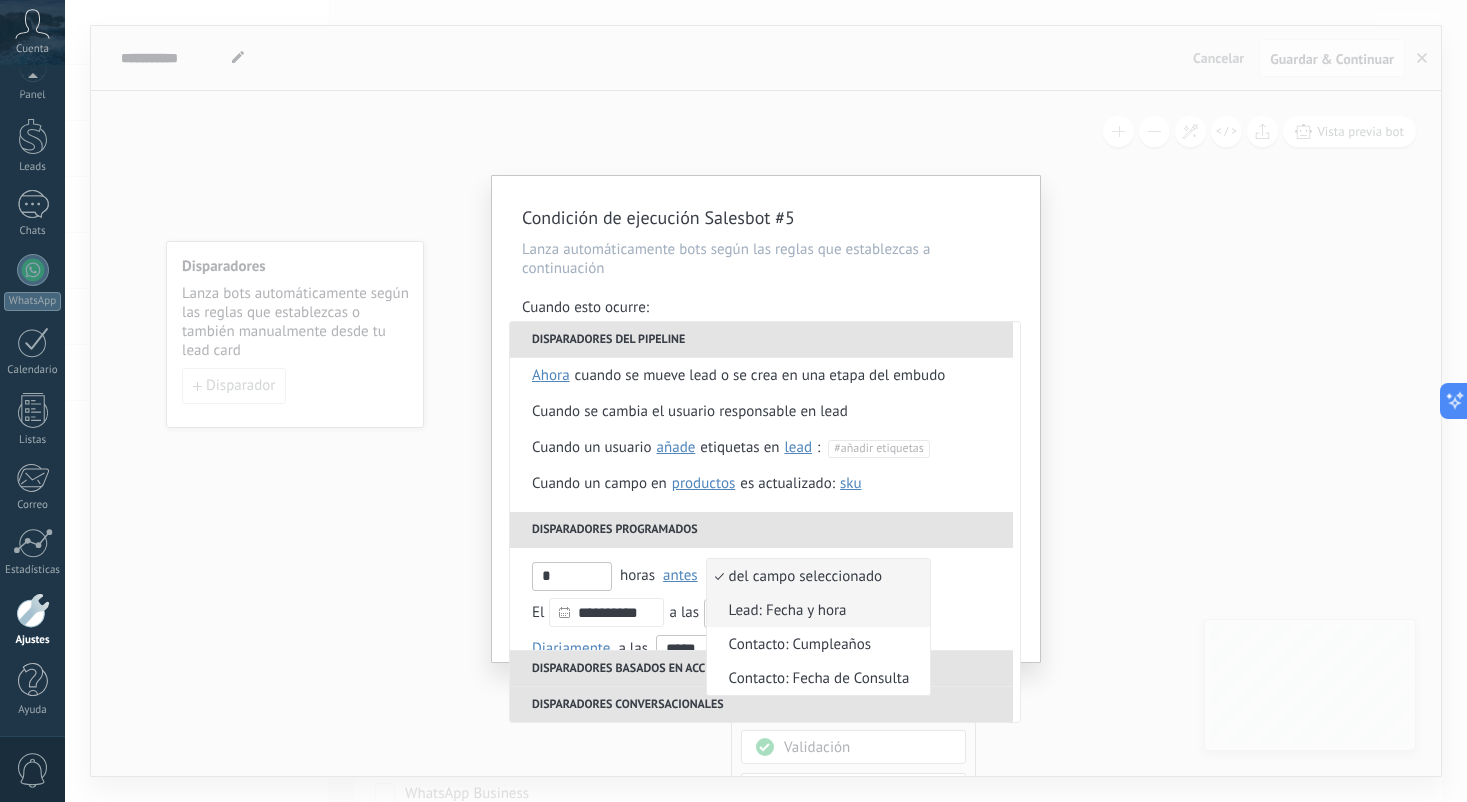 click on "Lead: Fecha y hora" at bounding box center (808, 610) 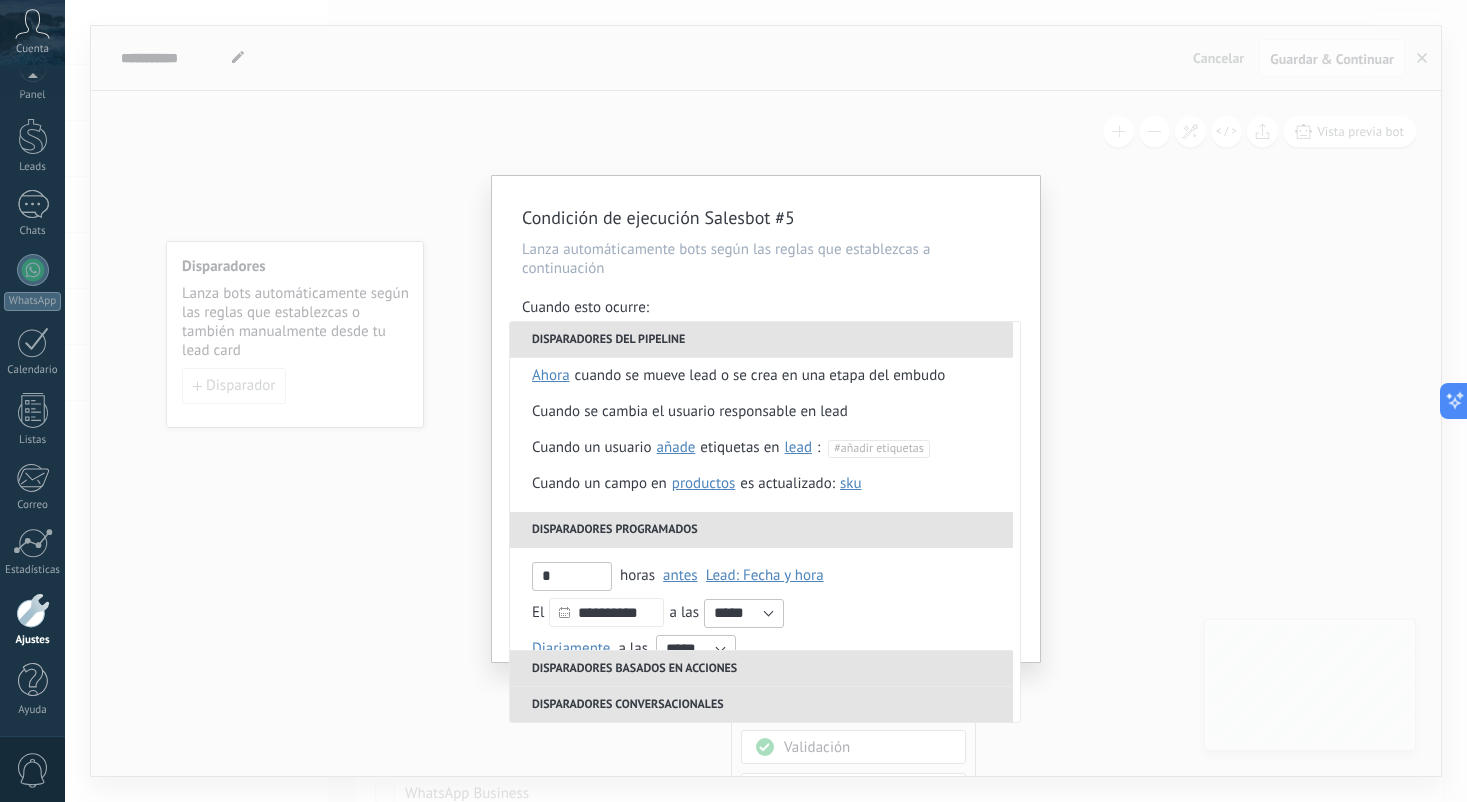 click on "Condición de ejecución Salesbot #5 Lanza automáticamente bots según las reglas que establezcas a continuación Cuando esto ocurre: Ejecutar:  Cuando se inicia un chat por mensaje entrante en cualquier canal Disparadores del pipeline Cuando se crea en una etapa del embudo ahora después de 5 minutos después de 10 minutos un día Seleccionar un intervalo ahora Cuando se mueve lead a una etapa del embudo ahora después de 5 minutos después de 10 minutos un día Seleccionar un intervalo ahora Cuando se mueve lead o se crea en una etapa del embudo ahora después de 5 minutos después de 10 minutos un día Seleccionar un intervalo ahora Cuando se cambia el usuario responsable en lead Cuando un usuario  añade elimina añade  etiquetas en  lead contacto compañía lead : #añadir etiquetas Cuando un campo en  Productos contacto compañía lead Productos  es actualizado:  SKU Grupo Precio Descripción External ID Unit Oferta especial 1 Precio al por mayor Puntos por compra Imagen SKU * horas" at bounding box center [766, 401] 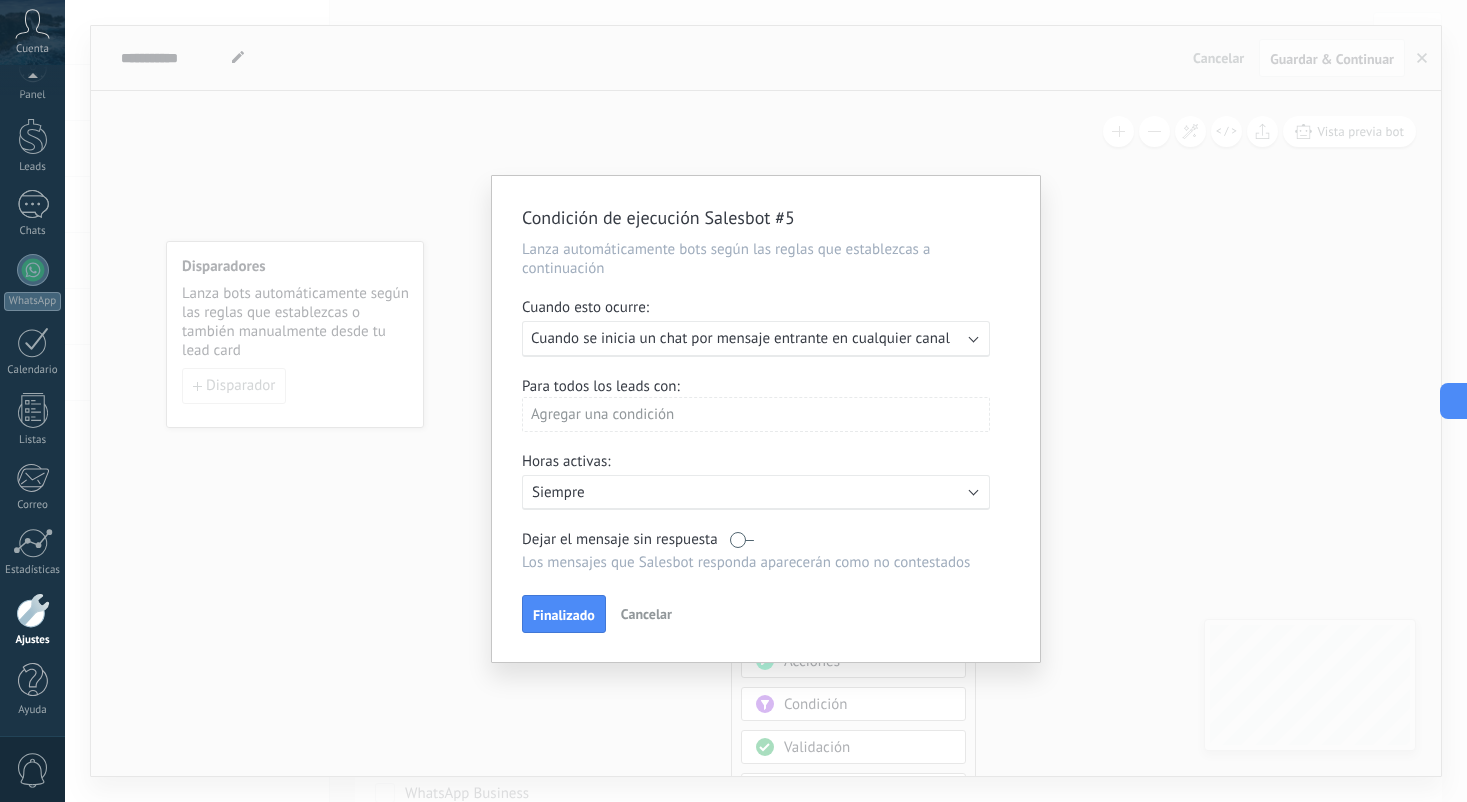 click on "Cuando se inicia un chat por mensaje entrante en cualquier canal" at bounding box center (740, 338) 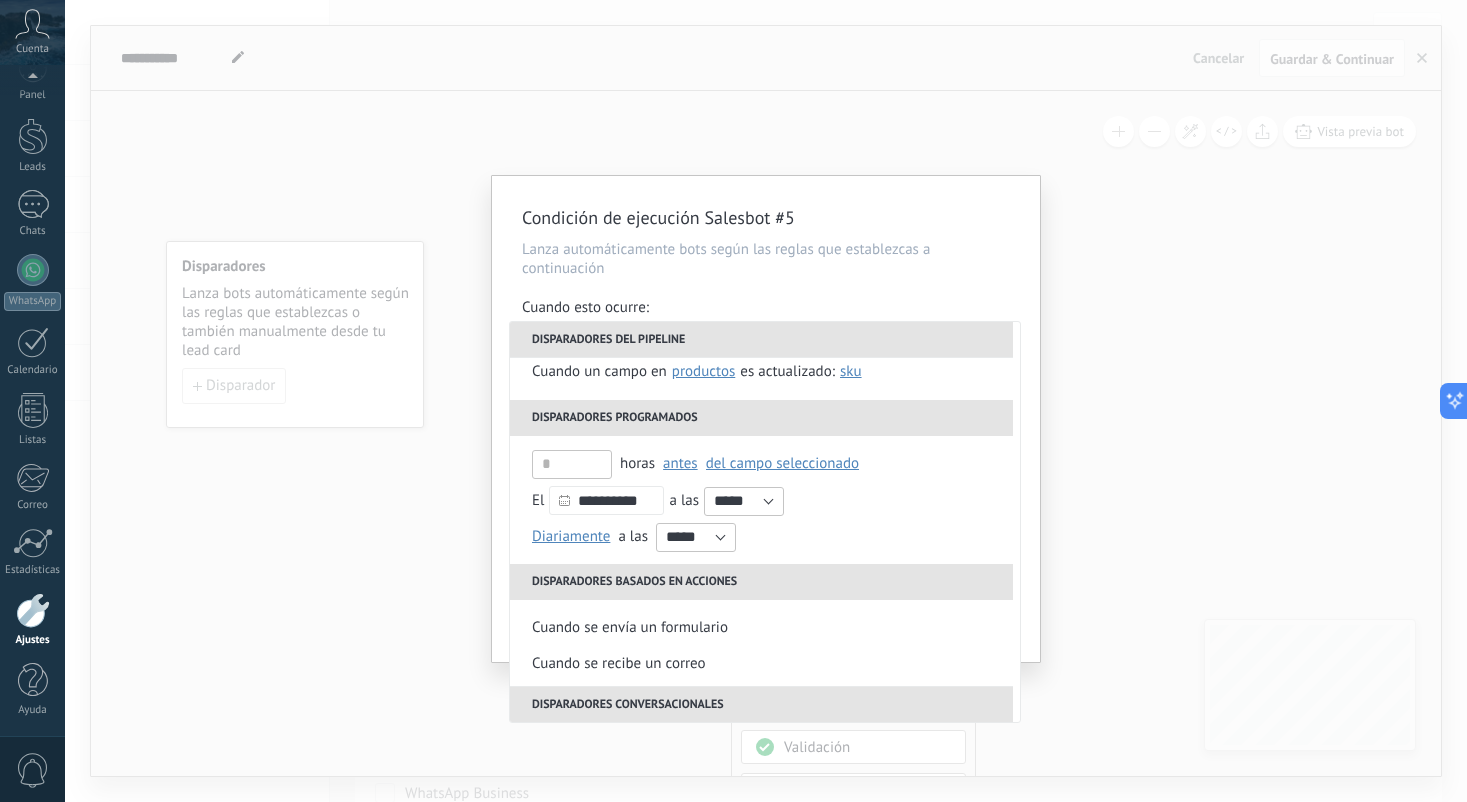 scroll, scrollTop: 196, scrollLeft: 0, axis: vertical 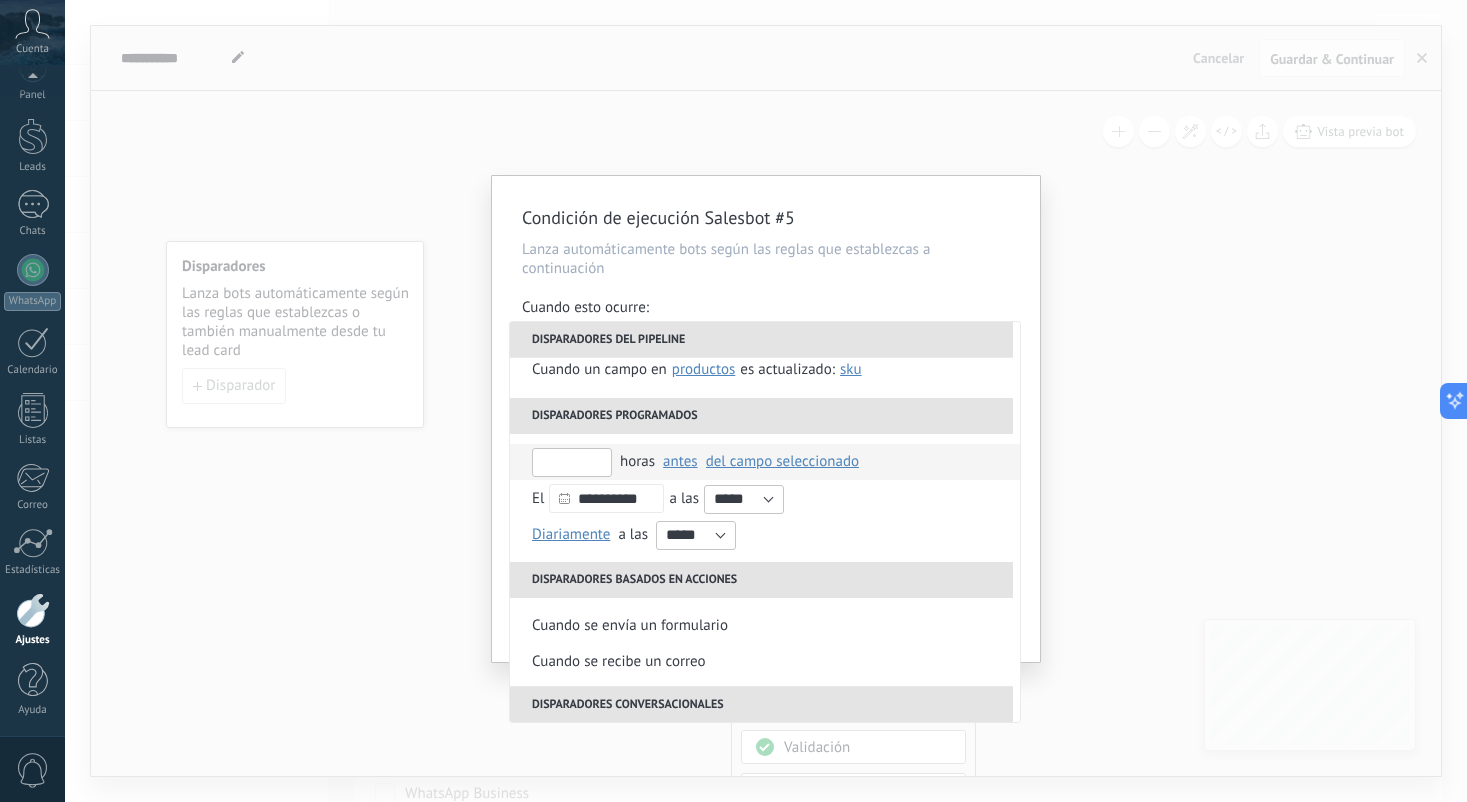 click at bounding box center (572, 462) 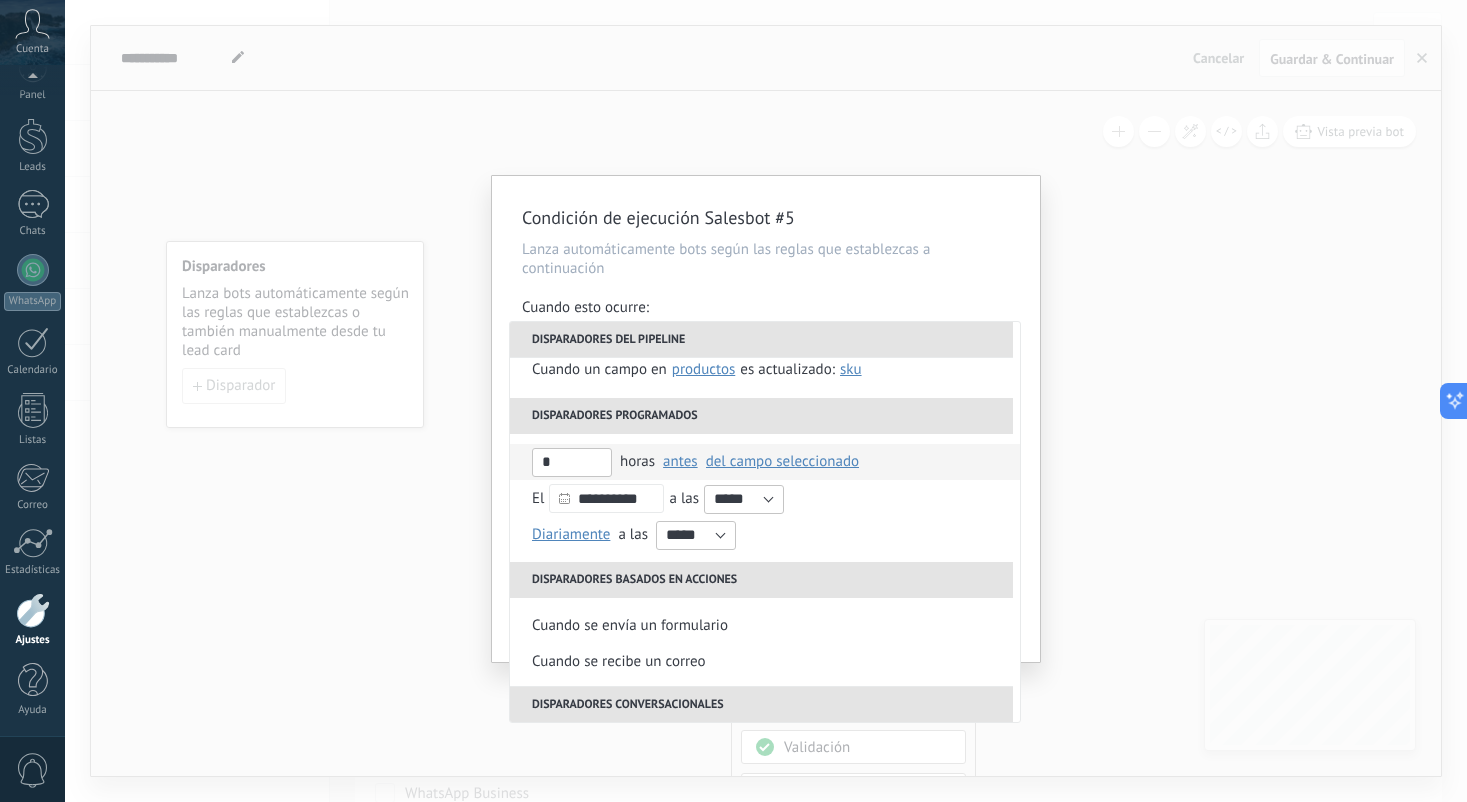 type on "*" 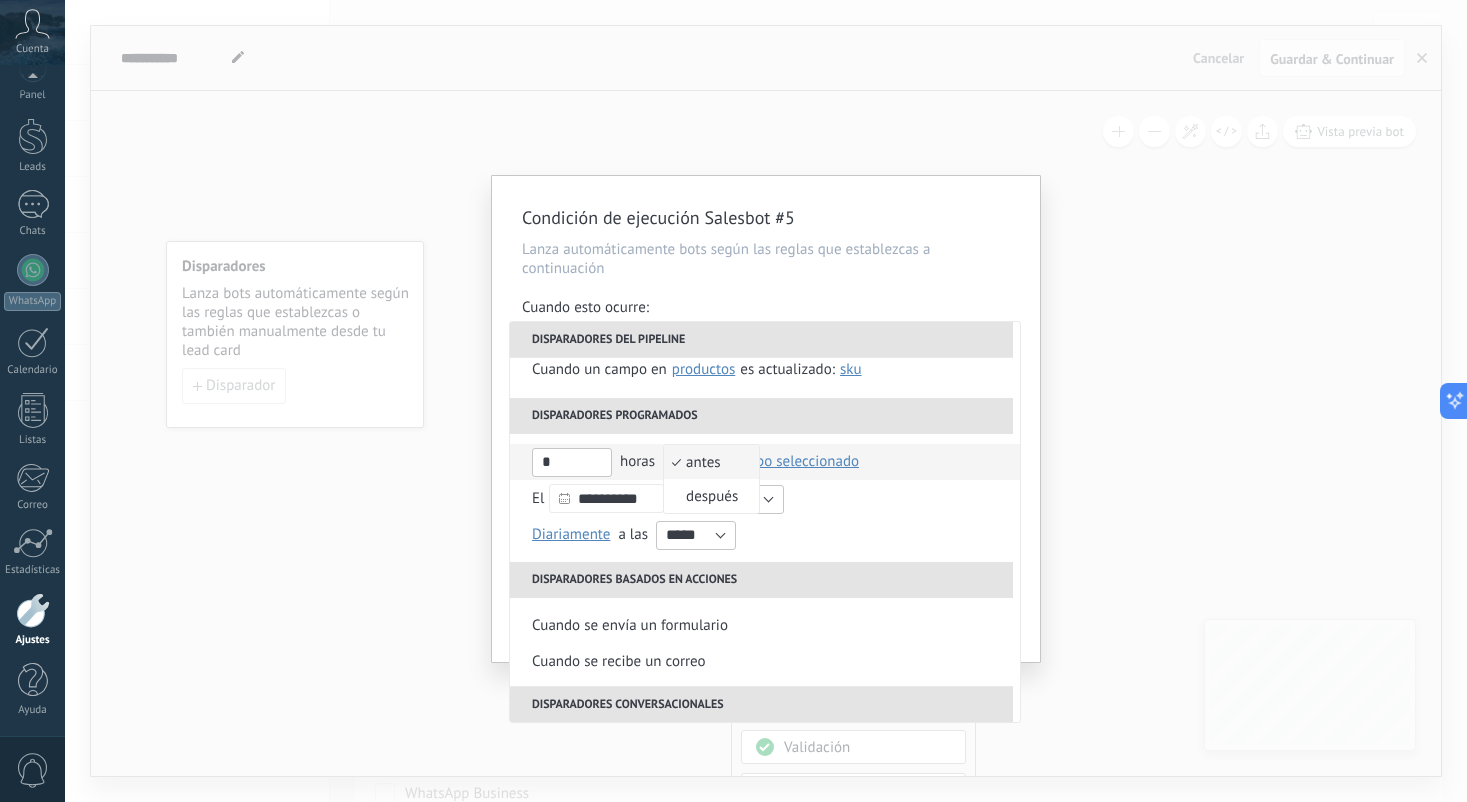 click on "antes" at bounding box center [701, 462] 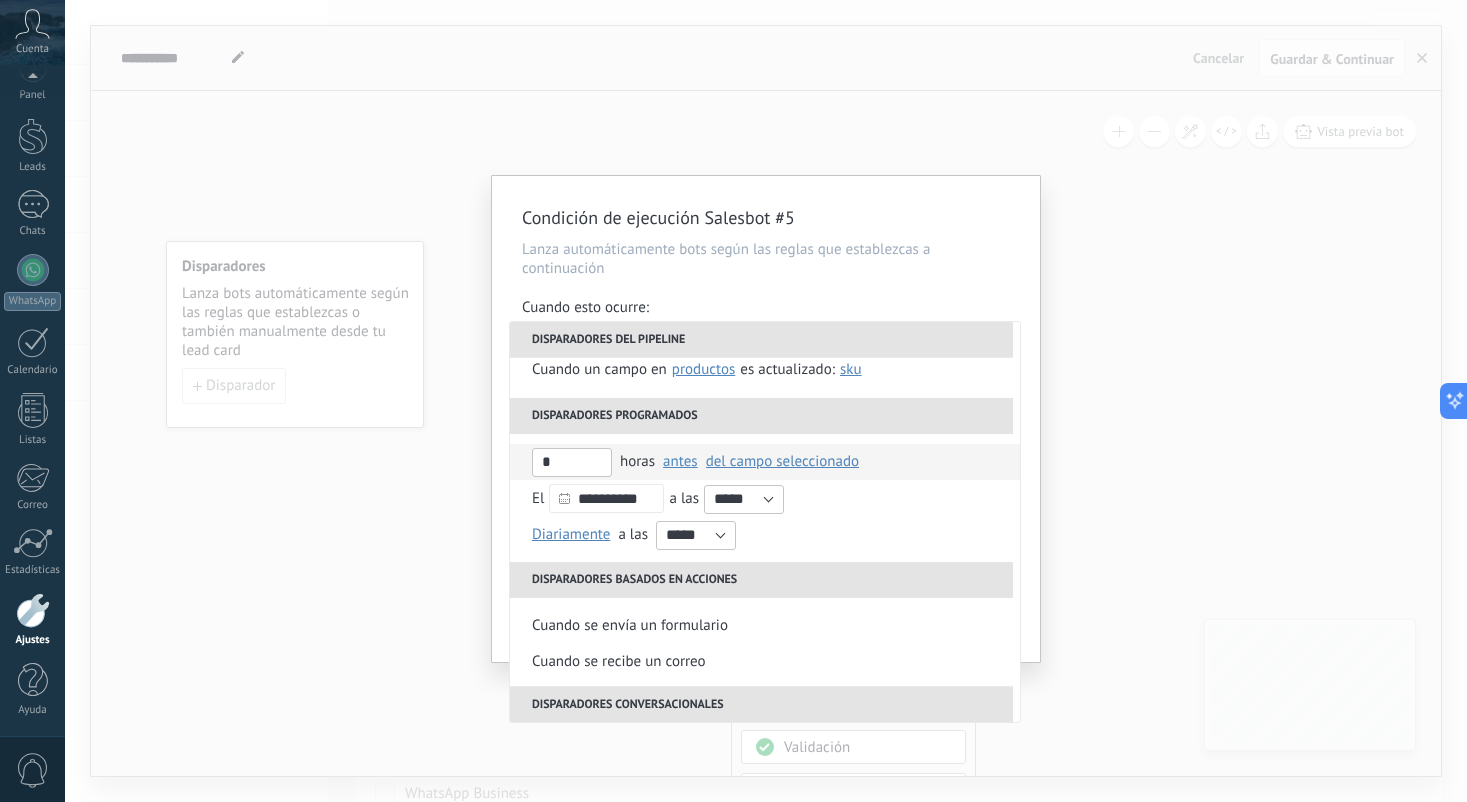 click on "del campo seleccionado" at bounding box center [782, 461] 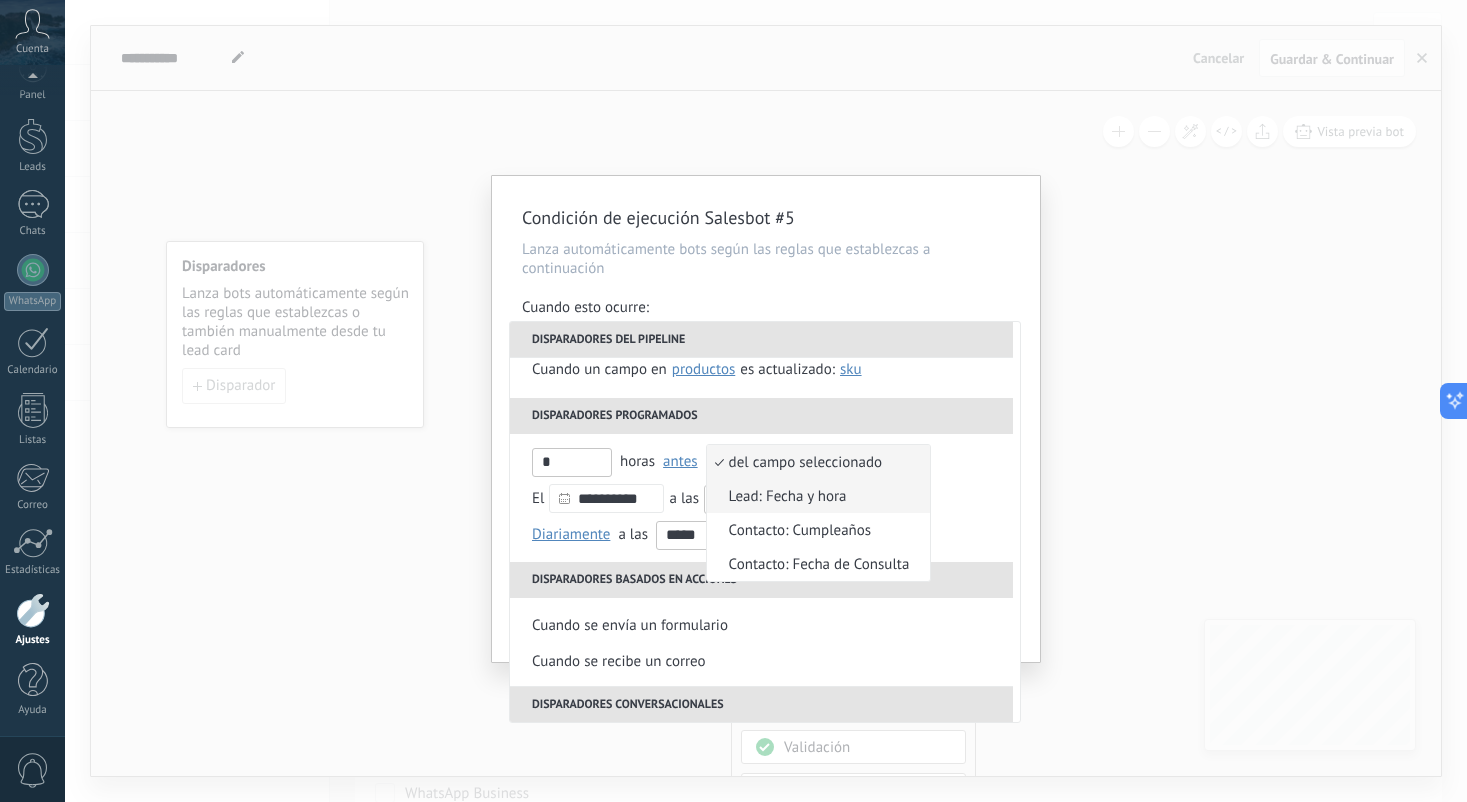 click on "Lead: Fecha y hora" at bounding box center (808, 496) 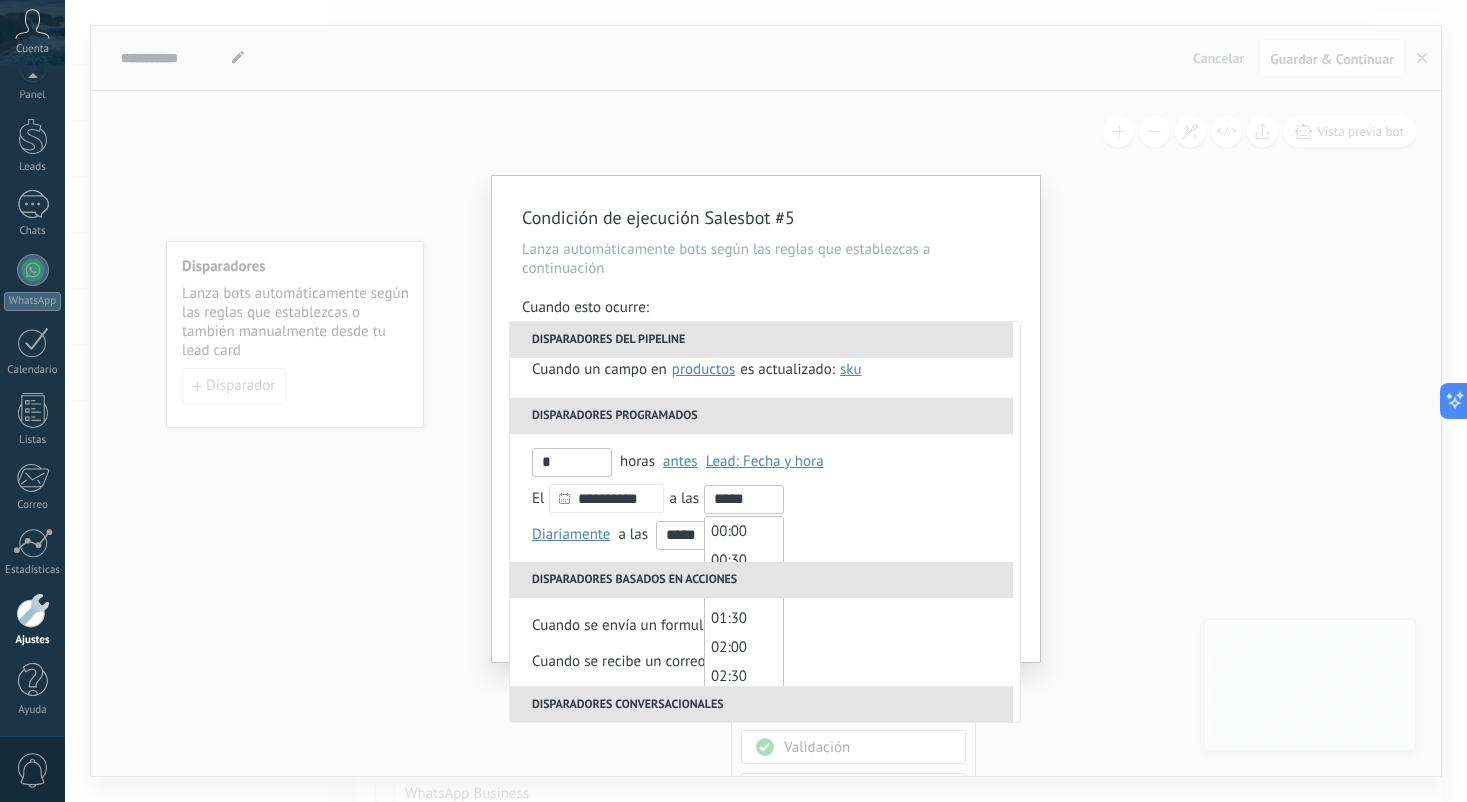 click on "*****" at bounding box center [744, 499] 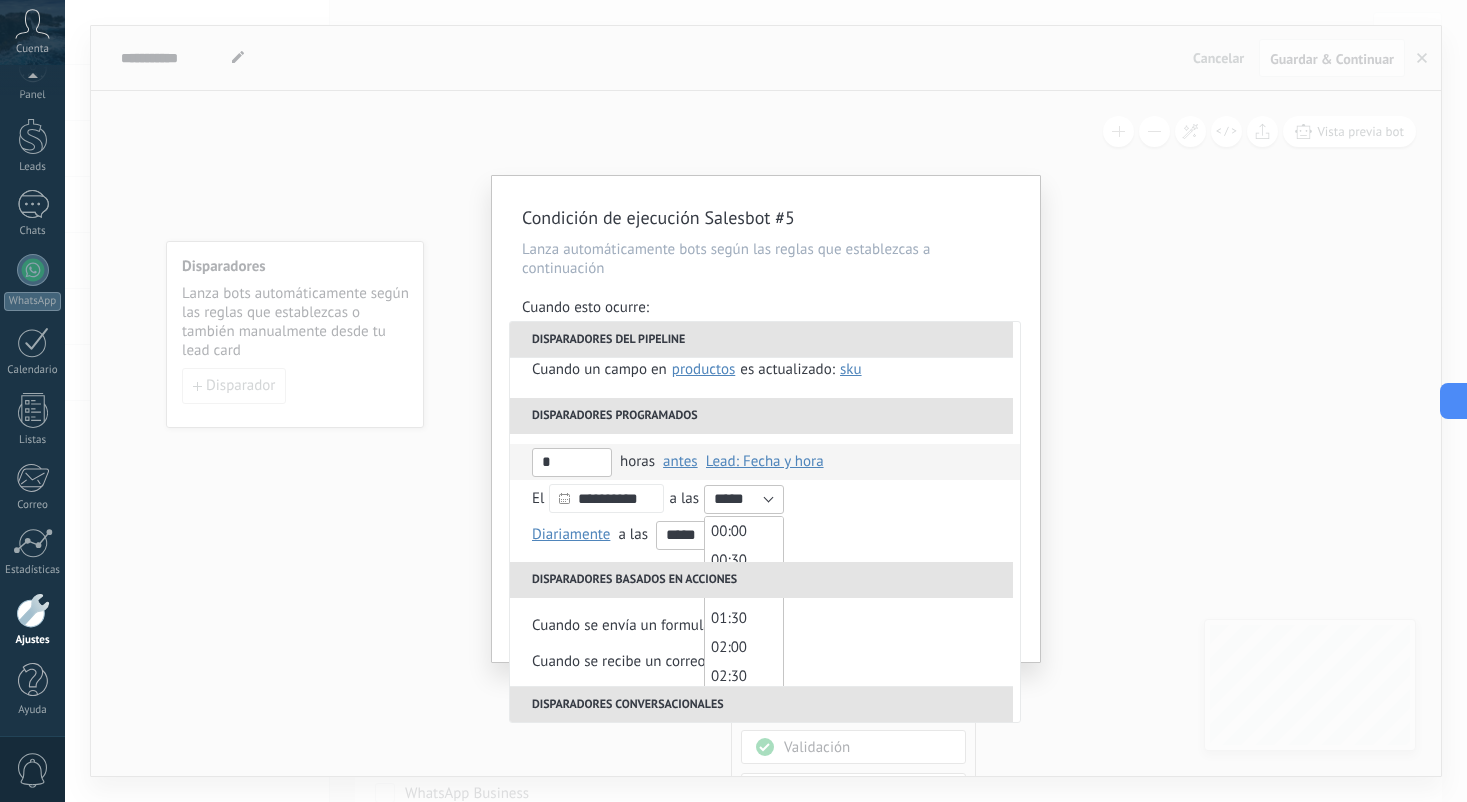 click on "* horas antes antes después Lead: Fecha y hora del campo seleccionado Lead: Fecha y hora Contacto: Cumpleaños Contacto: Fecha de Consulta" at bounding box center [765, 462] 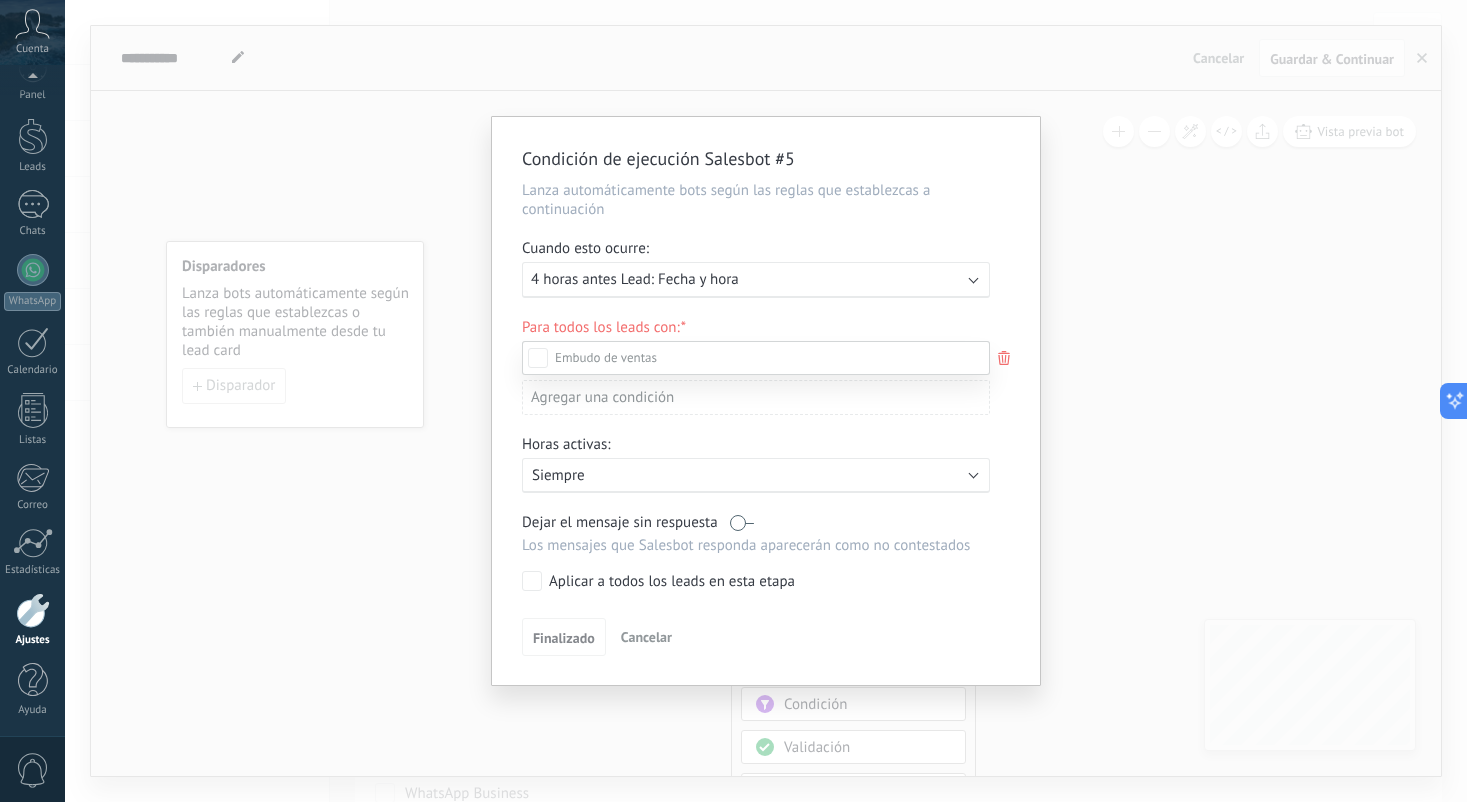 click on "Paciente con Cita Confirmada" at bounding box center [0, 0] 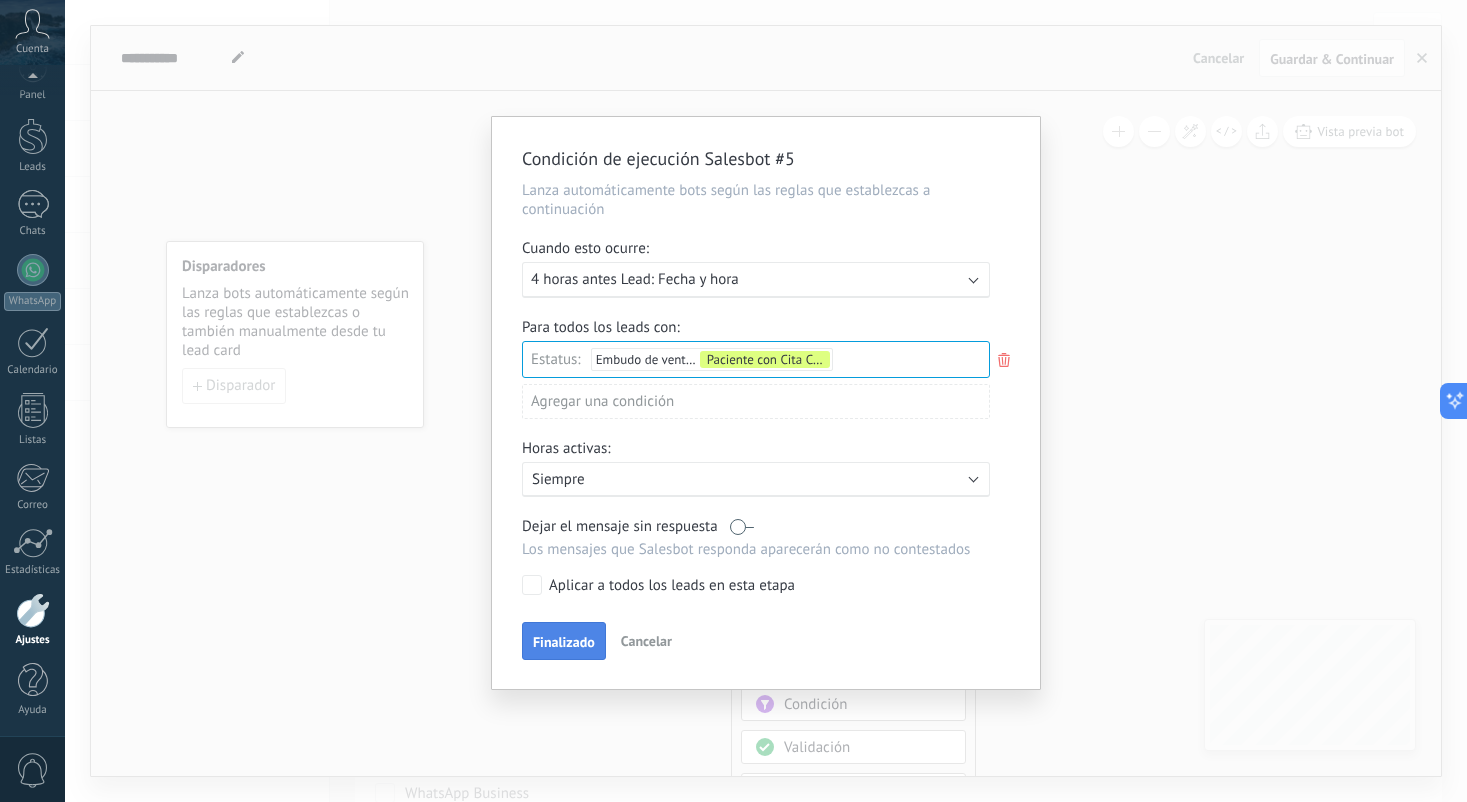 click on "Finalizado" at bounding box center [564, 642] 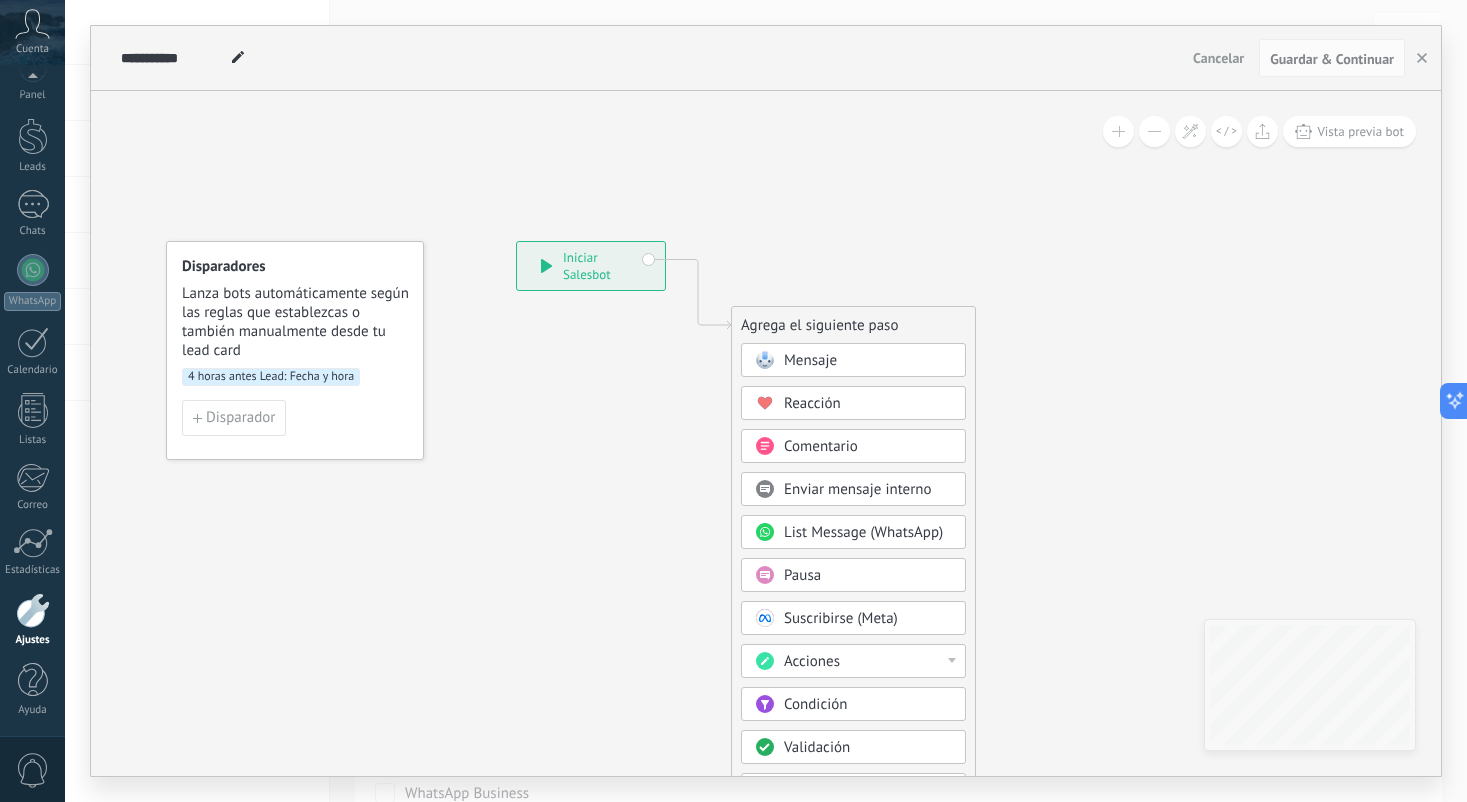 click on "Mensaje" at bounding box center [810, 360] 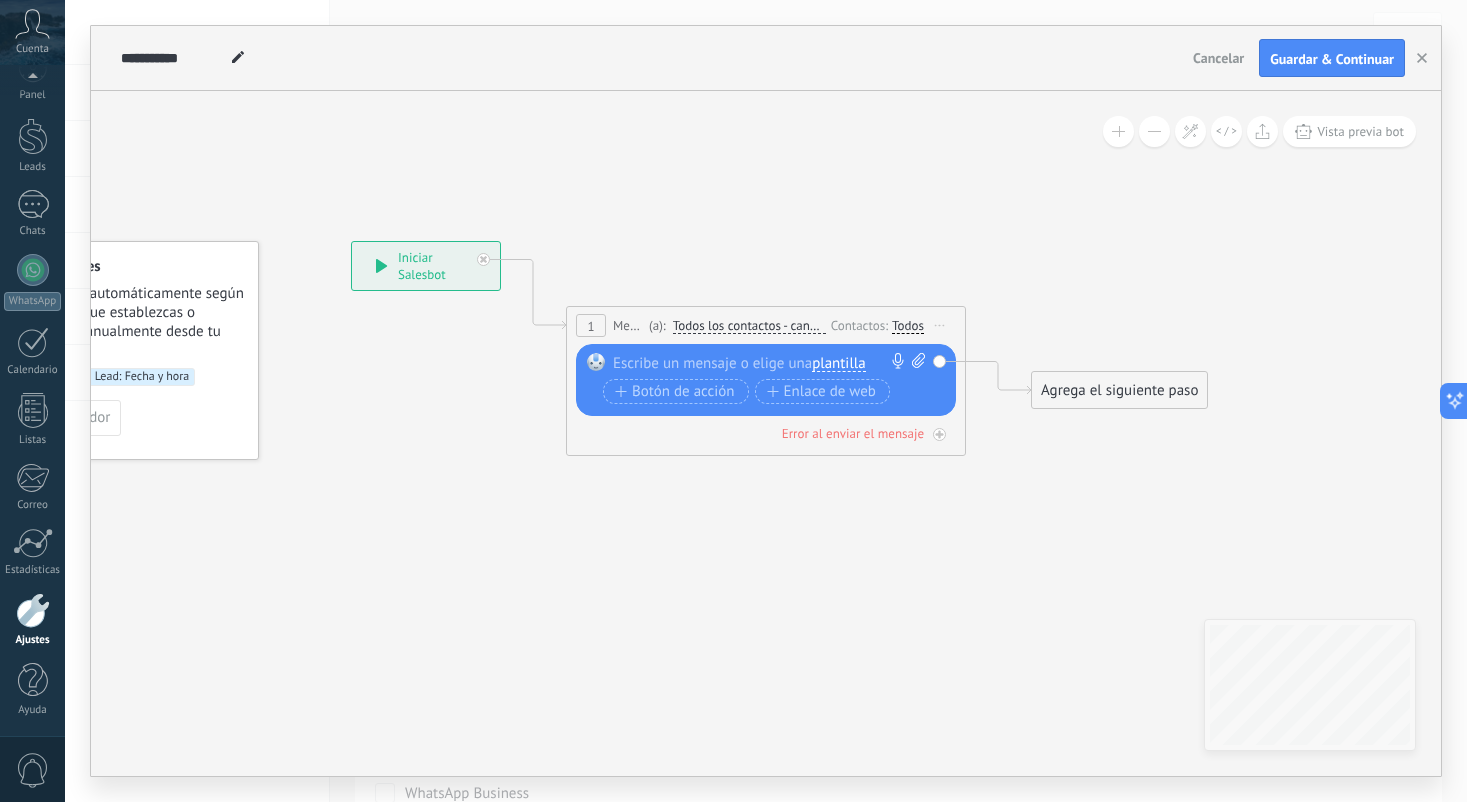 click on "plantilla" at bounding box center (838, 364) 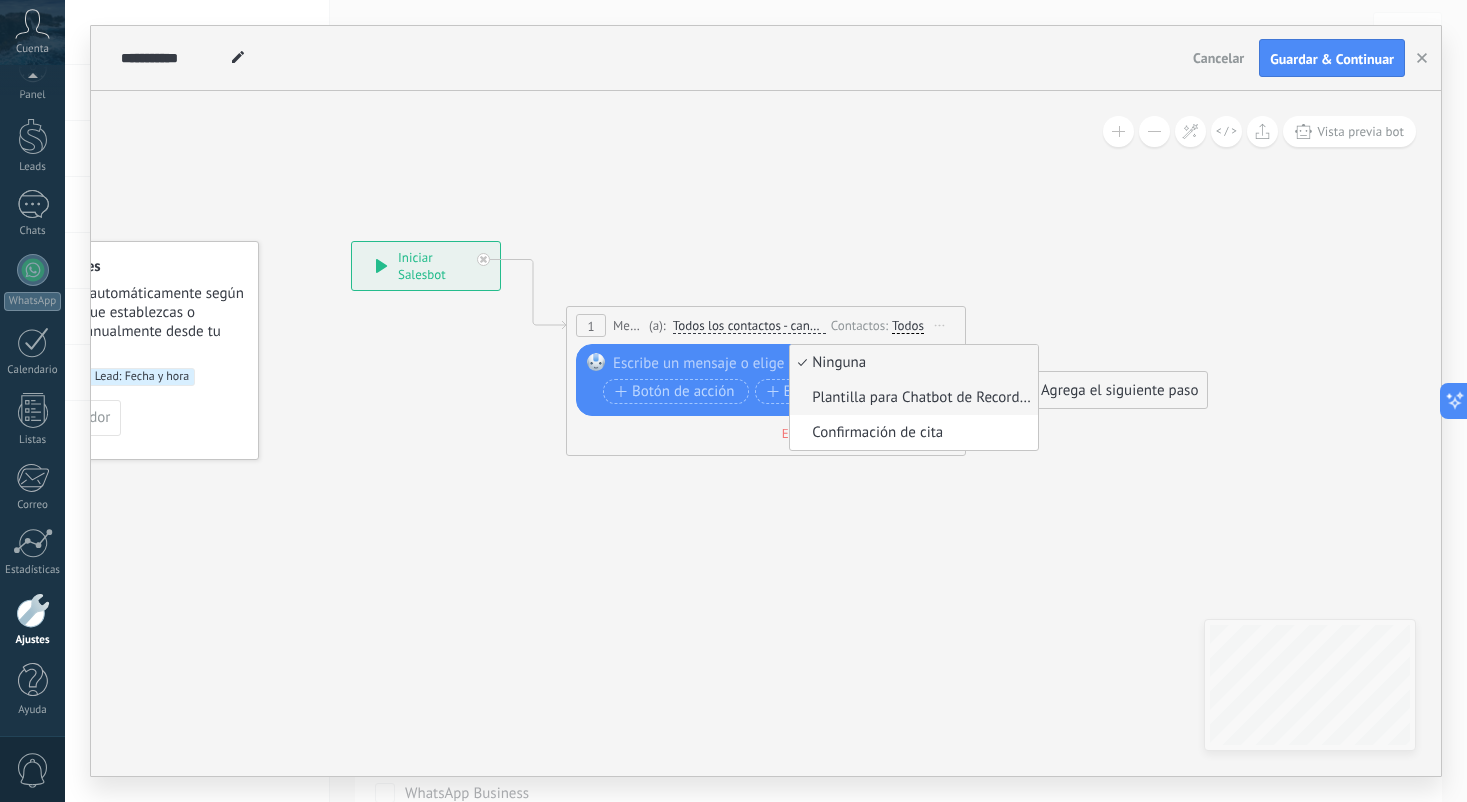 click on "Plantilla para Chatbot de Recordatorio" at bounding box center (914, 397) 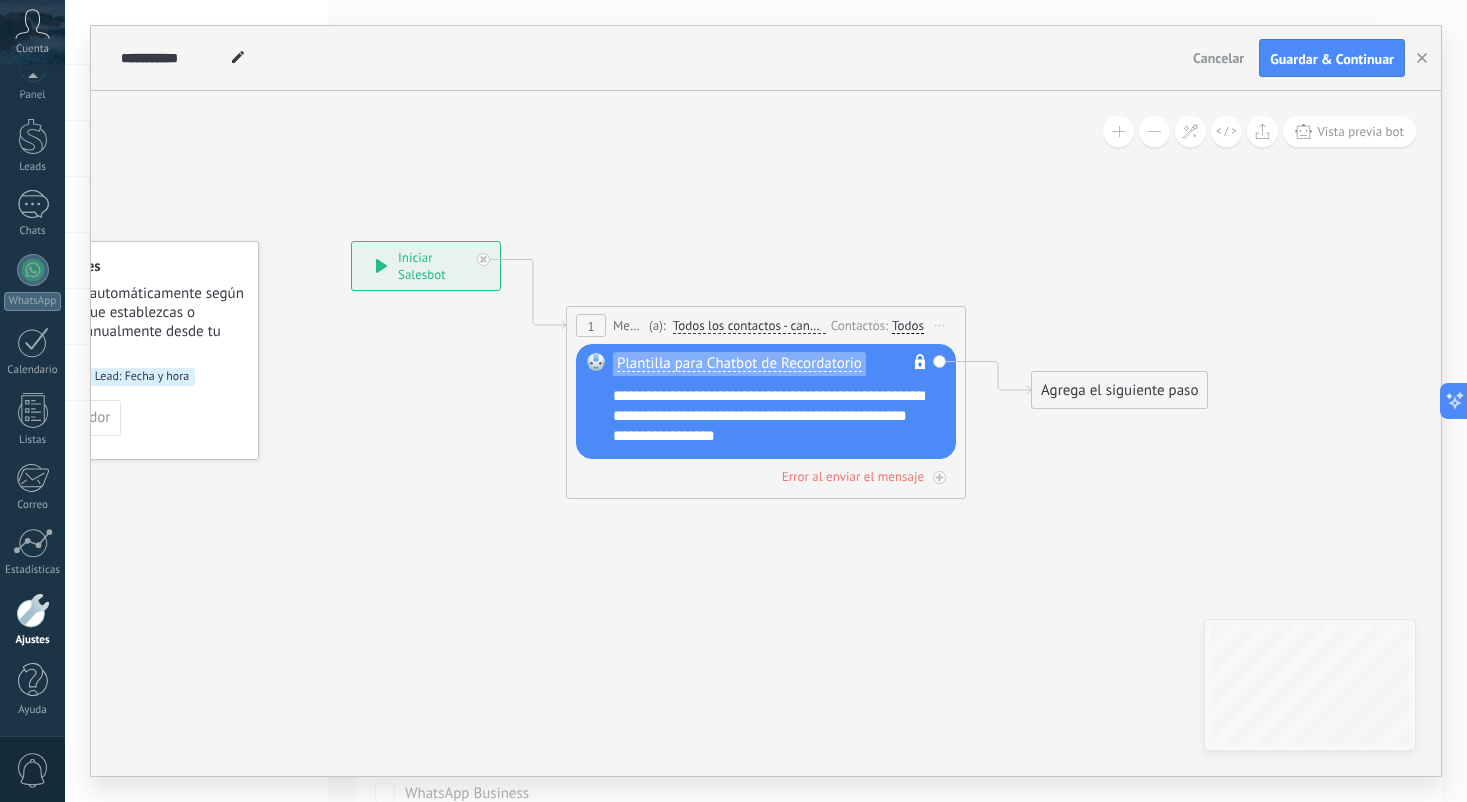 click on "Agrega el siguiente paso" at bounding box center (1119, 390) 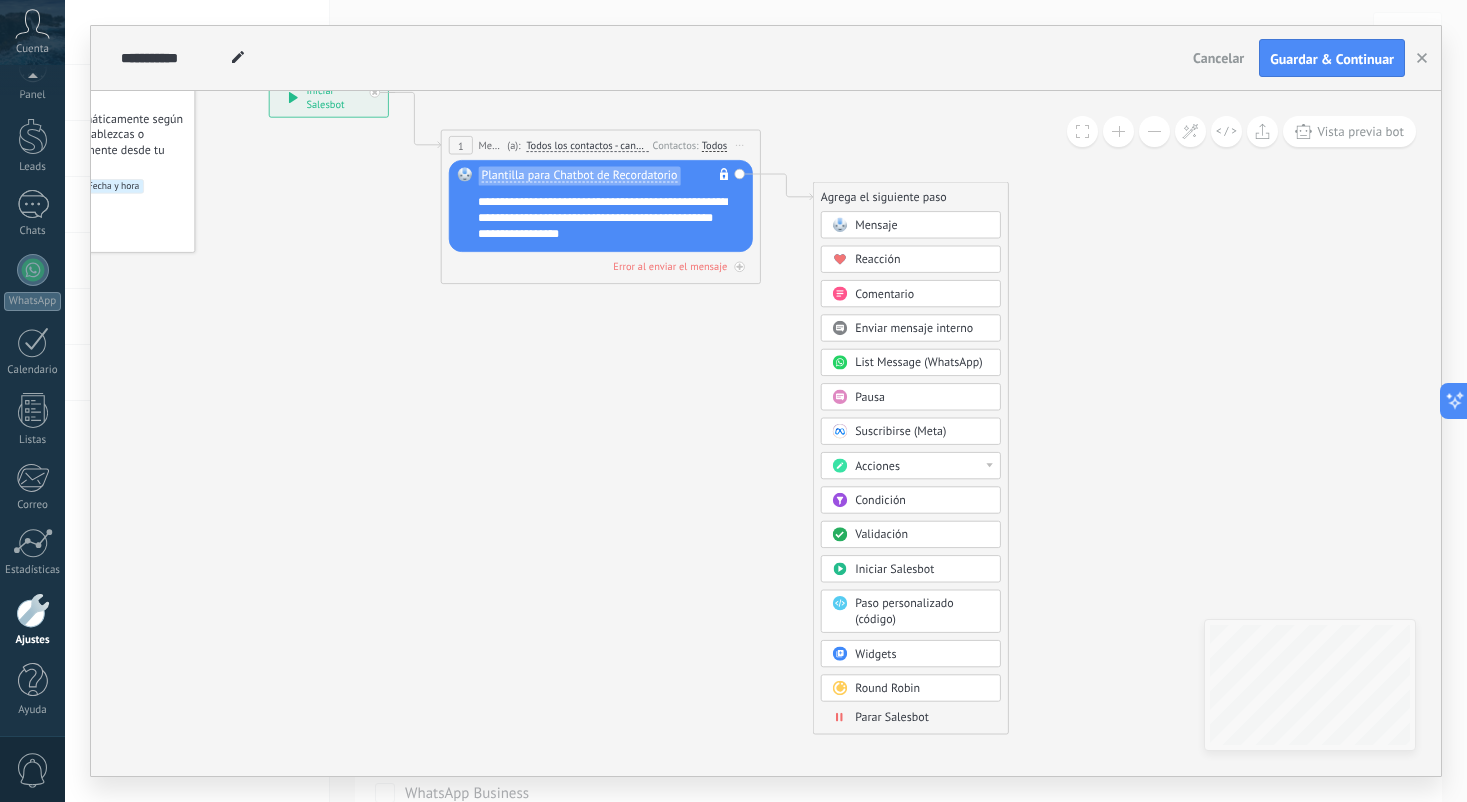 click on "Parar Salesbot" at bounding box center [892, 717] 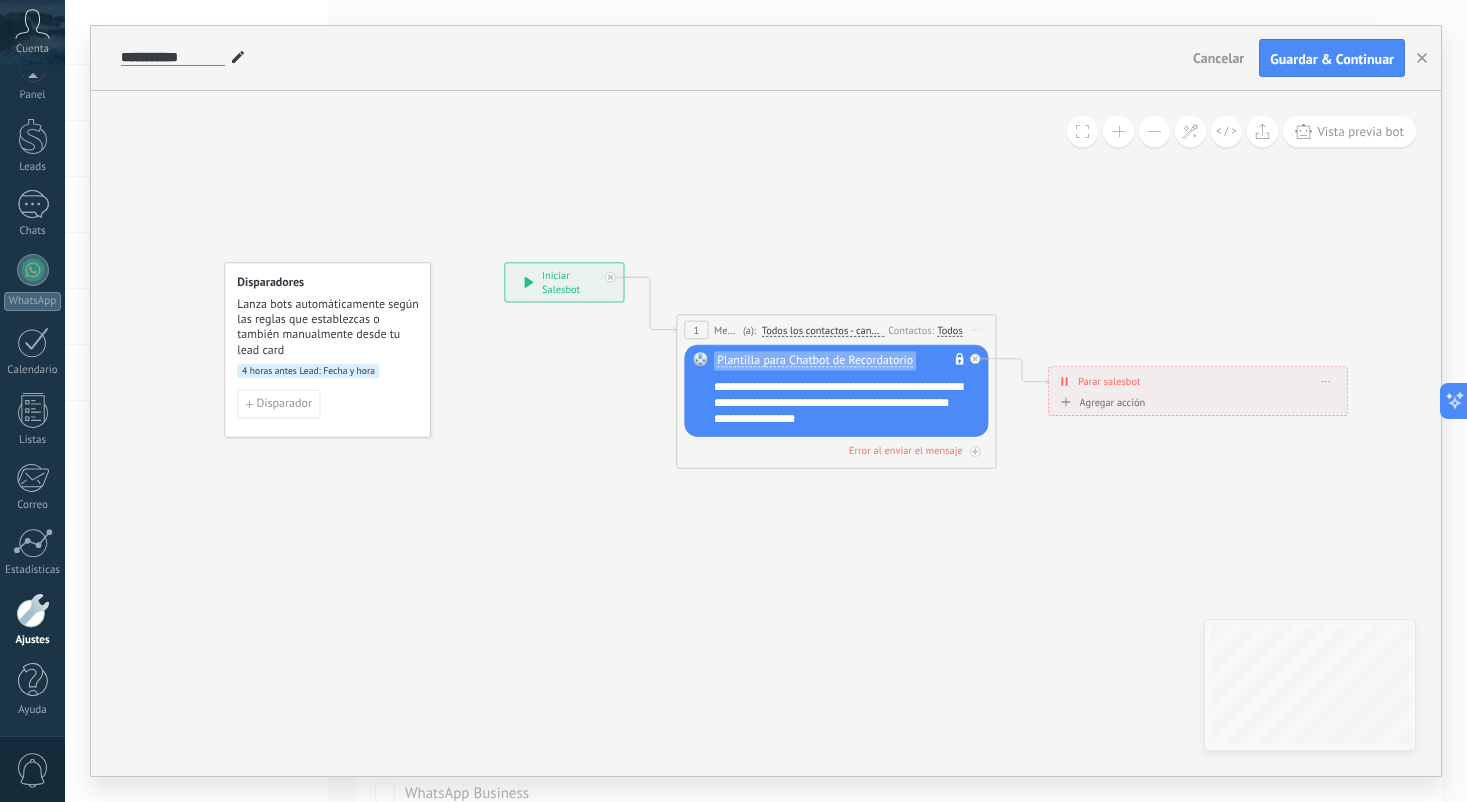 click on "**********" at bounding box center [173, 58] 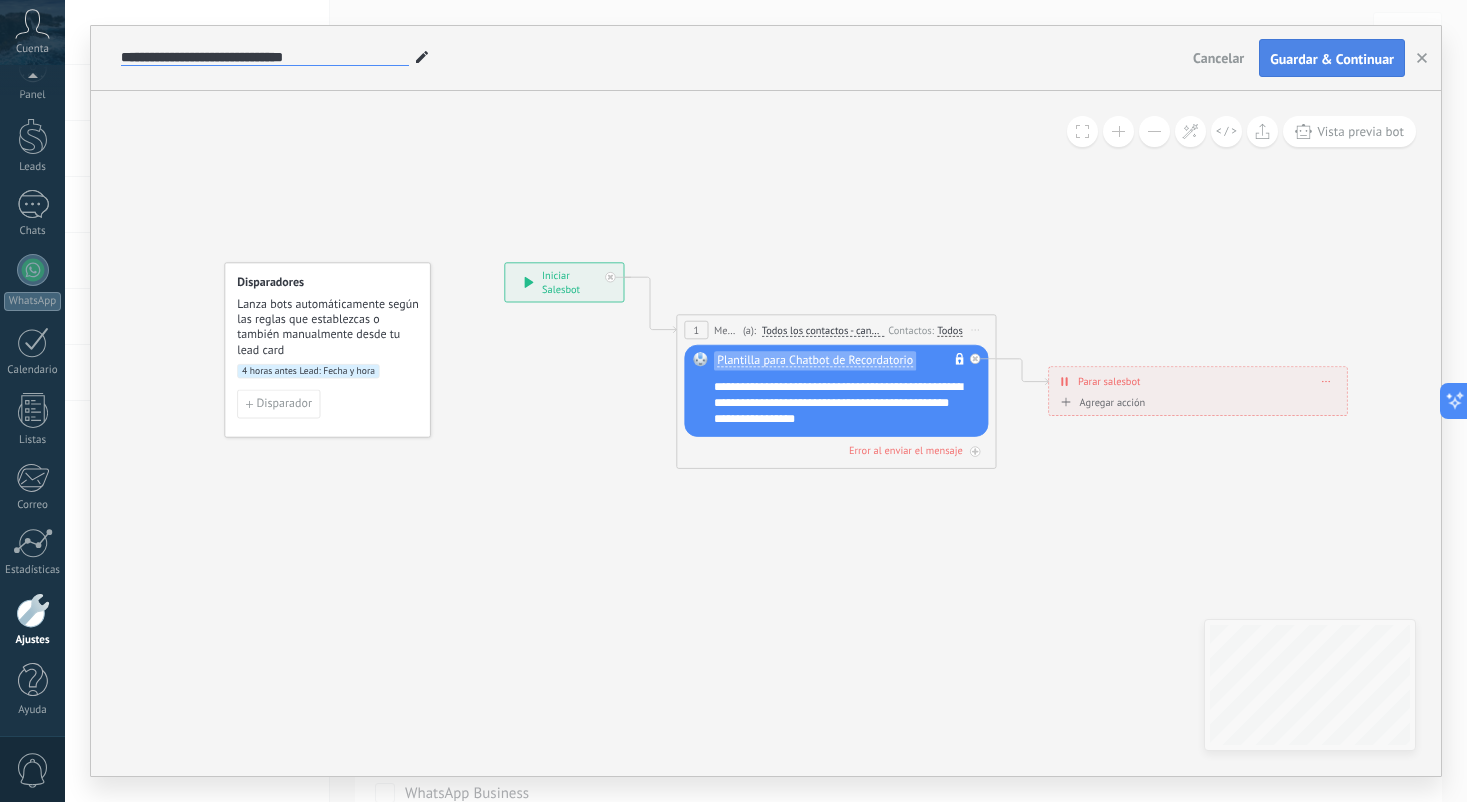 type on "**********" 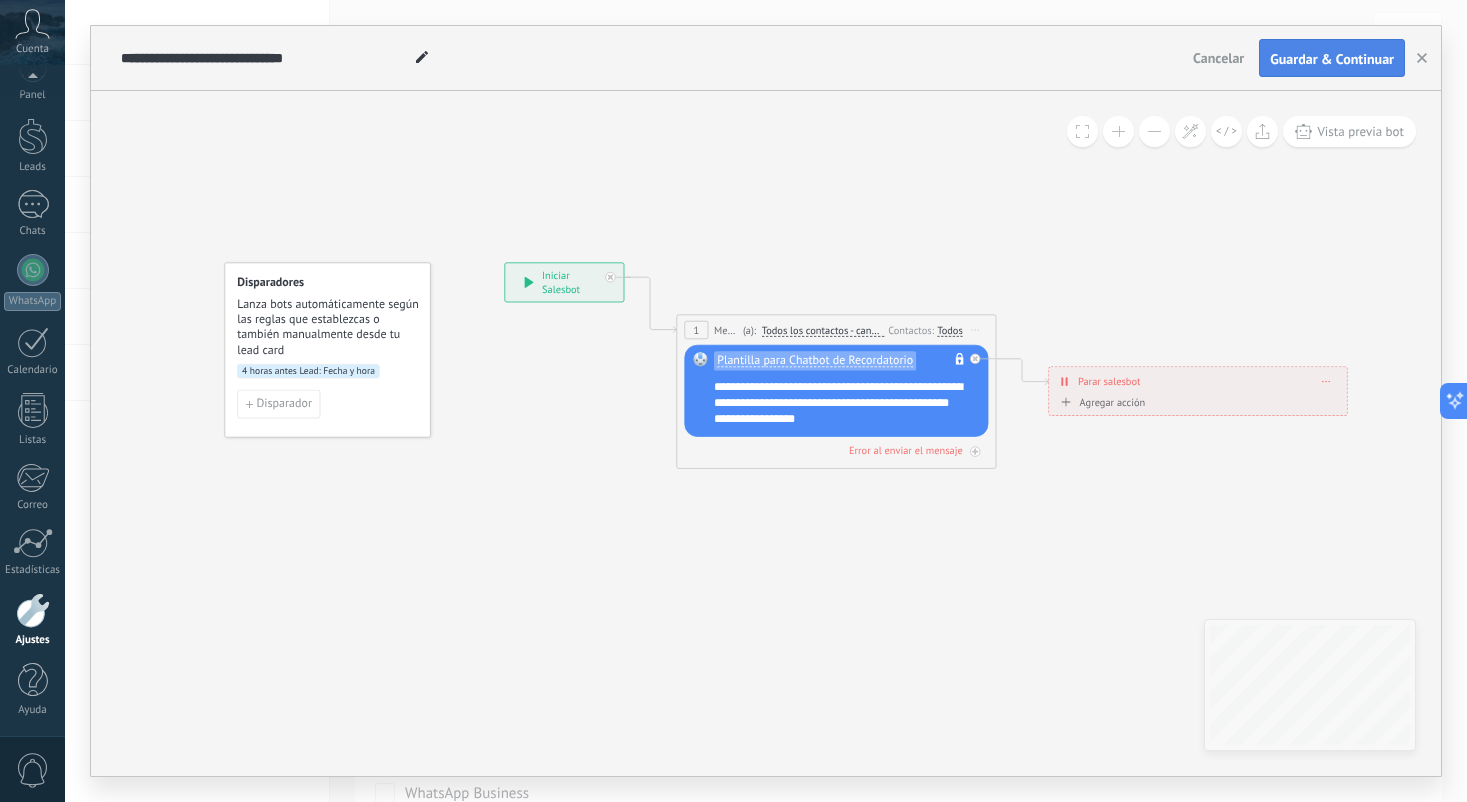 click on "Guardar & Continuar" at bounding box center [1332, 59] 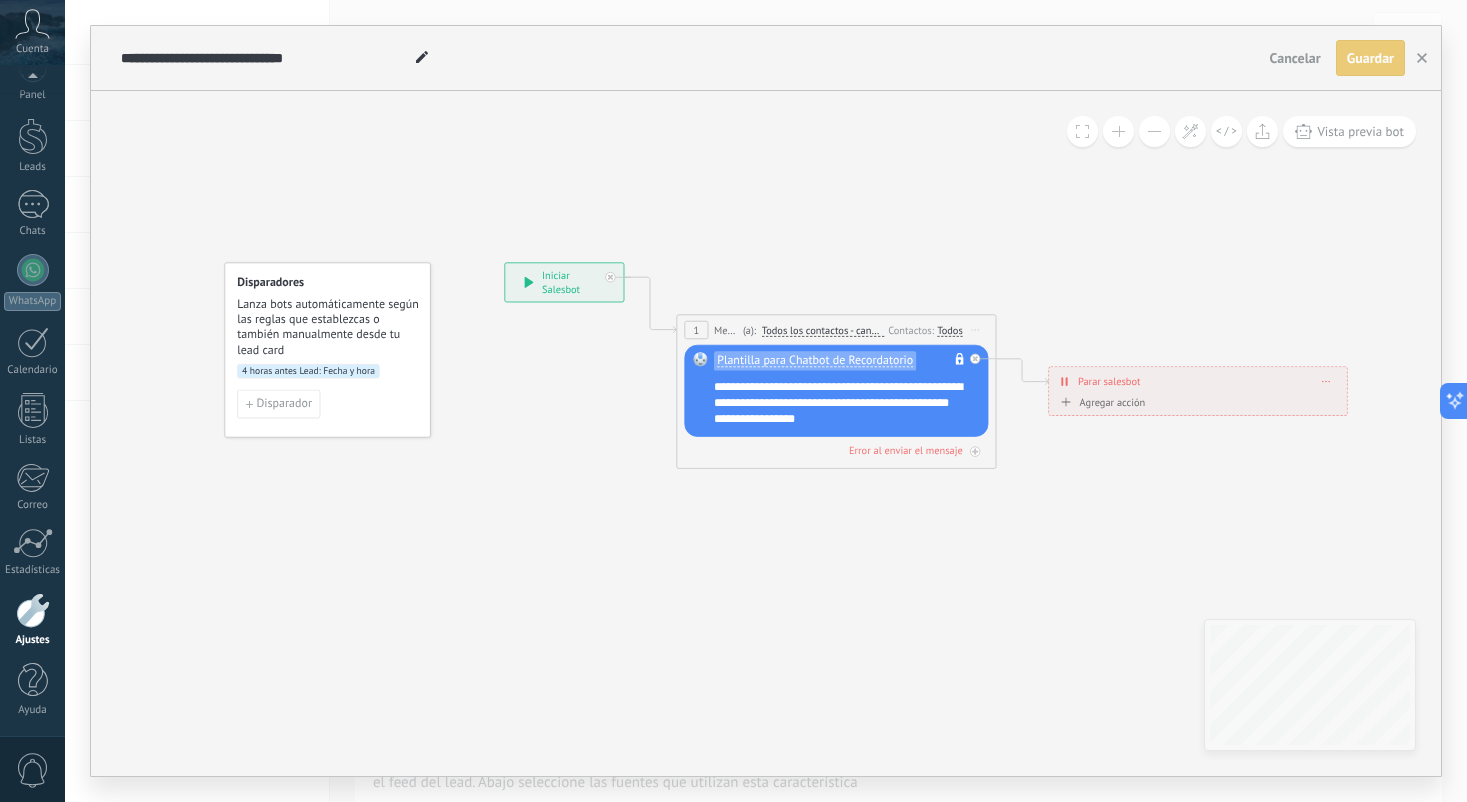 click on "Cancelar" at bounding box center (1295, 58) 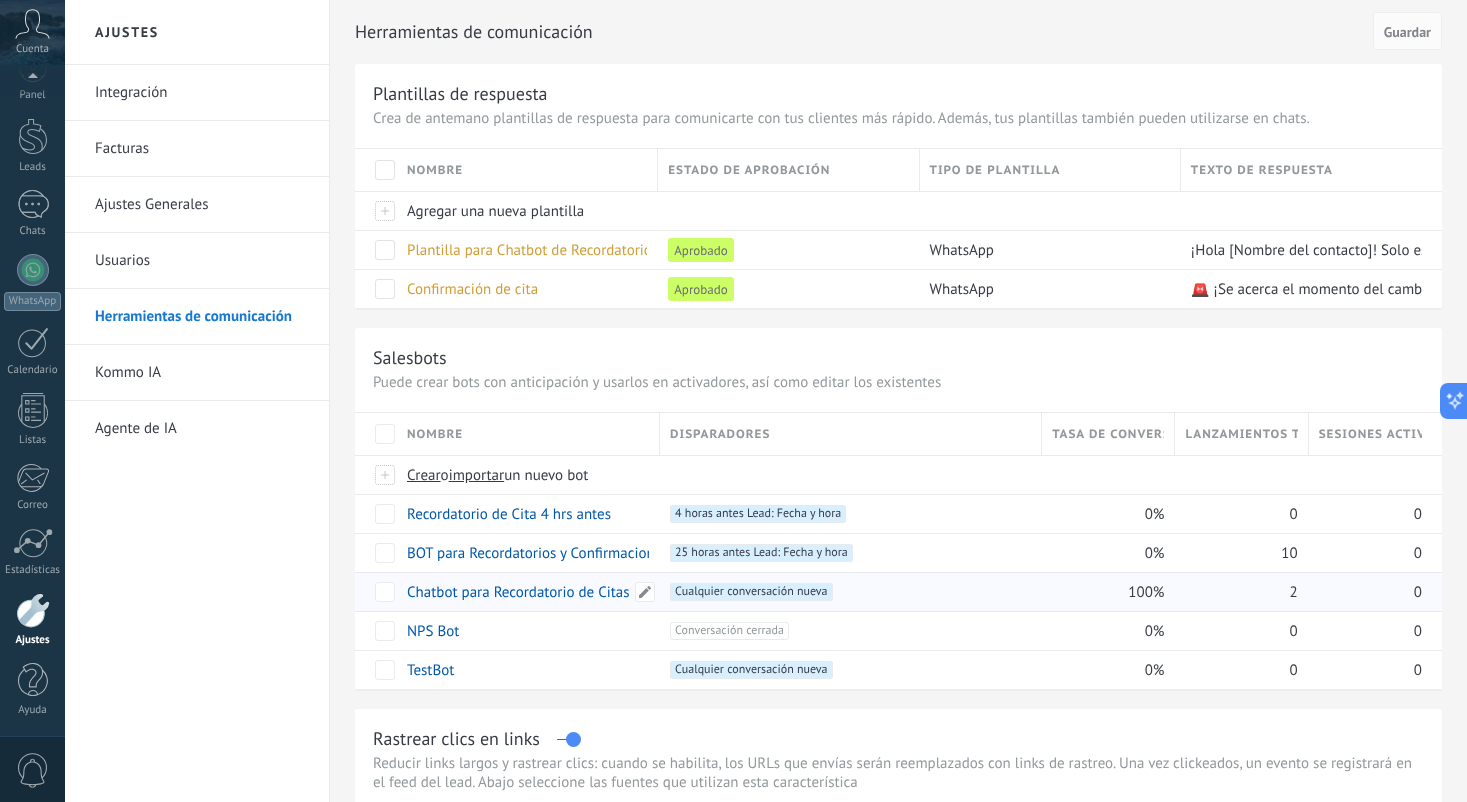 scroll, scrollTop: 0, scrollLeft: 0, axis: both 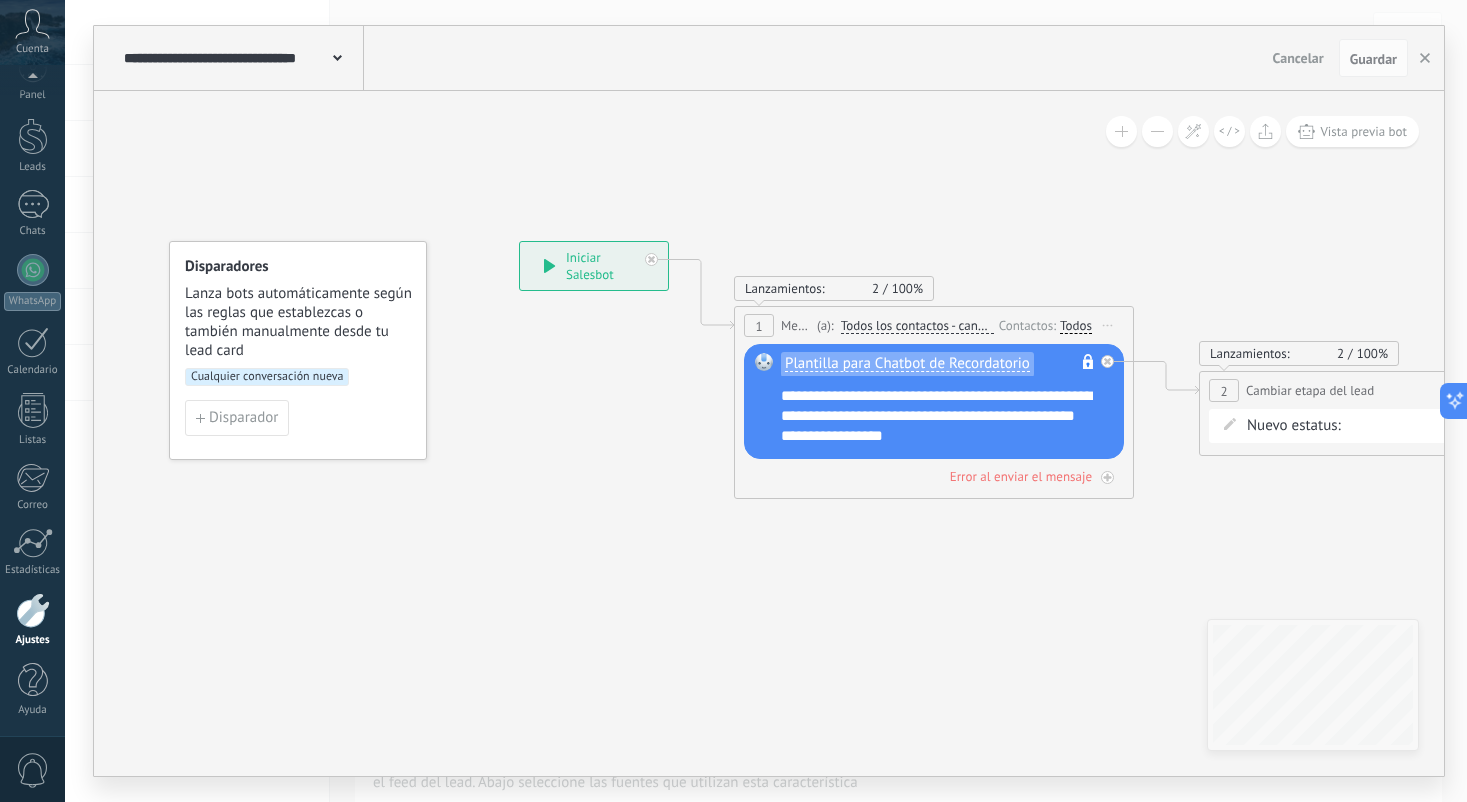 click on "**********" at bounding box center (241, 58) 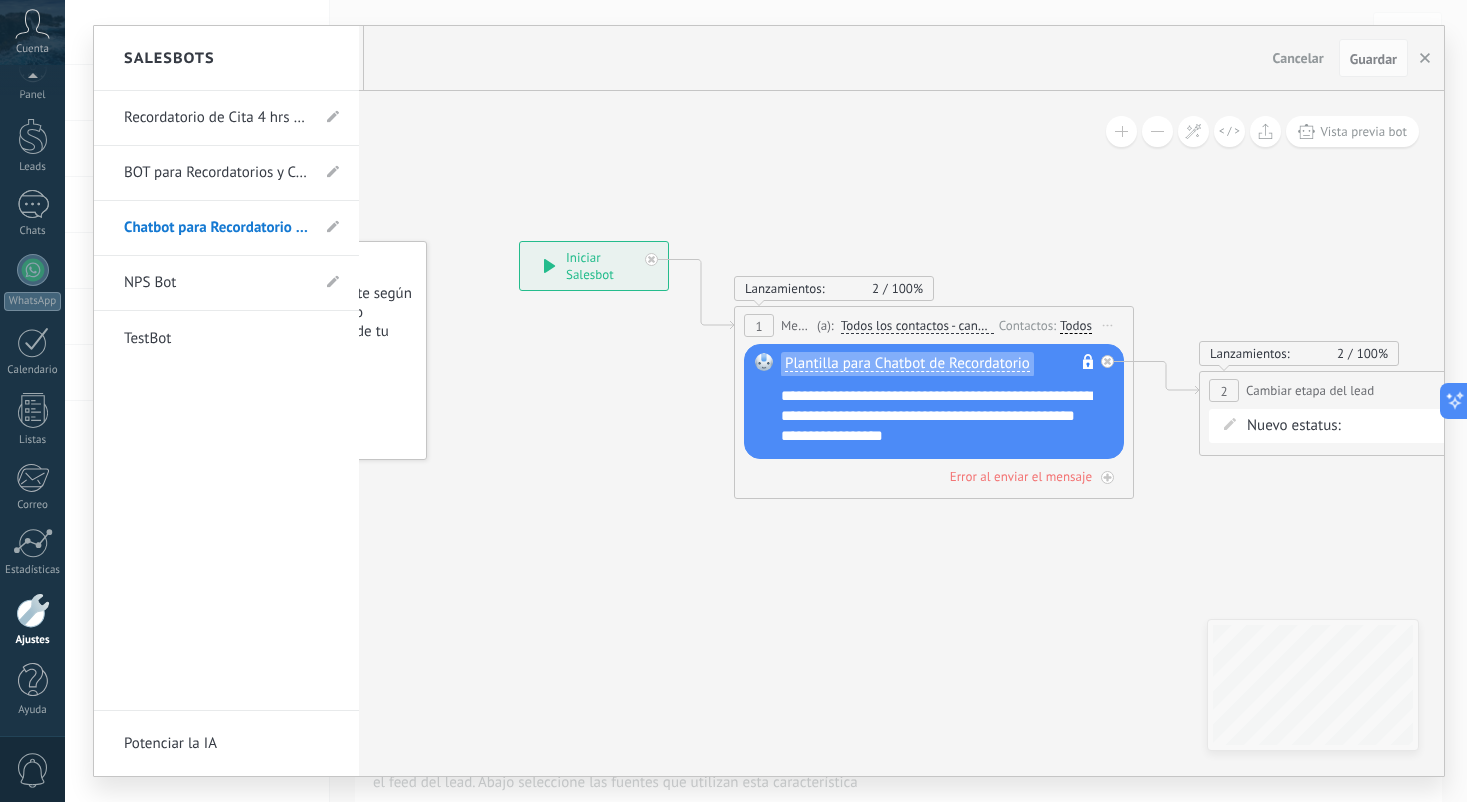 click at bounding box center (769, 401) 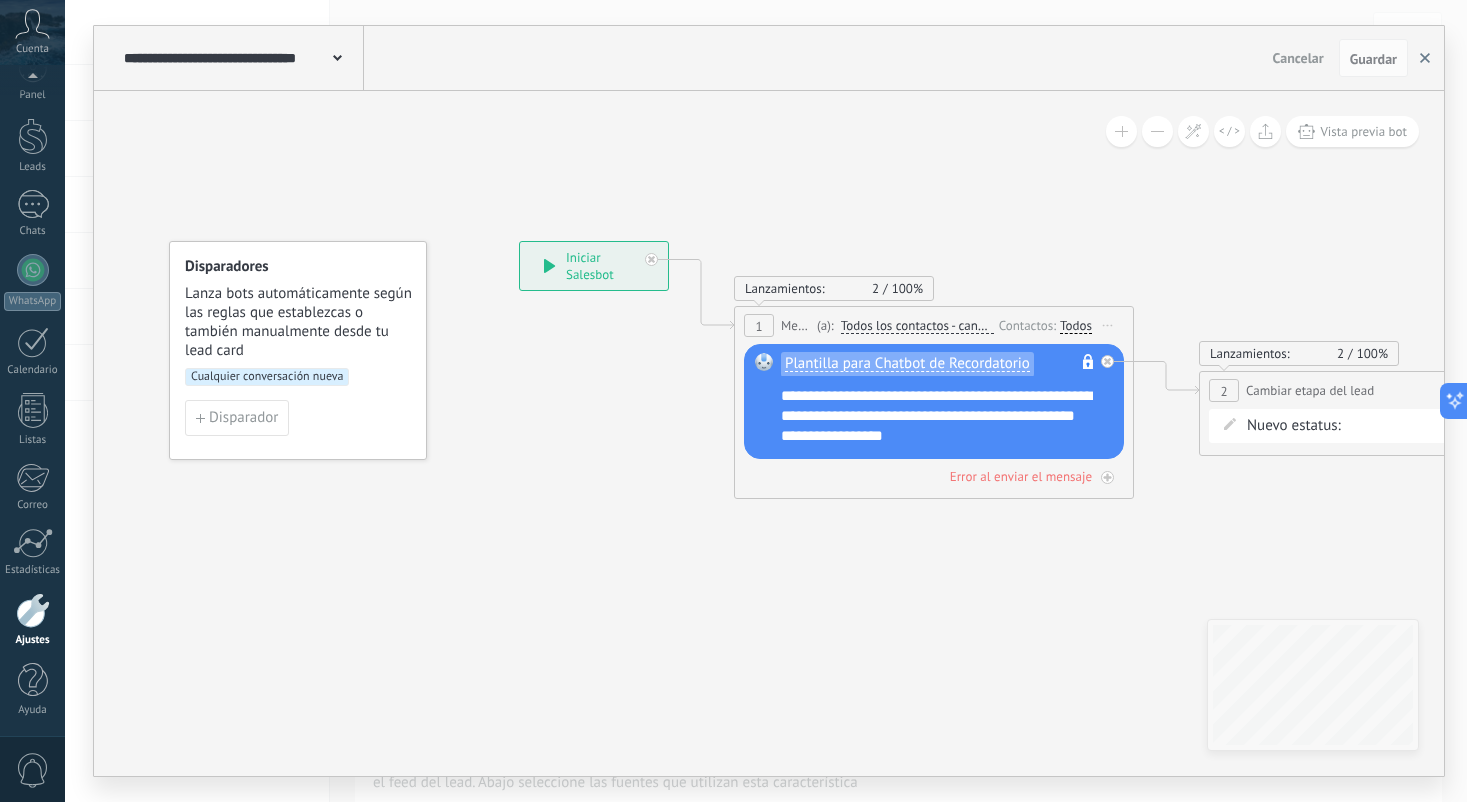 click at bounding box center (1425, 58) 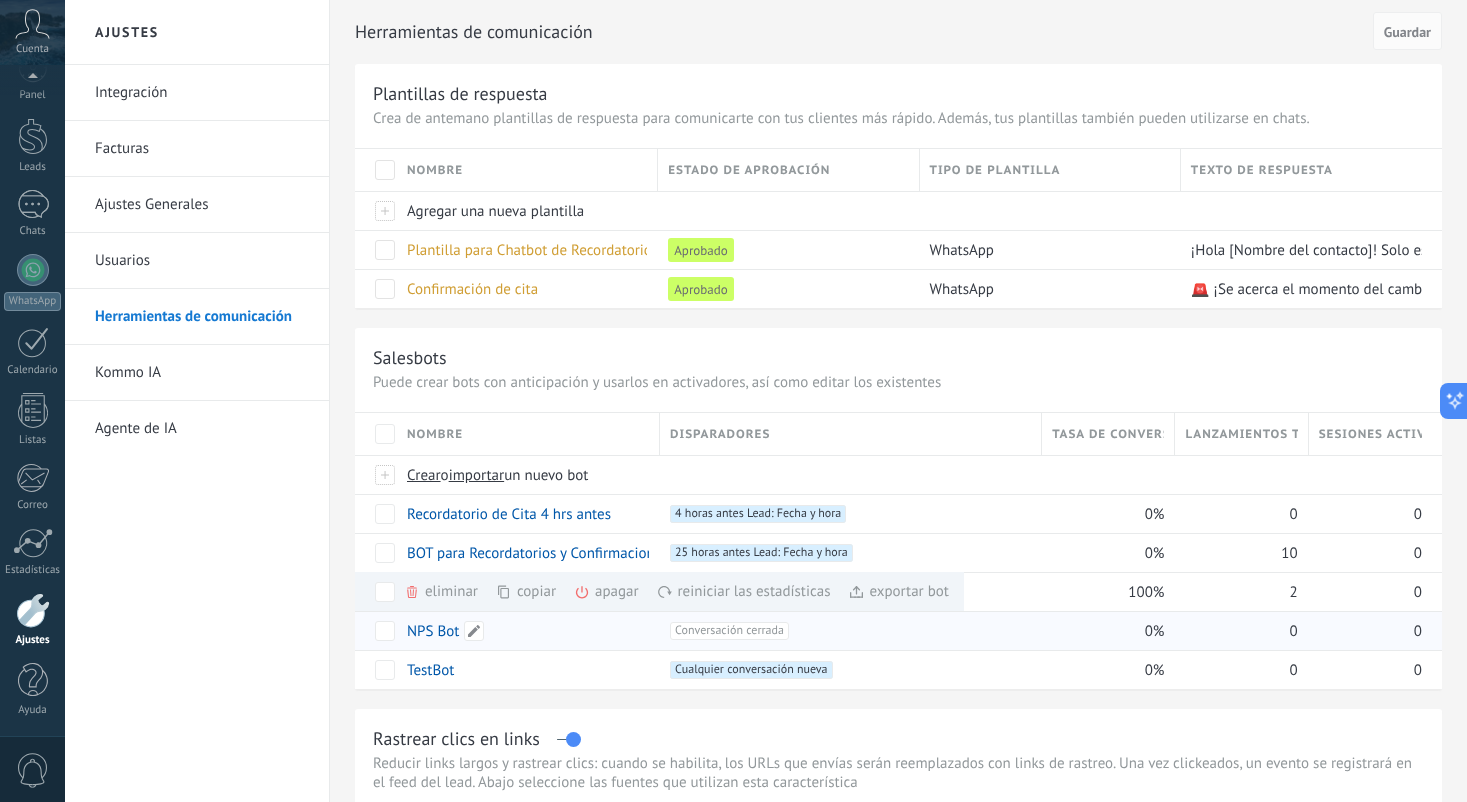 click on "NPS Bot" at bounding box center (523, 631) 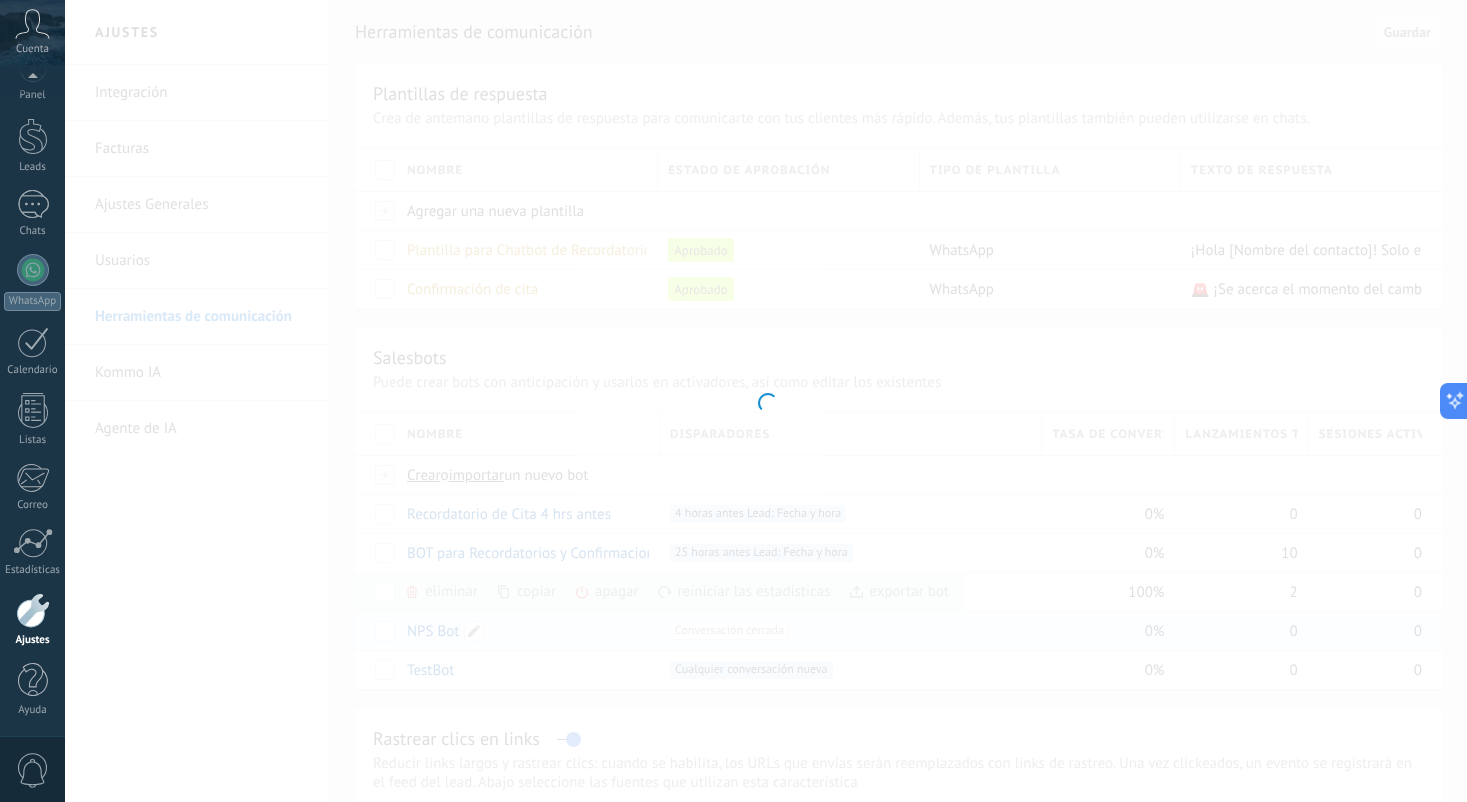 type on "*******" 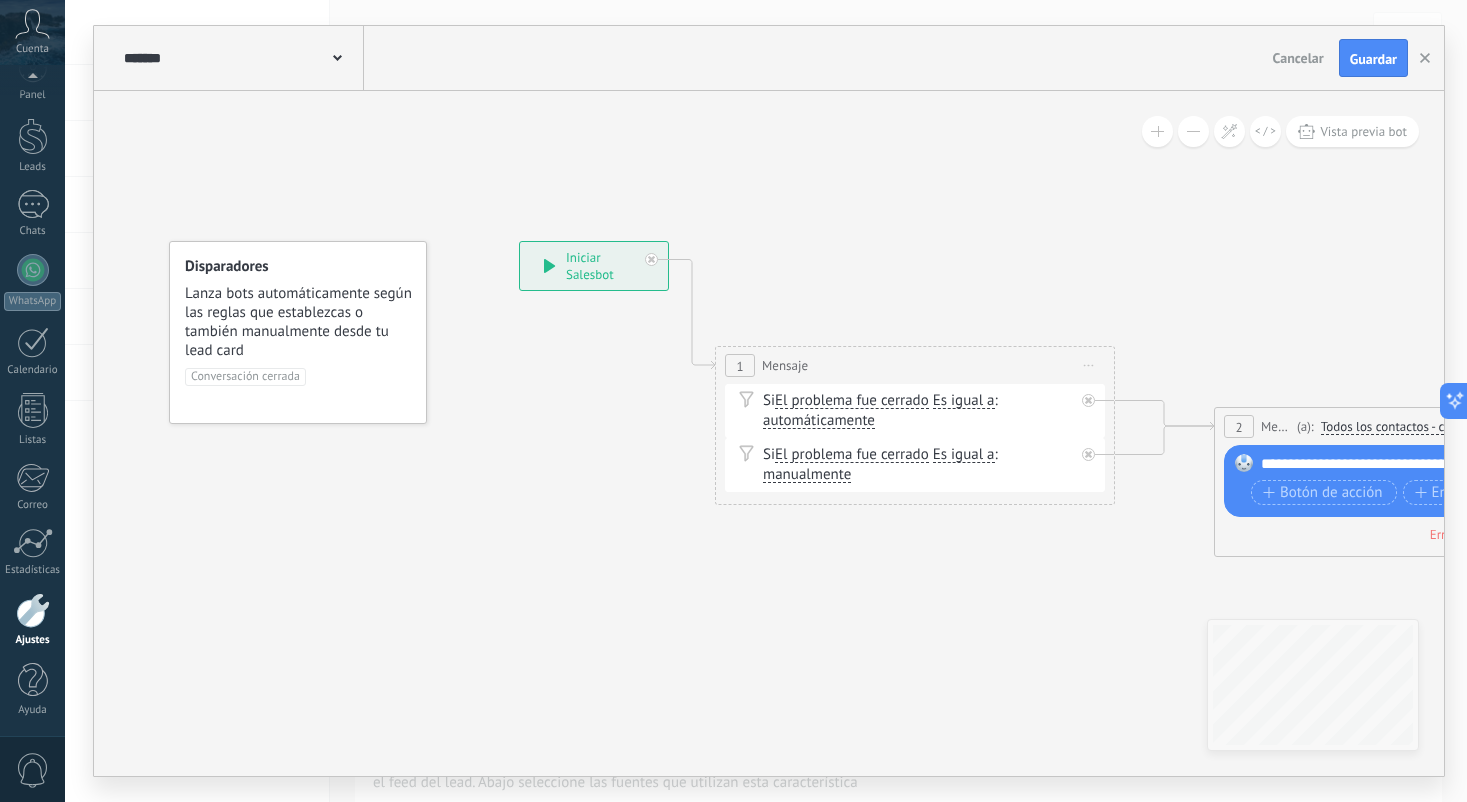 click on "******* NPS Bot Cancelar Actualización Cancelar Guardar" at bounding box center [769, 58] 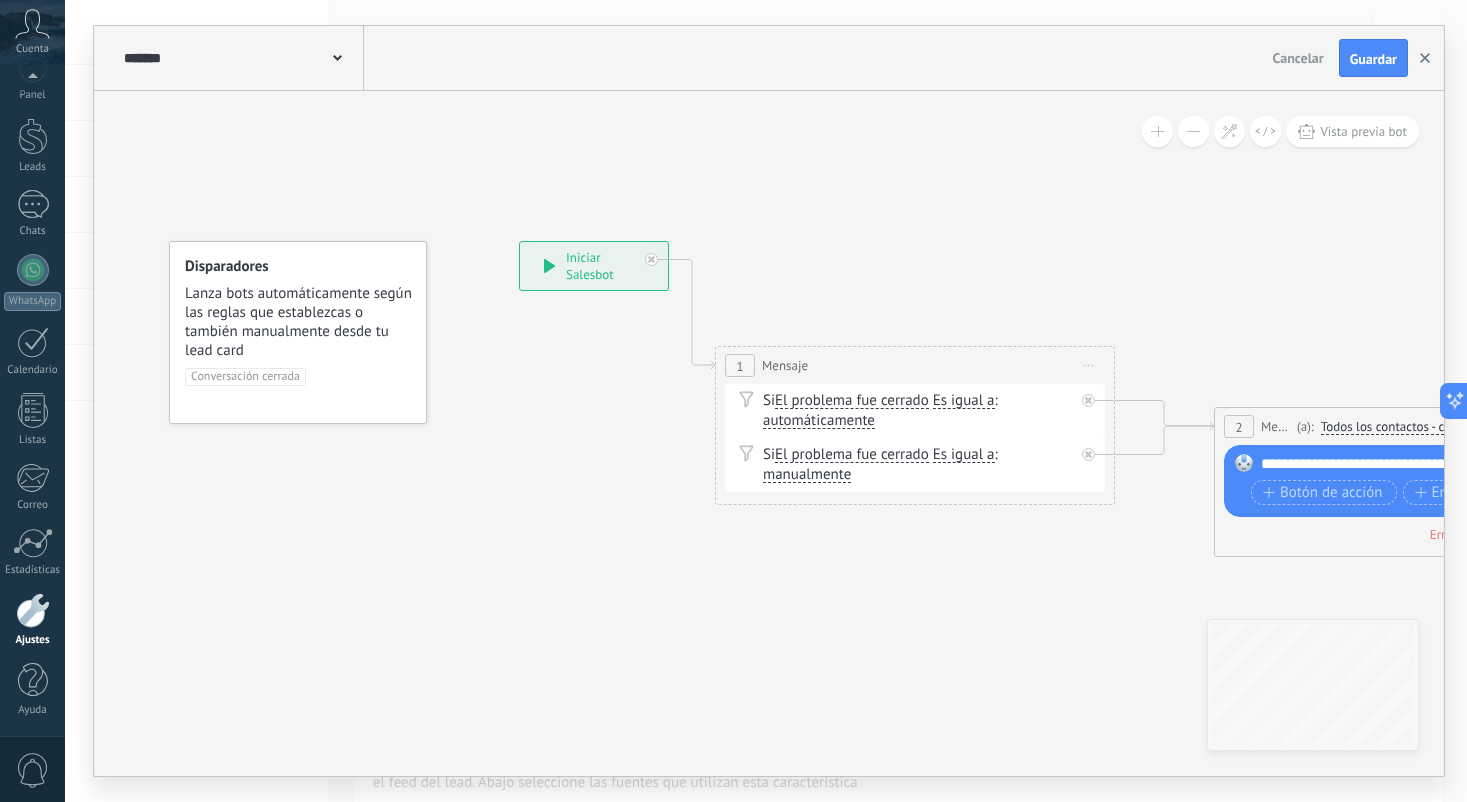click 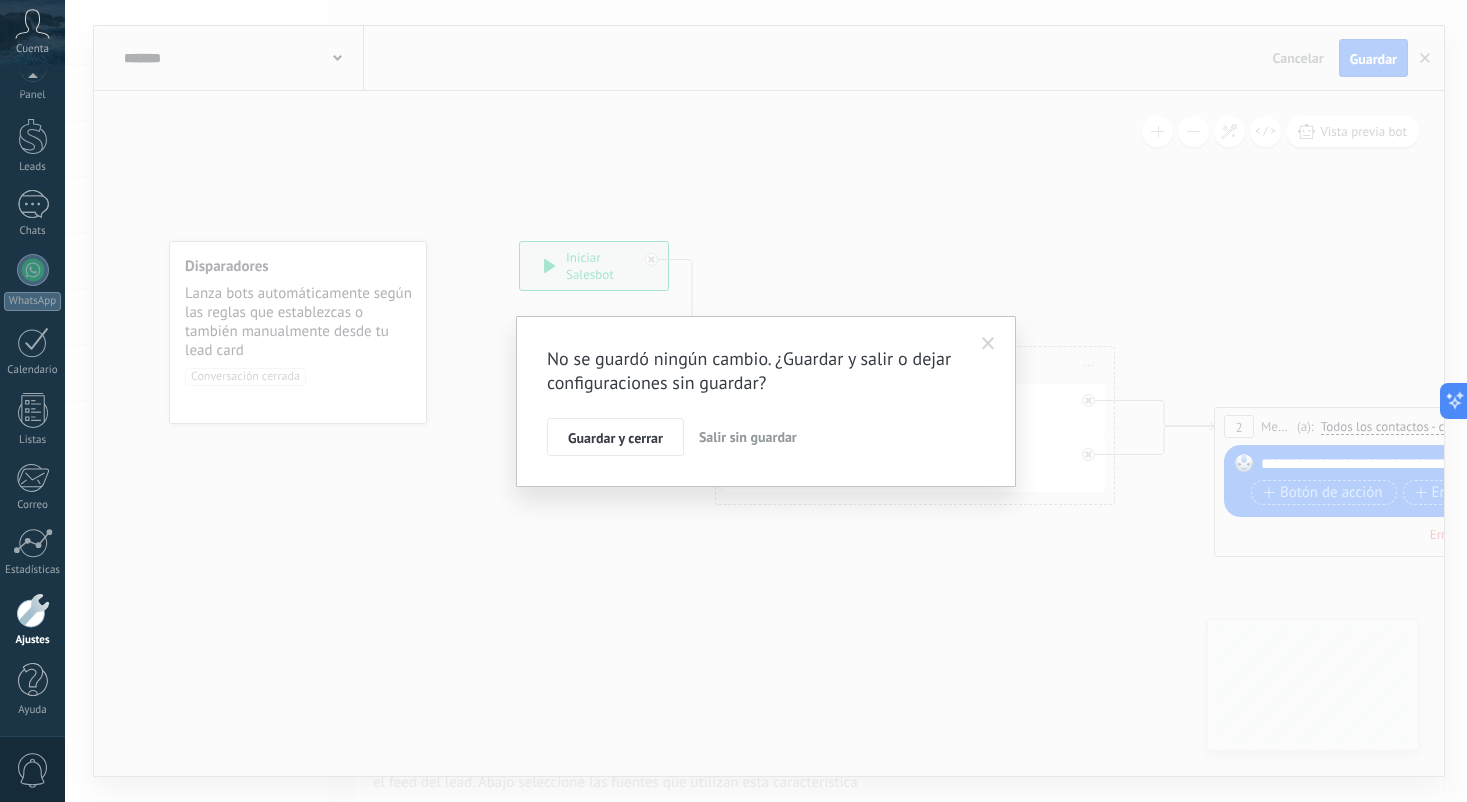 click on "Salir sin guardar" at bounding box center (748, 437) 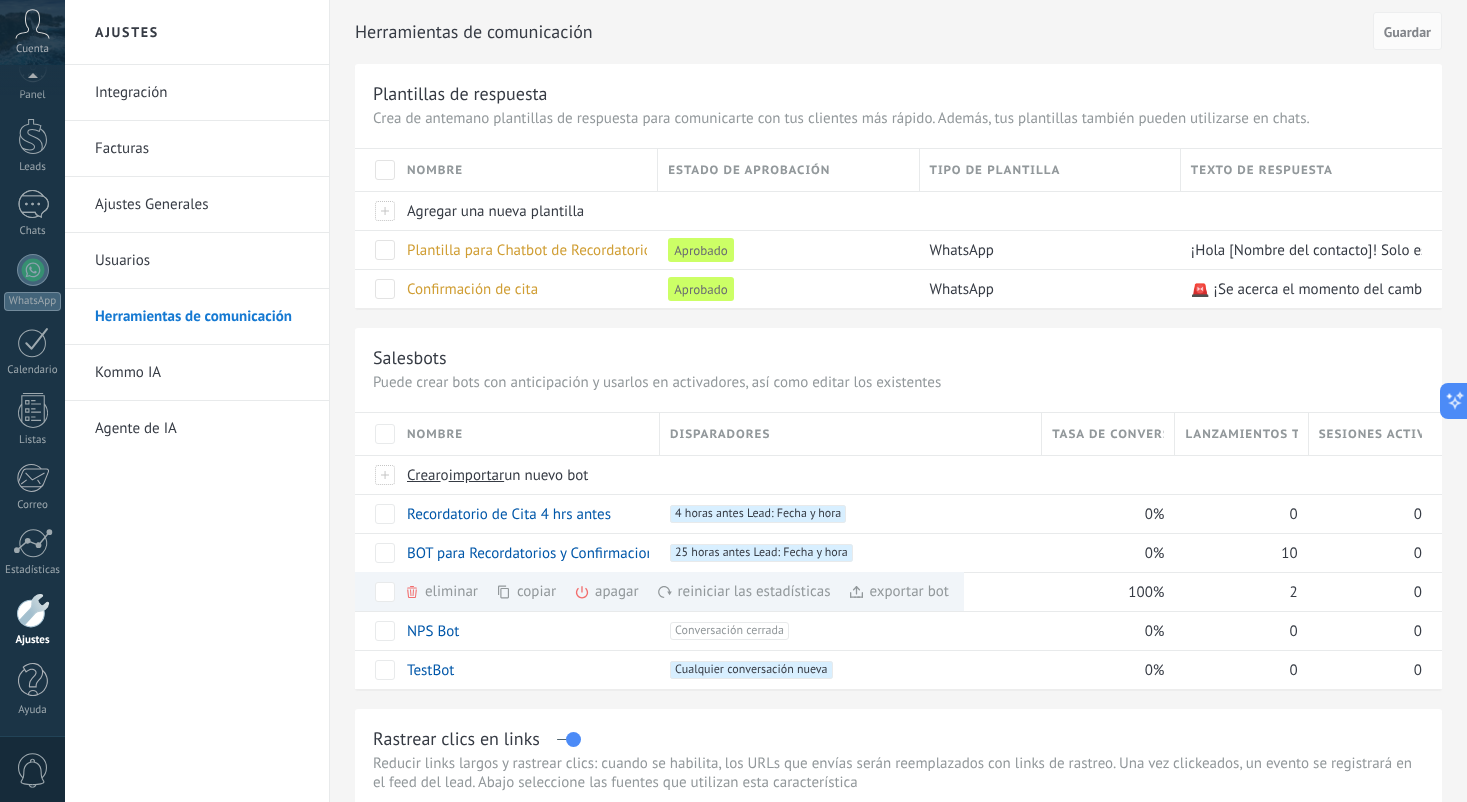 click on "Fecha de Consulta" at bounding box center (898, 920) 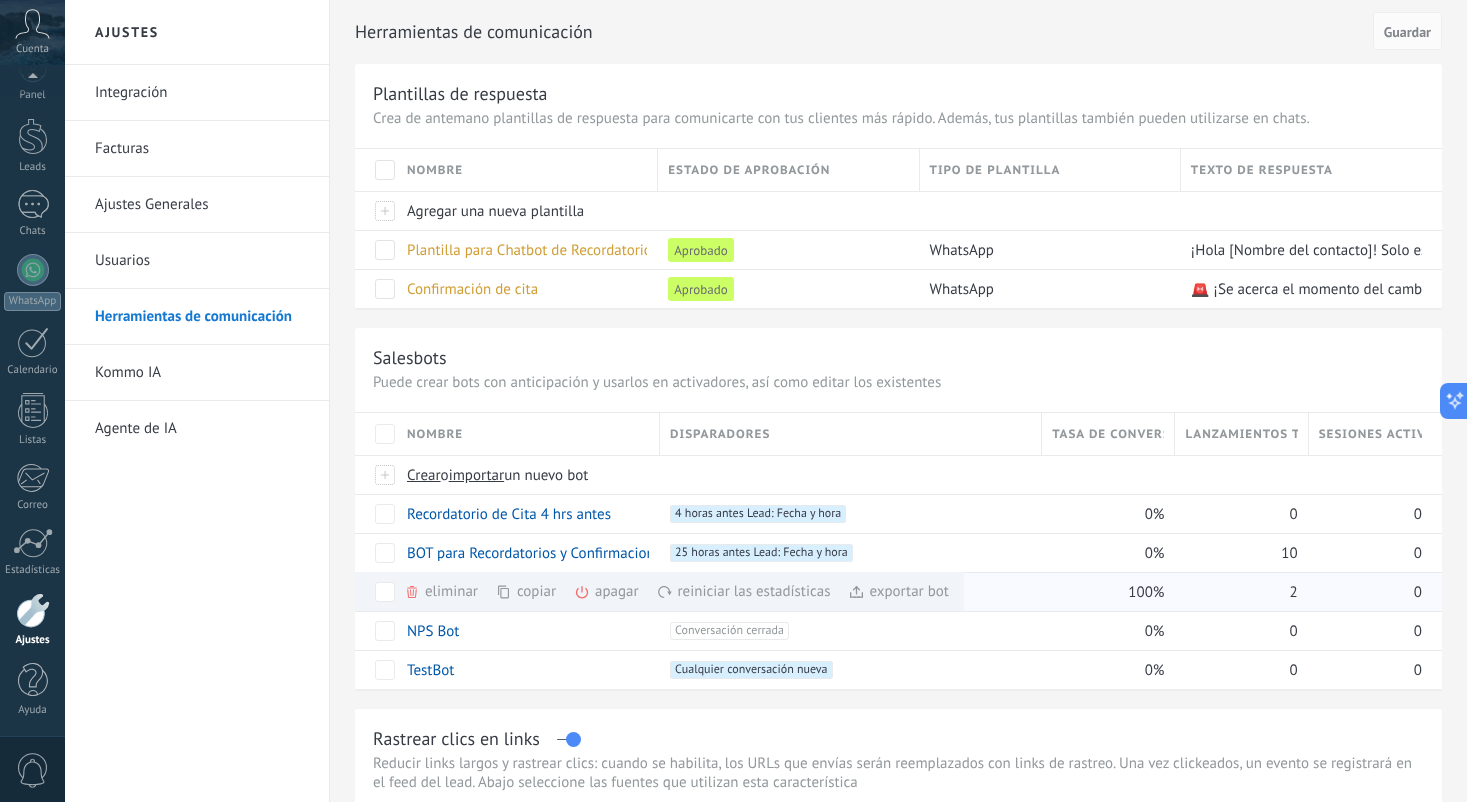 click on "eliminar màs" at bounding box center [475, 591] 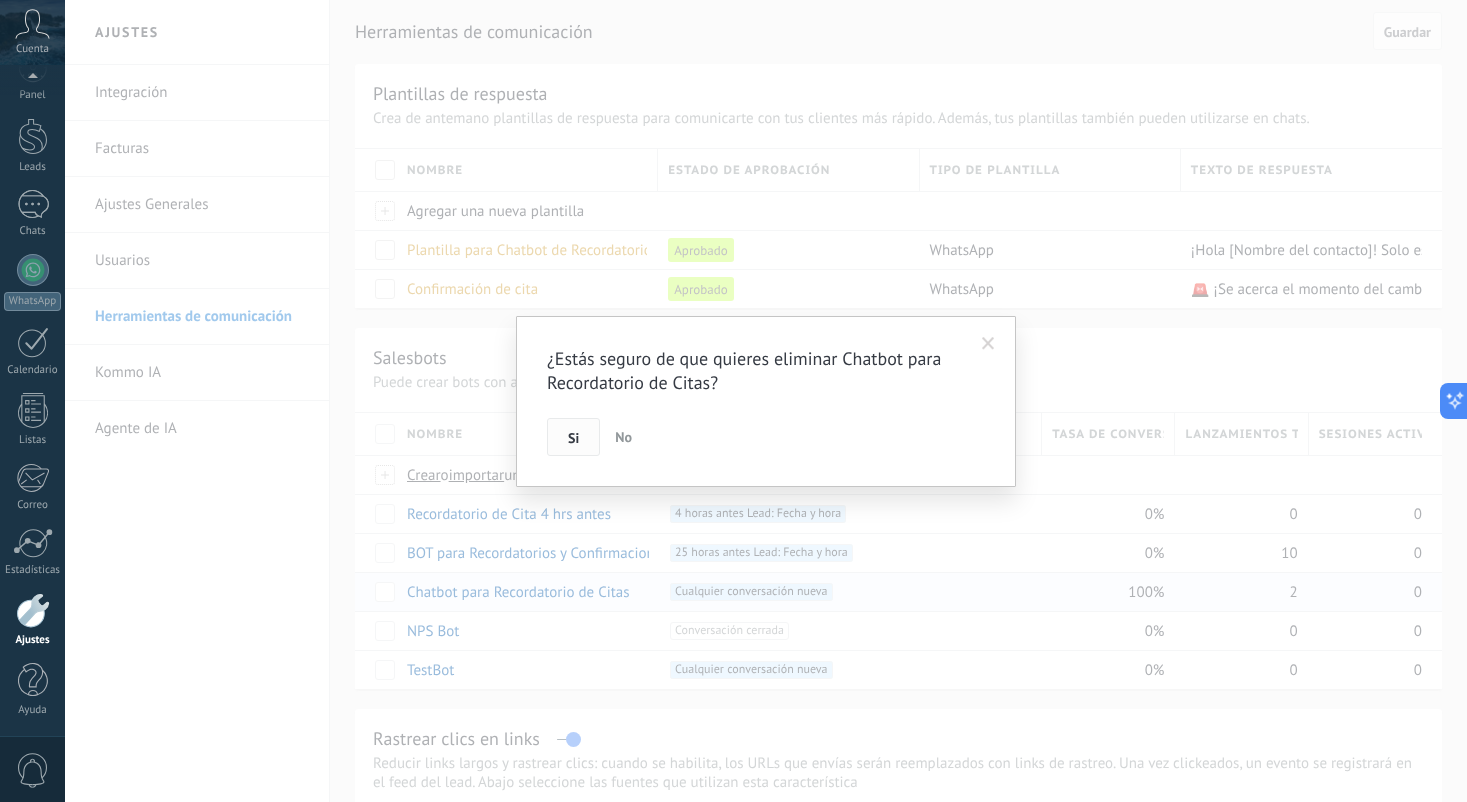 click on "Si" at bounding box center [573, 437] 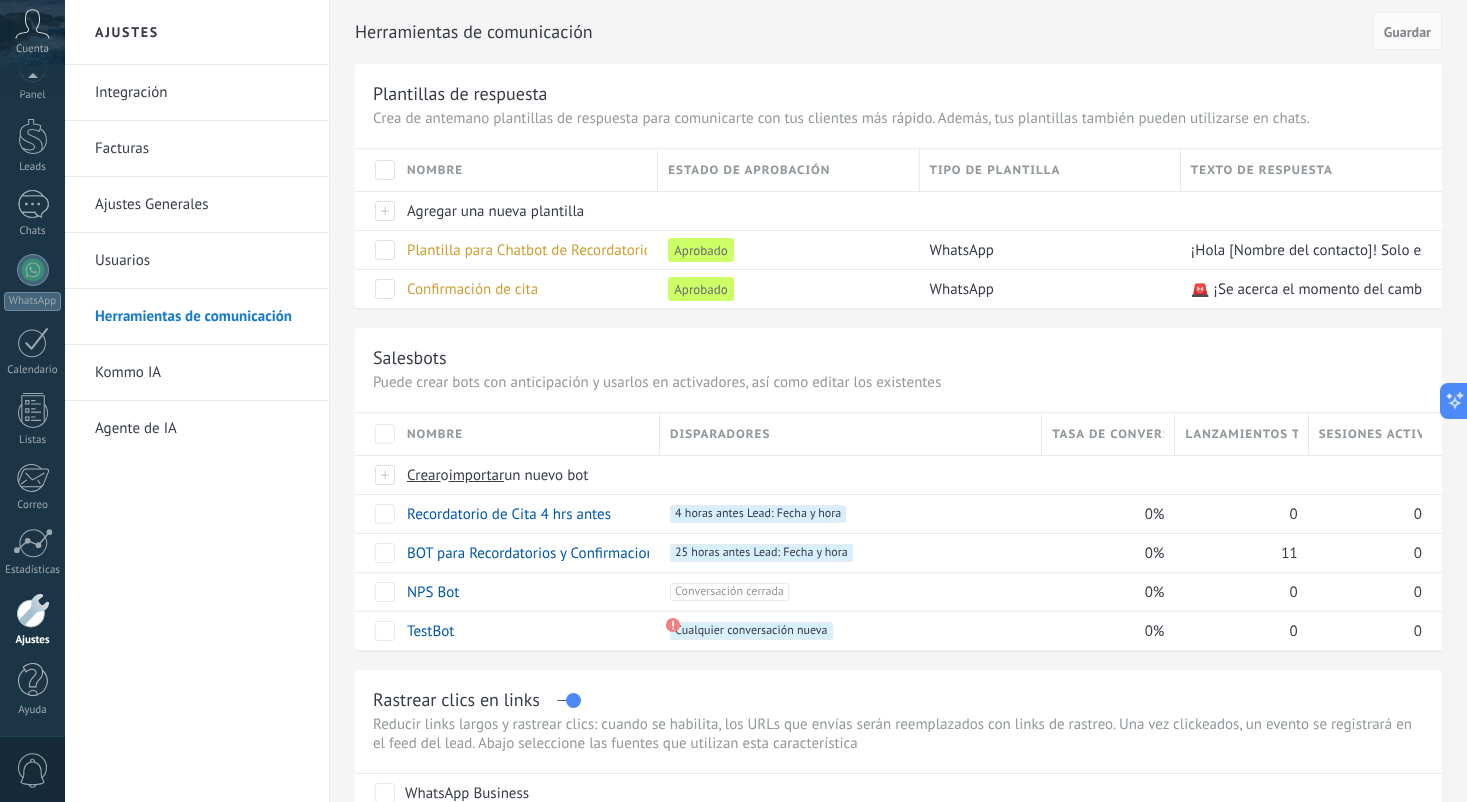 click on "Panel
Leads
Chats
WhatsApp
Clientes
1" at bounding box center (32, 395) 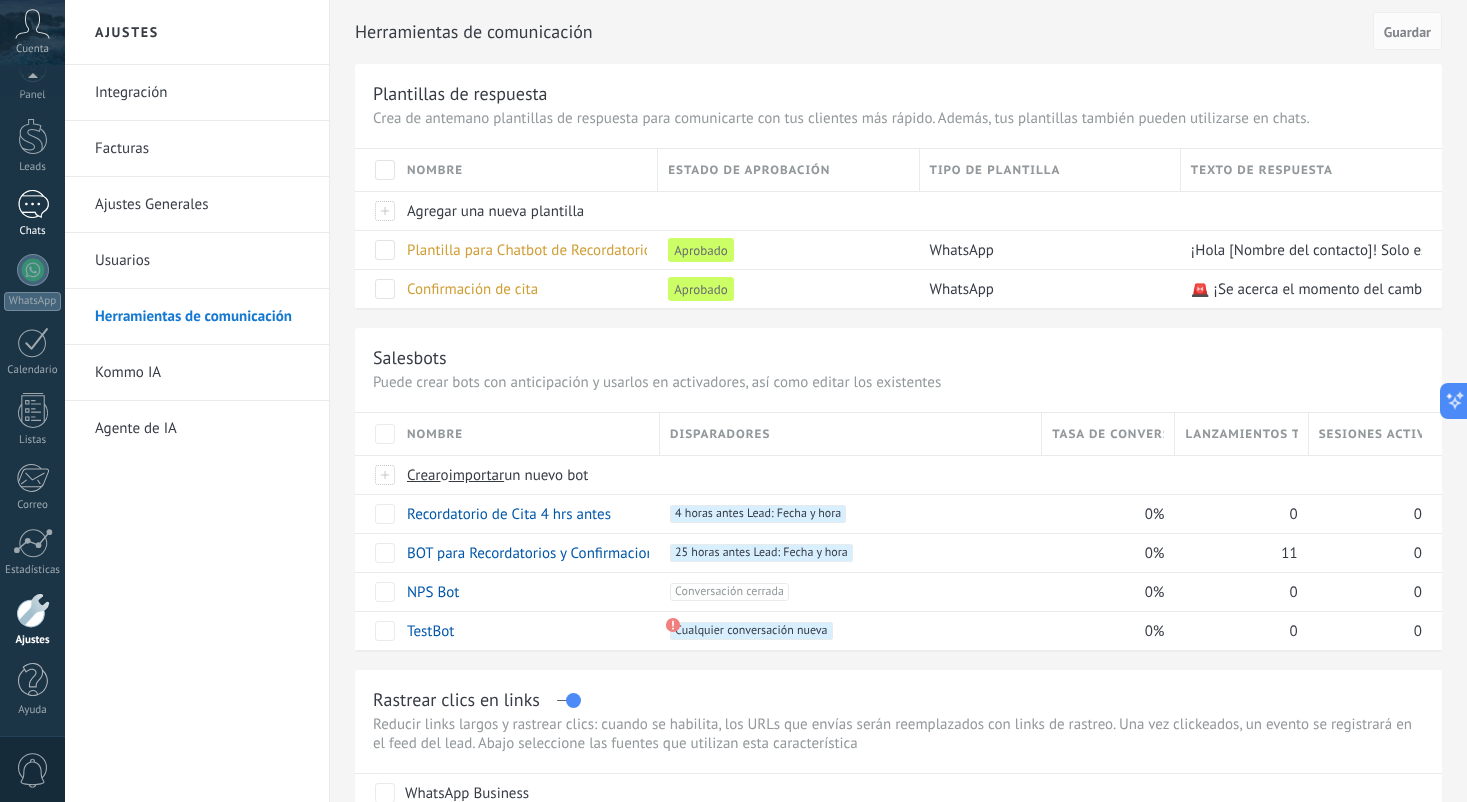 click at bounding box center [33, 204] 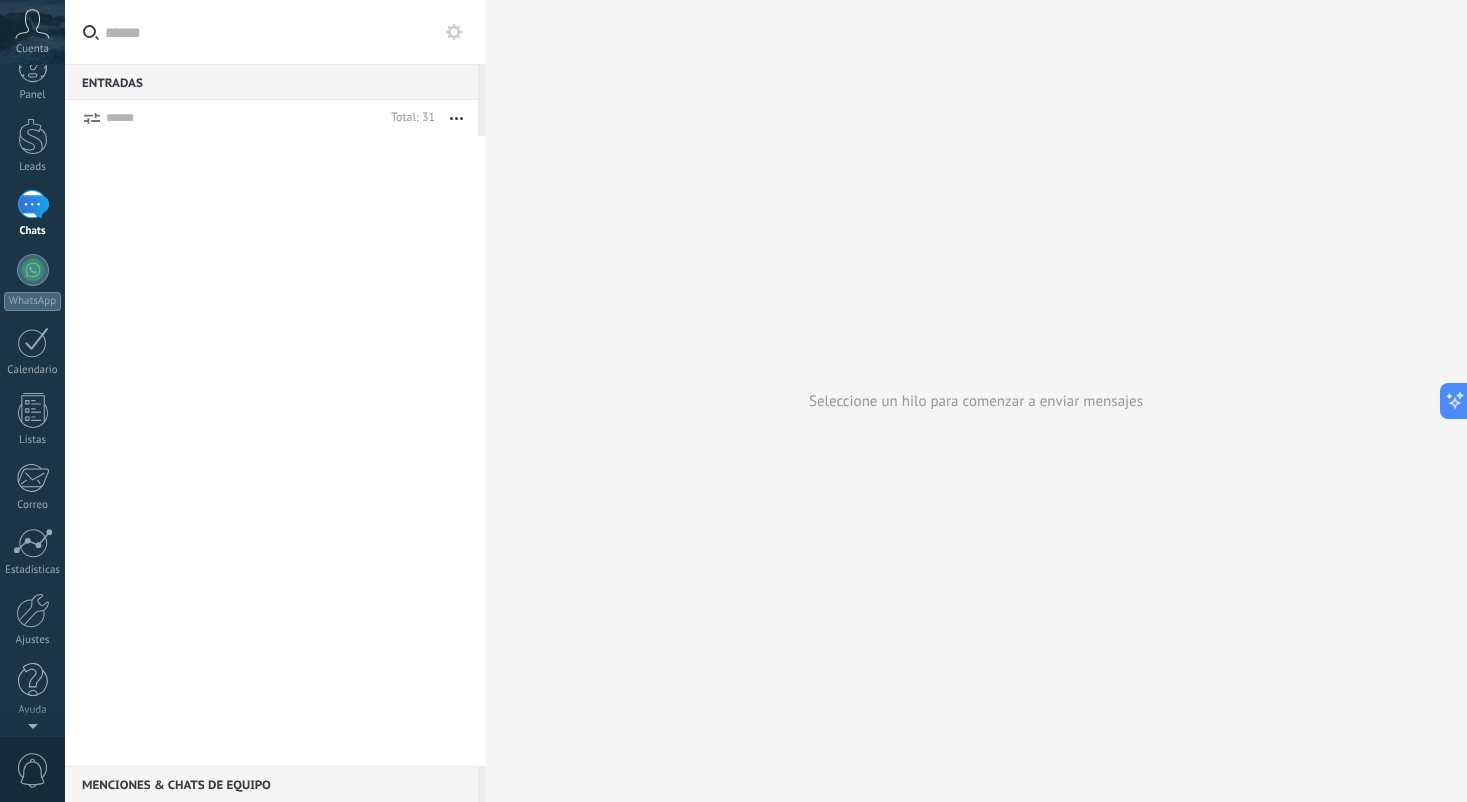 scroll, scrollTop: 0, scrollLeft: 0, axis: both 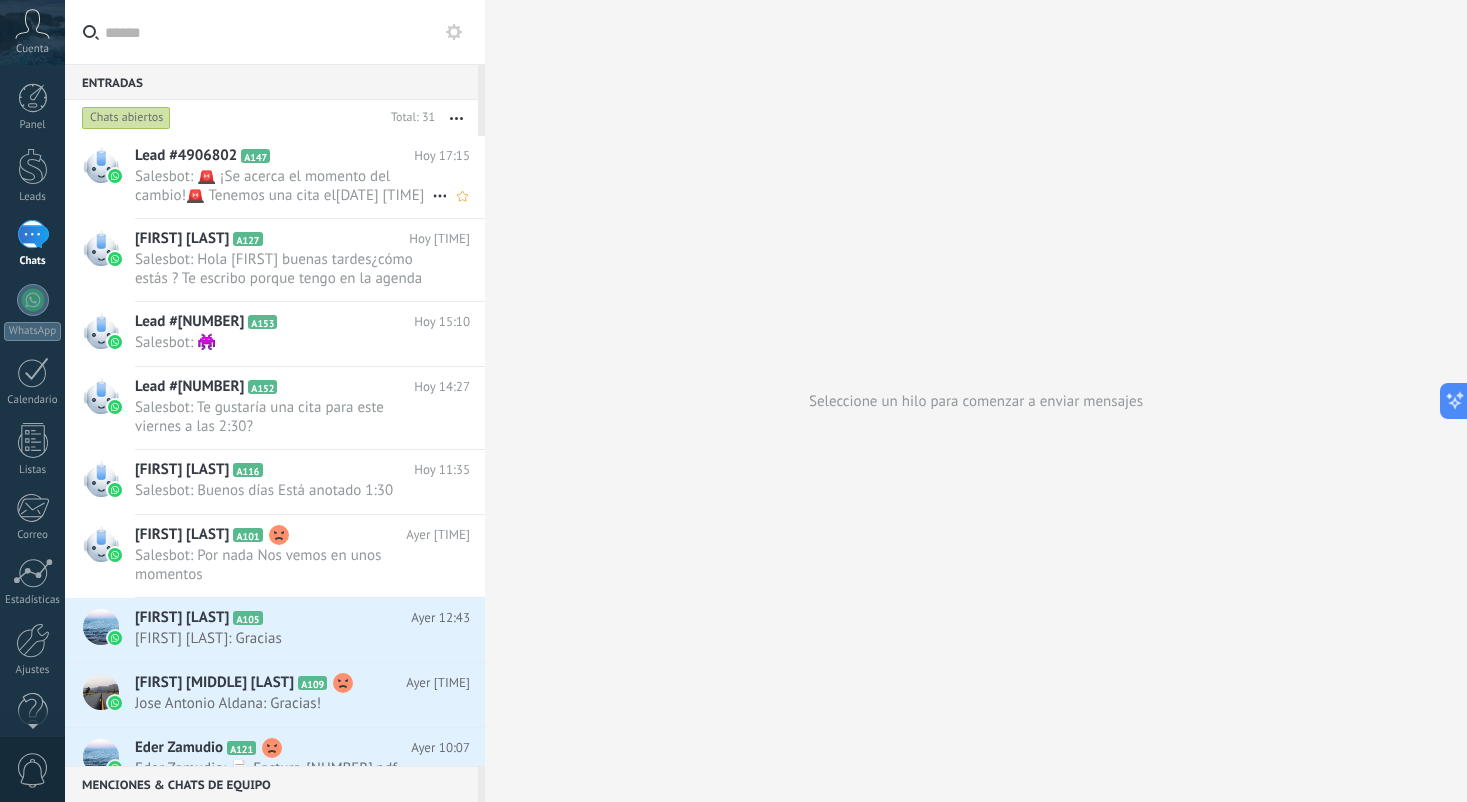 click on "Salesbot: 🚨 ¡Se acerca el momento del cambio!🚨
Tenemos una cita el[DATE] [TIME]¿Confirmas tu asistencia?" at bounding box center (283, 186) 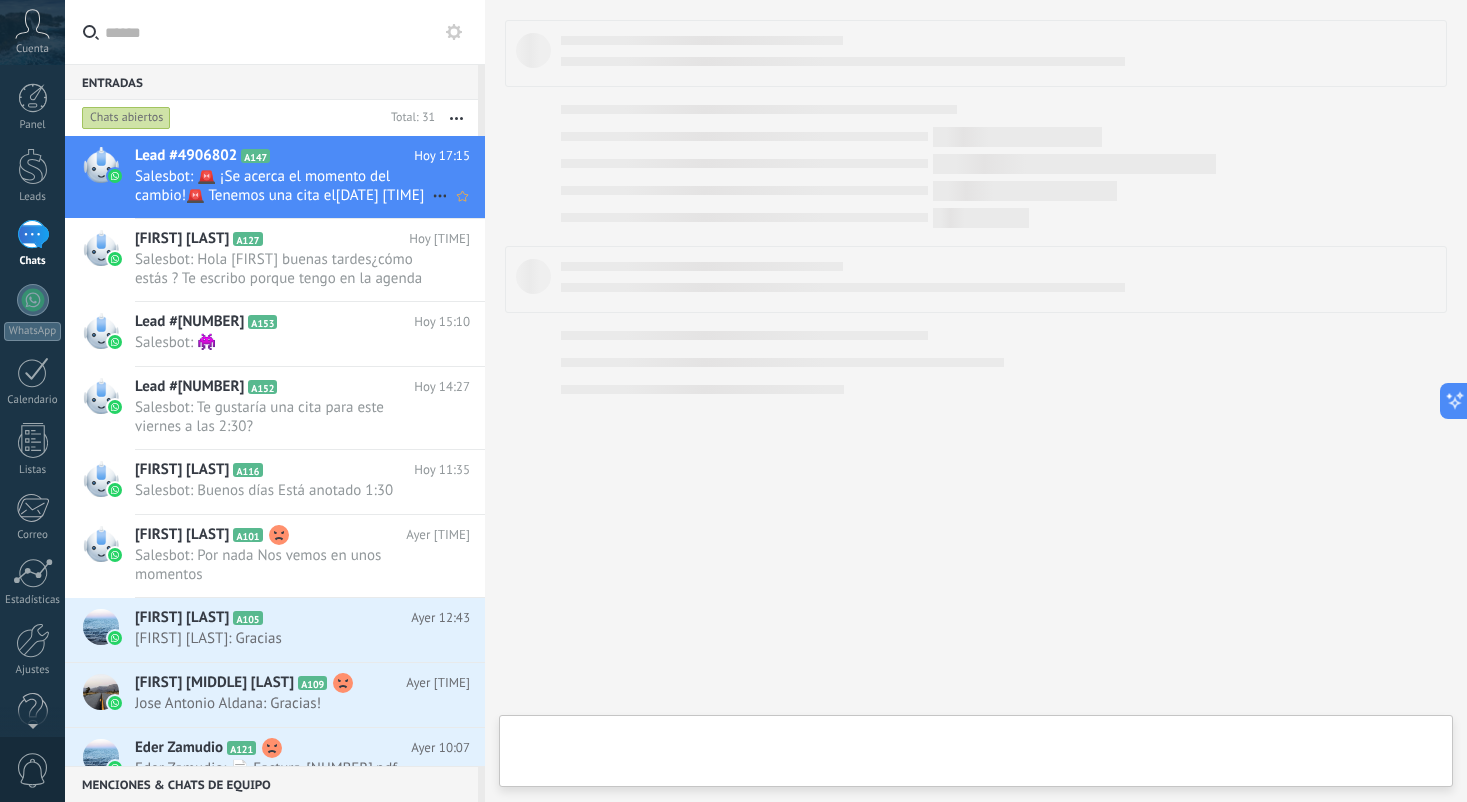 type on "**********" 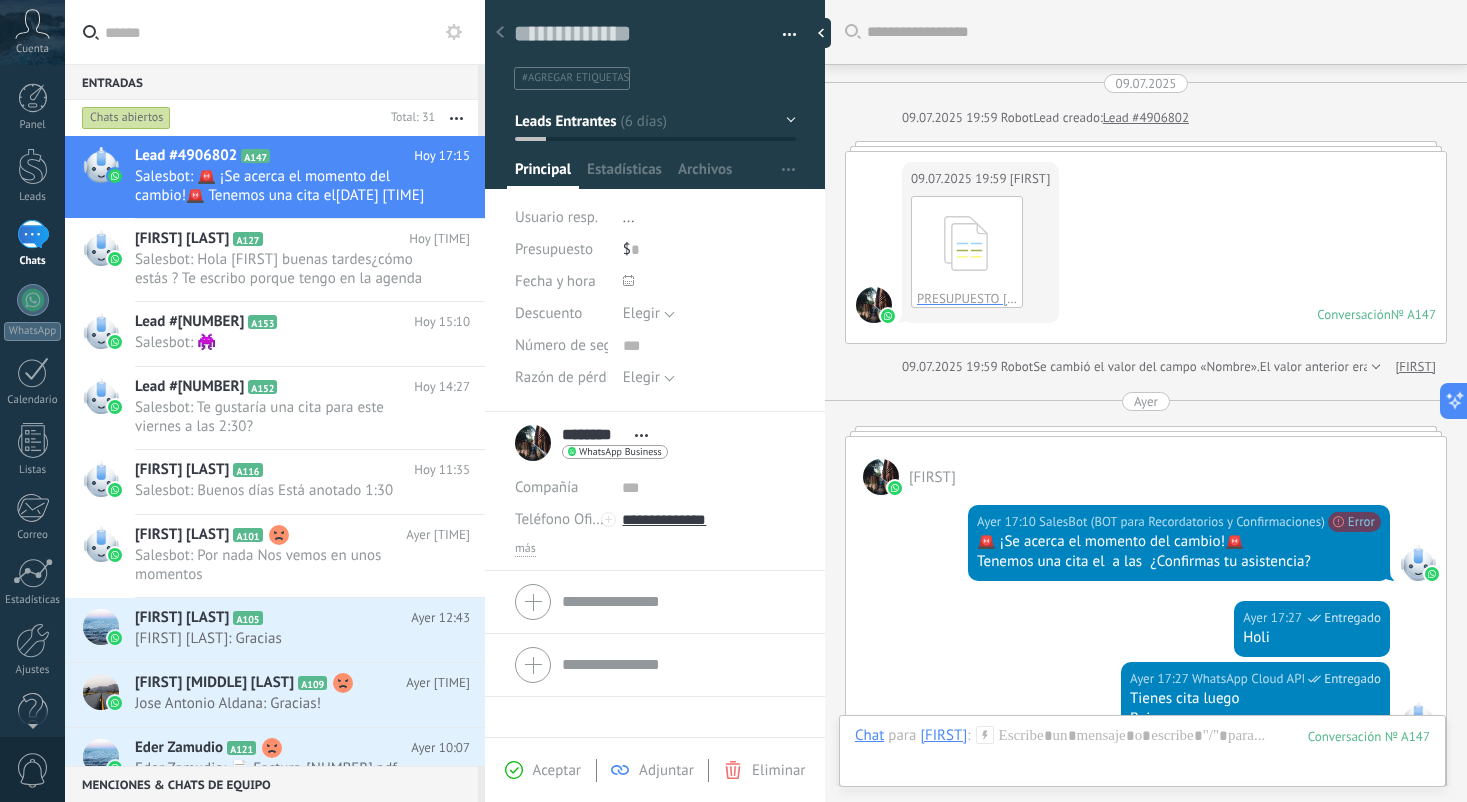 scroll, scrollTop: 30, scrollLeft: 0, axis: vertical 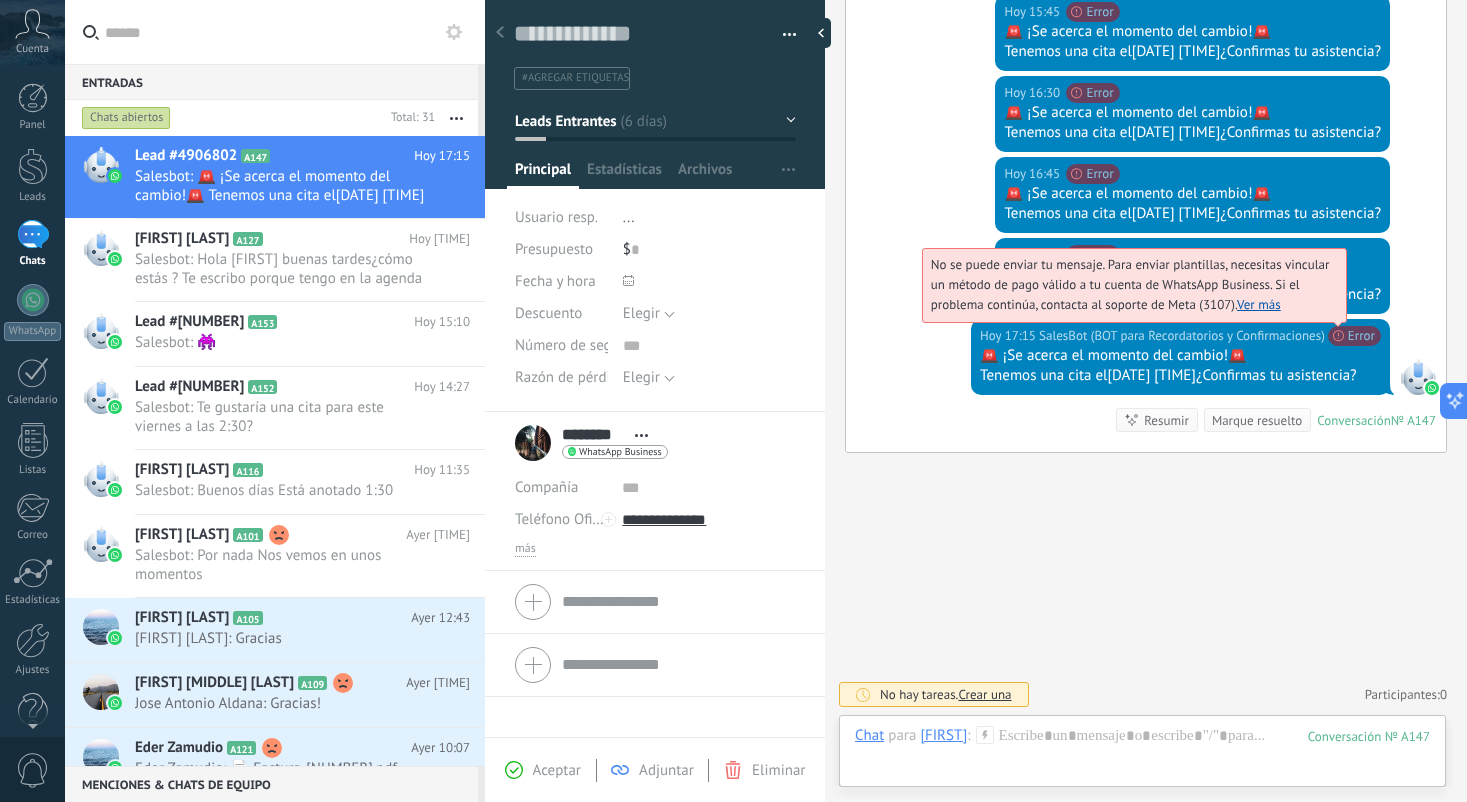click on "Ver más" at bounding box center [1259, 304] 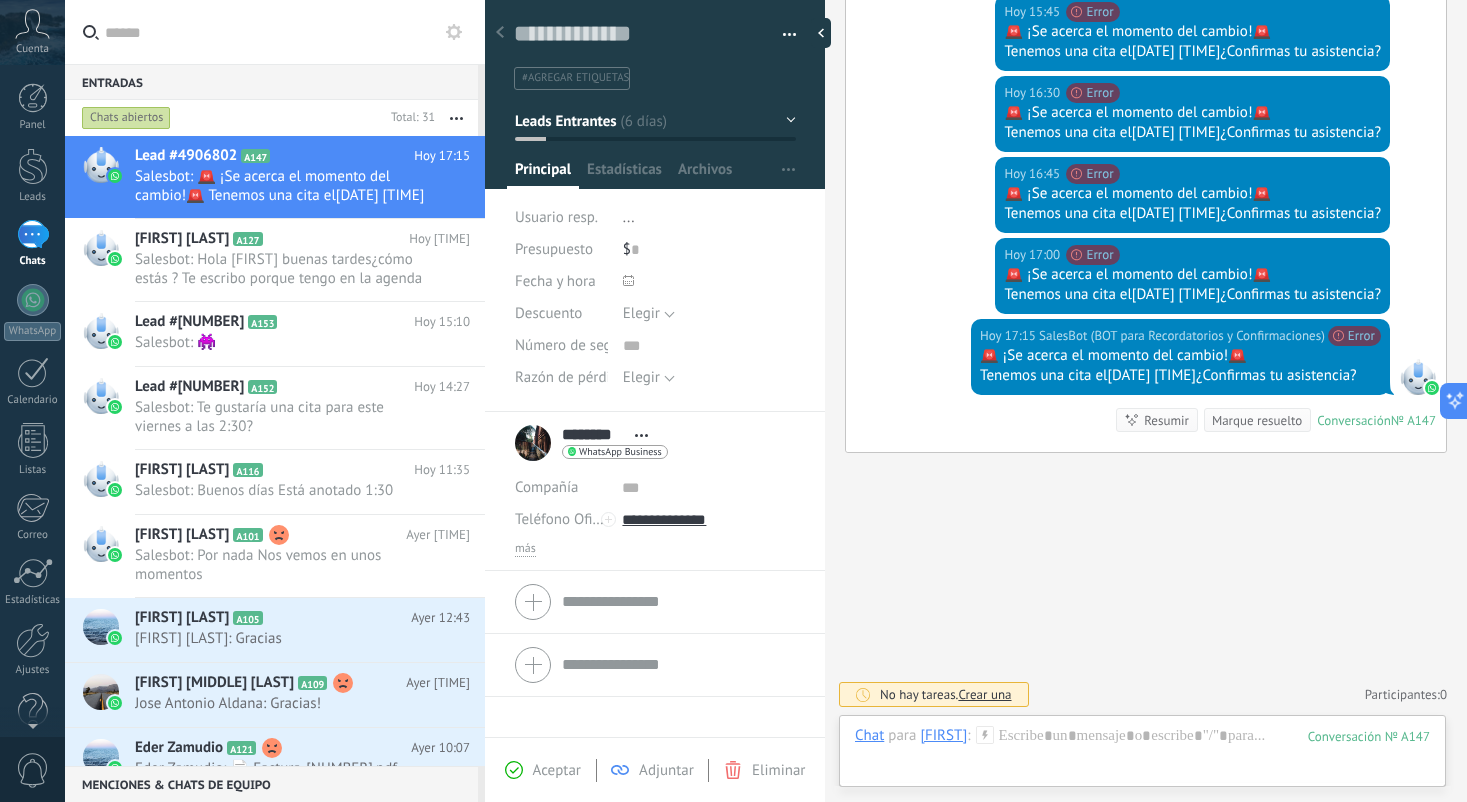 scroll, scrollTop: 965, scrollLeft: 0, axis: vertical 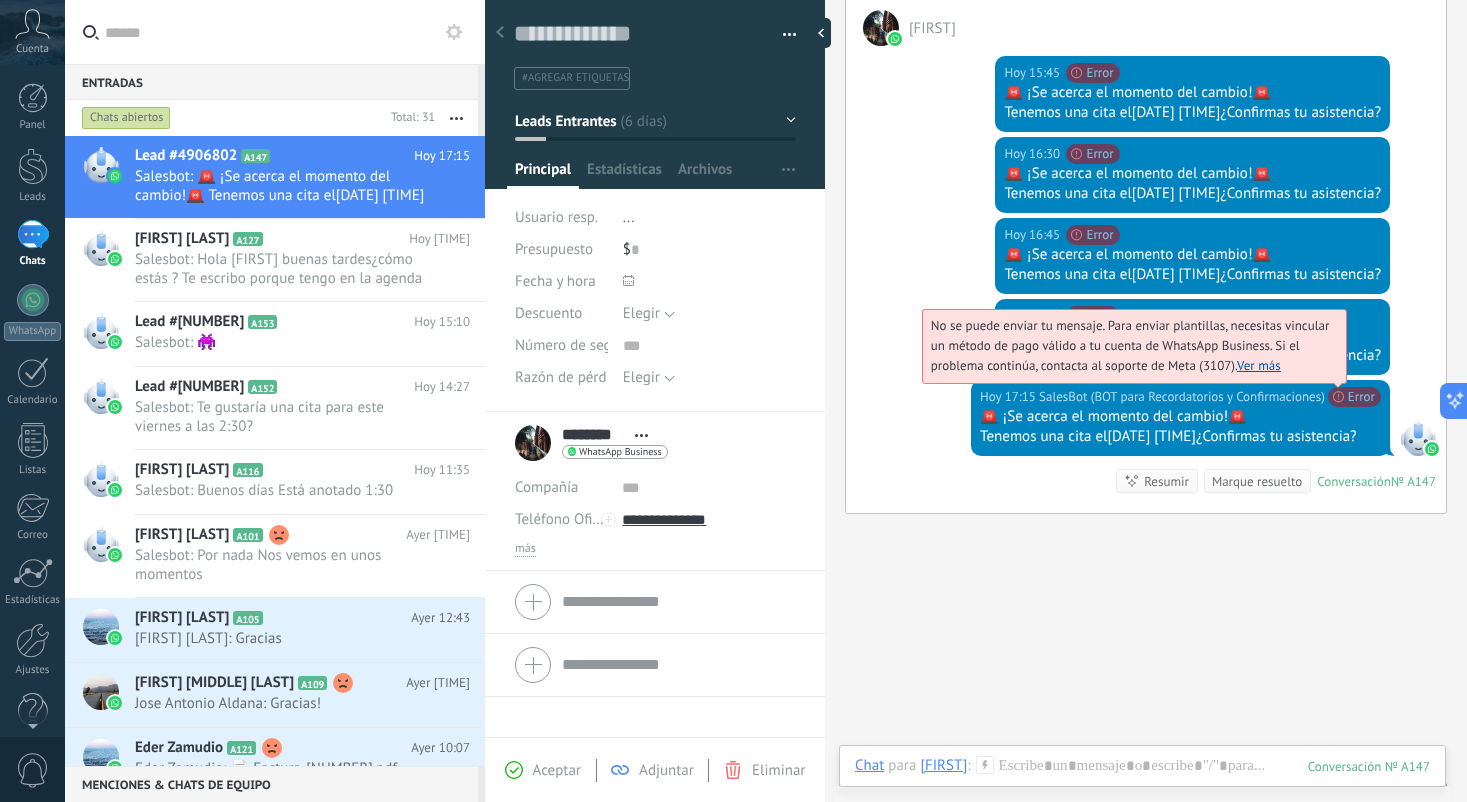 click on "Ver más" at bounding box center (1259, 365) 